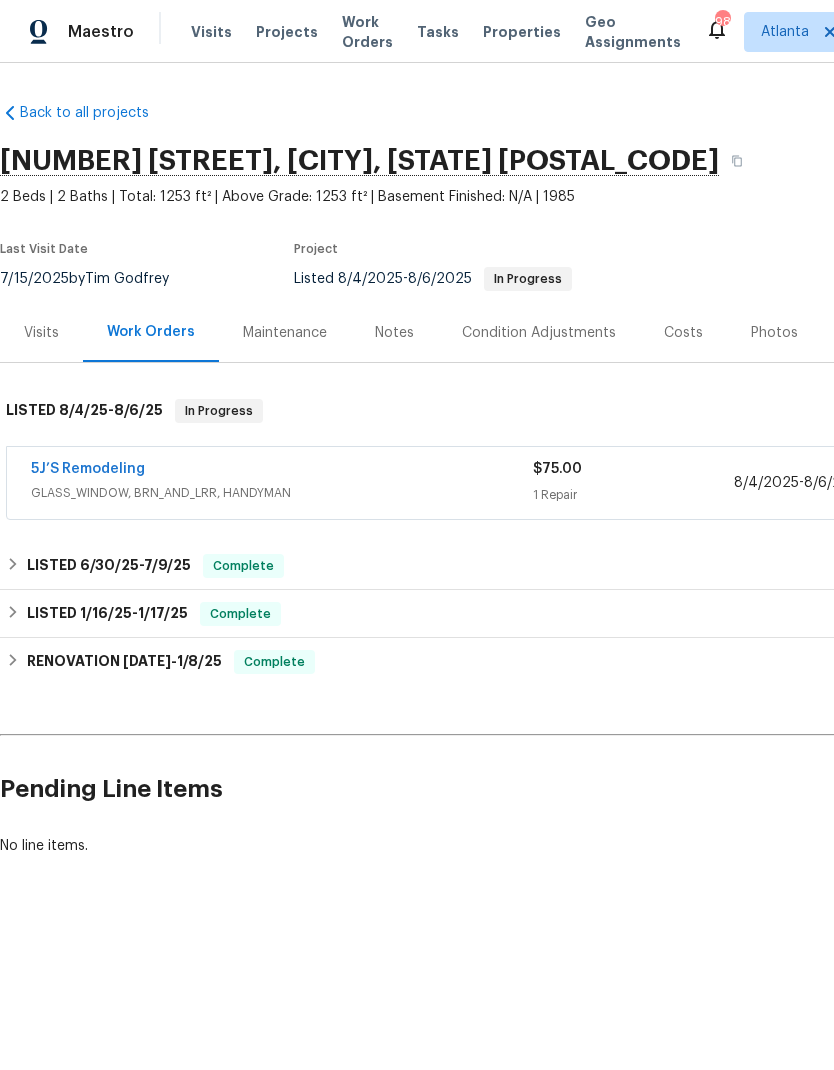 scroll, scrollTop: 0, scrollLeft: 0, axis: both 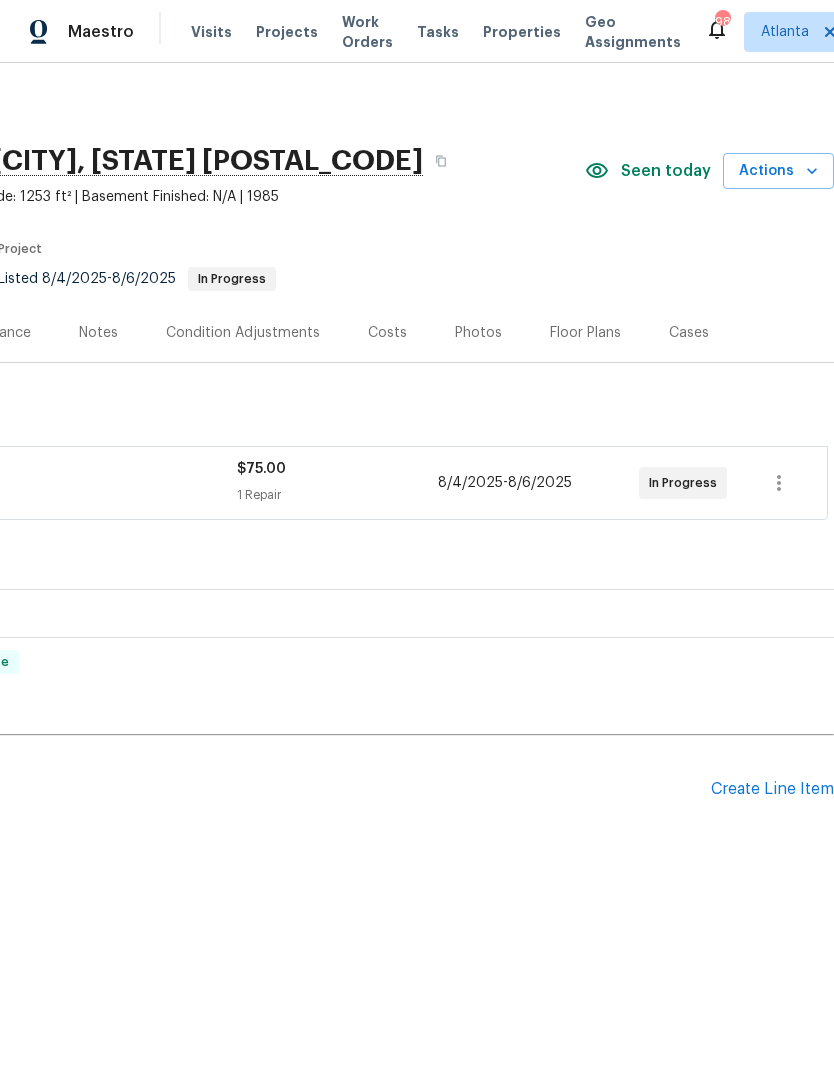 click on "Actions" at bounding box center [778, 171] 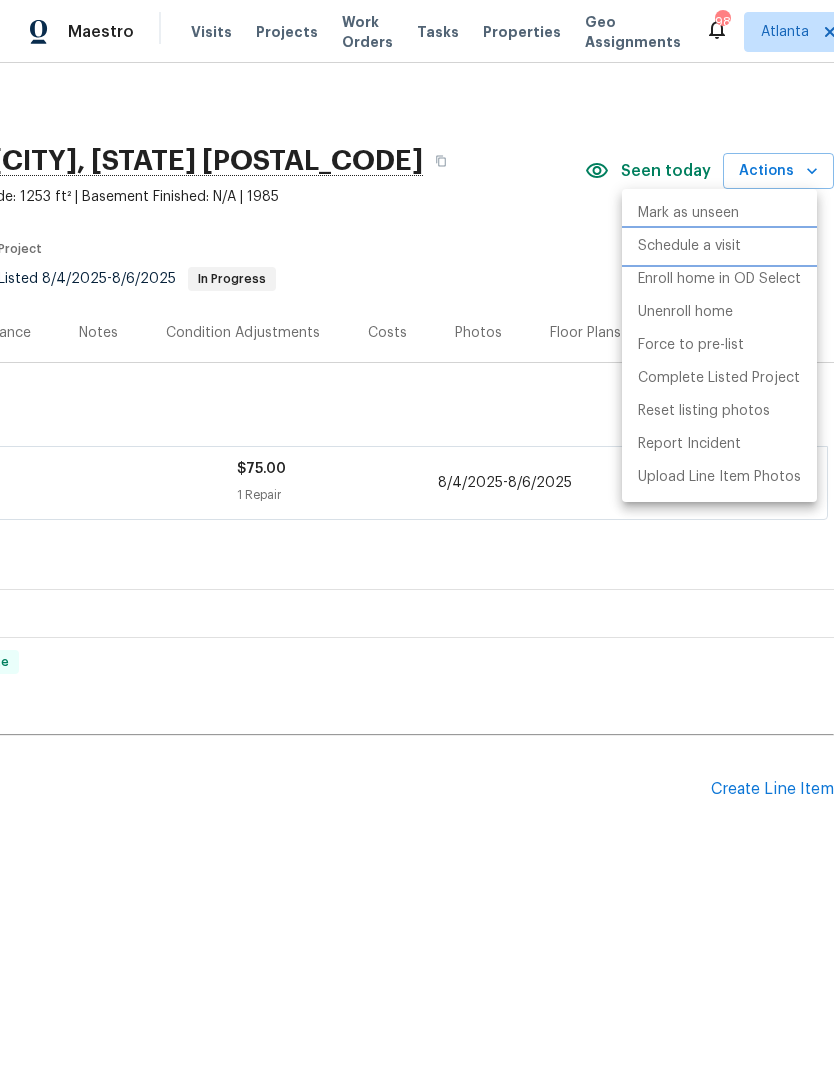 click on "Schedule a visit" at bounding box center (689, 246) 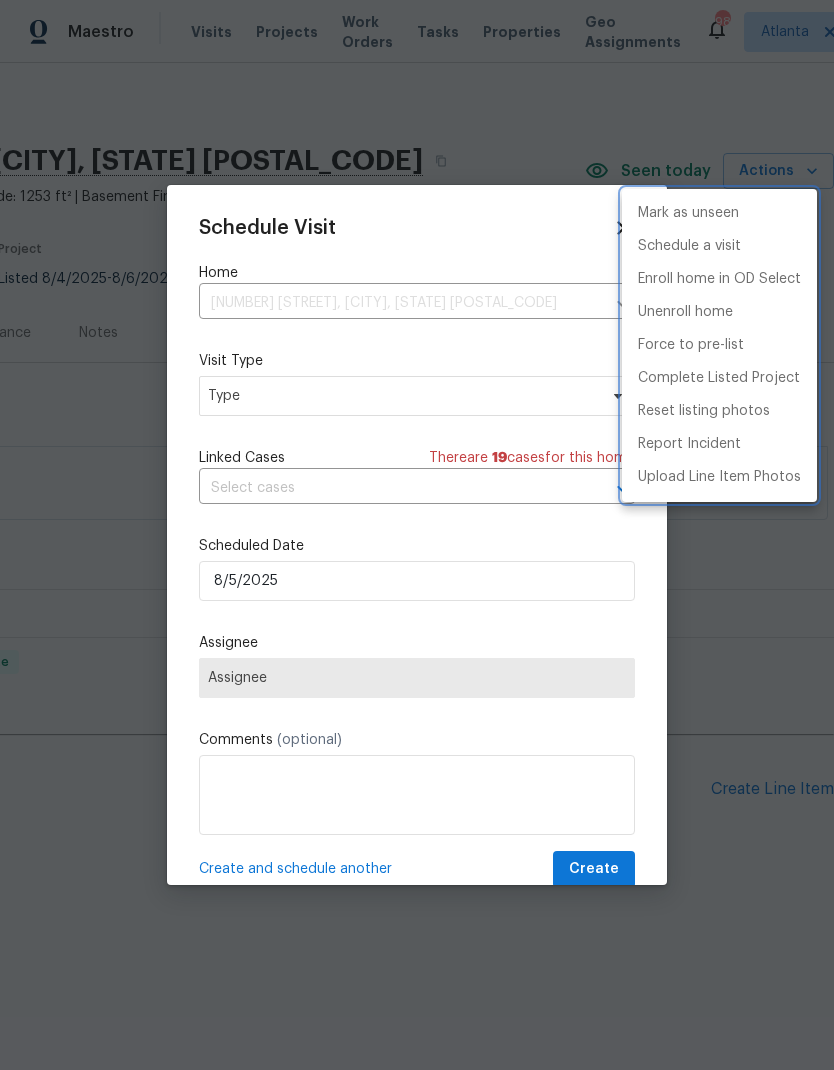 click at bounding box center (417, 535) 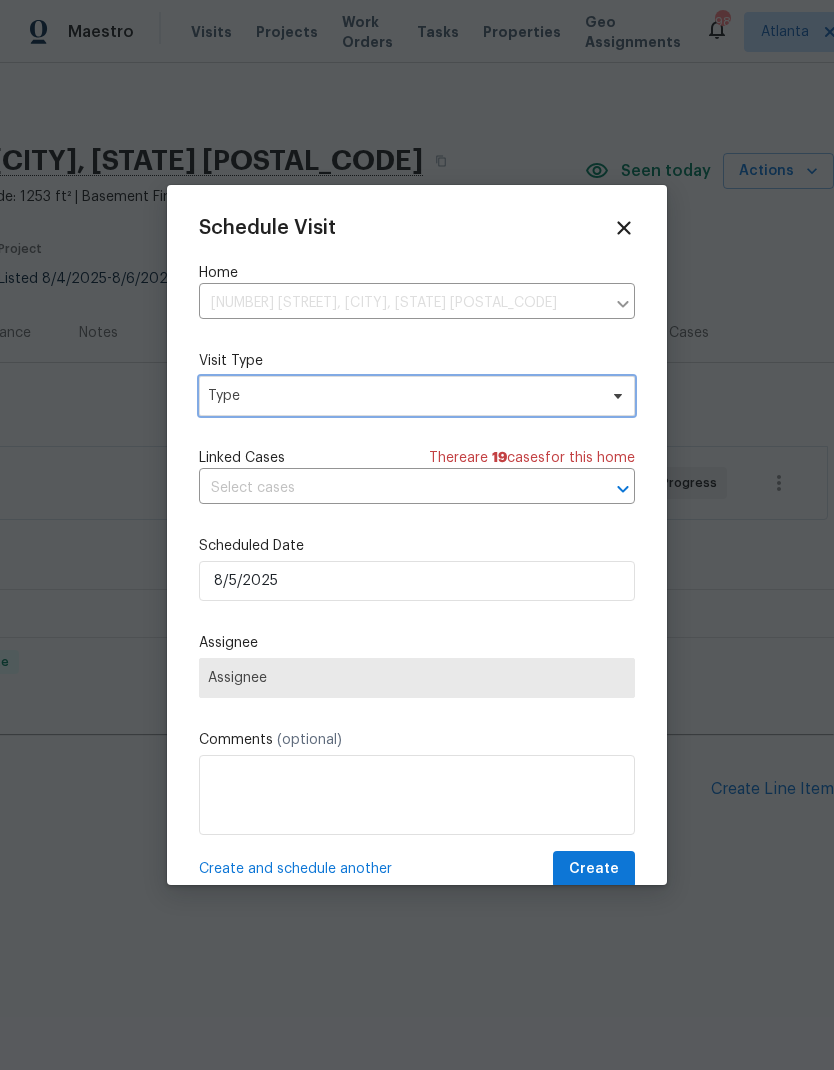 click on "Type" at bounding box center [402, 396] 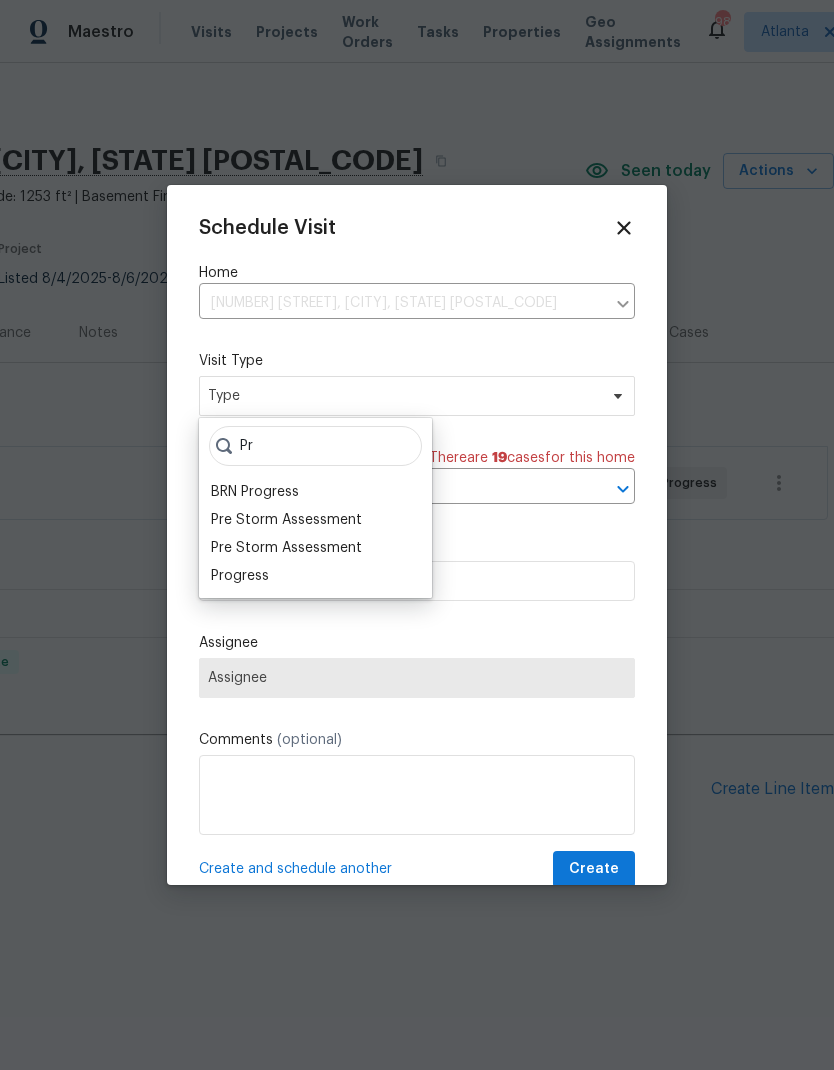 type on "P" 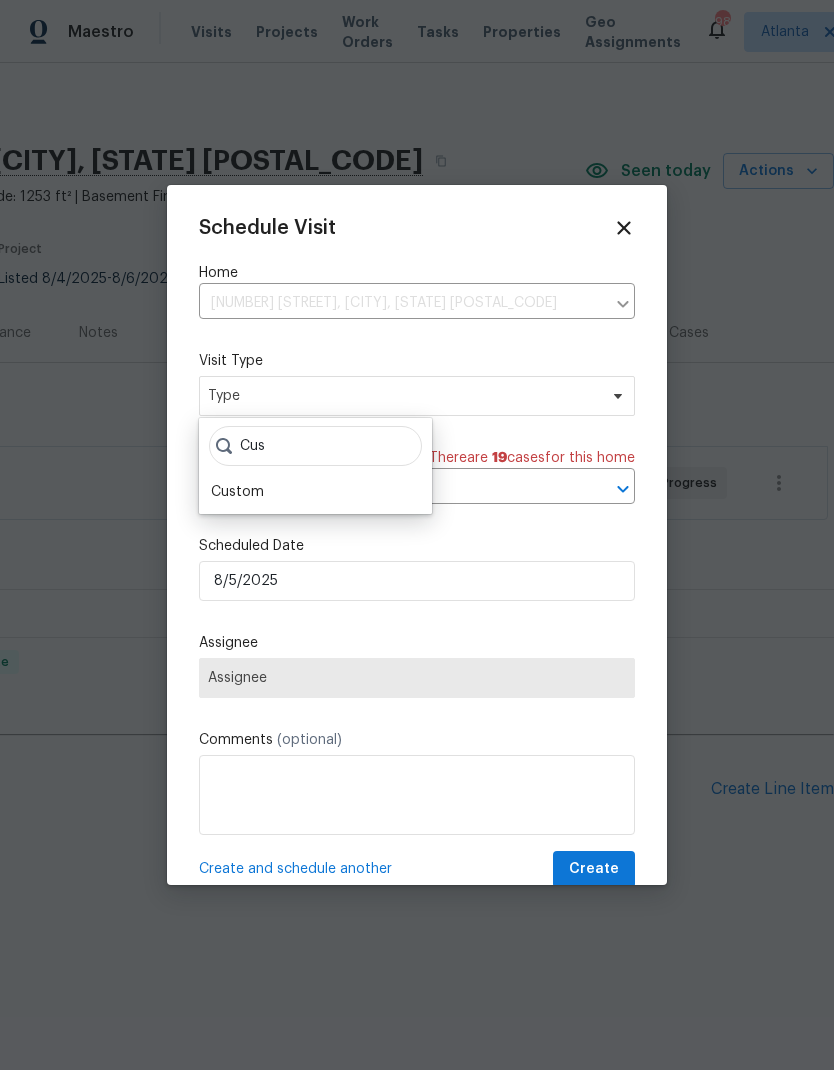 type on "Cus" 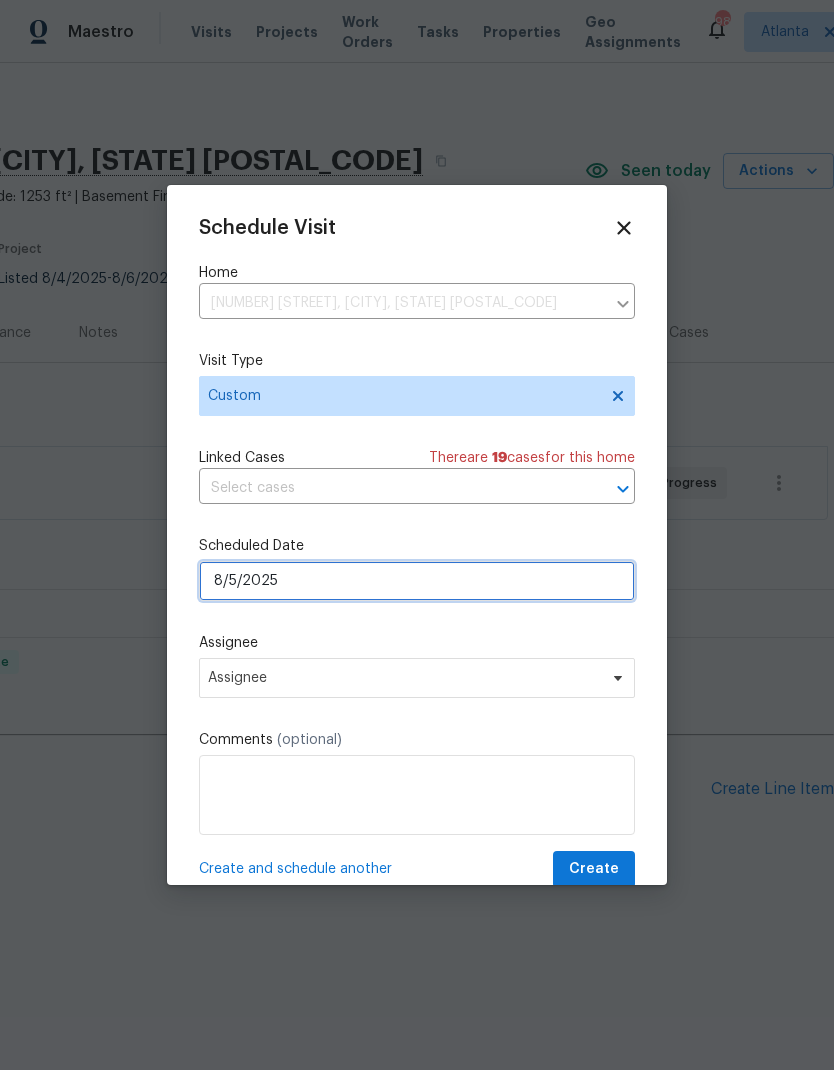 click on "8/5/2025" at bounding box center (417, 581) 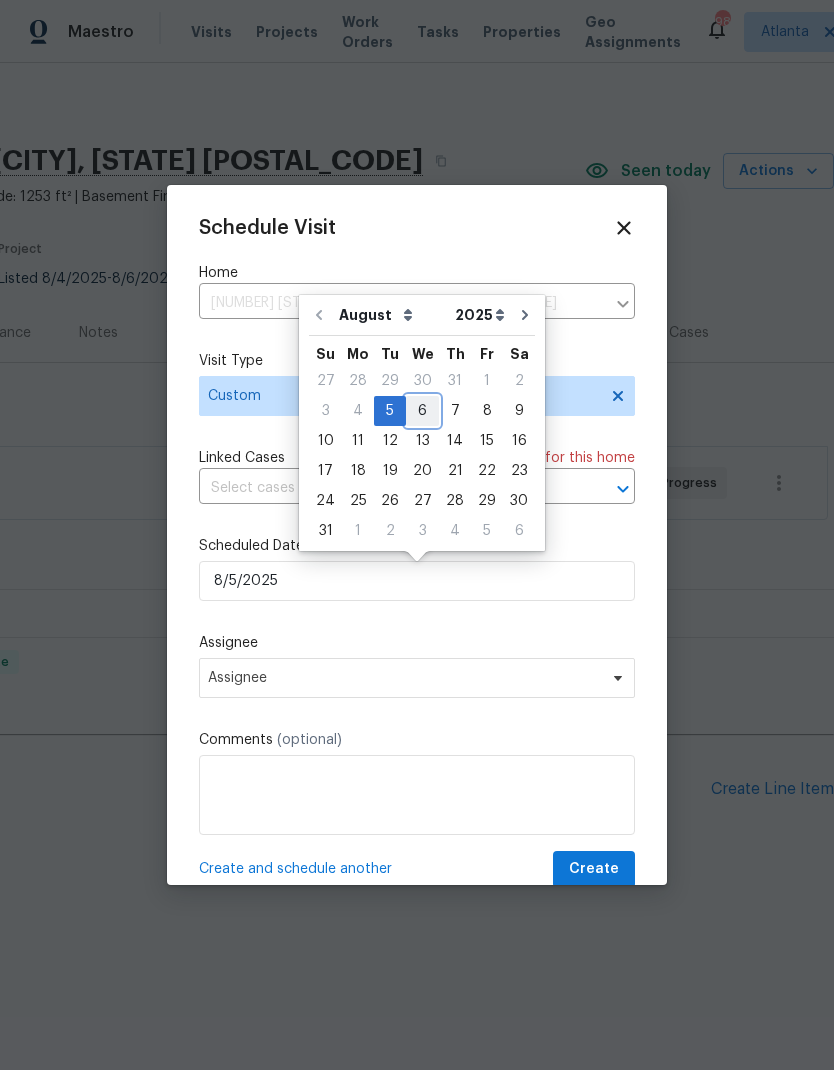 click on "6" at bounding box center [422, 411] 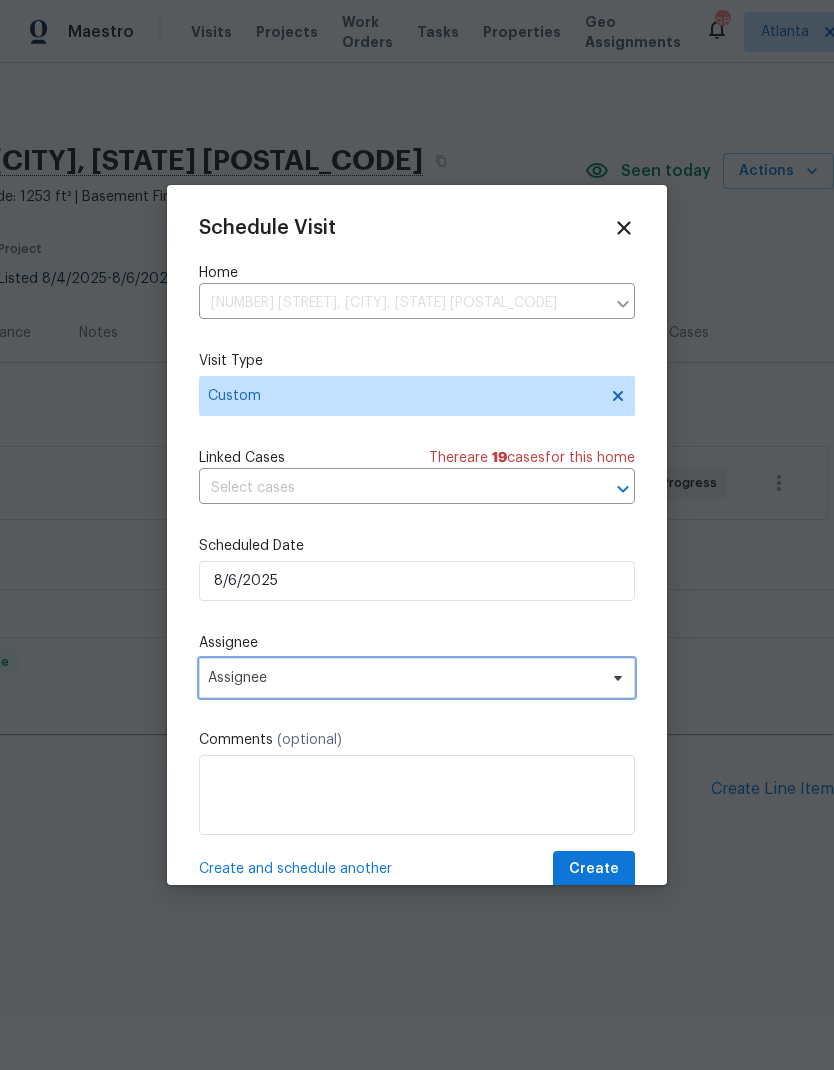 click on "Assignee" at bounding box center (404, 678) 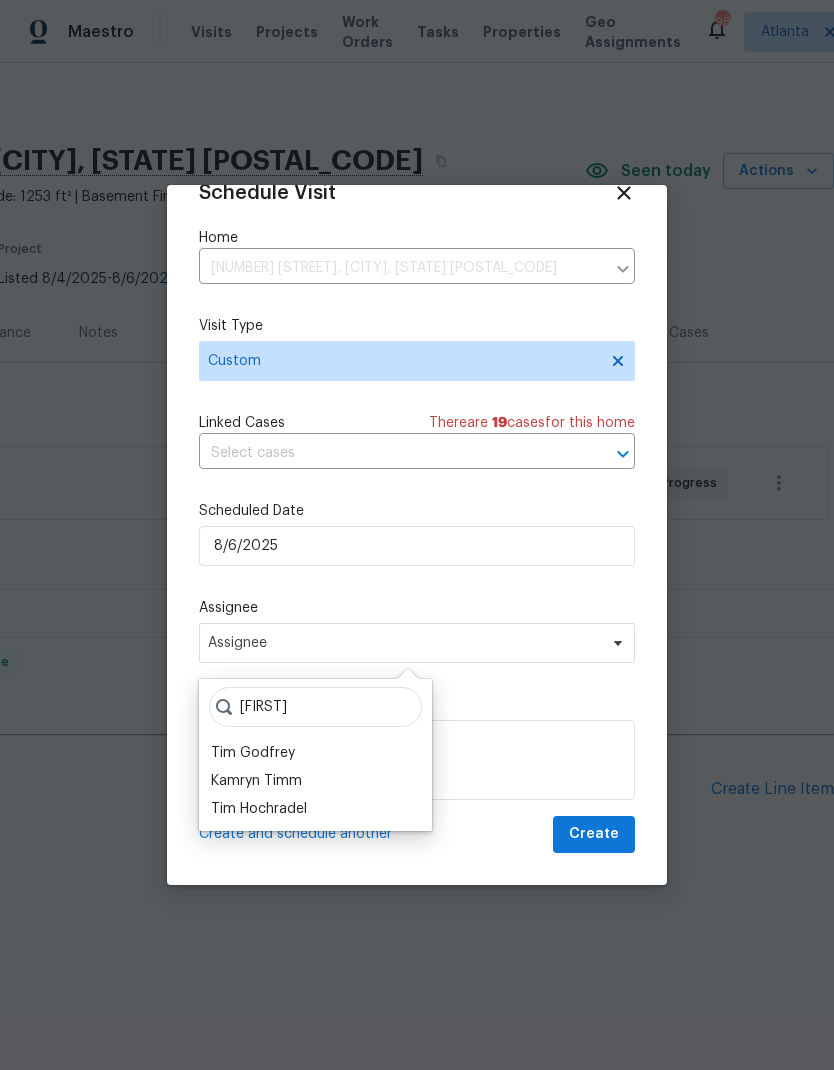 scroll, scrollTop: 39, scrollLeft: 0, axis: vertical 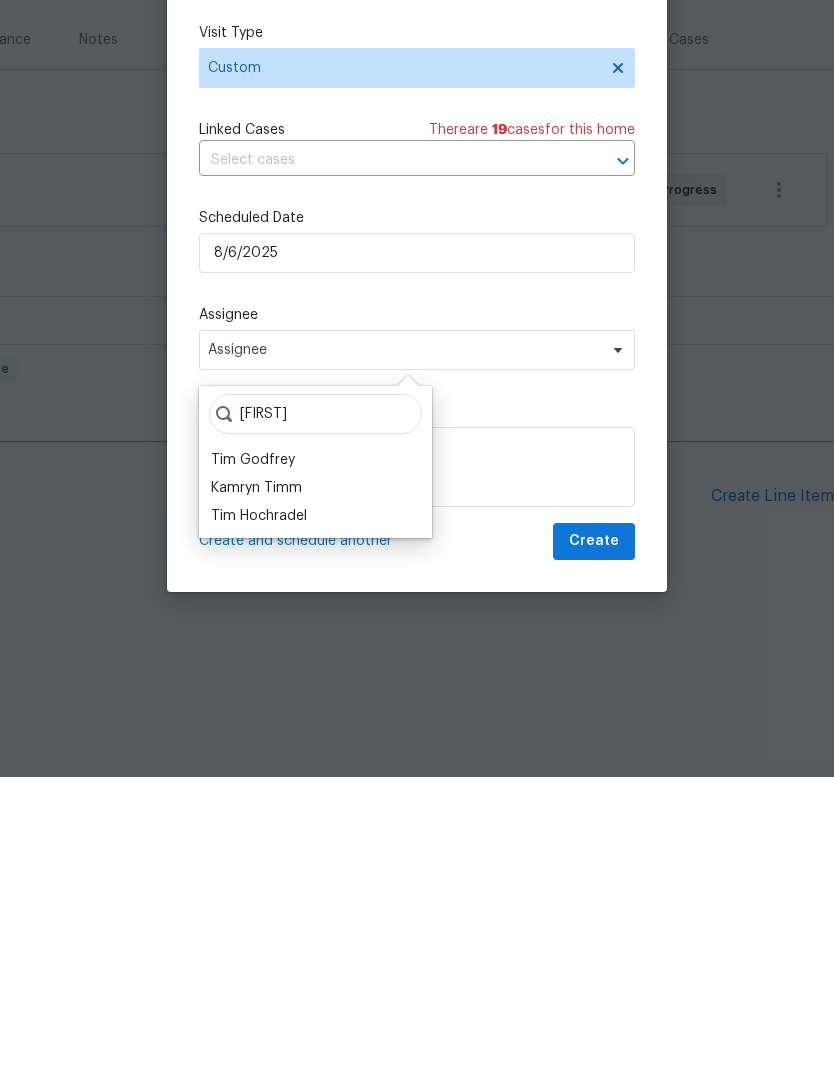 type on "Tim" 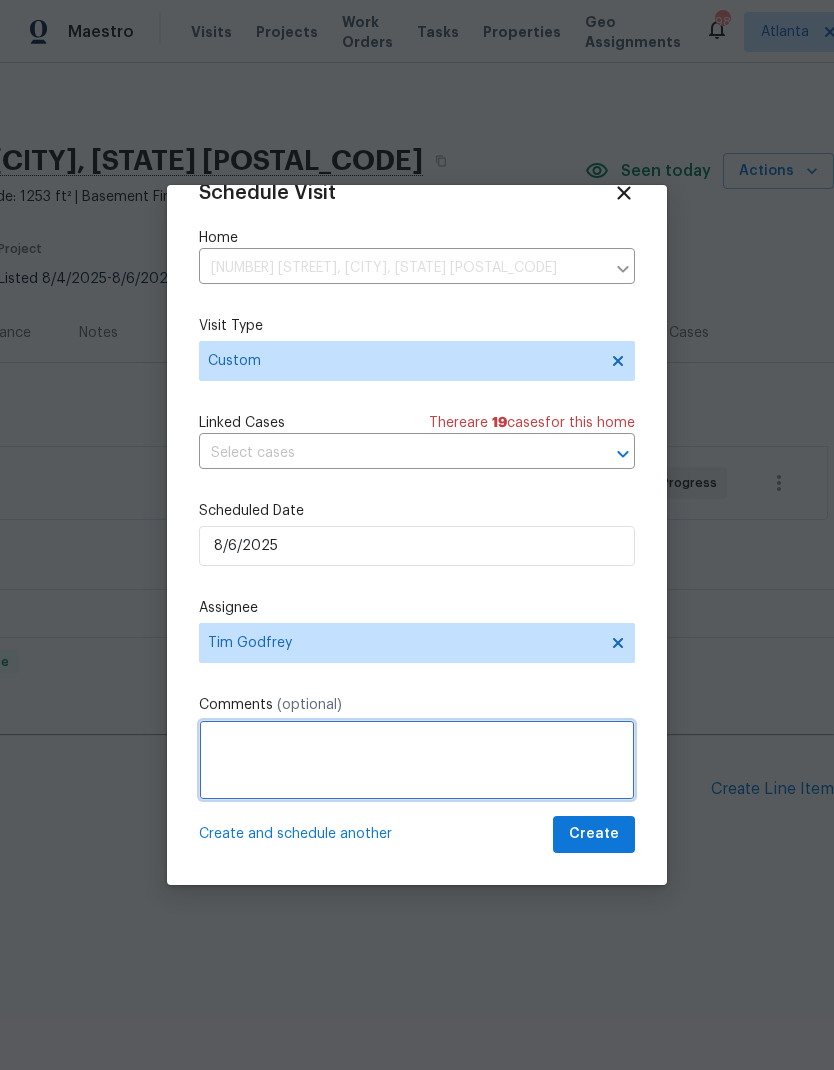 click at bounding box center (417, 760) 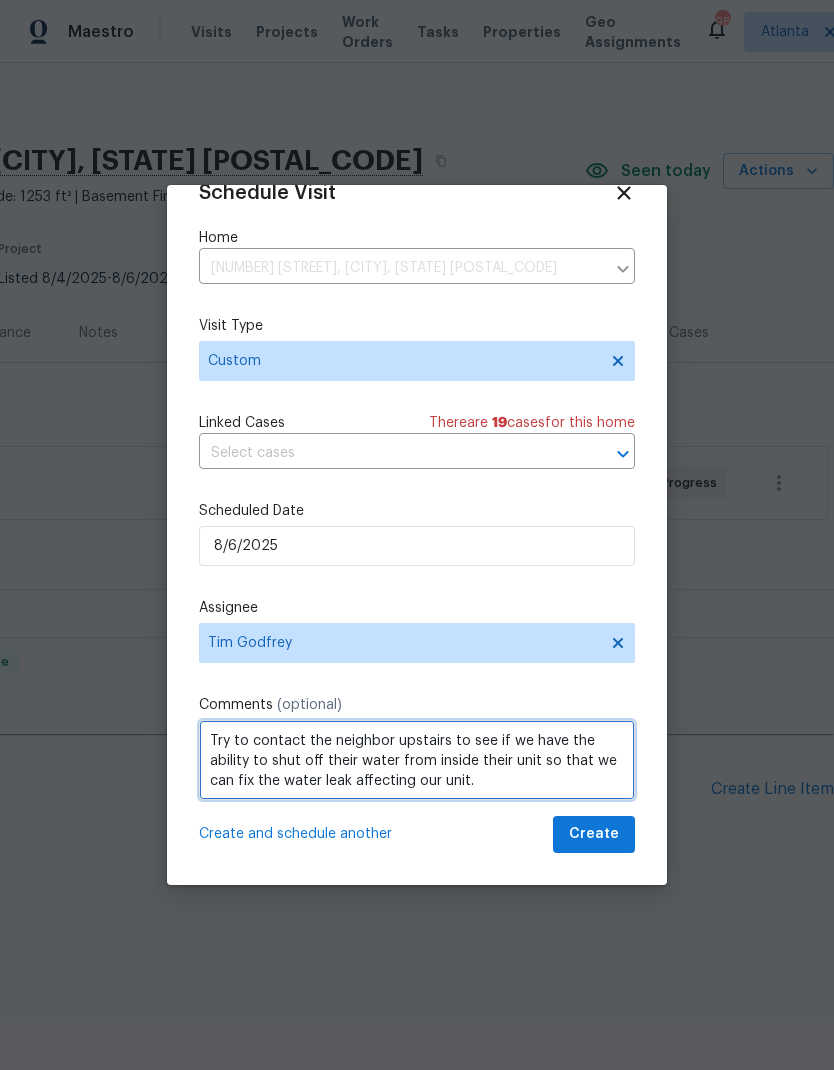 type on "Try to contact the neighbor upstairs to see if we have the ability to shut off their water from inside their unit so that we can fix the water leak affecting our unit." 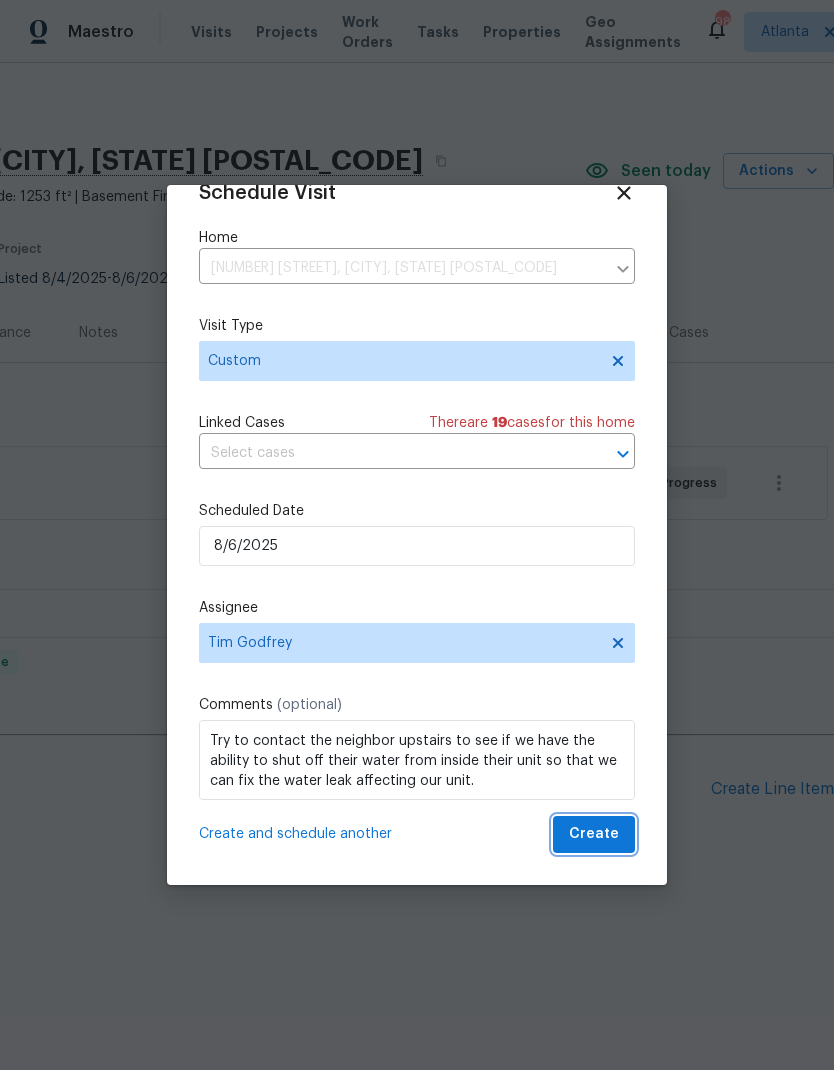 click on "Create" at bounding box center (594, 834) 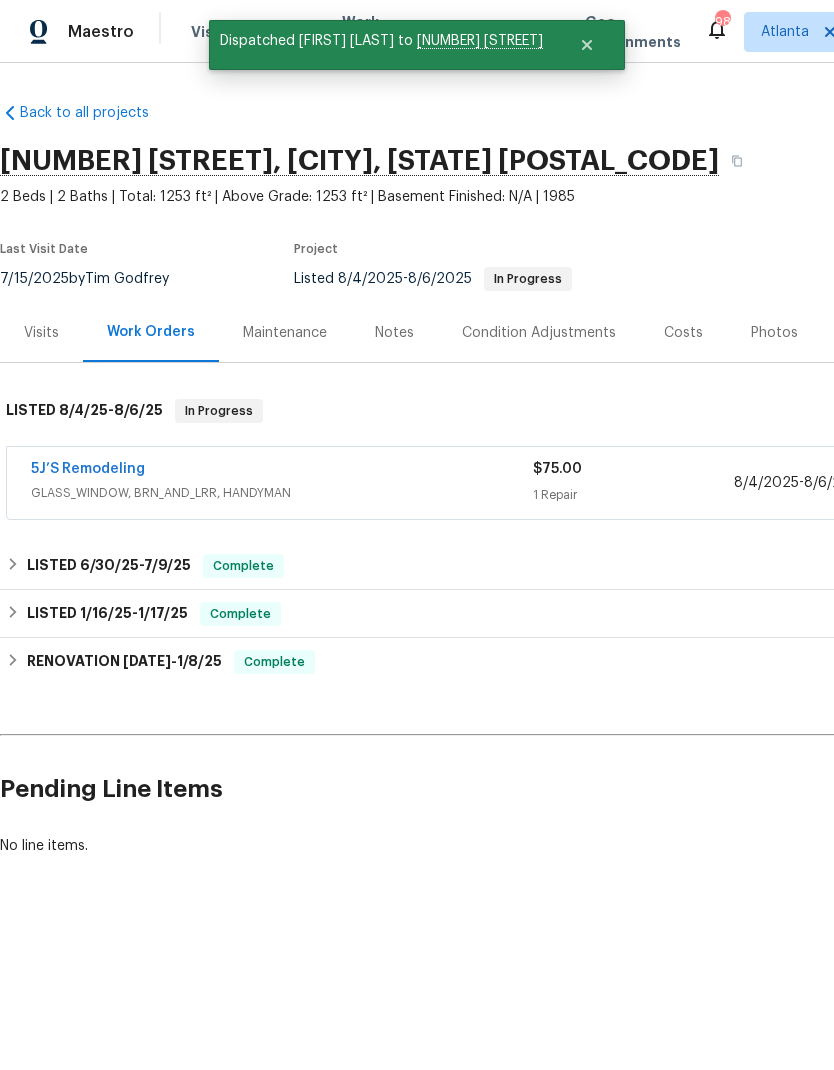 scroll, scrollTop: 0, scrollLeft: 0, axis: both 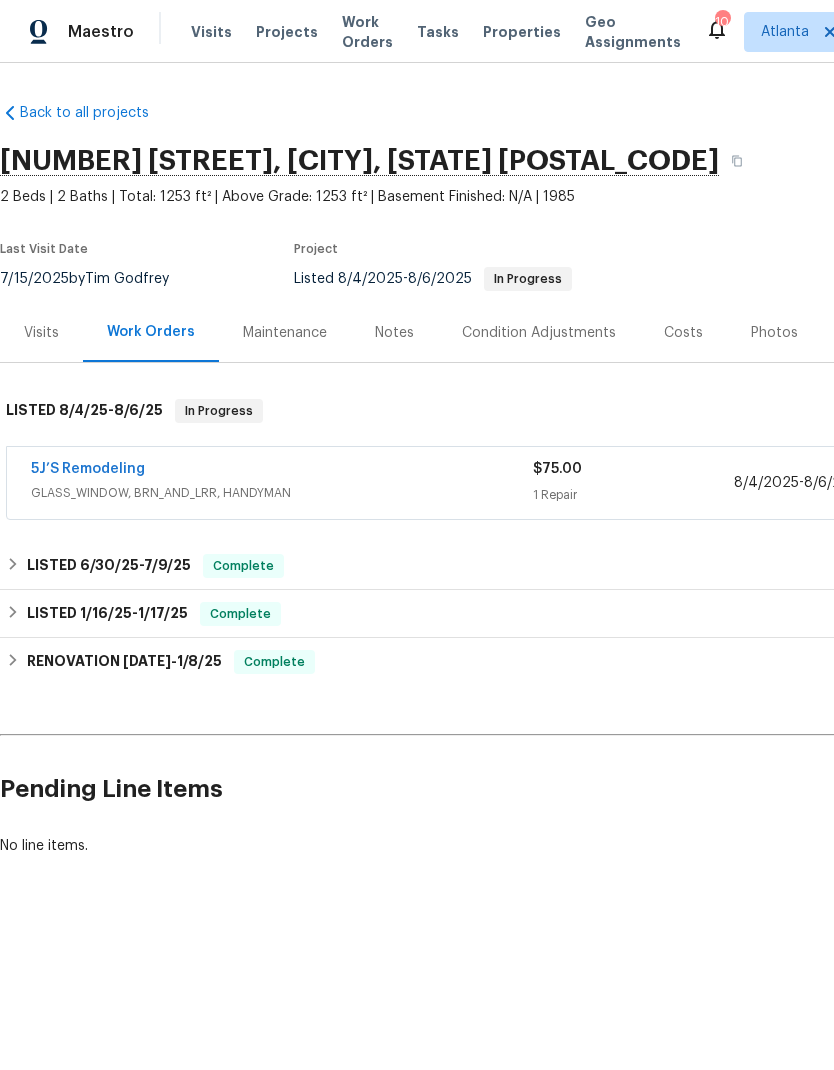 click on "Visits Projects Work Orders Tasks Properties Geo Assignments" at bounding box center [448, 32] 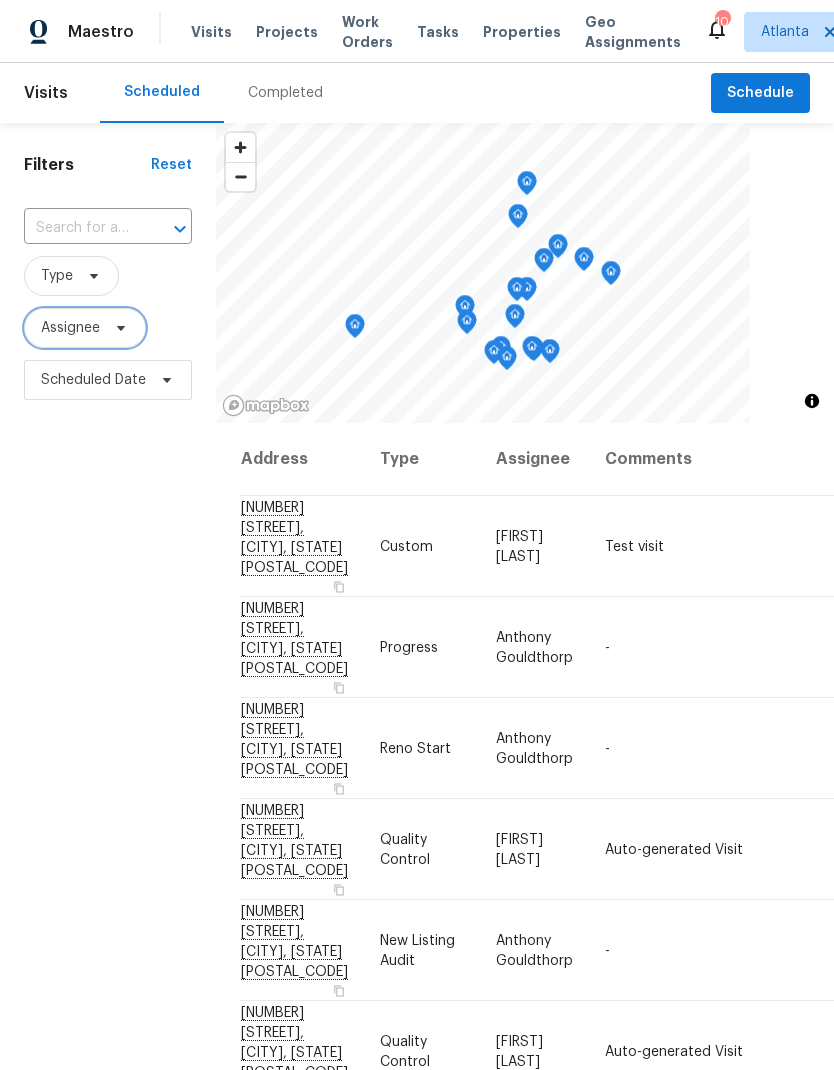 click 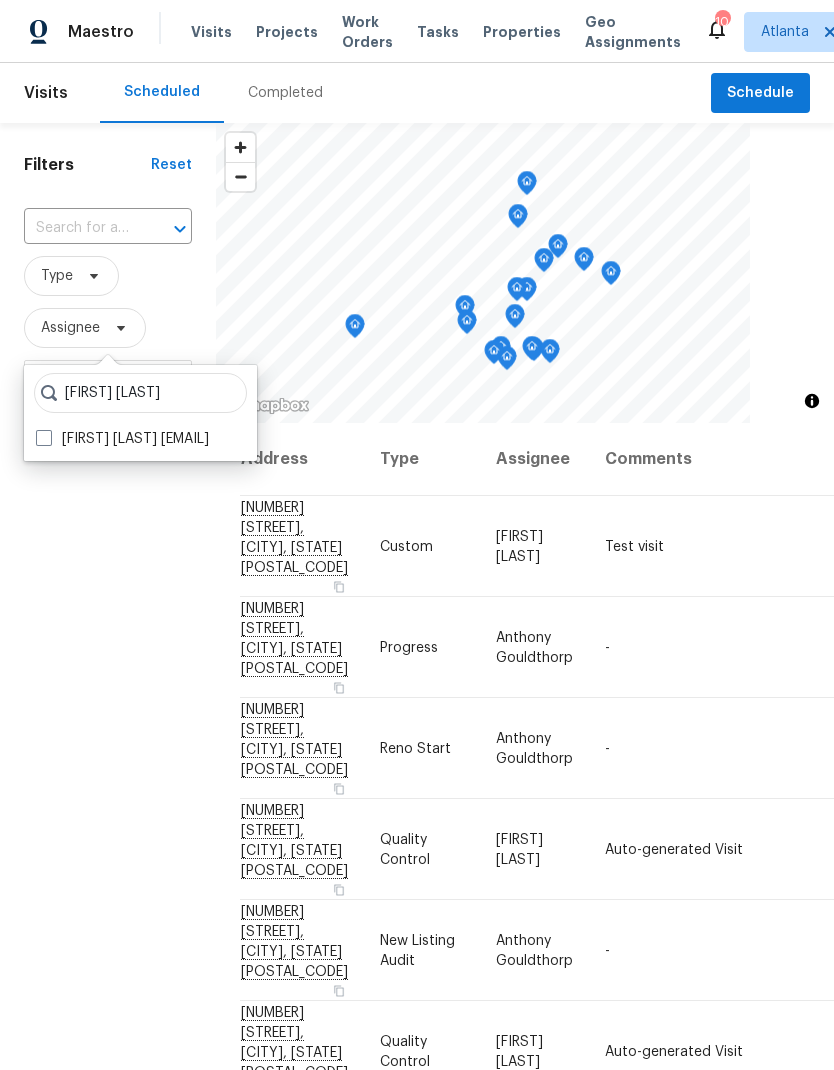 type on "Tim godfrey" 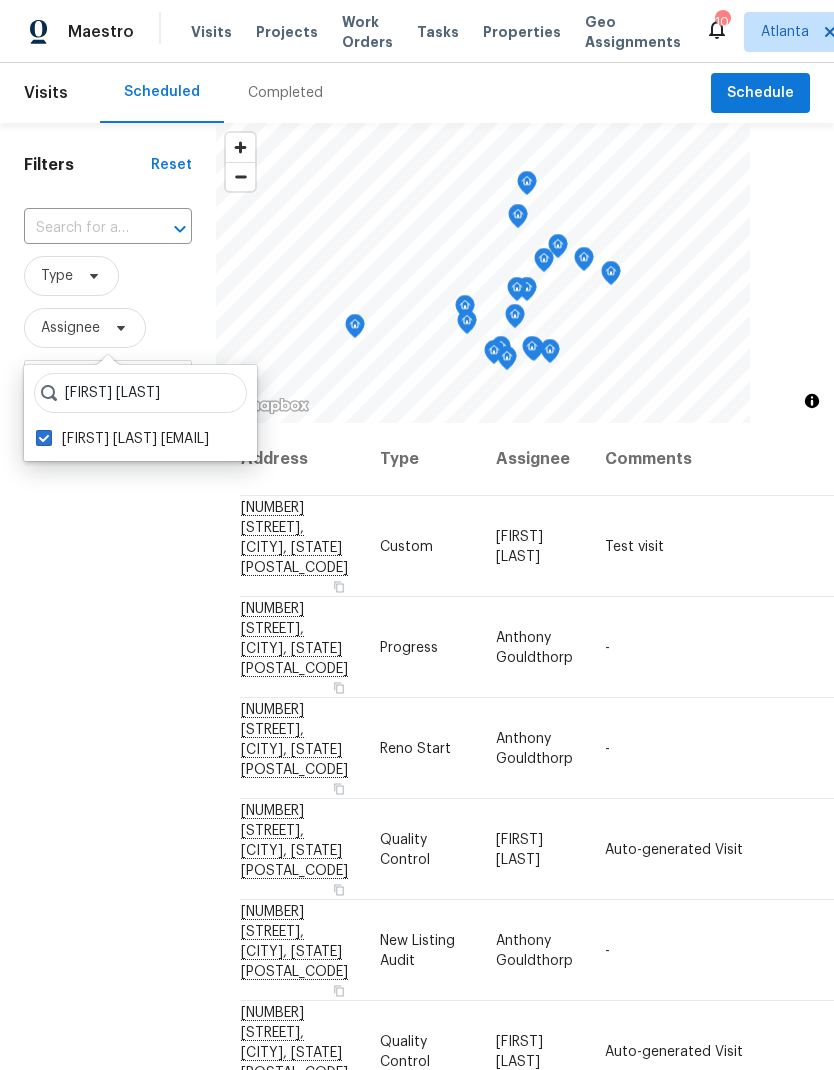 checkbox on "true" 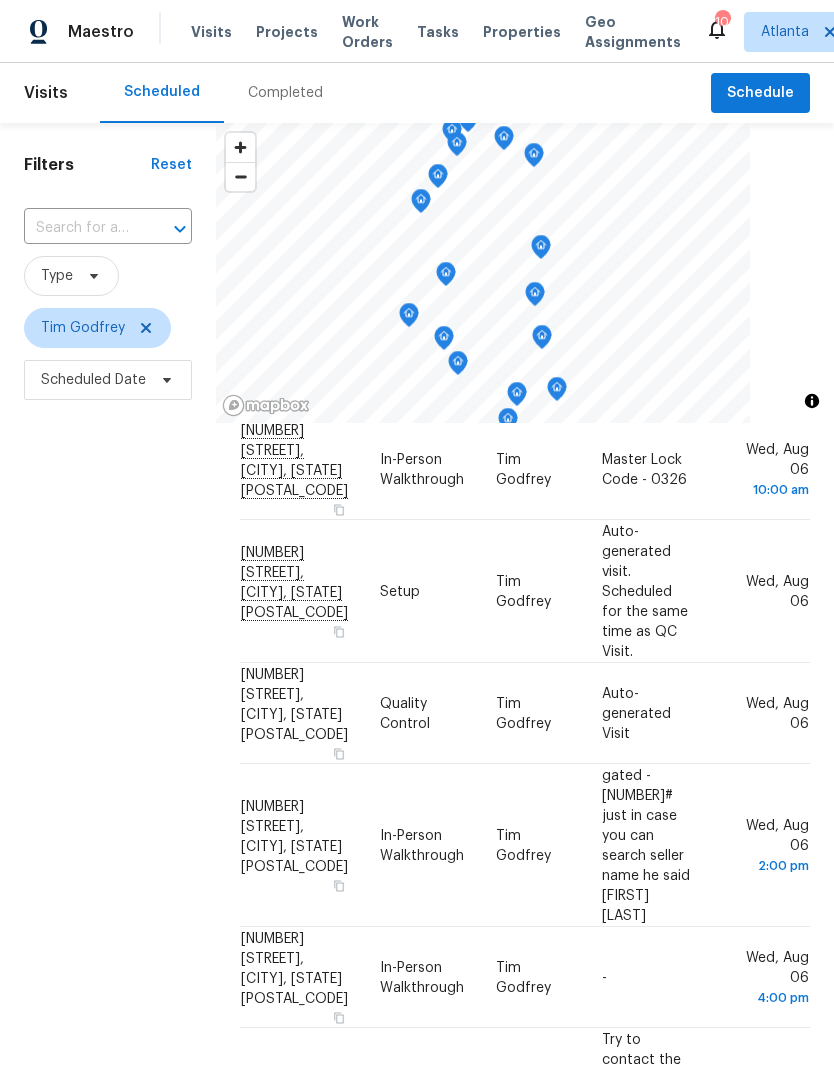 scroll, scrollTop: 379, scrollLeft: 0, axis: vertical 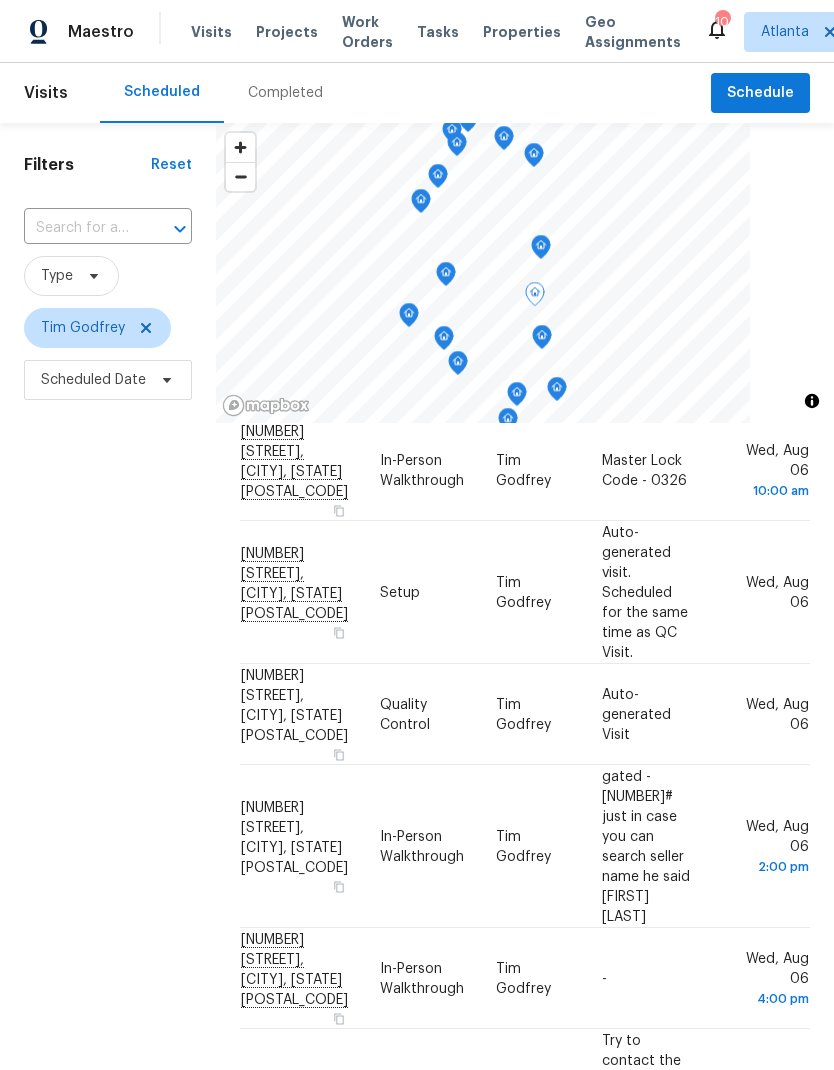click 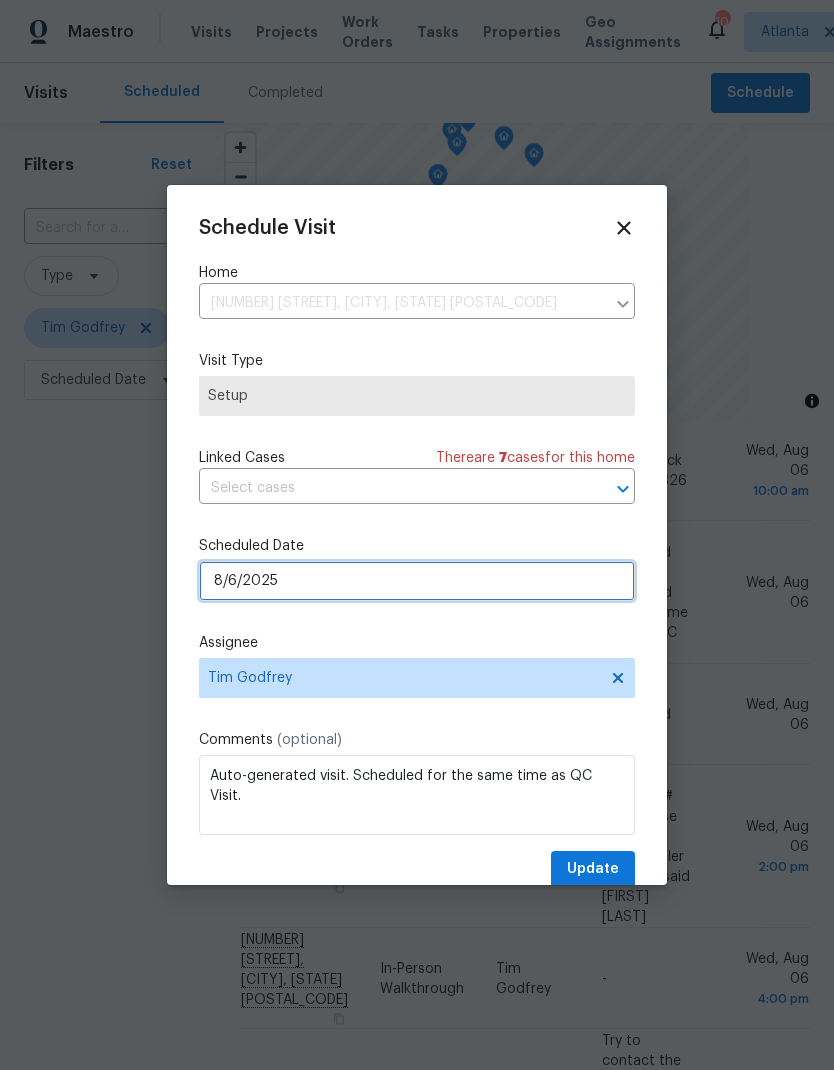 click on "8/6/2025" at bounding box center (417, 581) 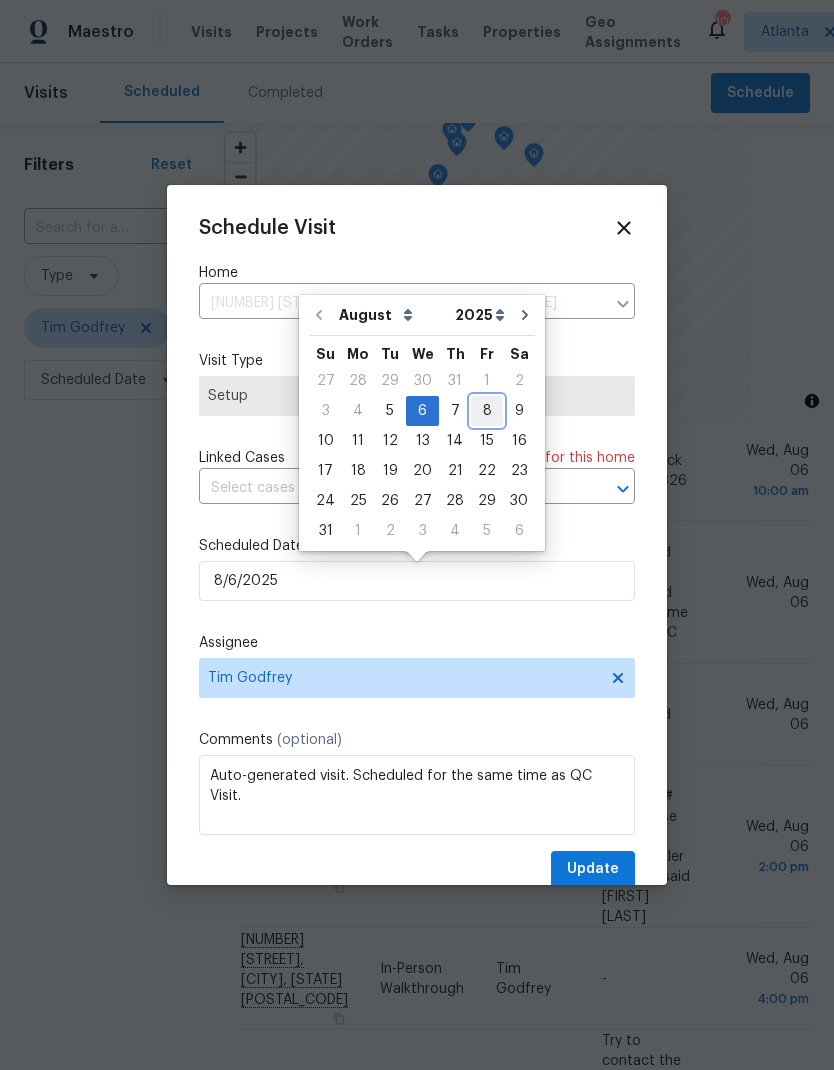 click on "8" at bounding box center (487, 411) 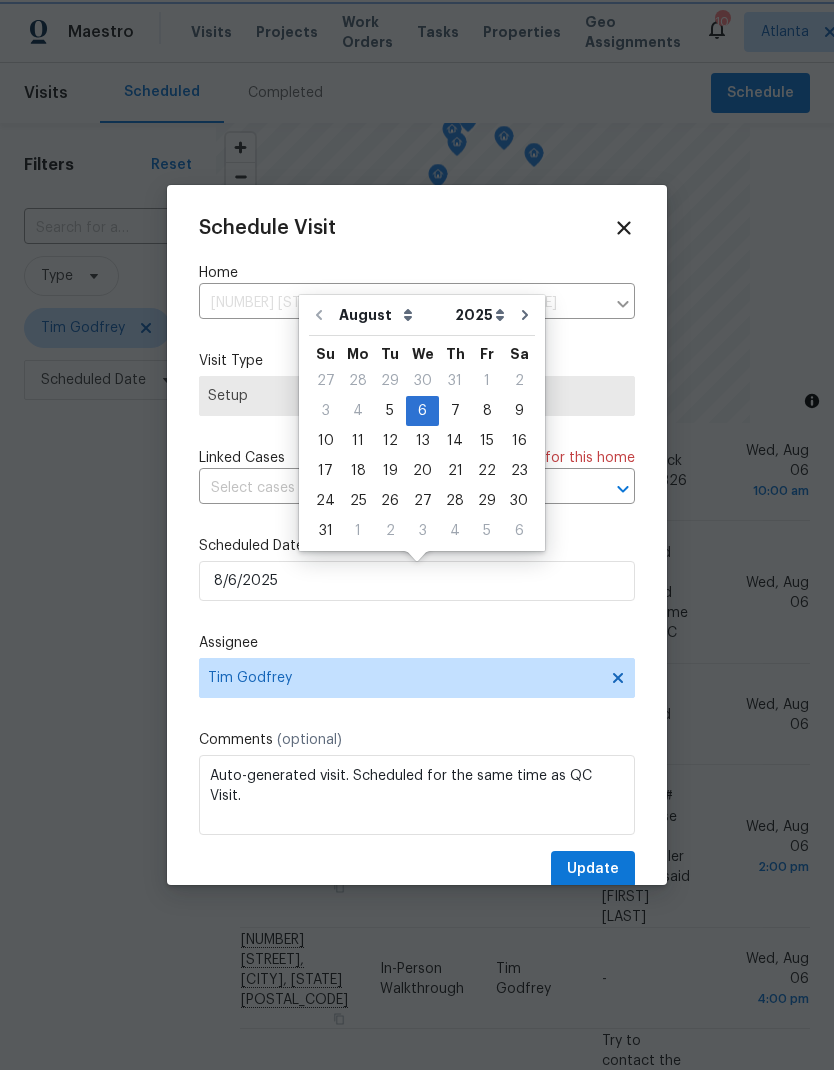 type on "8/8/2025" 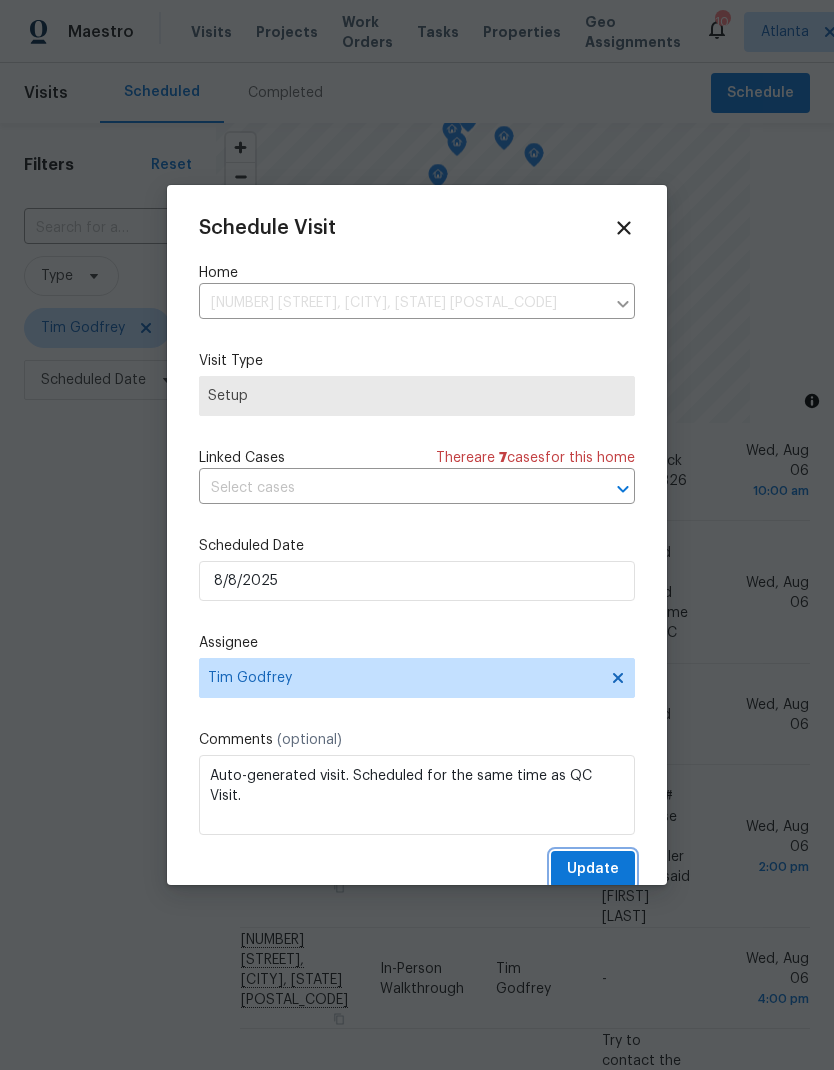 click on "Update" at bounding box center (593, 869) 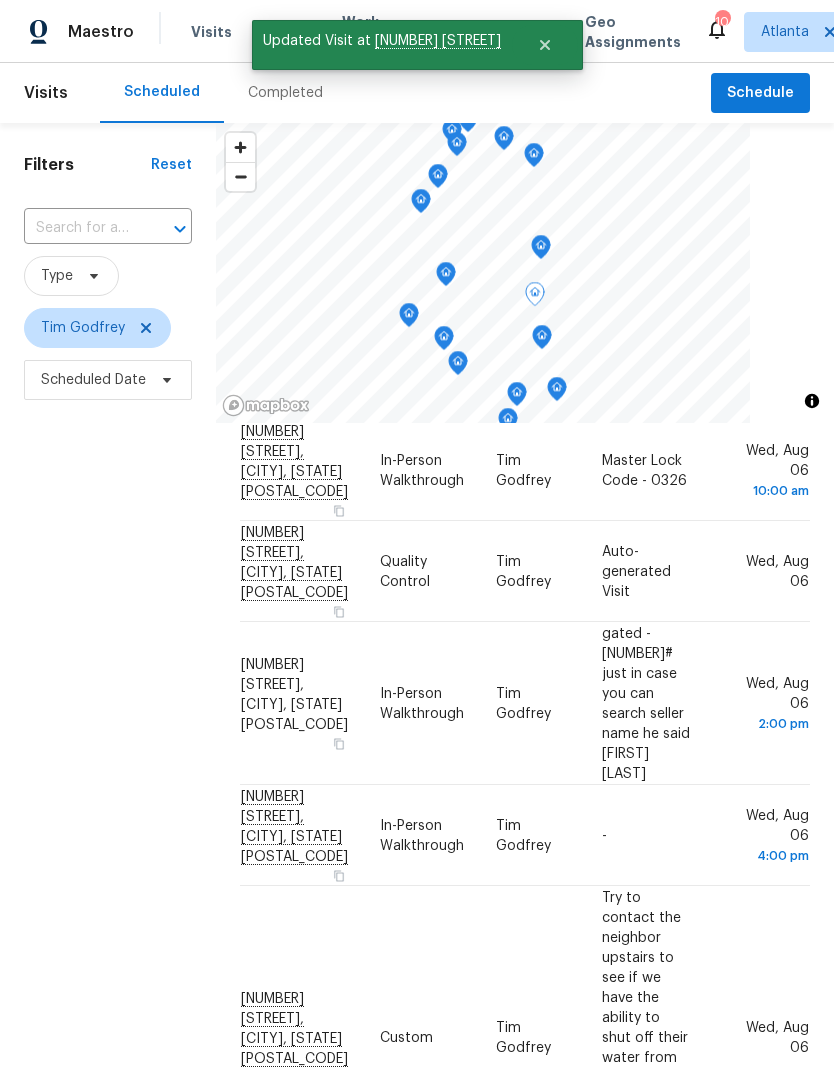 click 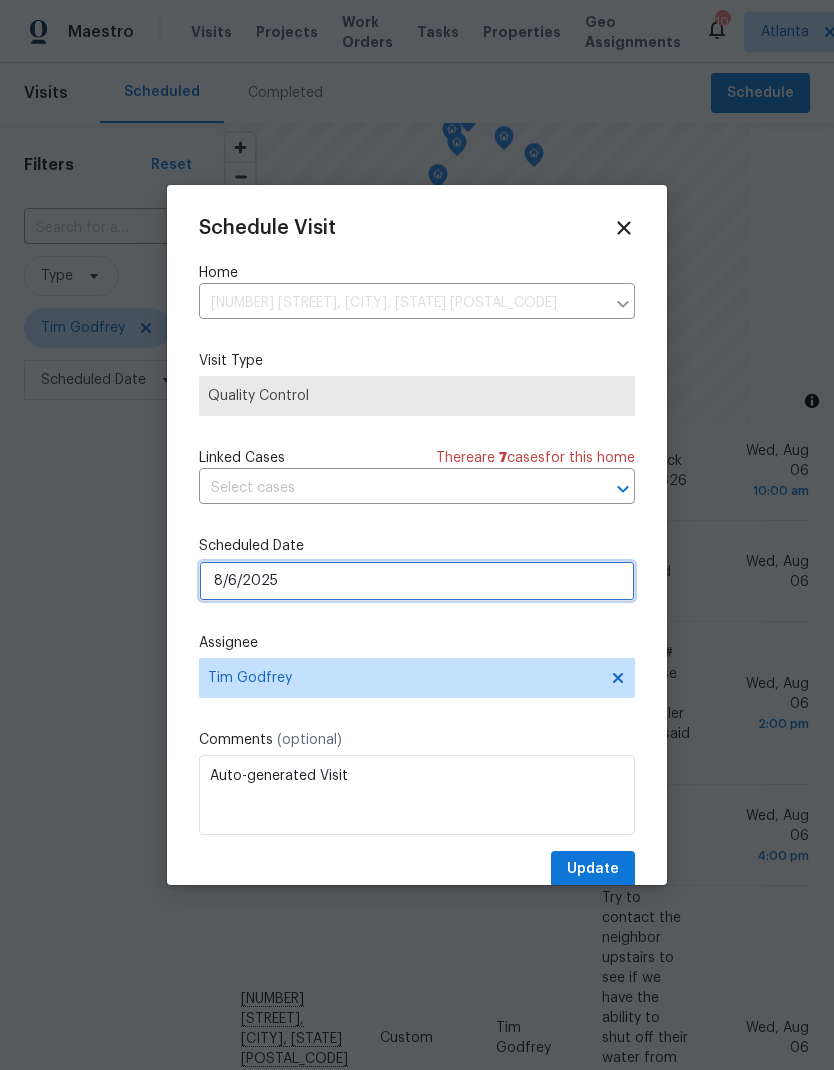 click on "8/6/2025" at bounding box center (417, 581) 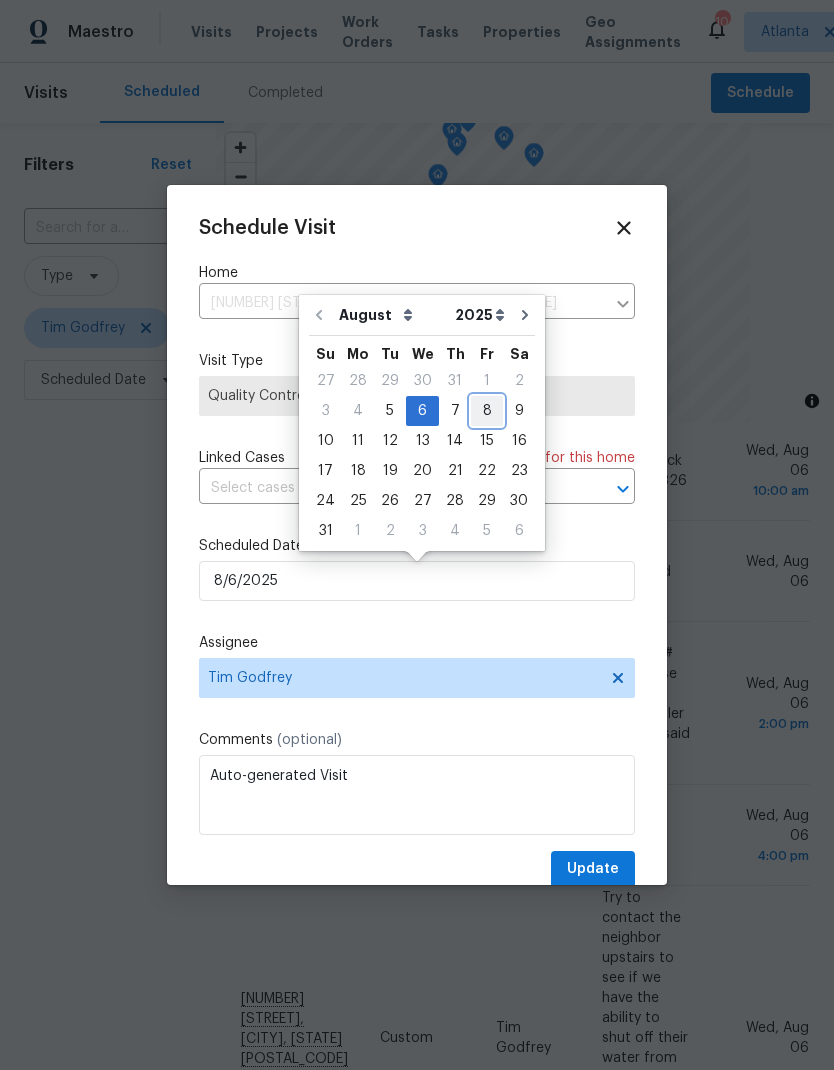 click on "8" at bounding box center [487, 411] 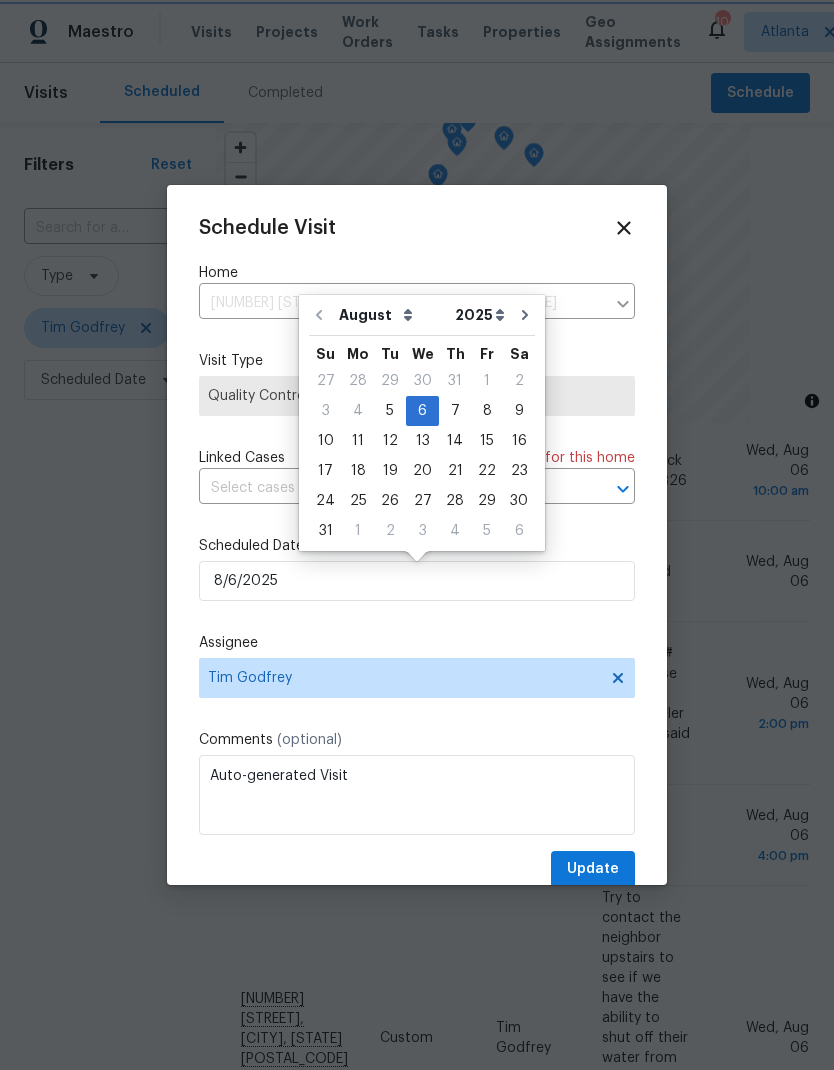 type on "8/8/2025" 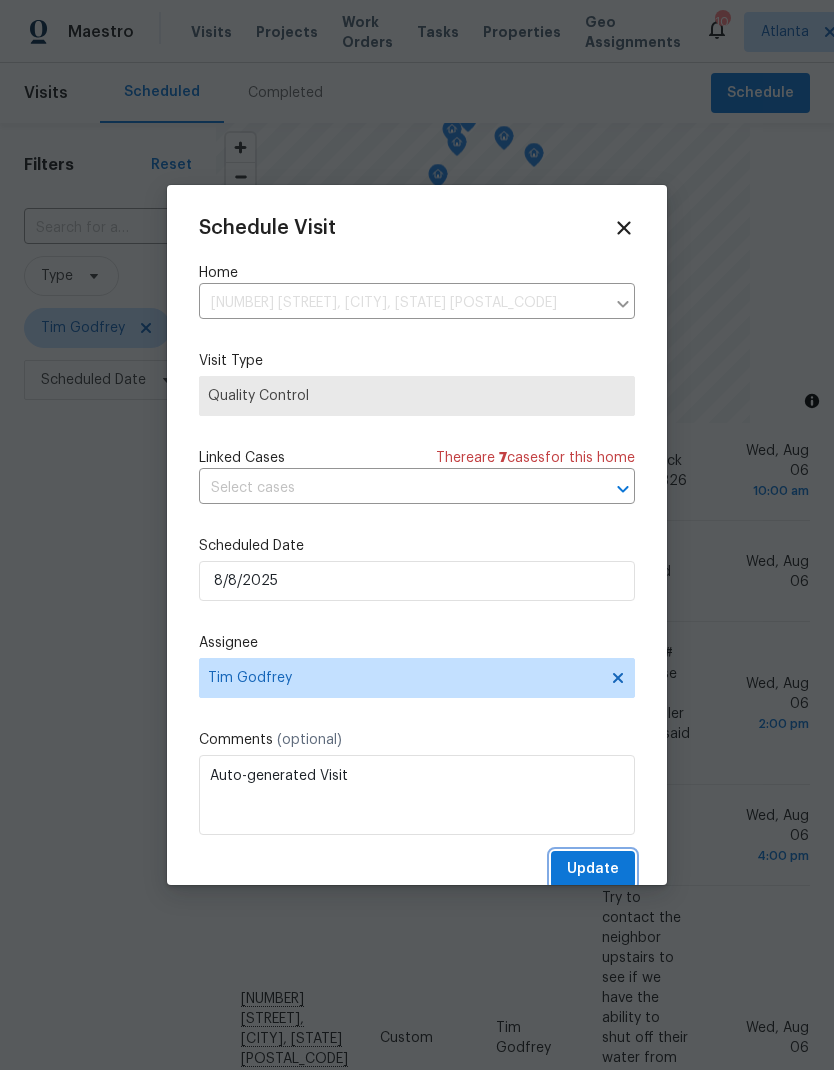 click on "Update" at bounding box center (593, 869) 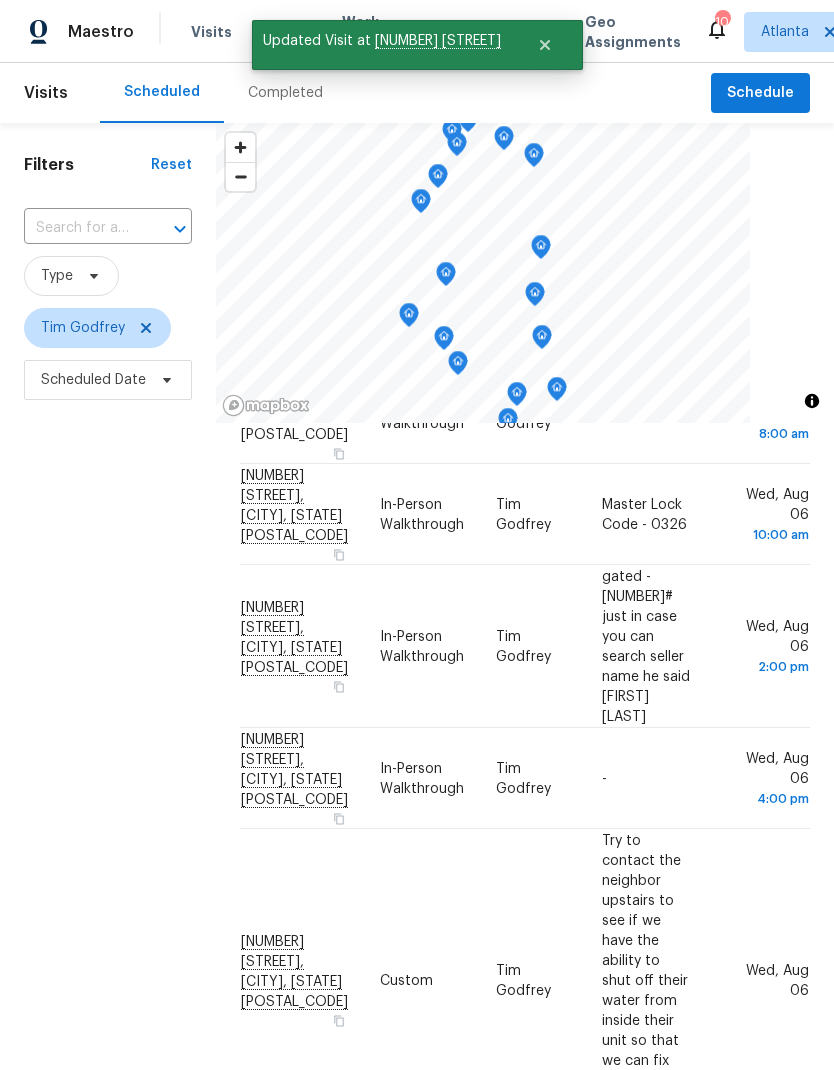 scroll, scrollTop: 341, scrollLeft: 0, axis: vertical 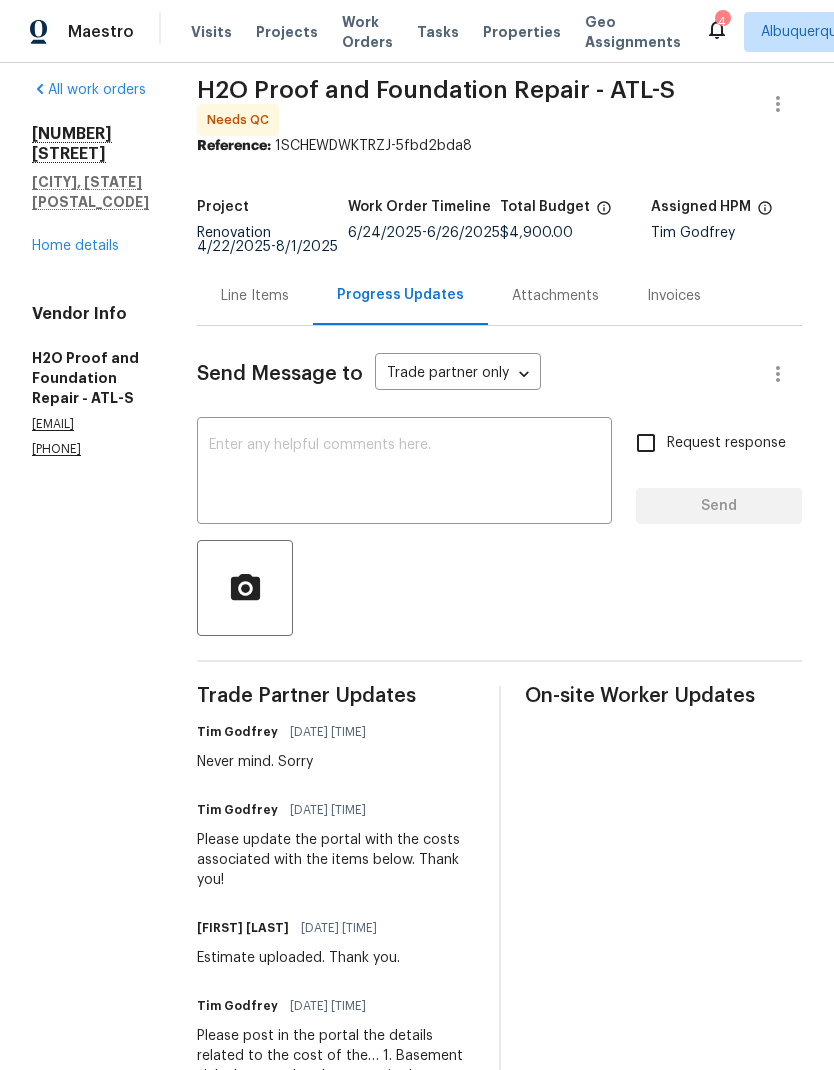 click on "Home details" at bounding box center [75, 246] 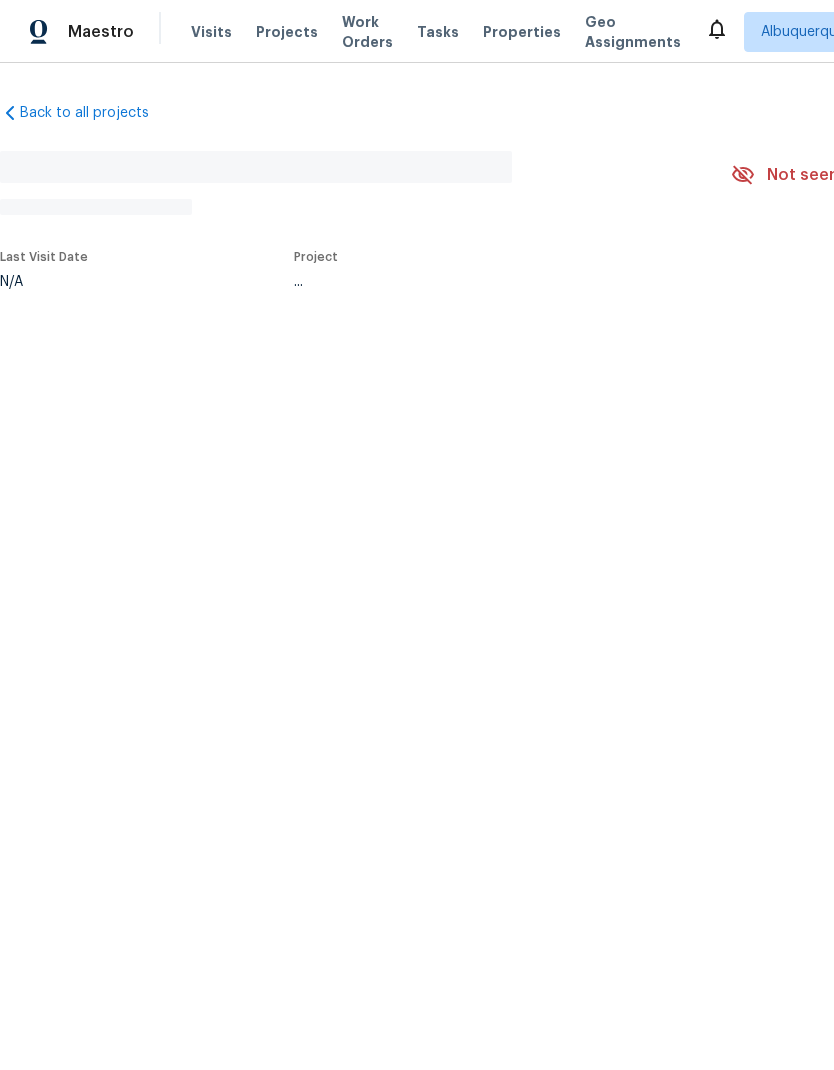 scroll, scrollTop: 0, scrollLeft: 0, axis: both 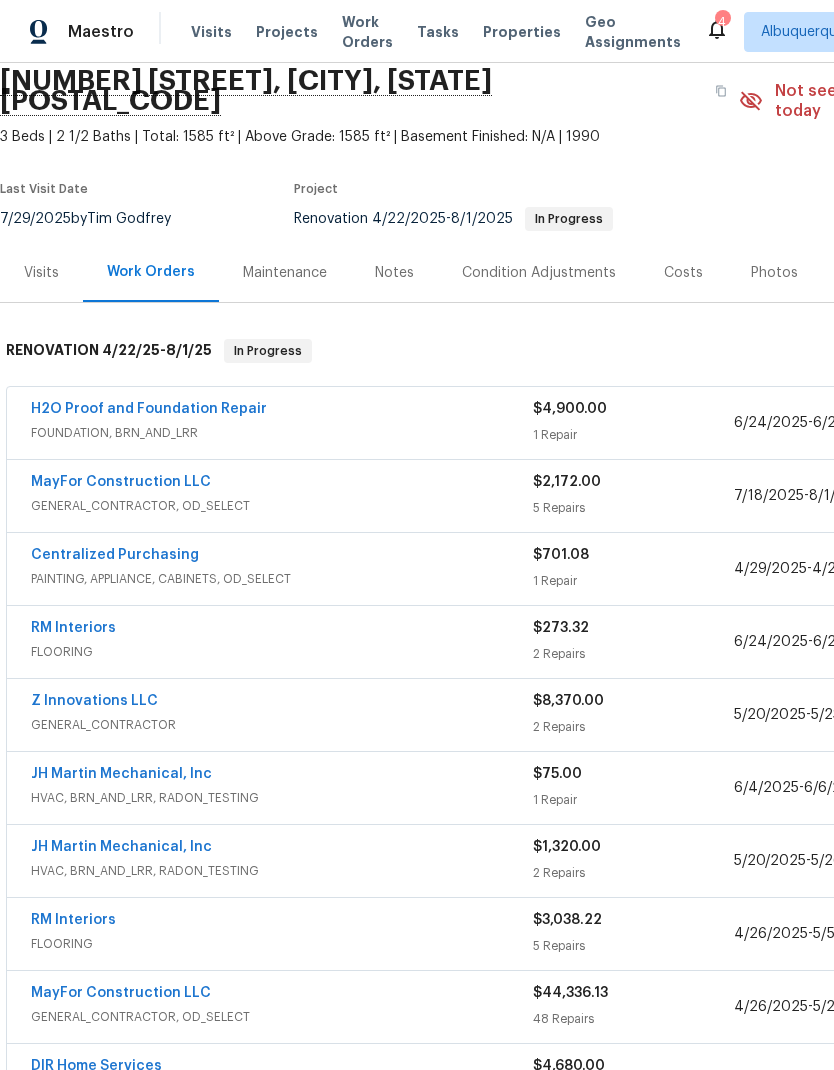click on "H2O Proof and Foundation Repair" at bounding box center (149, 409) 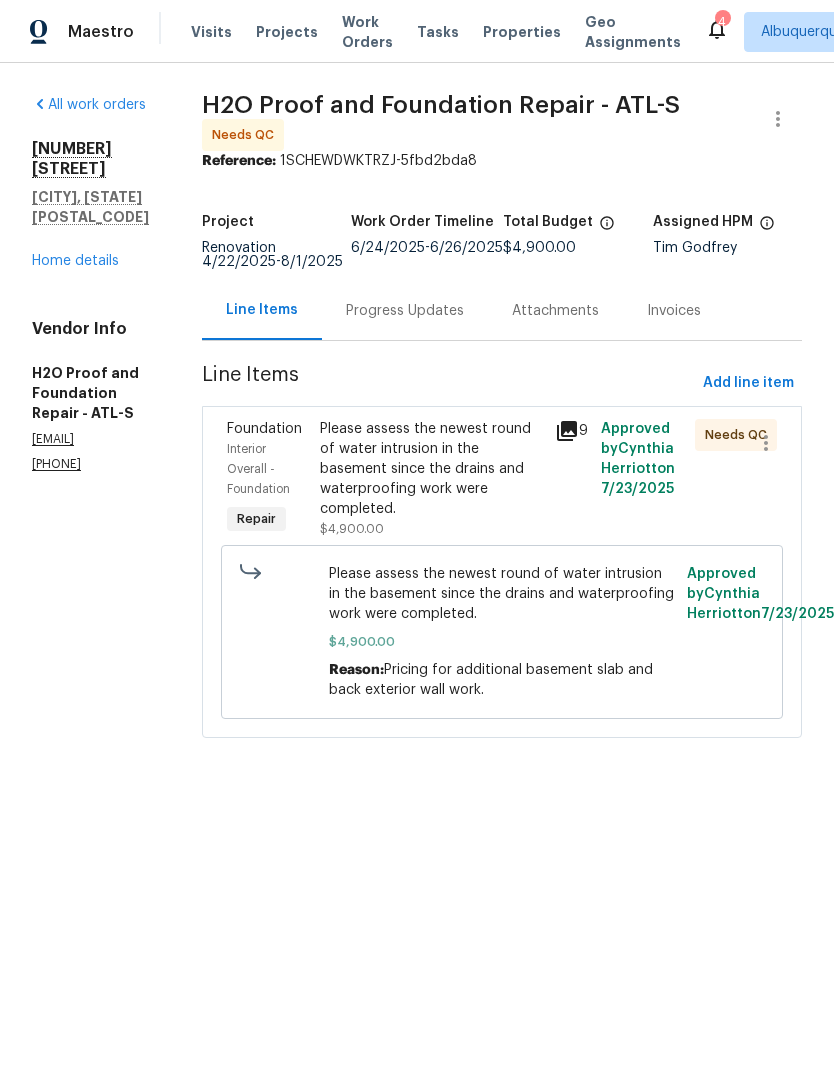 click on "Please assess the newest round of water intrusion in the basement since the drains and waterproofing work were completed." at bounding box center (431, 469) 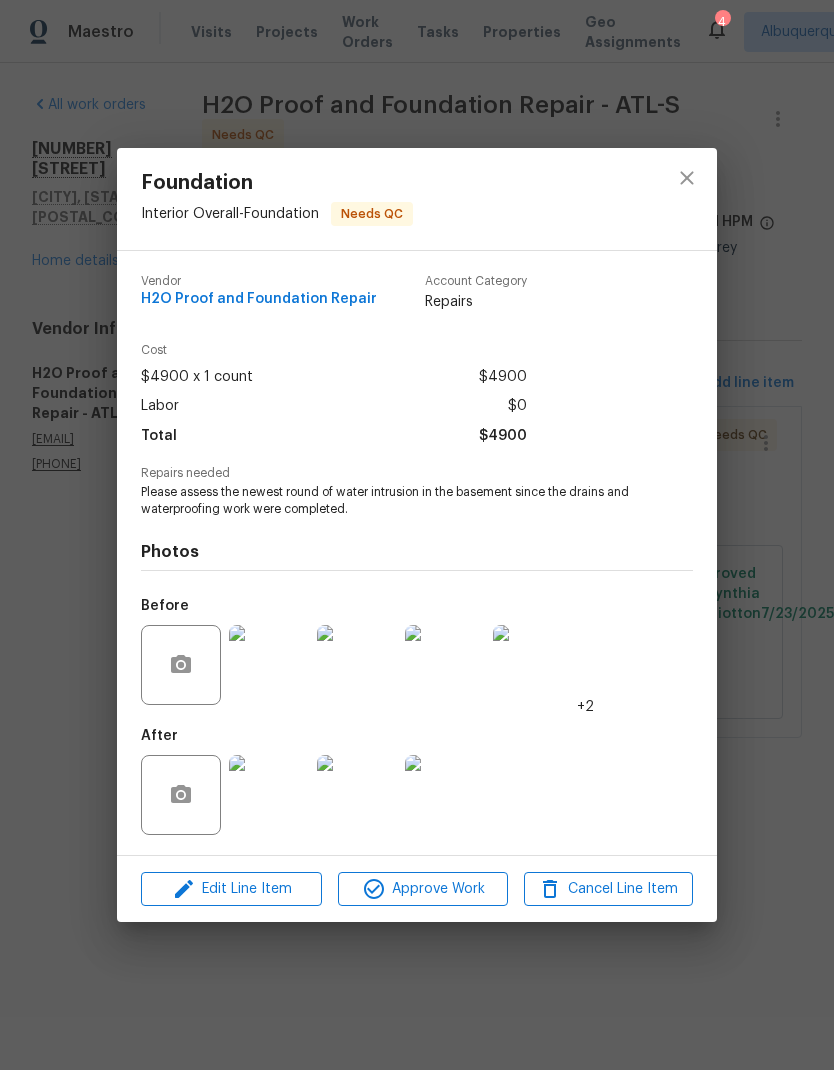 click at bounding box center [269, 795] 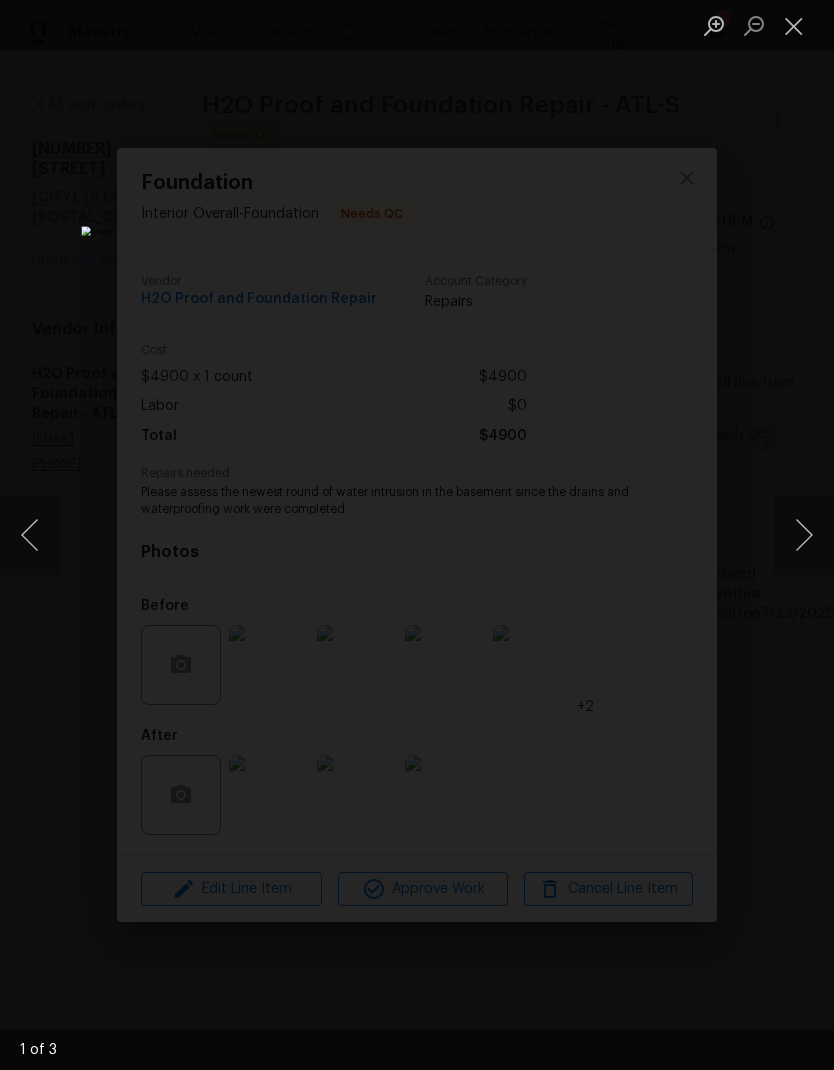 click at bounding box center (804, 535) 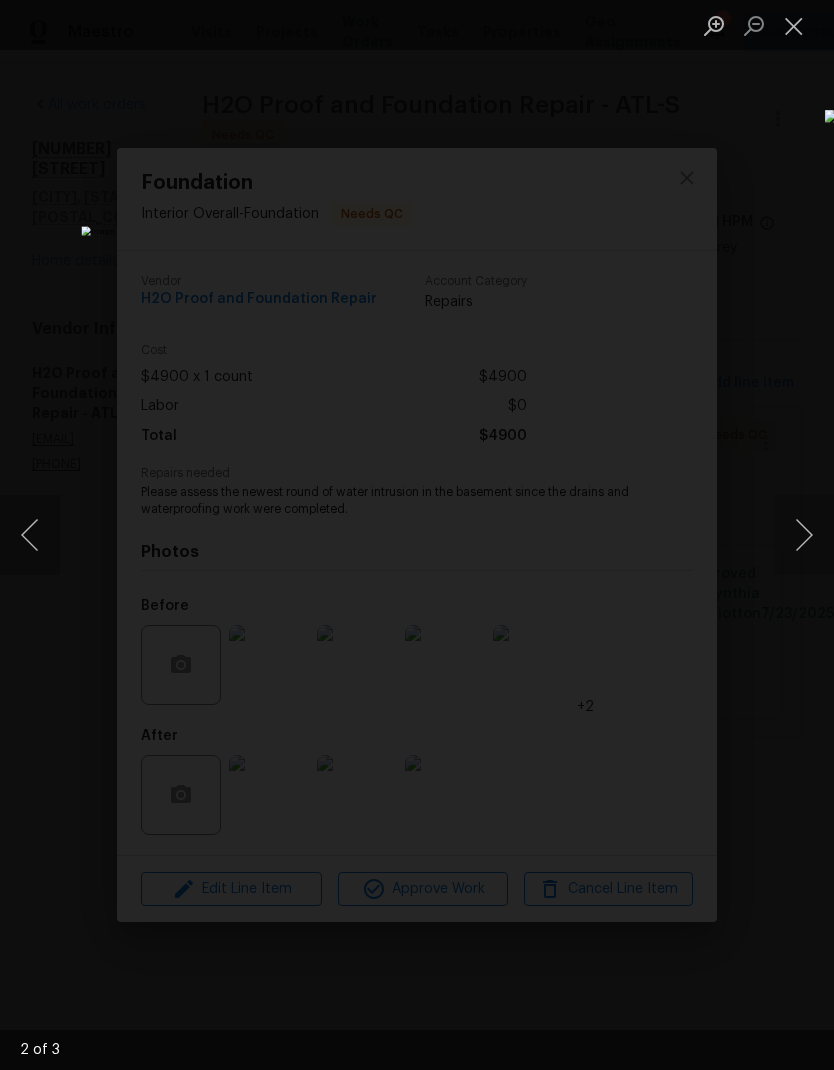 click at bounding box center [804, 535] 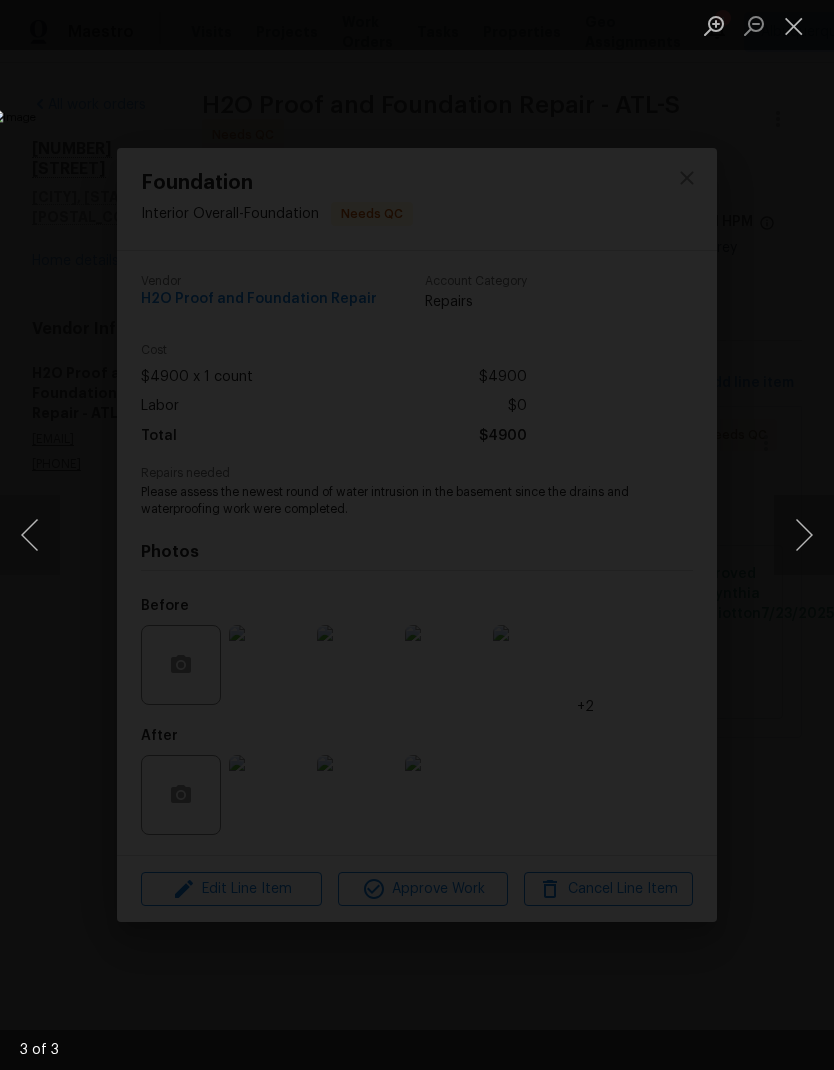 click at bounding box center (804, 535) 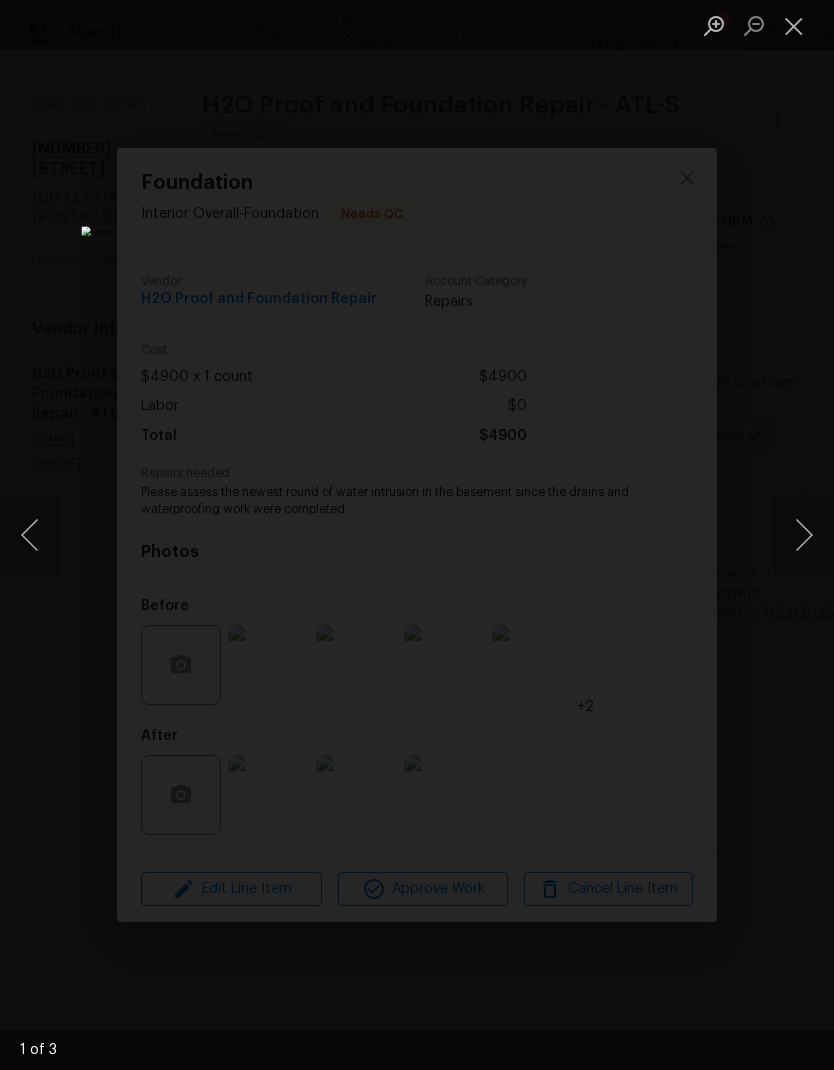 click at bounding box center (804, 535) 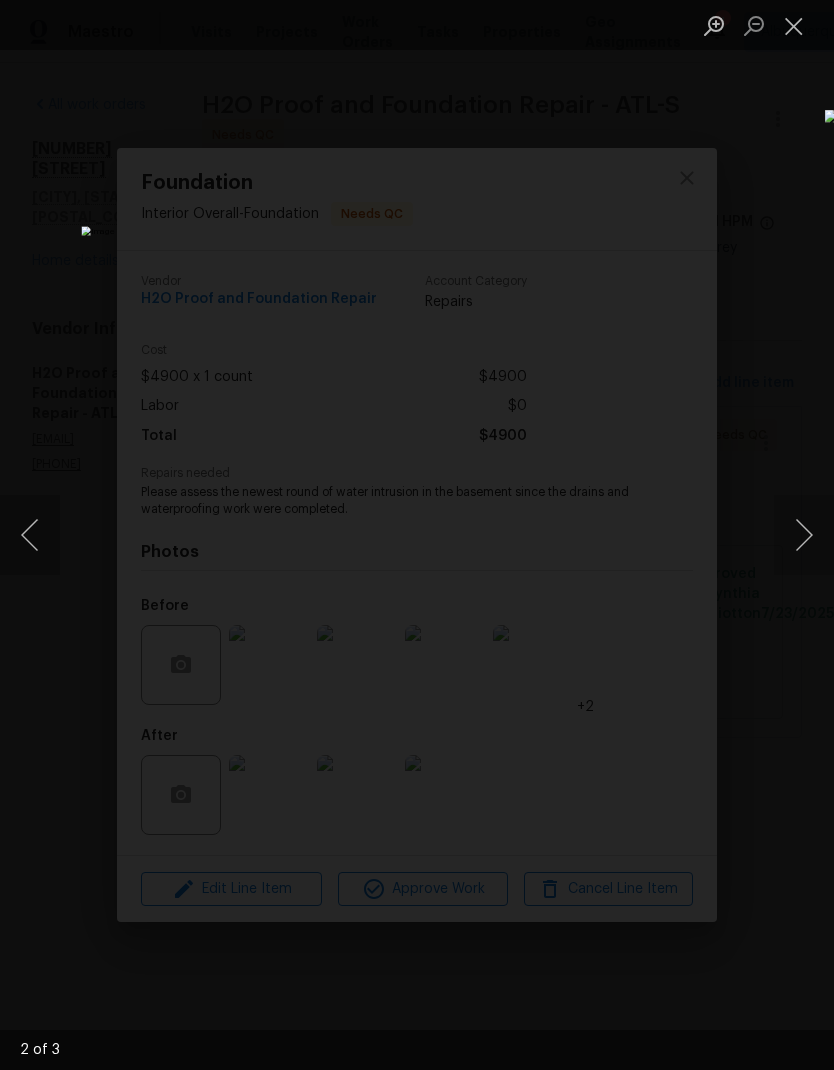 click at bounding box center [804, 535] 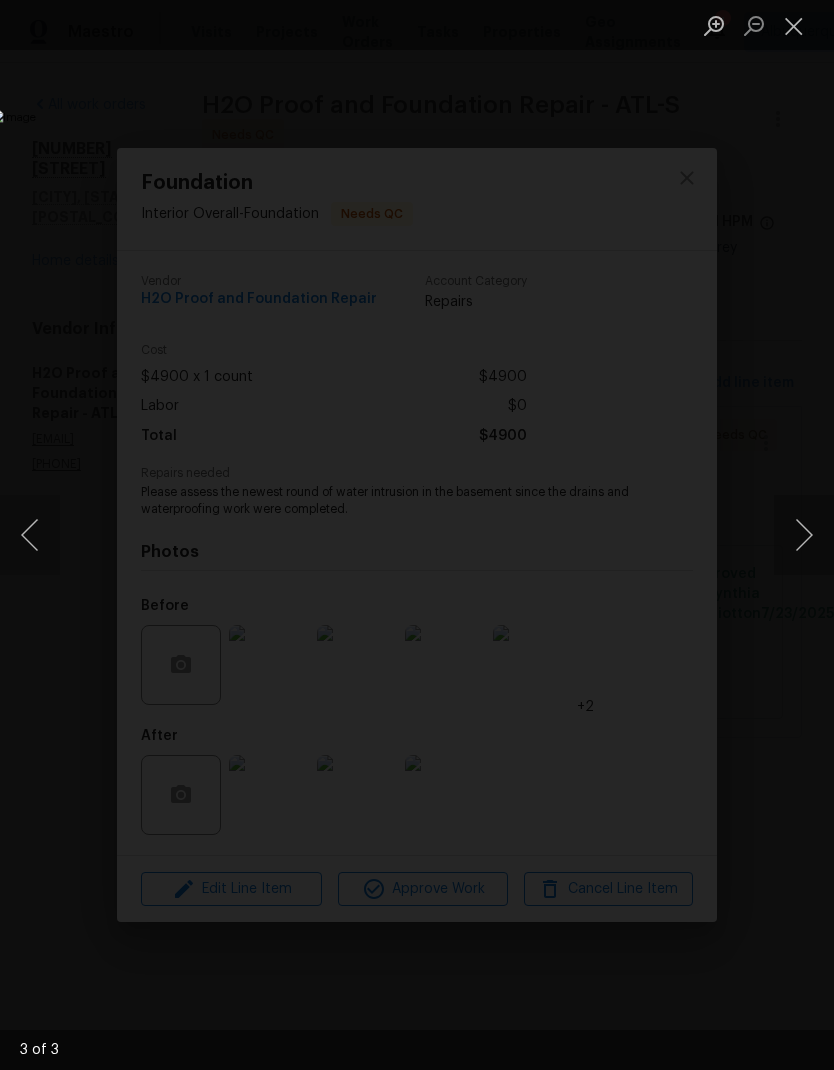click at bounding box center (804, 535) 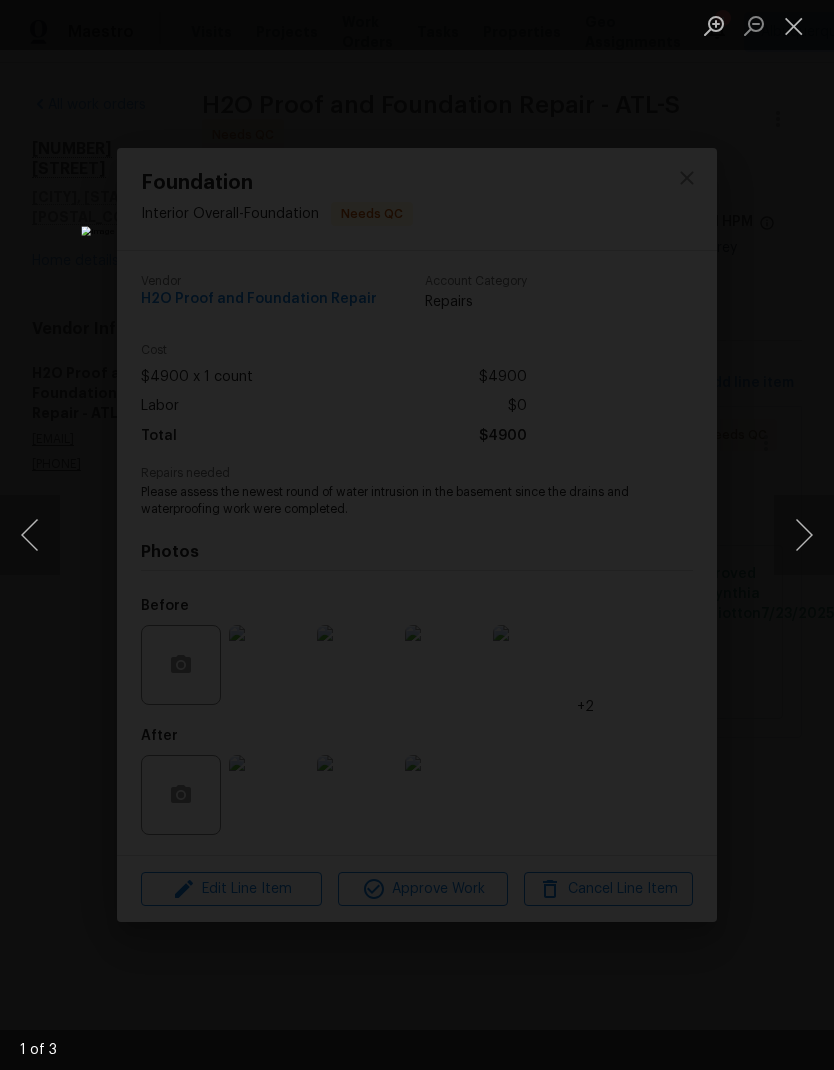 click at bounding box center [794, 25] 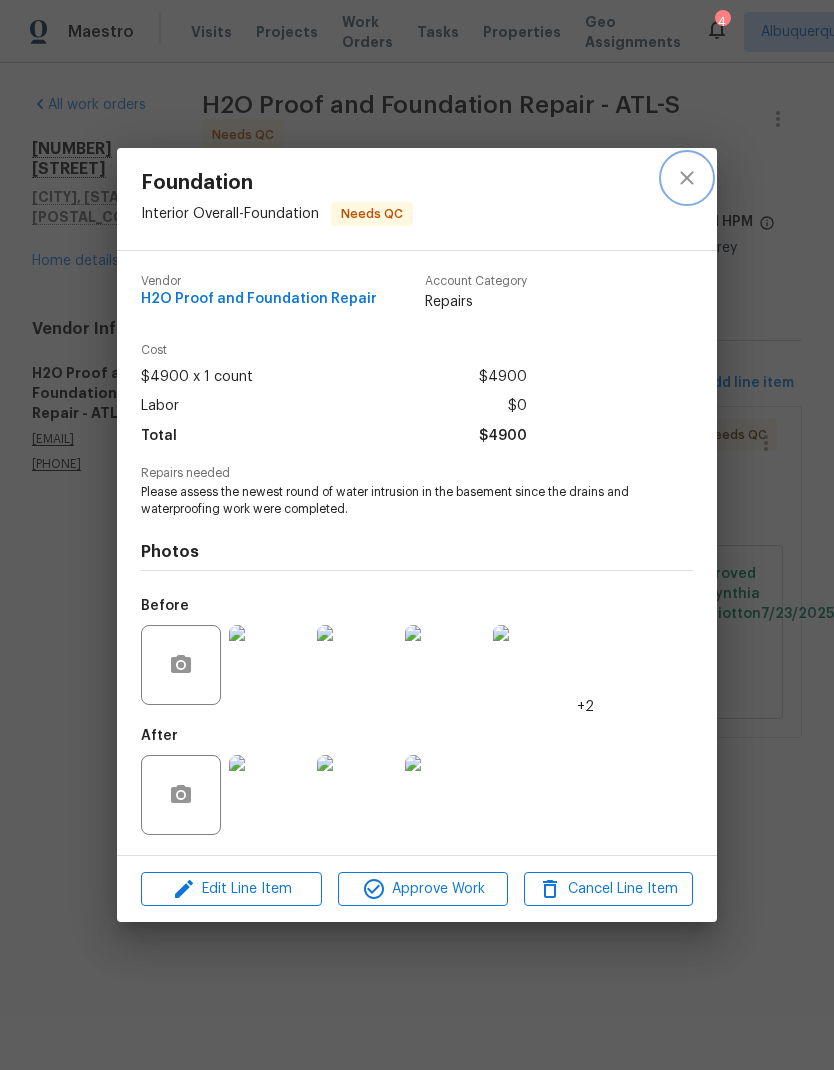 click 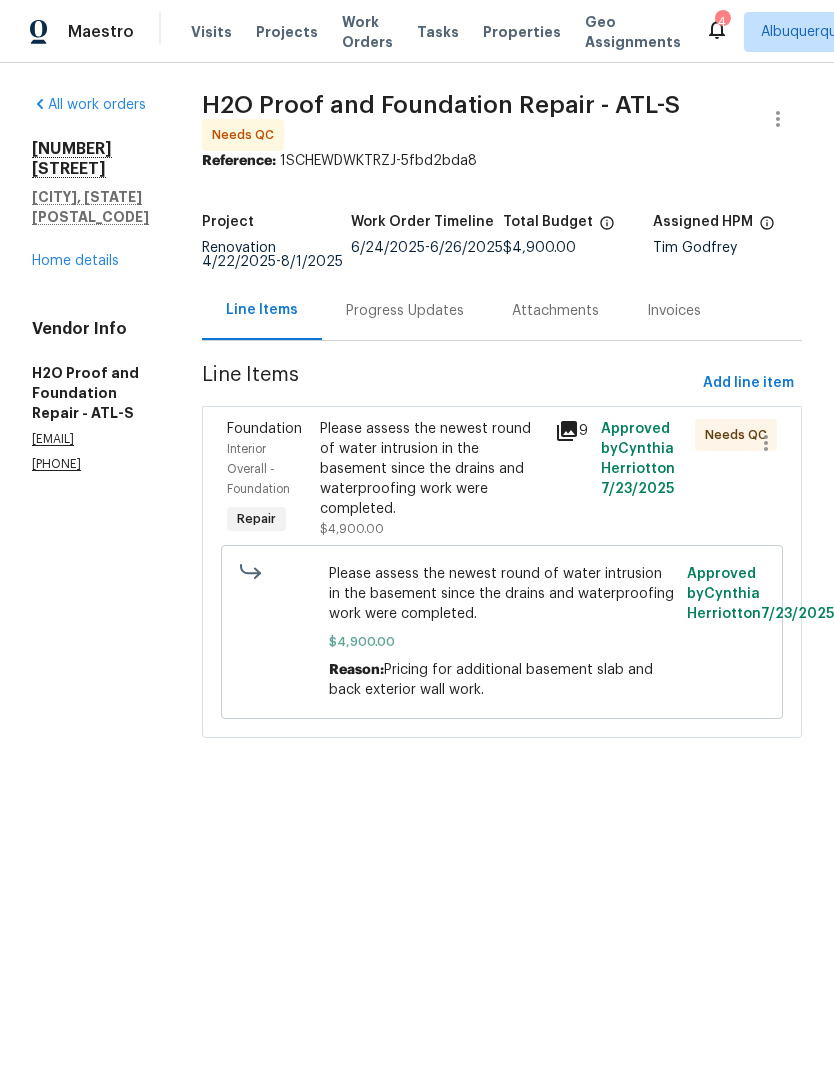 click on "Home details" at bounding box center (75, 261) 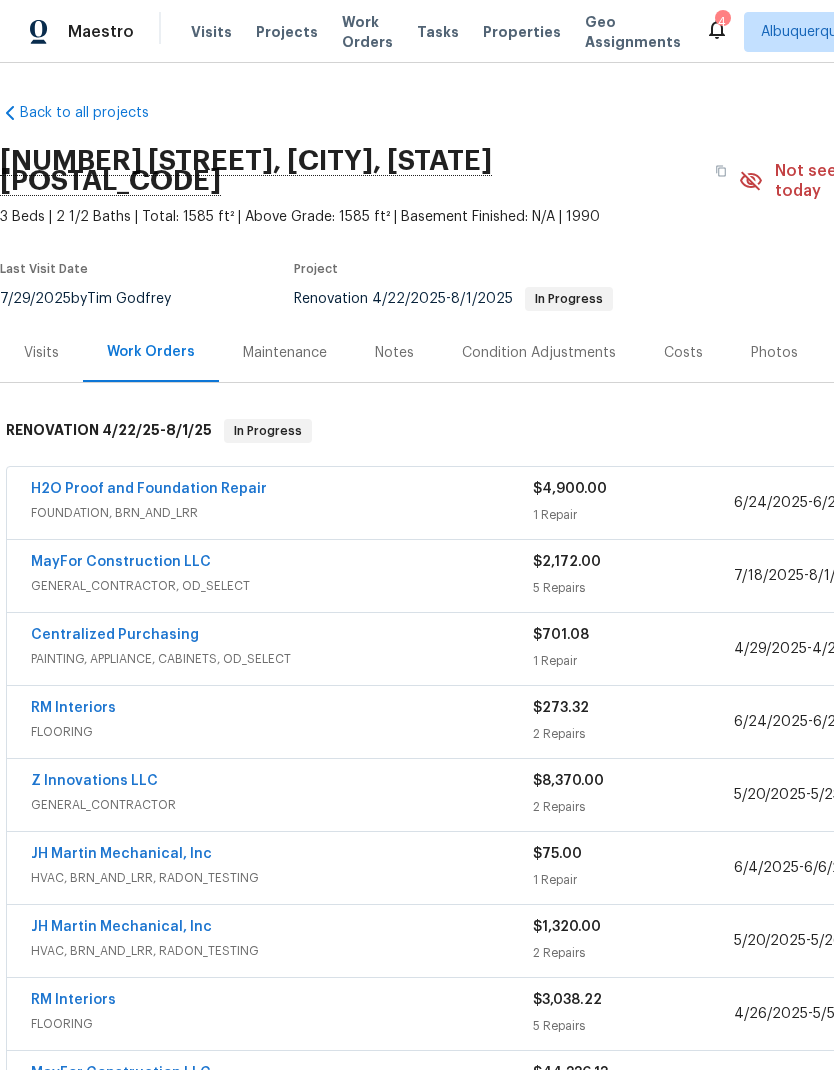 scroll, scrollTop: 0, scrollLeft: 0, axis: both 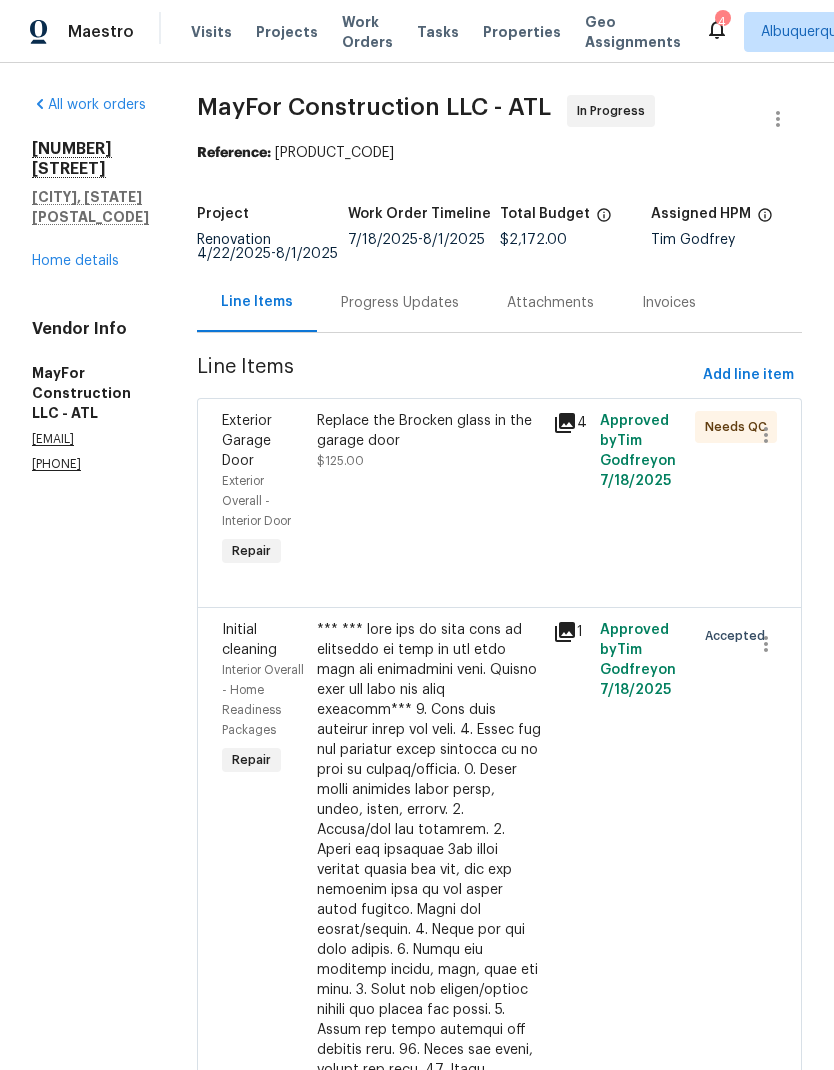 click on "Progress Updates" at bounding box center [400, 303] 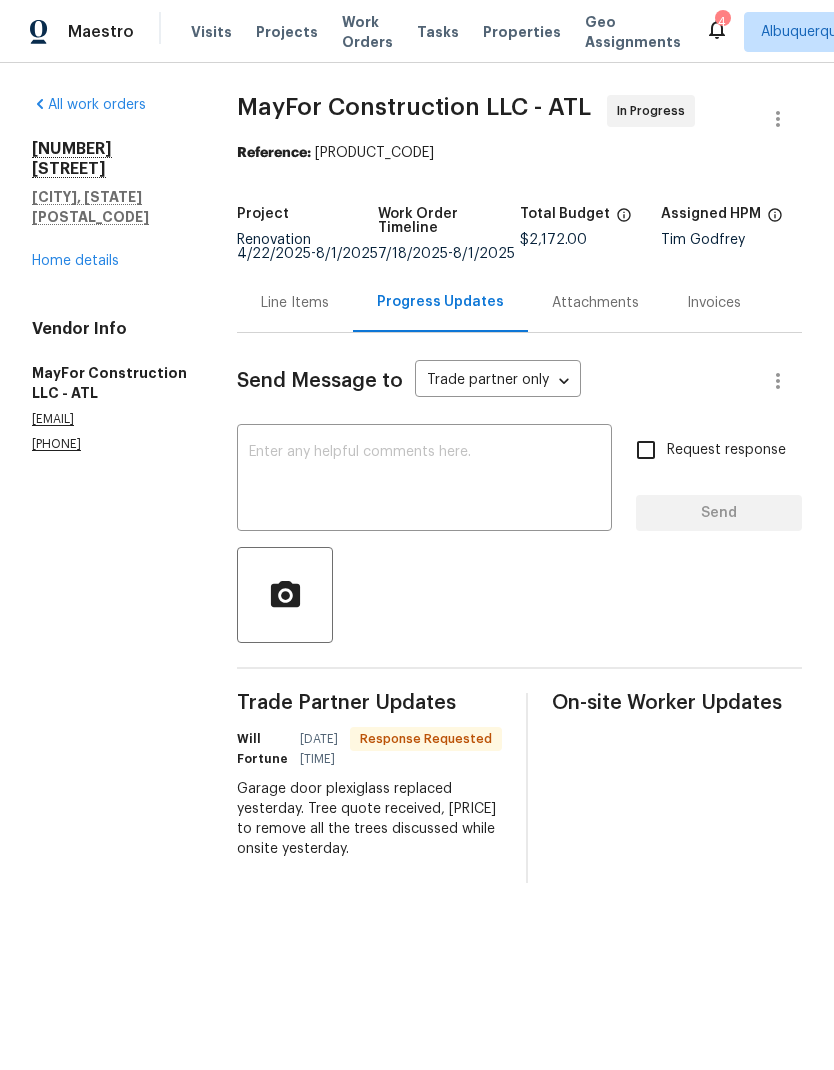 click on "Line Items" at bounding box center [295, 303] 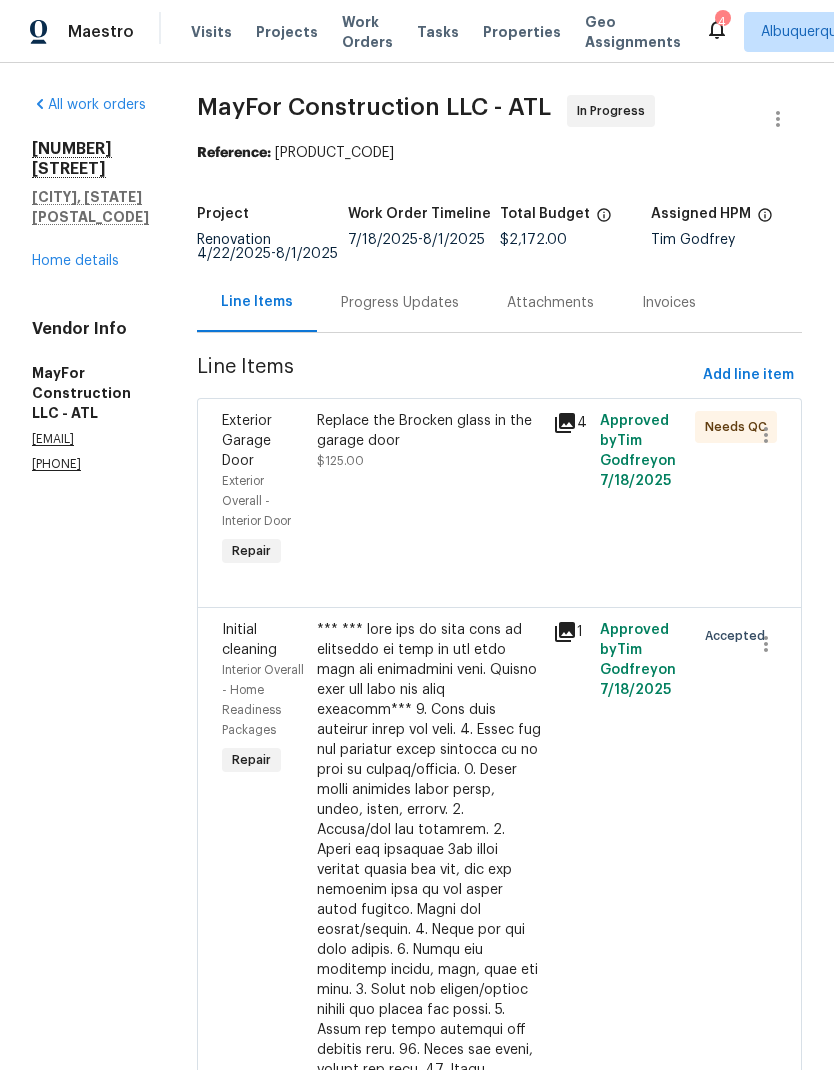 scroll, scrollTop: 0, scrollLeft: 0, axis: both 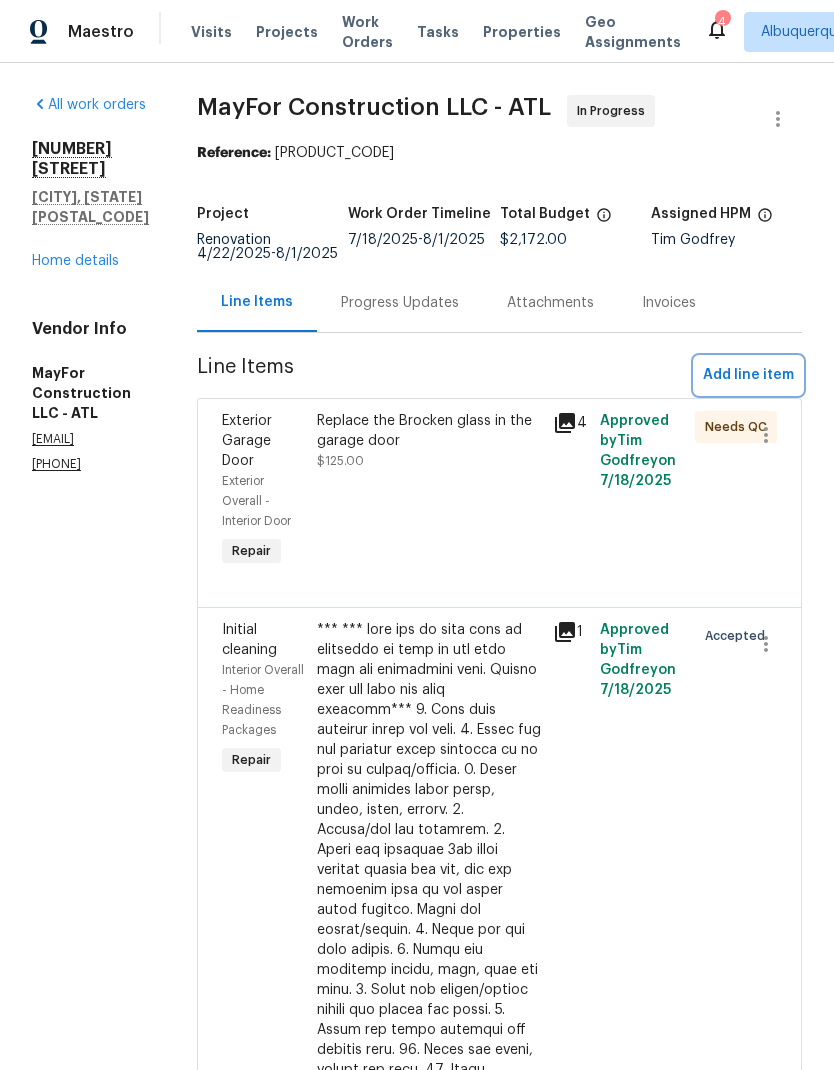 click on "Add line item" at bounding box center [748, 375] 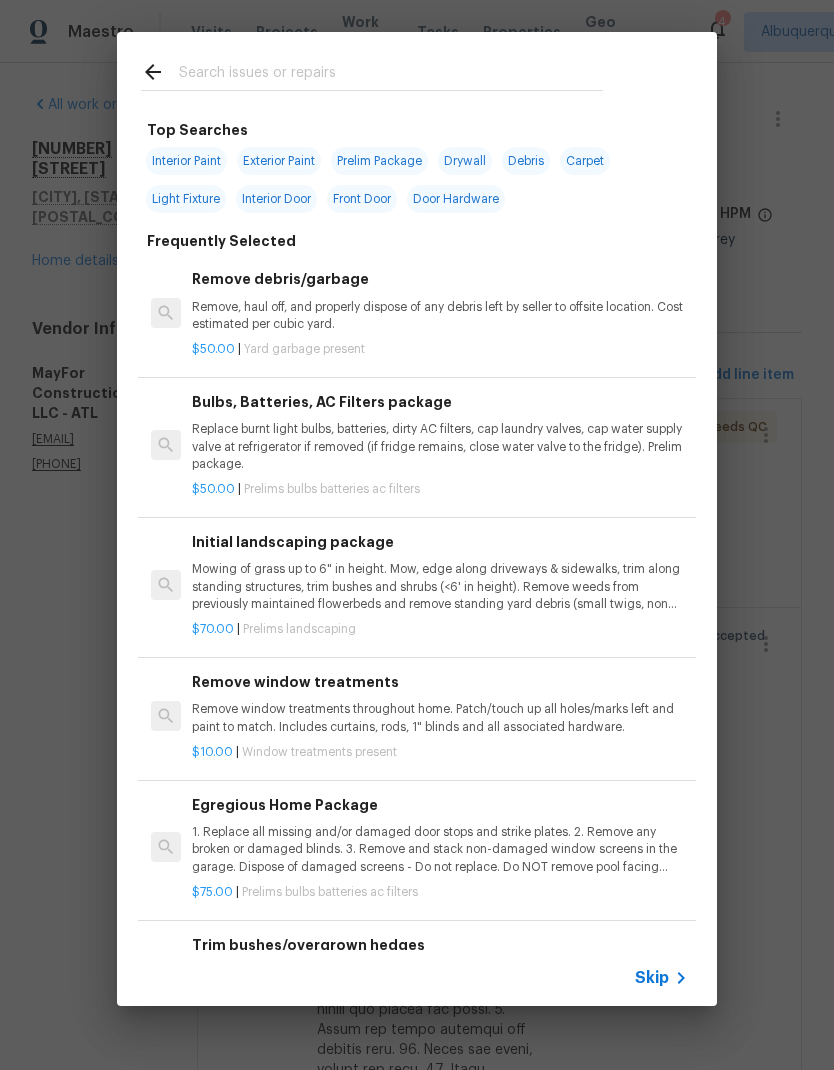 click at bounding box center [391, 75] 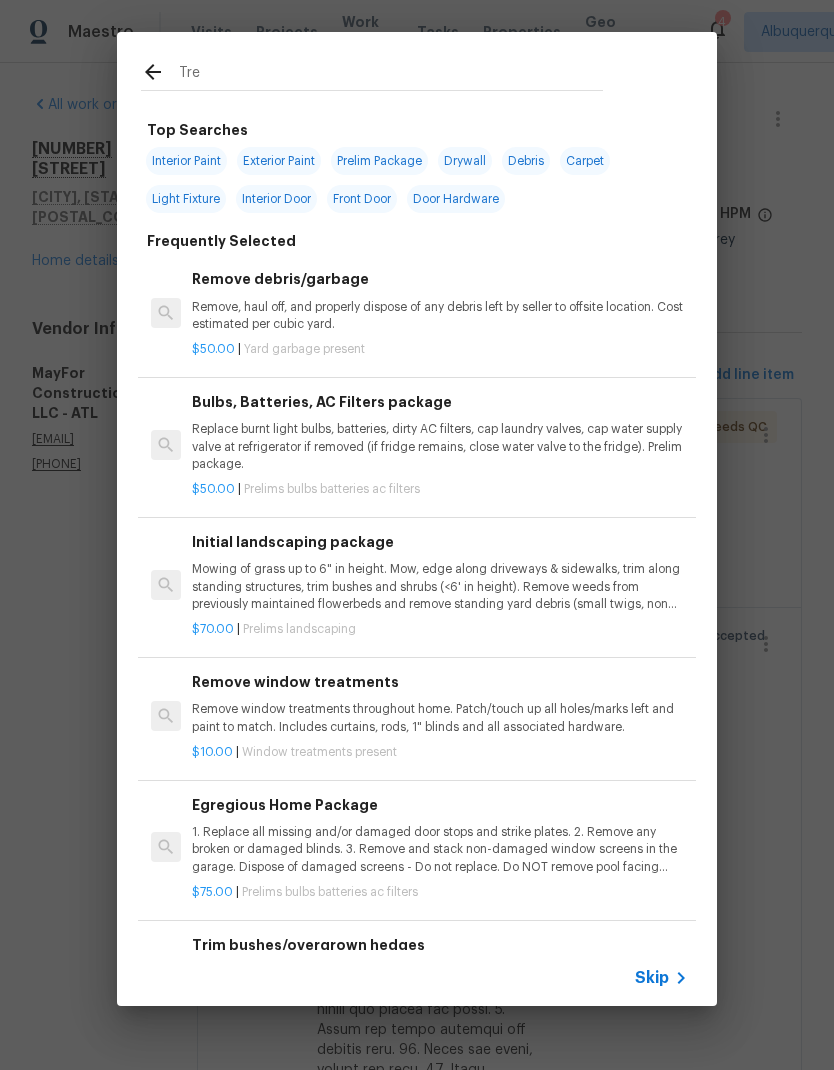 type on "Tree" 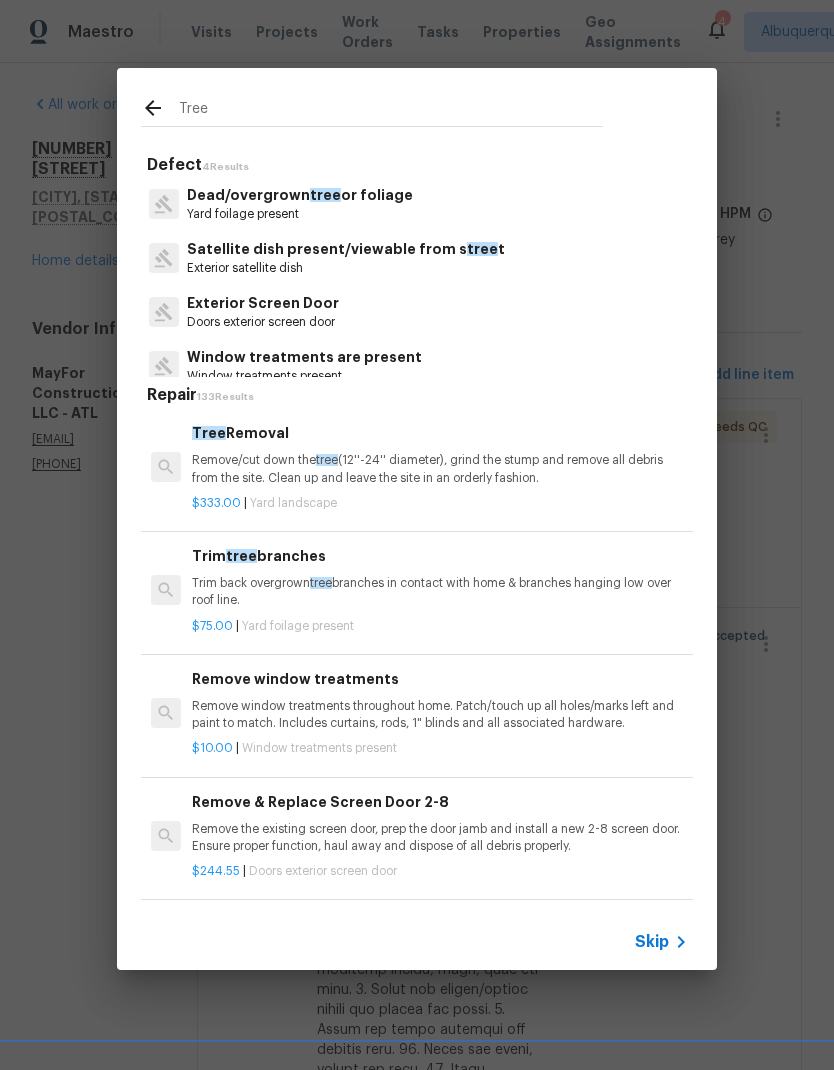 click on "Remove/cut down the  tree  (12''-24'' diameter), grind the stump and remove all debris from the site. Clean up and leave the site in an orderly fashion." at bounding box center [440, 469] 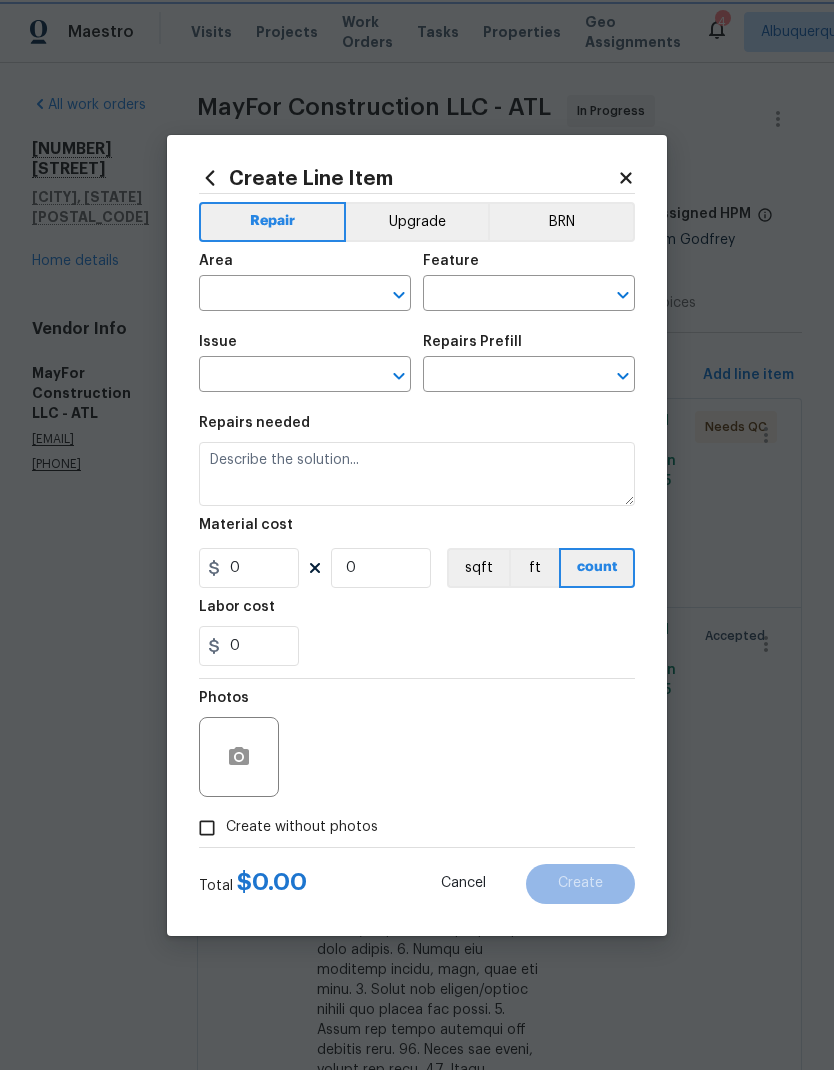 type on "Landscaping" 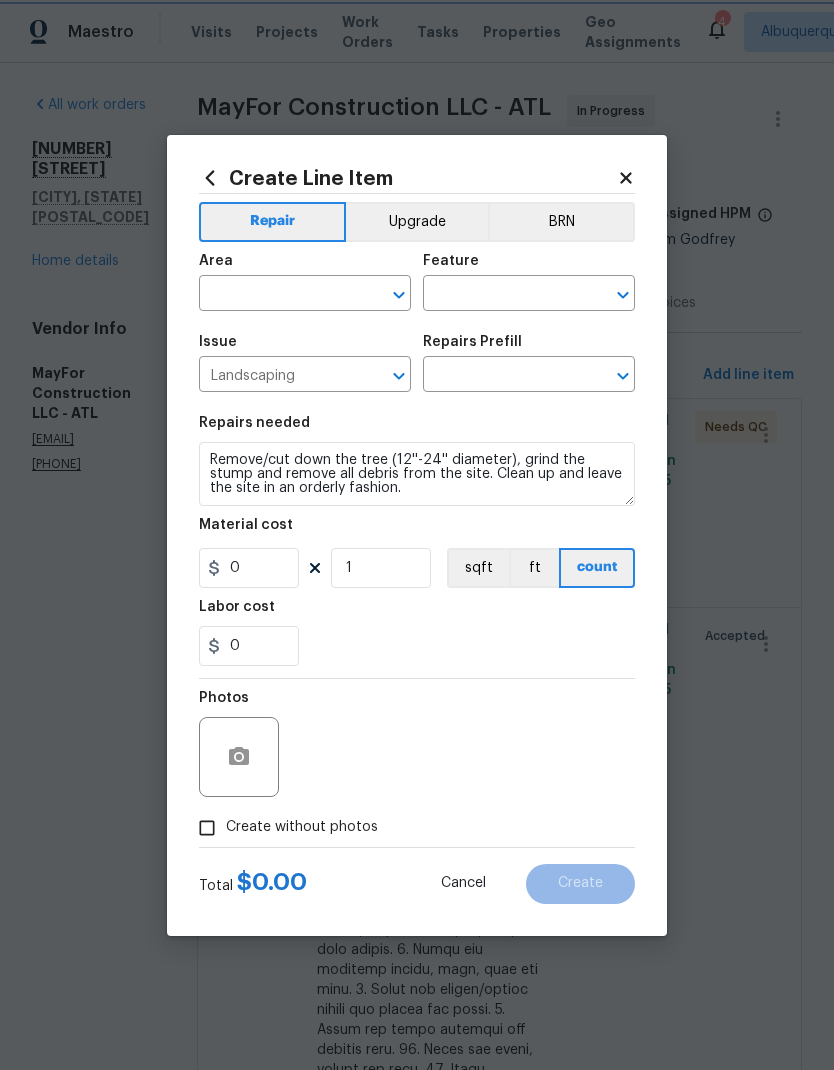 type on "Tree Removal $333.00" 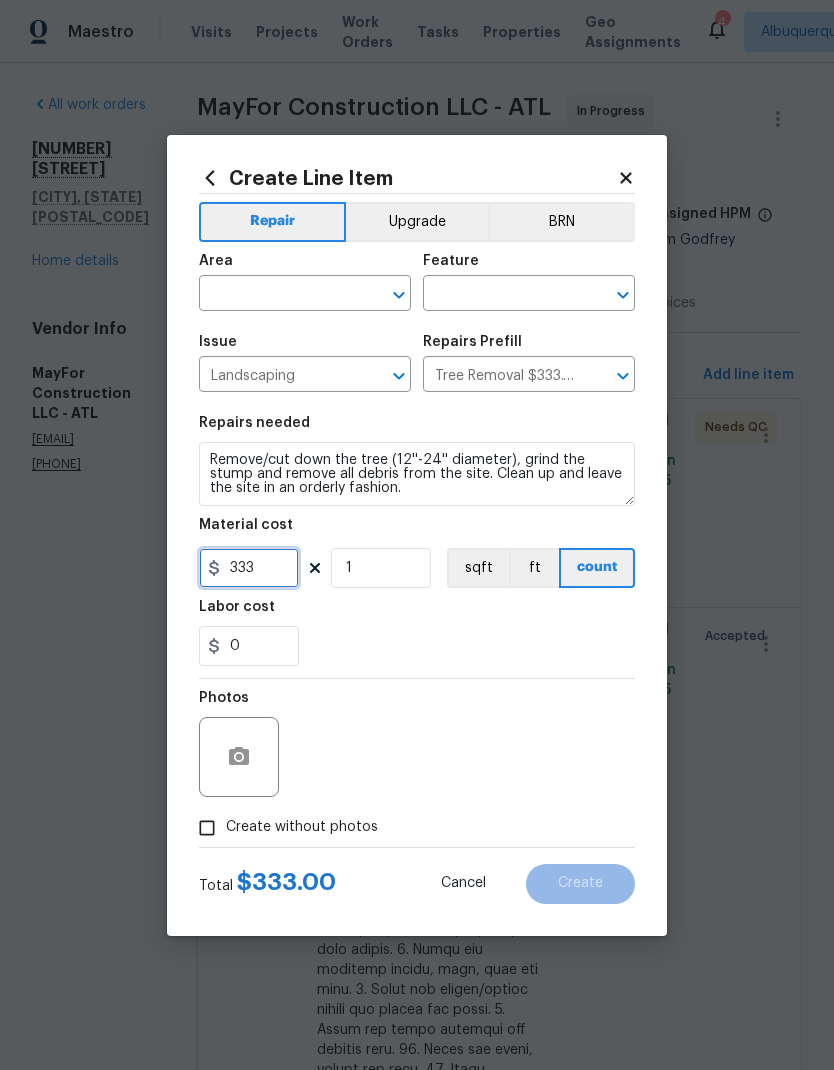 click on "333" at bounding box center (249, 568) 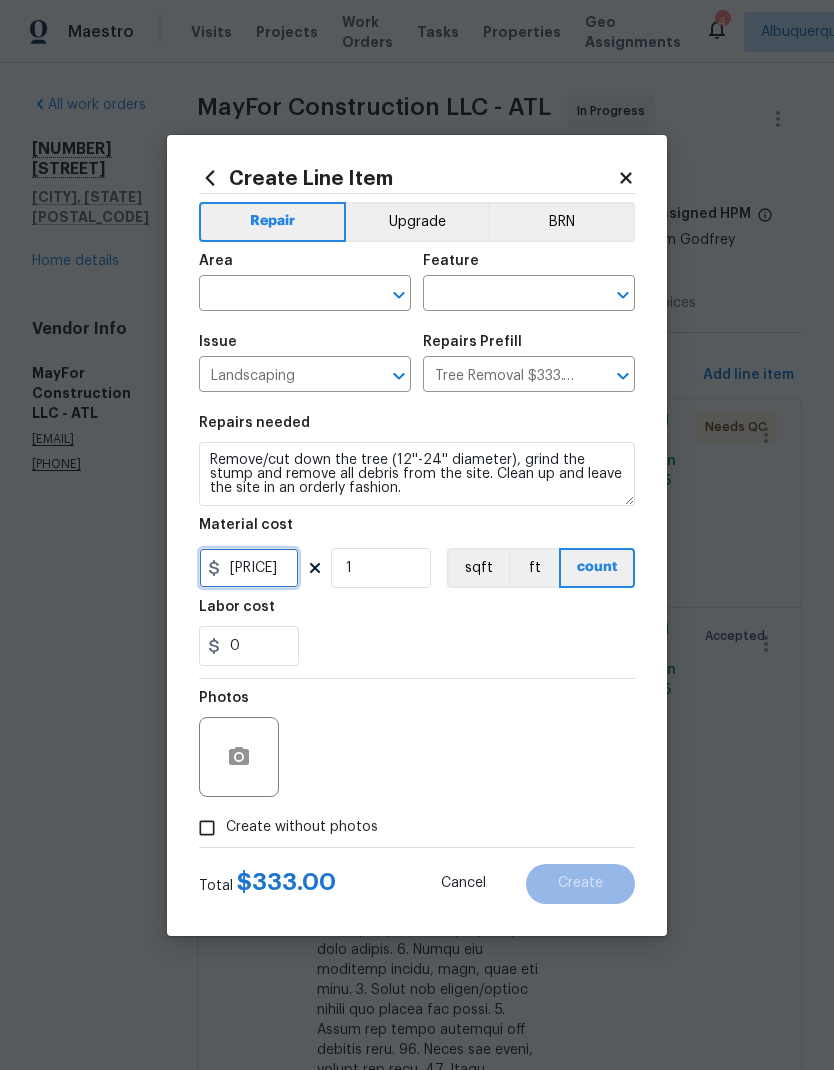type on "12880" 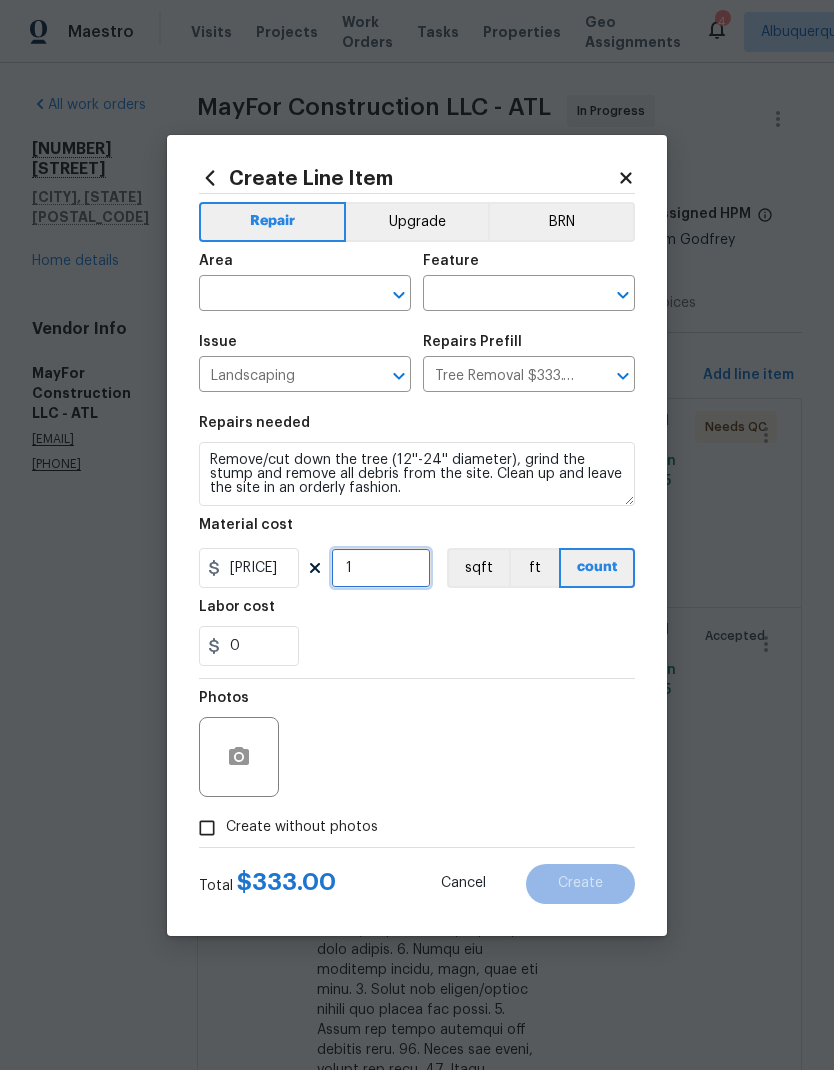 click on "1" at bounding box center (381, 568) 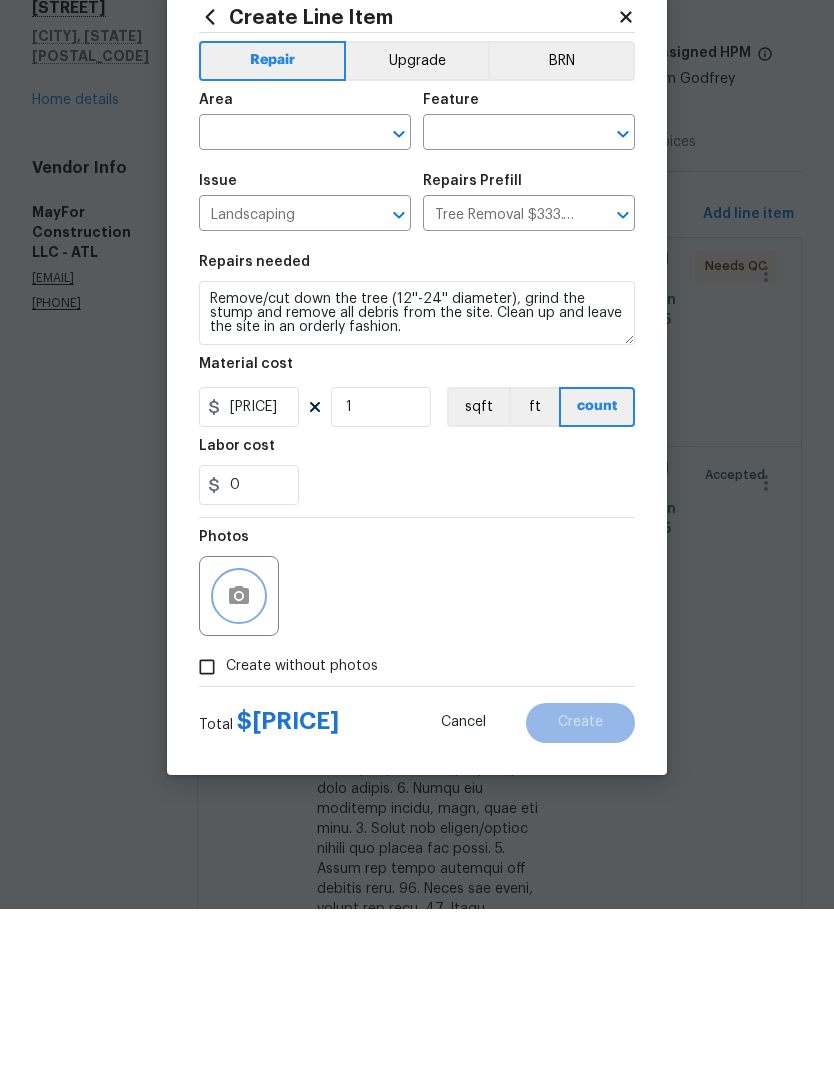 click at bounding box center (239, 757) 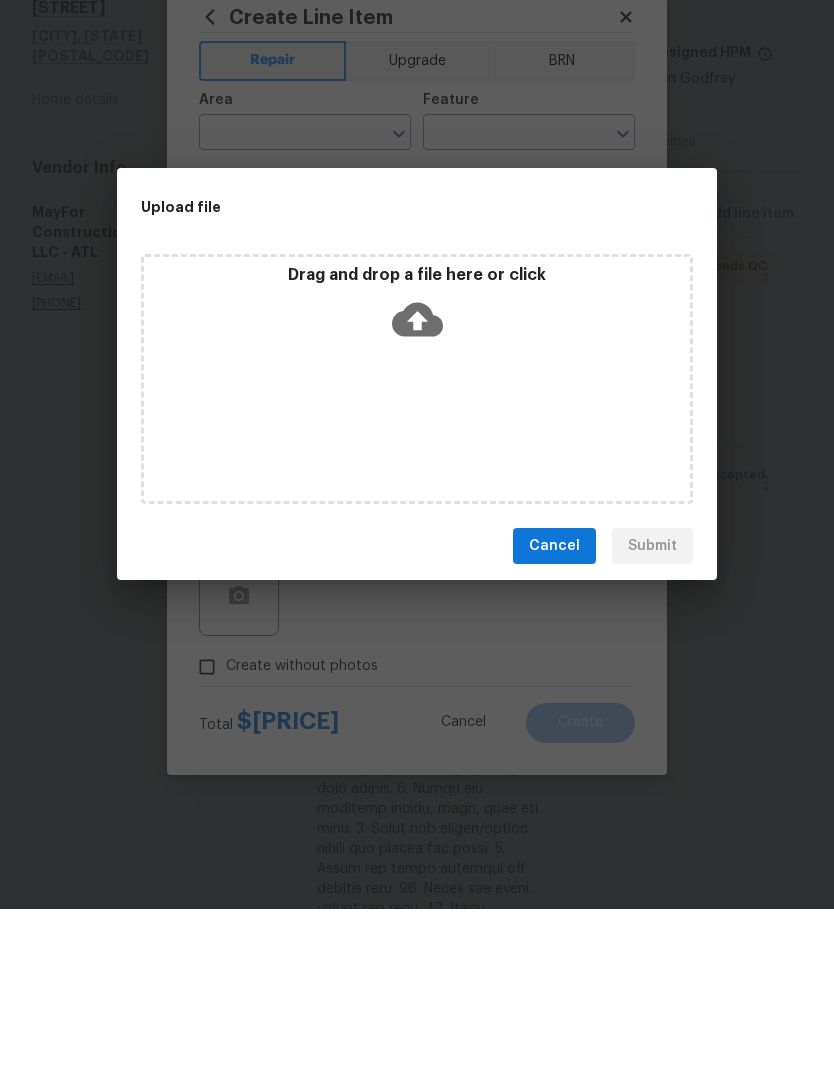 scroll, scrollTop: 80, scrollLeft: 0, axis: vertical 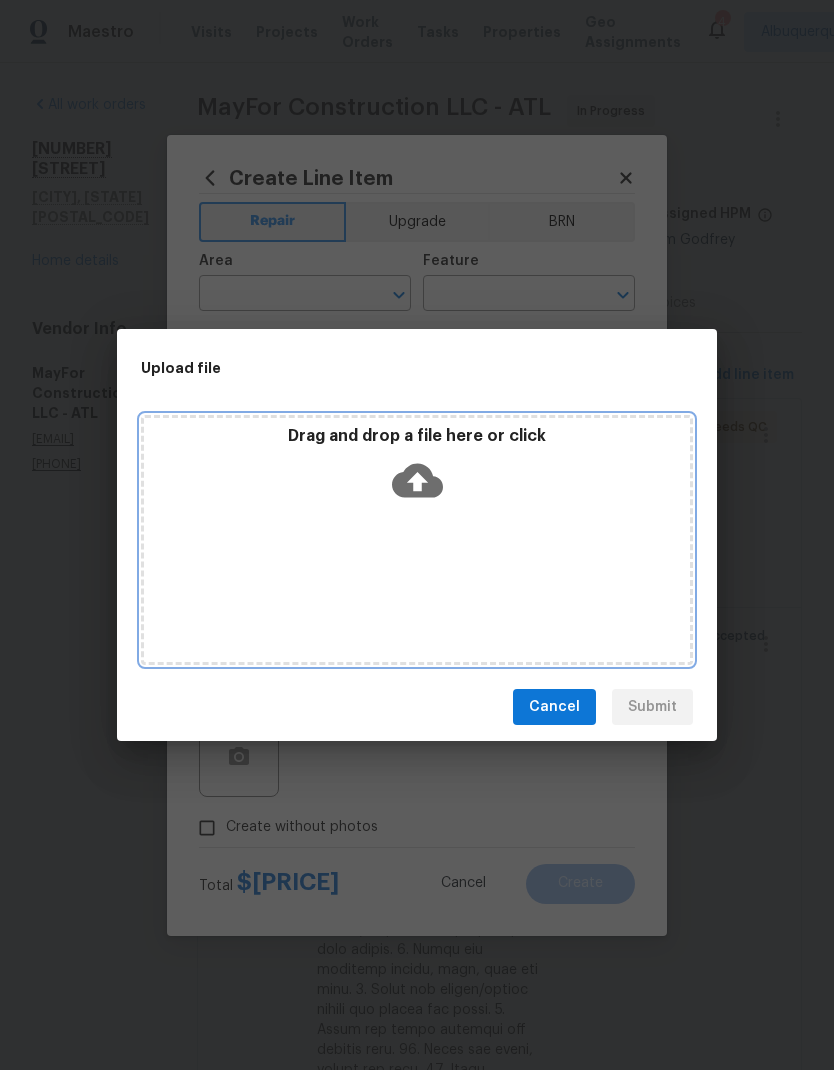 click 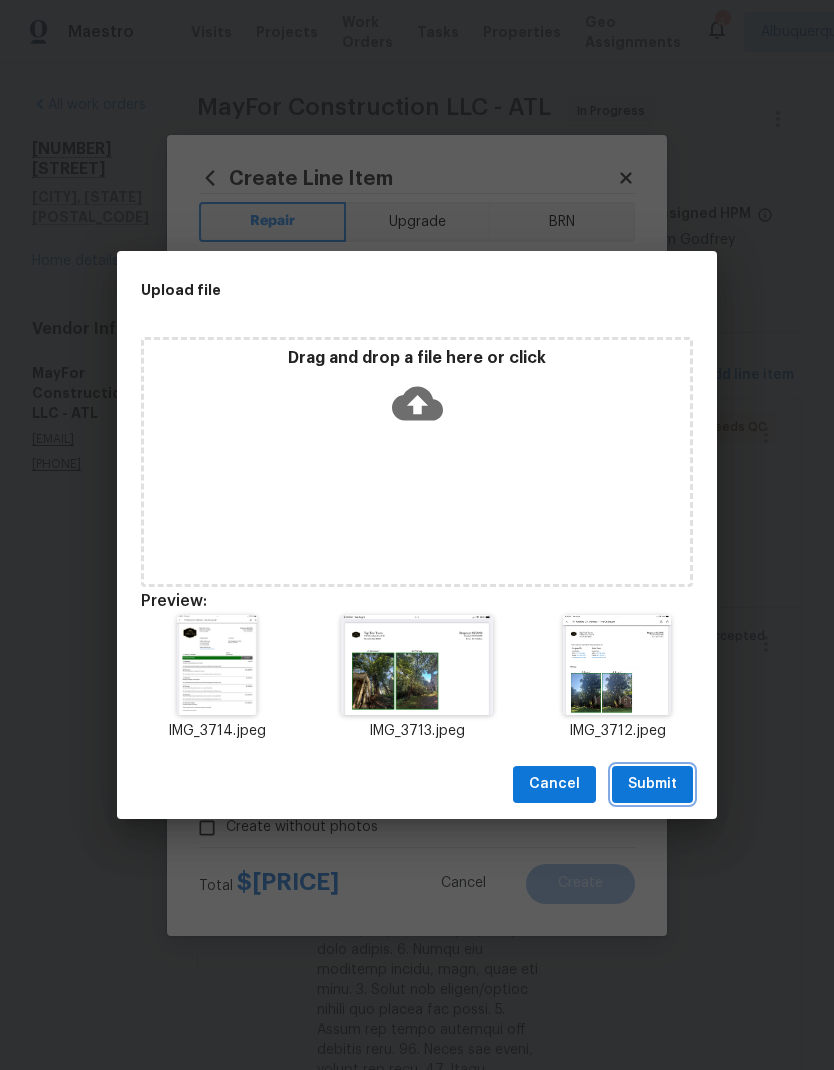 click on "Submit" at bounding box center [652, 784] 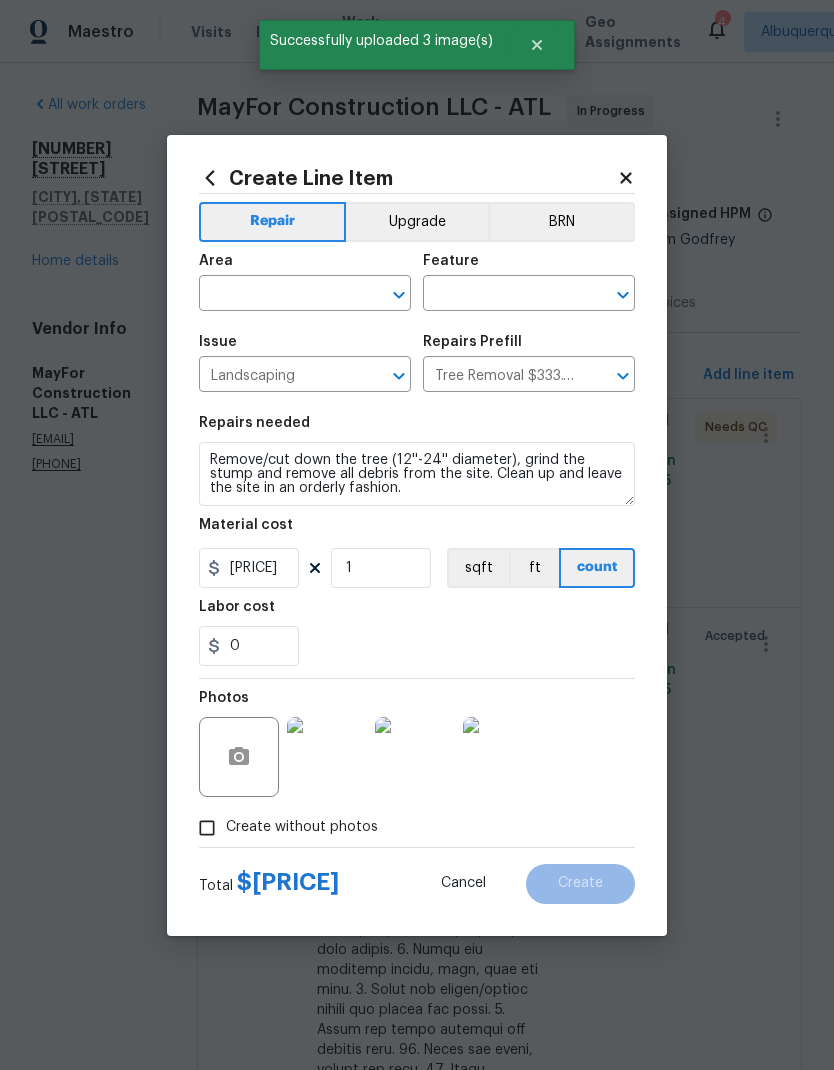 click at bounding box center (277, 295) 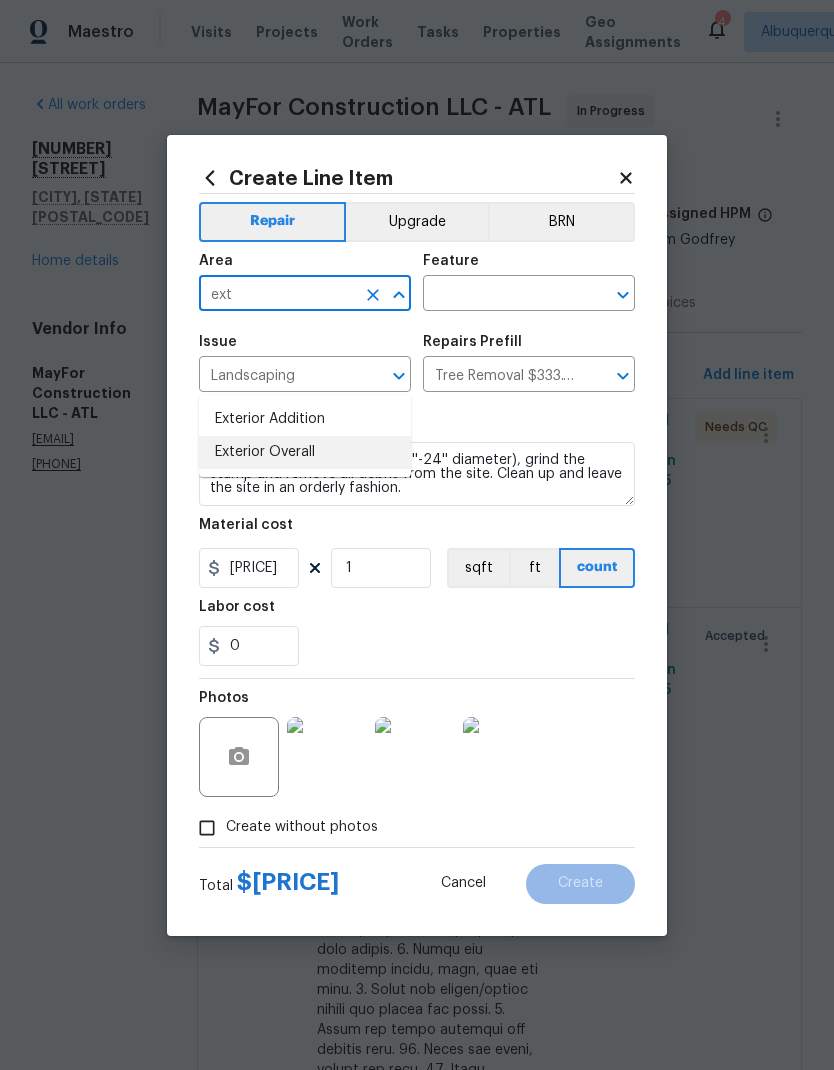 click on "Exterior Overall" at bounding box center (305, 452) 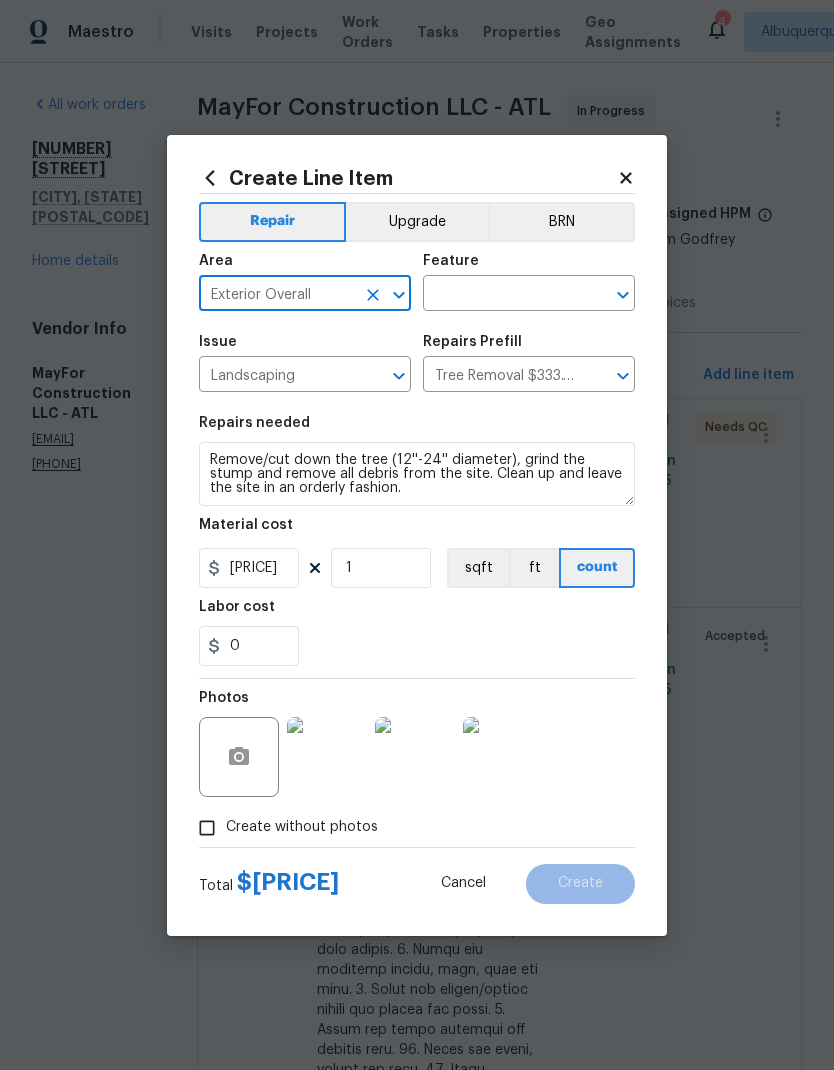 click at bounding box center [501, 295] 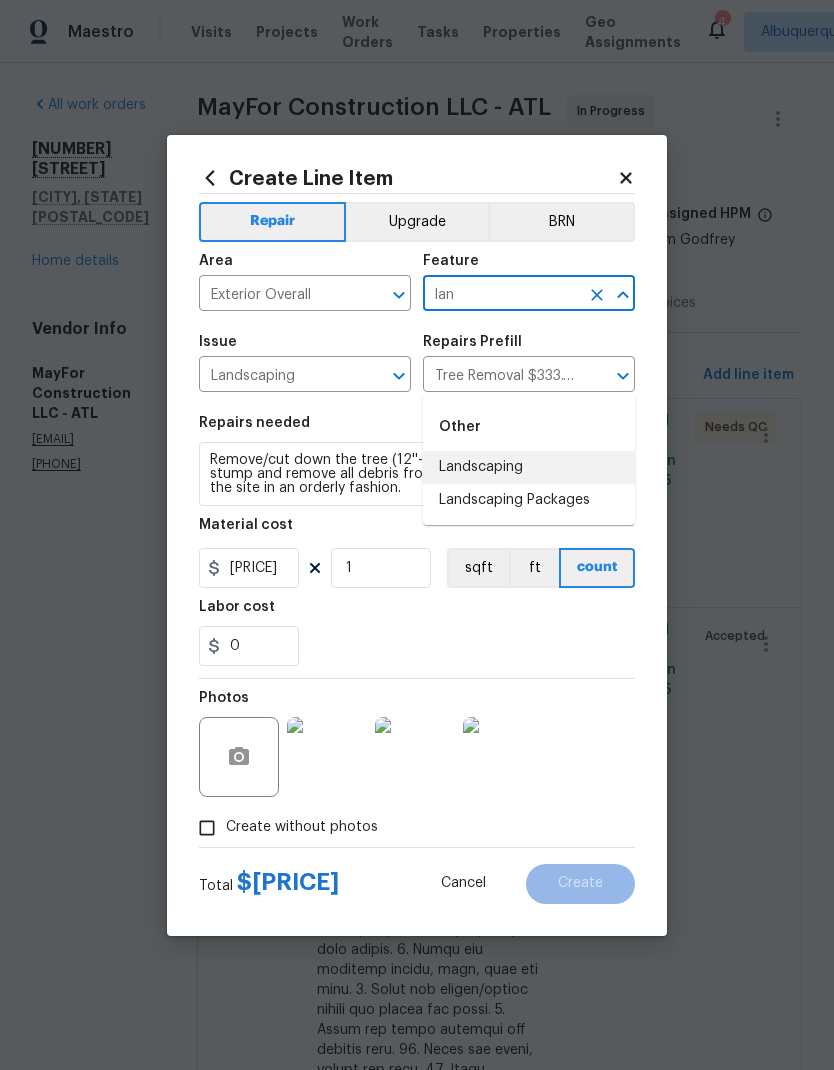 click on "Landscaping" at bounding box center (529, 467) 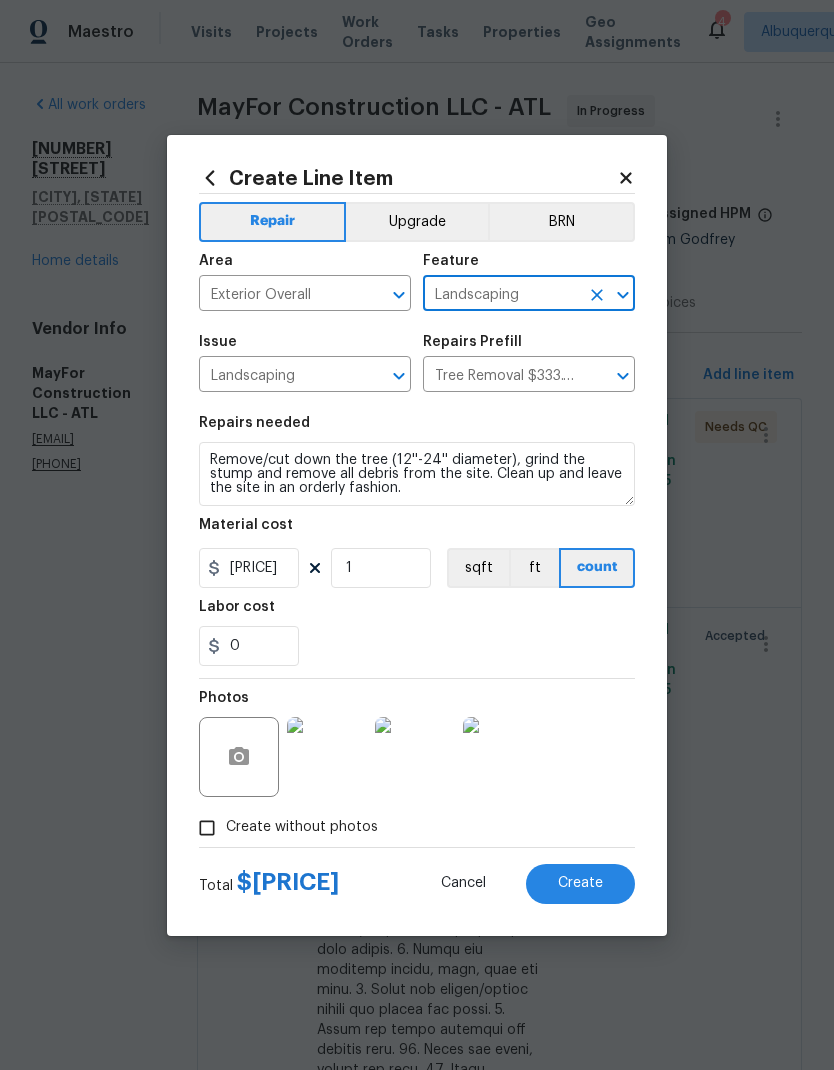 click on "Create" at bounding box center (580, 883) 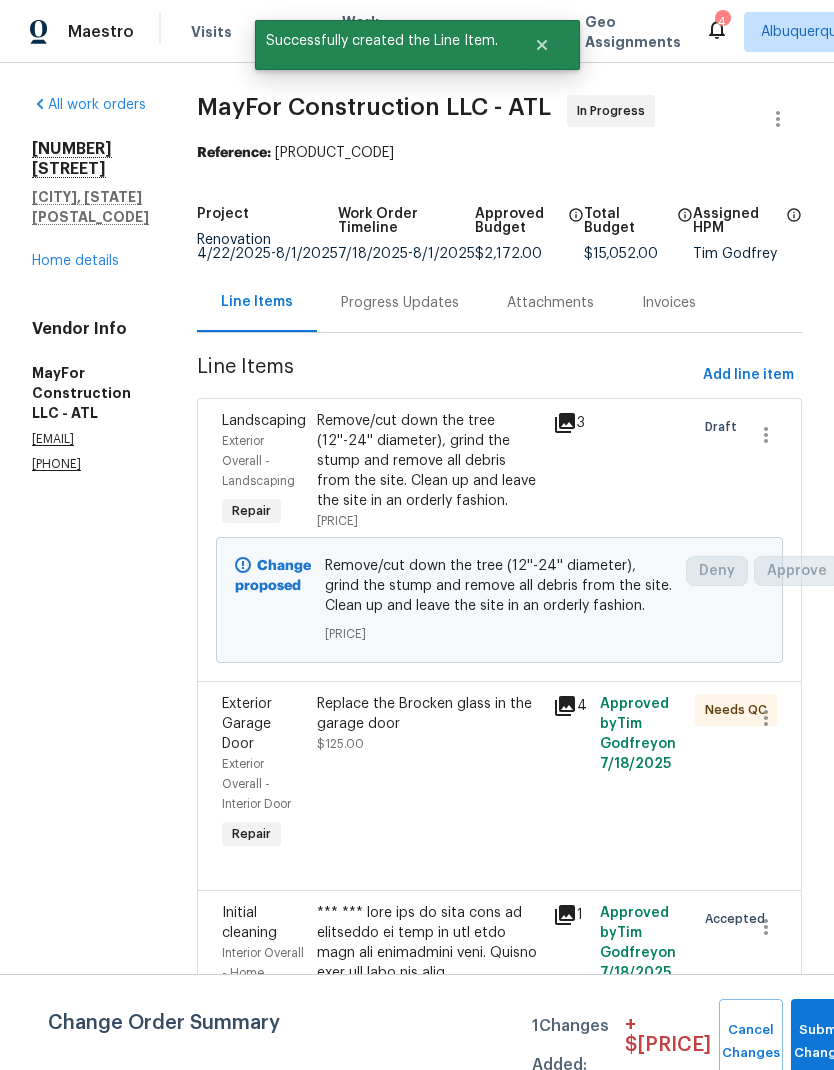 scroll, scrollTop: 0, scrollLeft: 0, axis: both 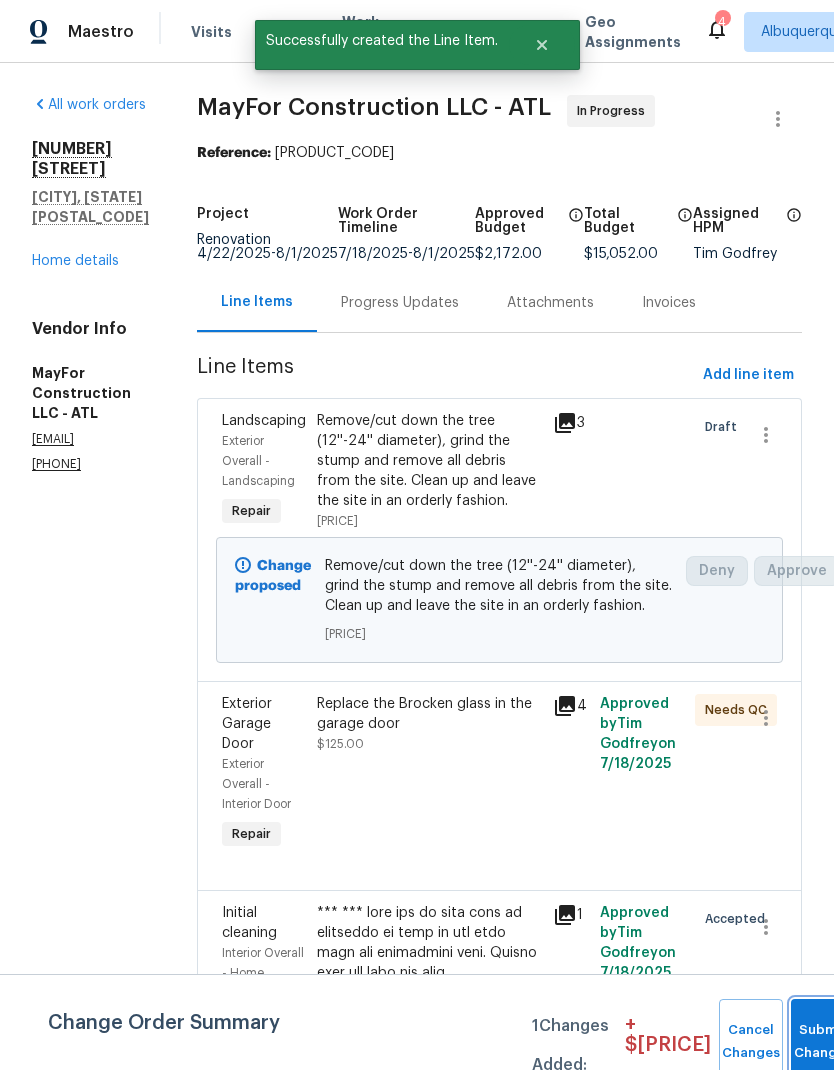 click on "Submit Changes" at bounding box center [823, 1042] 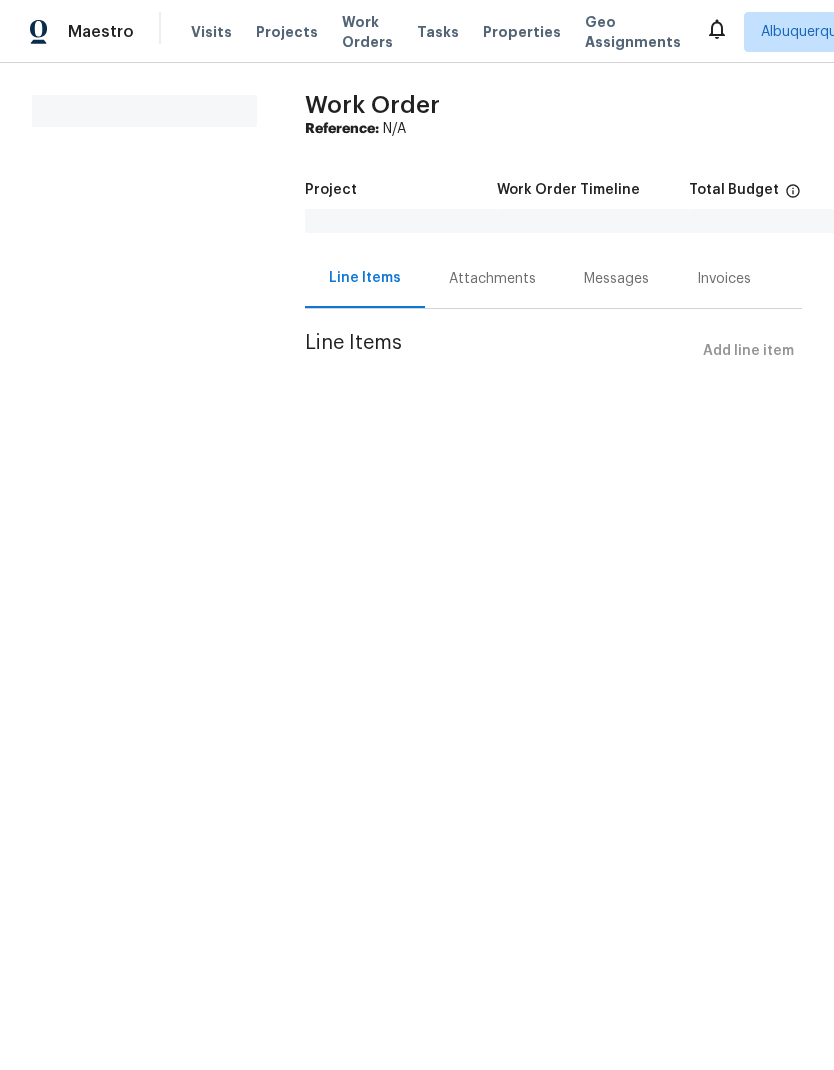 scroll, scrollTop: 0, scrollLeft: 0, axis: both 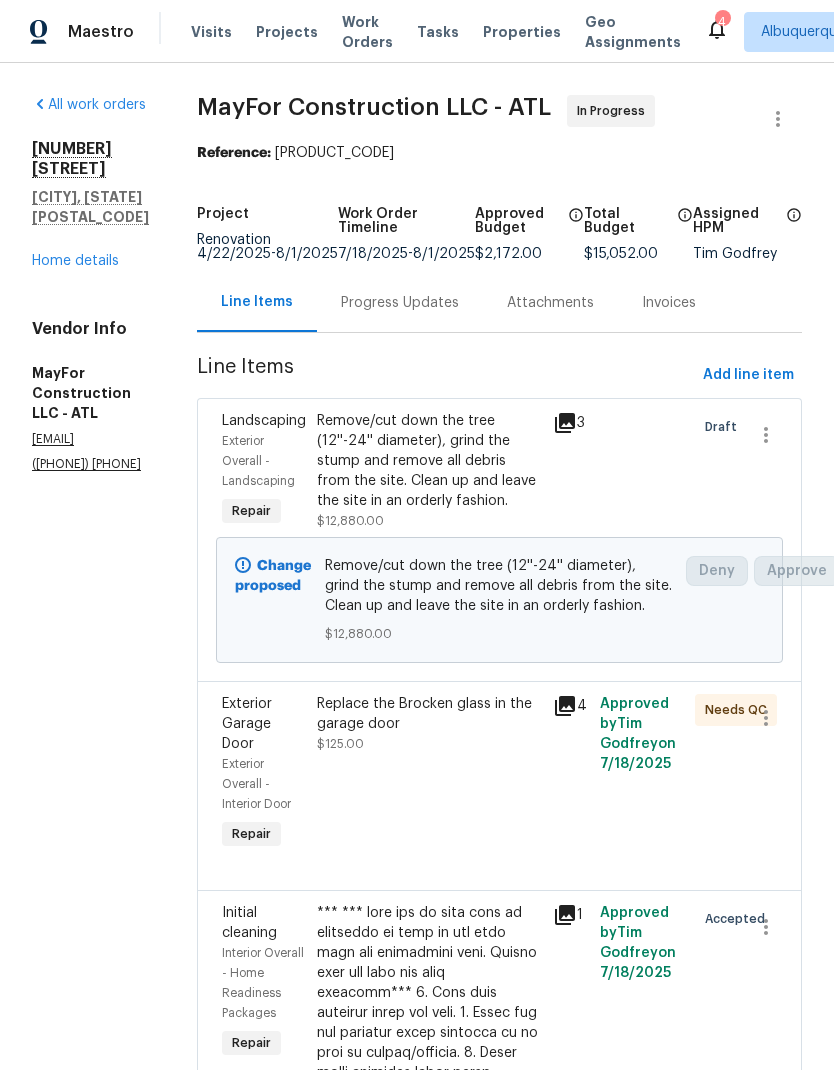 click on "Home details" at bounding box center [75, 261] 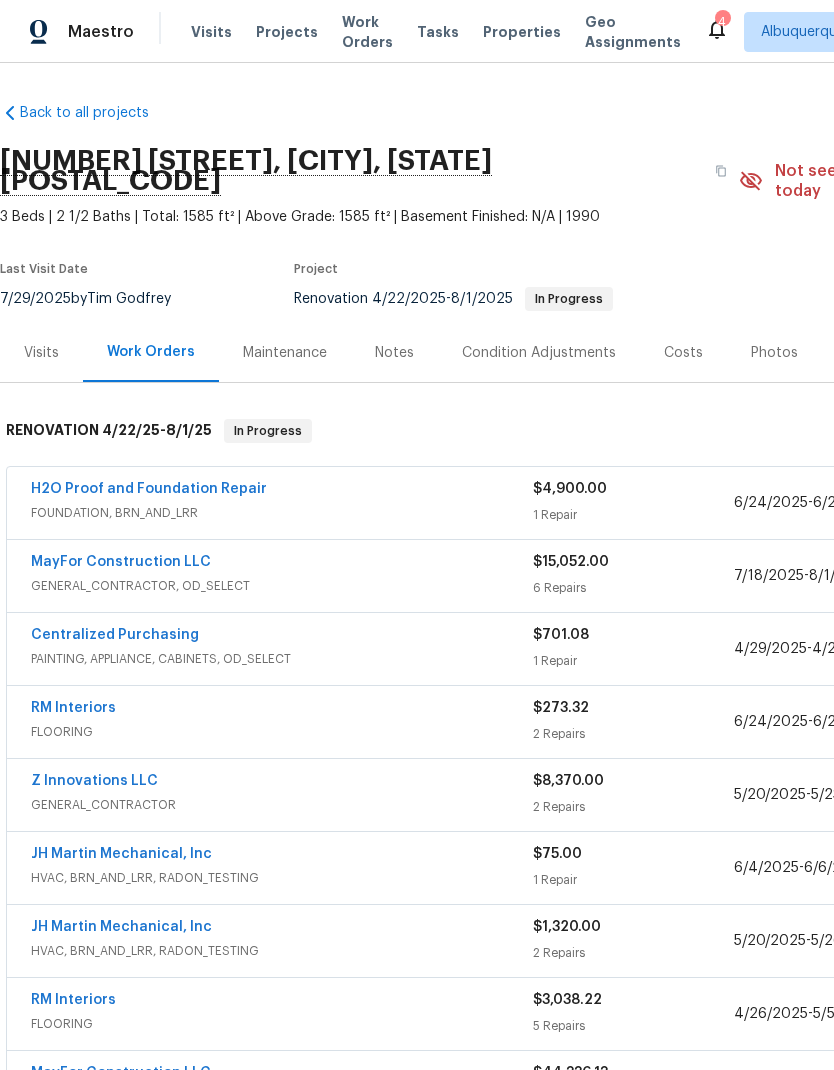 click on "Notes" at bounding box center [394, 352] 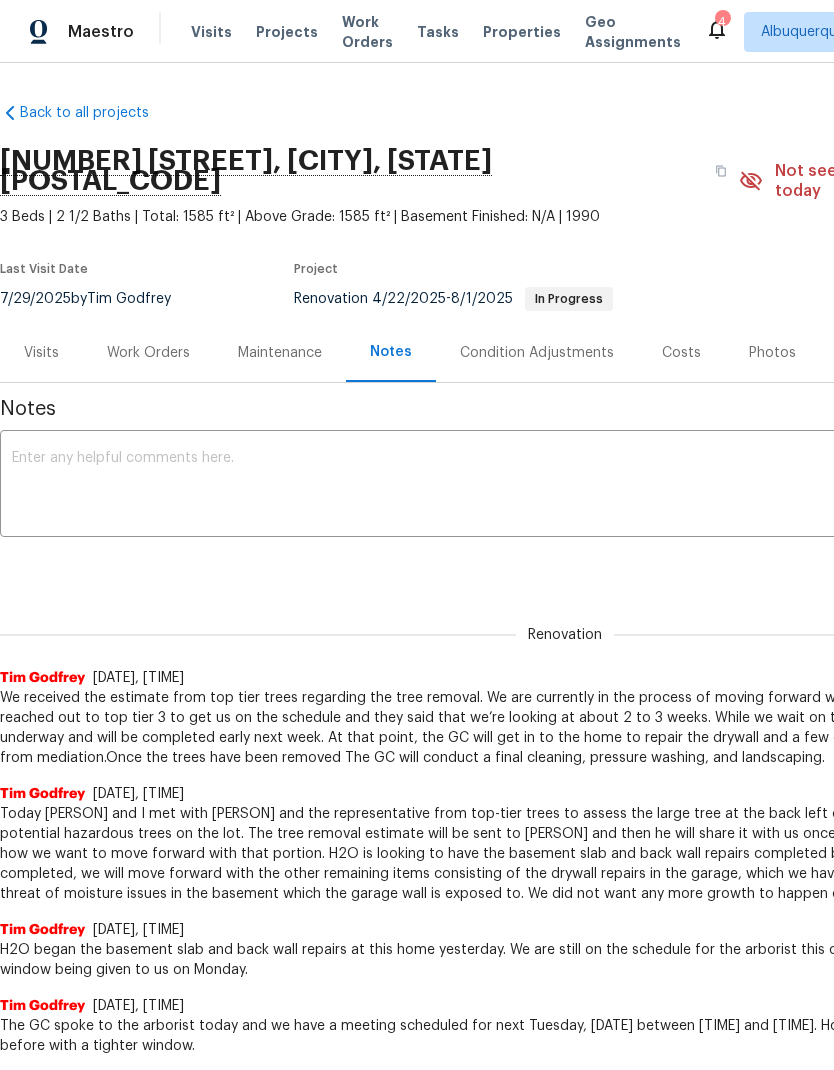 click at bounding box center [565, 486] 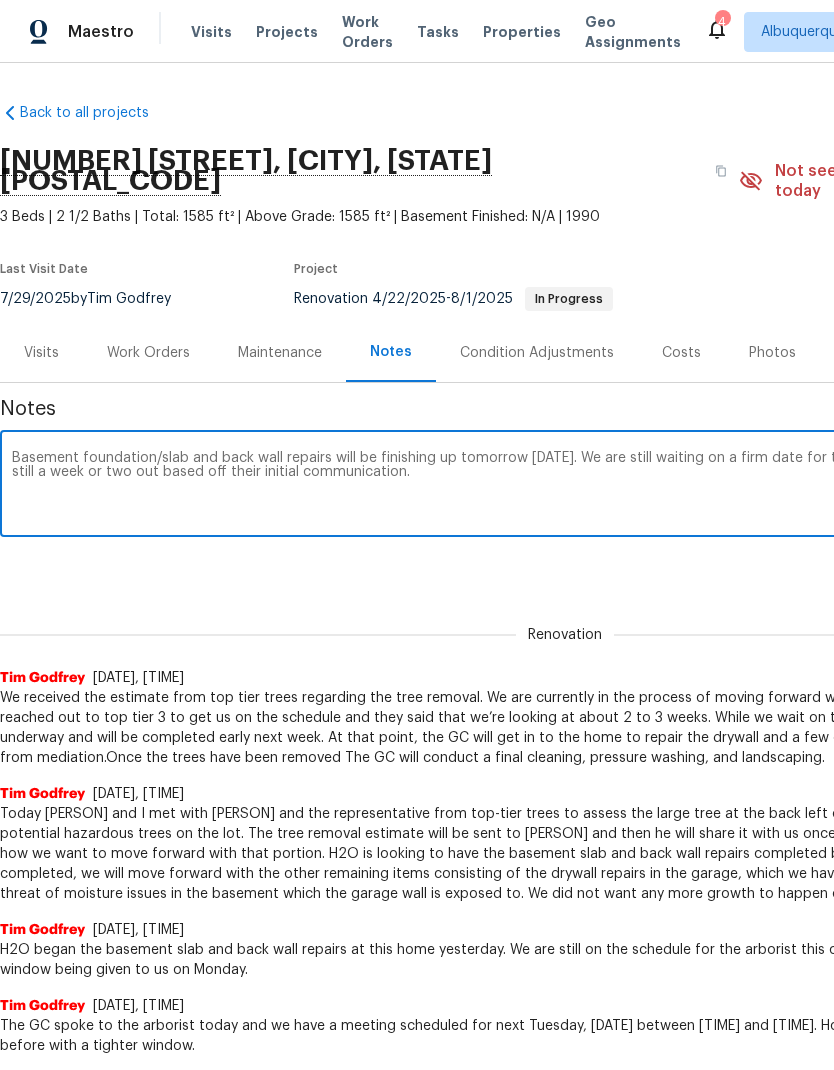 scroll, scrollTop: 0, scrollLeft: 0, axis: both 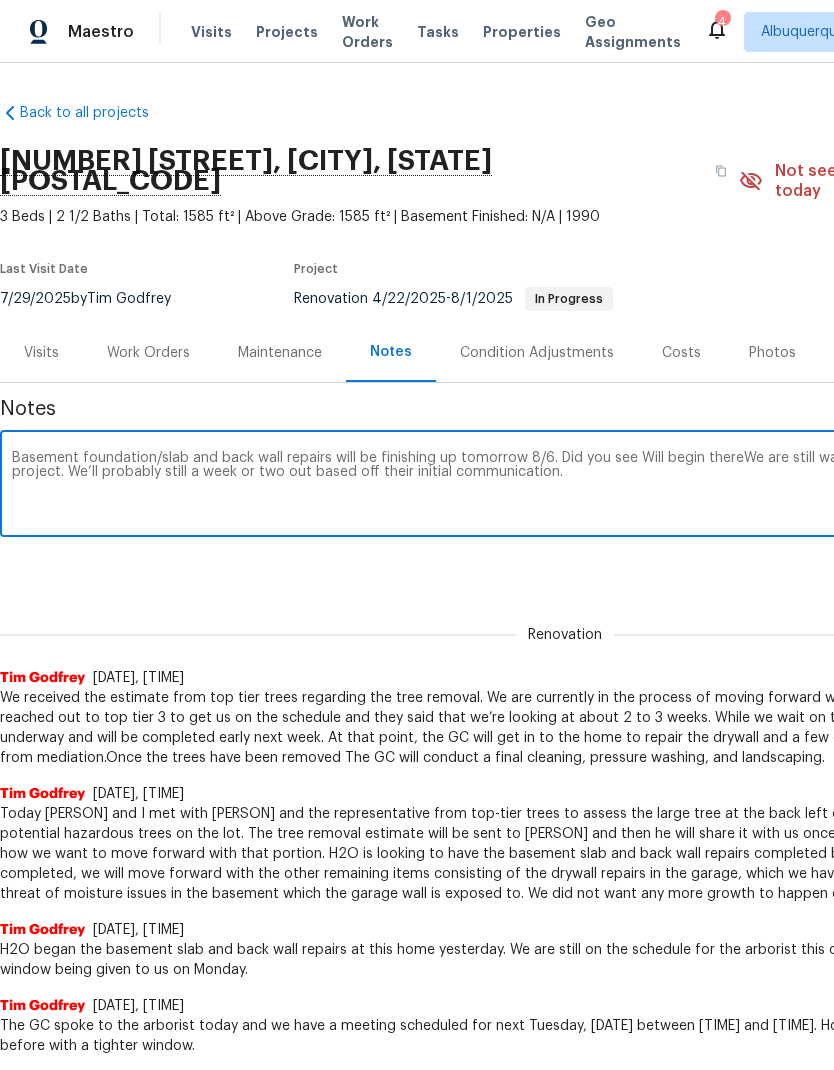 click on "Basement foundation/slab and back wall repairs will be finishing up tomorrow 8/6. Did you see Will begin thereWe are still waiting on a firm date for the tree removal project. We’ll probably still a week or two out based off their initial communication." at bounding box center (565, 486) 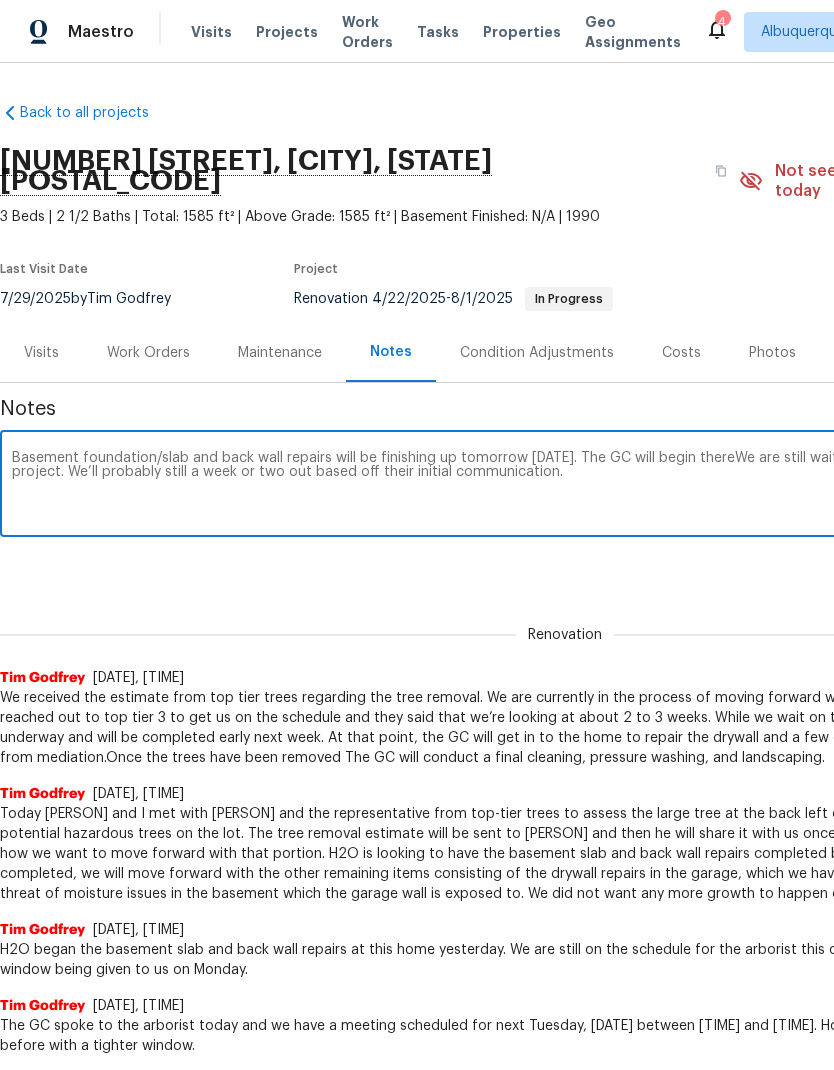 click on "Basement foundation/slab and back wall repairs will be finishing up tomorrow 8/6. The GC will begin thereWe are still waiting on a firm date for the tree removal project. We’ll probably still a week or two out based off their initial communication. x ​" at bounding box center [565, 486] 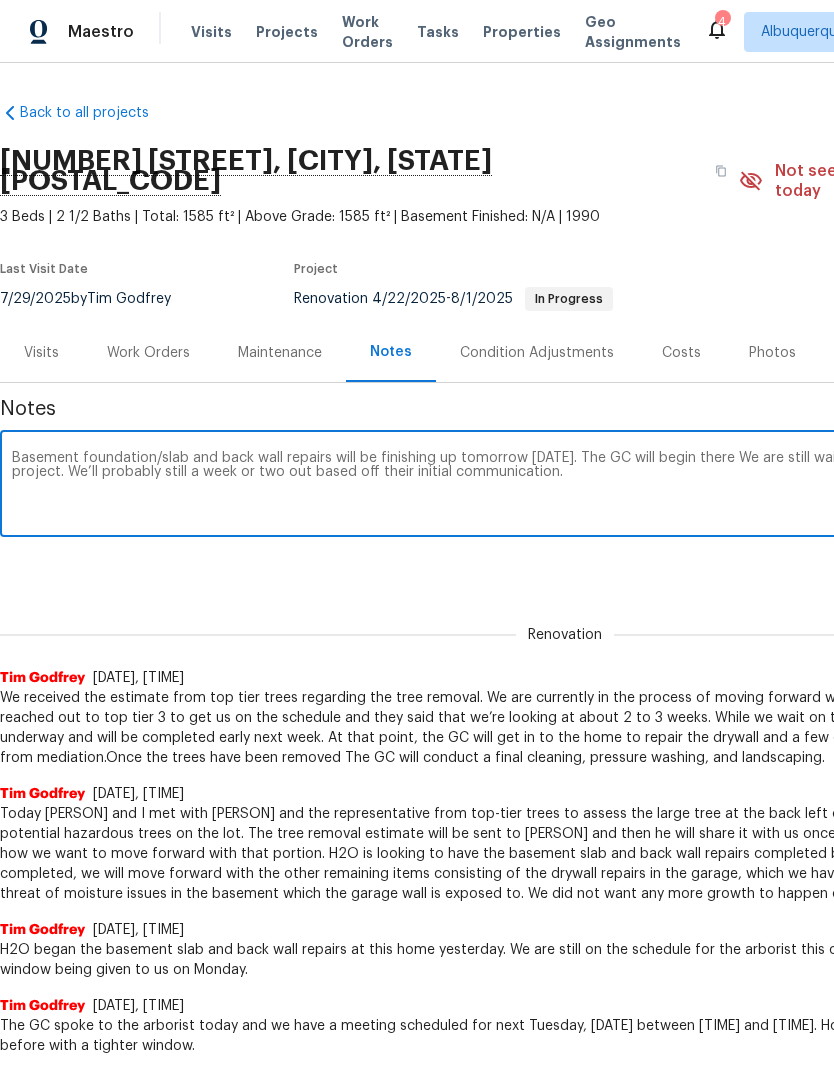 scroll, scrollTop: 0, scrollLeft: 296, axis: horizontal 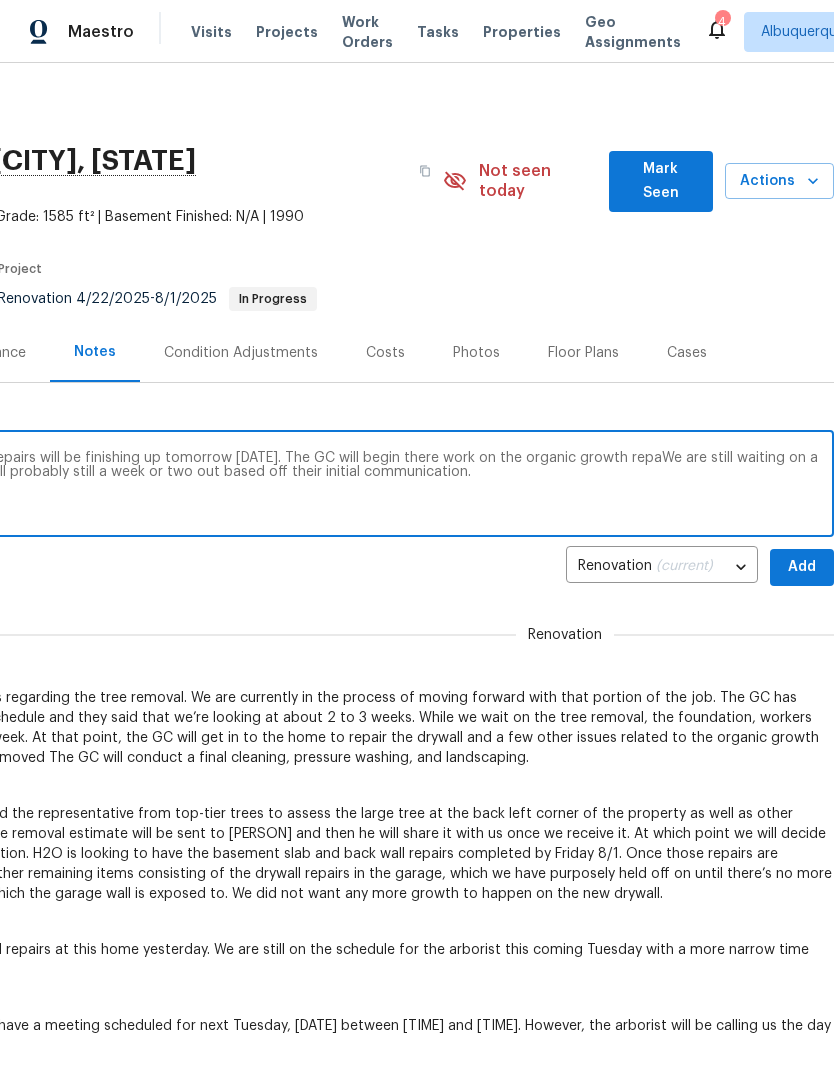 click on "Renovation   (current) a522ce7c-821d-4aa0-b28a-efa3a621cd7e ​ Add" at bounding box center (269, 567) 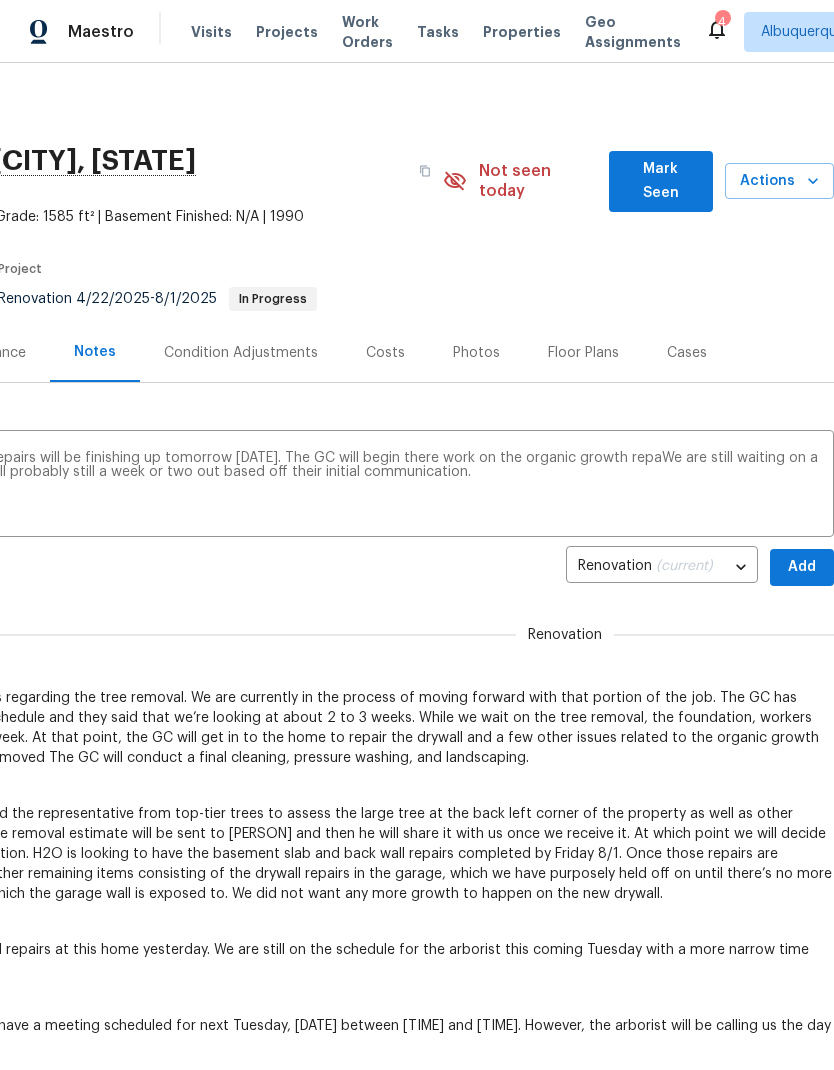 click on "Basement foundation/slab and back wall repairs will be finishing up tomorrow 8/6. The GC will begin there work on the organic growth repaWe are still waiting on a firm date for the tree removal project. We’ll probably still a week or two out based off their initial communication." at bounding box center [269, 486] 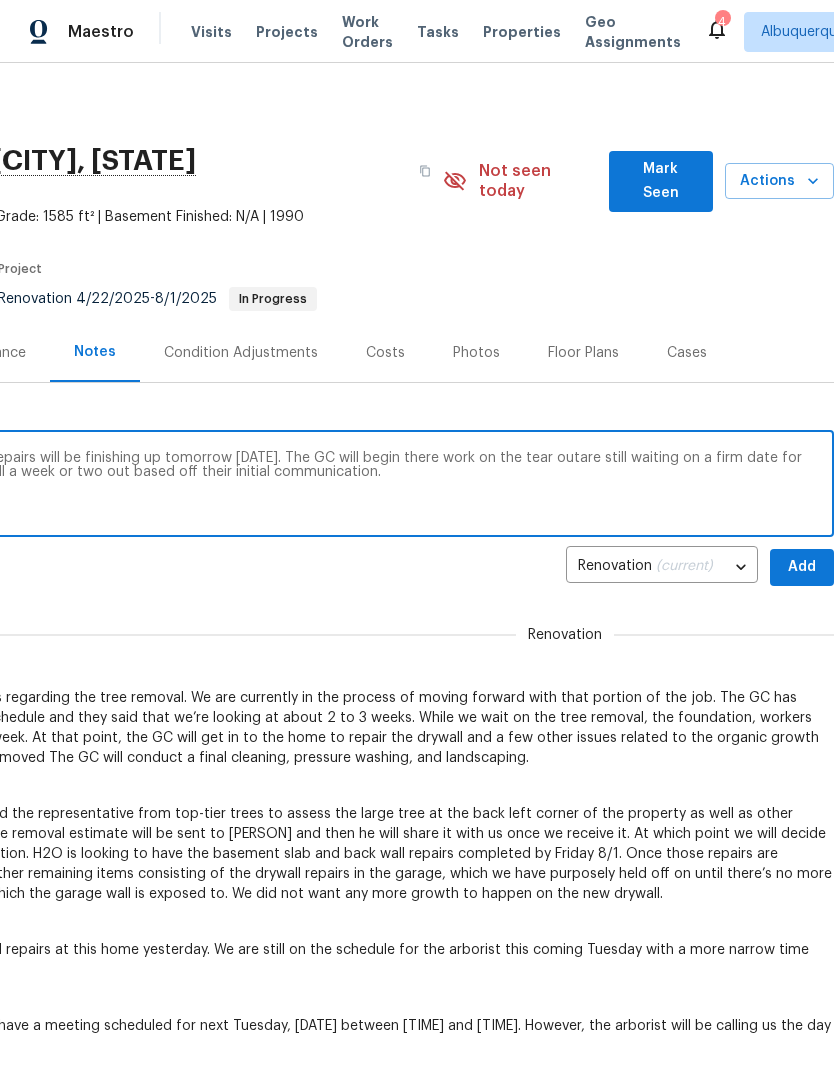 click on "Basement foundation/slab and back wall repairs will be finishing up tomorrow 8/6. The GC will begin there work on the organic growth repairs do to the tear outare still waiting on a firm date for the tree removal project. We’ll probably still a week or two out based off their initial communication." at bounding box center [269, 486] 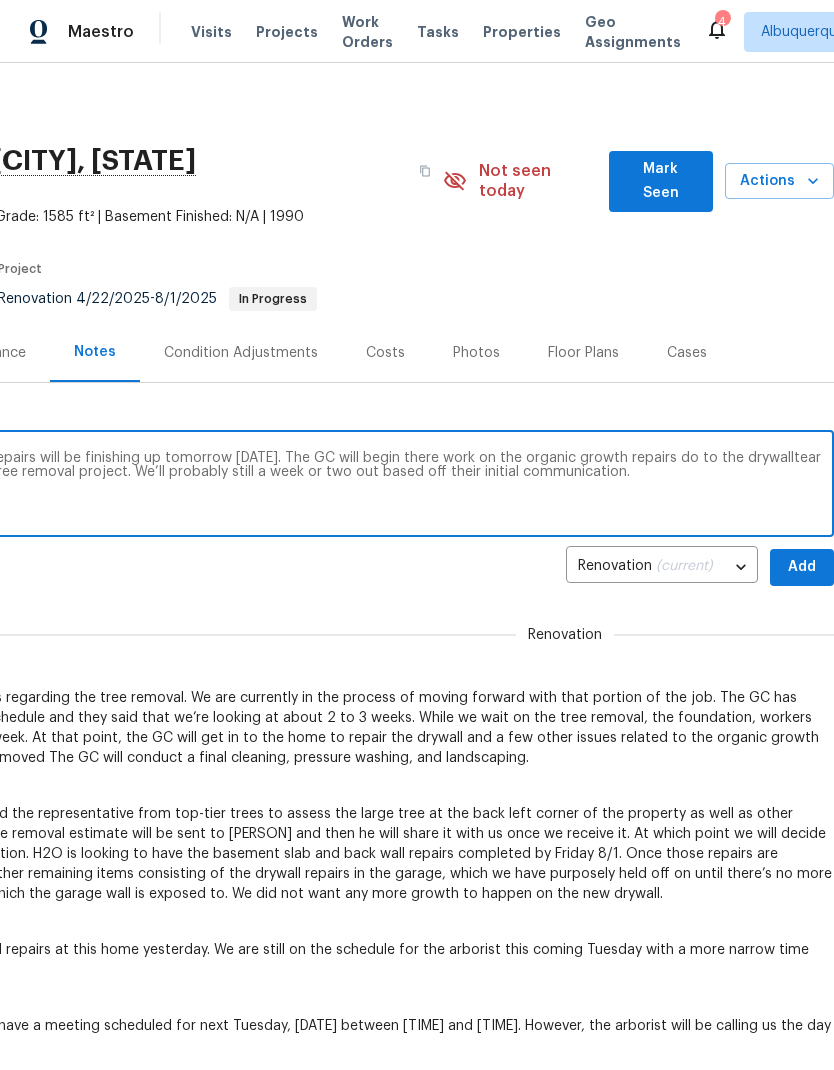 click on "Basement foundation/slab and back wall repairs will be finishing up tomorrow 8/6. The GC will begin there work on the organic growth repairs do to the drywalltear outare still waiting on a firm date for the tree removal project. We’ll probably still a week or two out based off their initial communication." at bounding box center [269, 486] 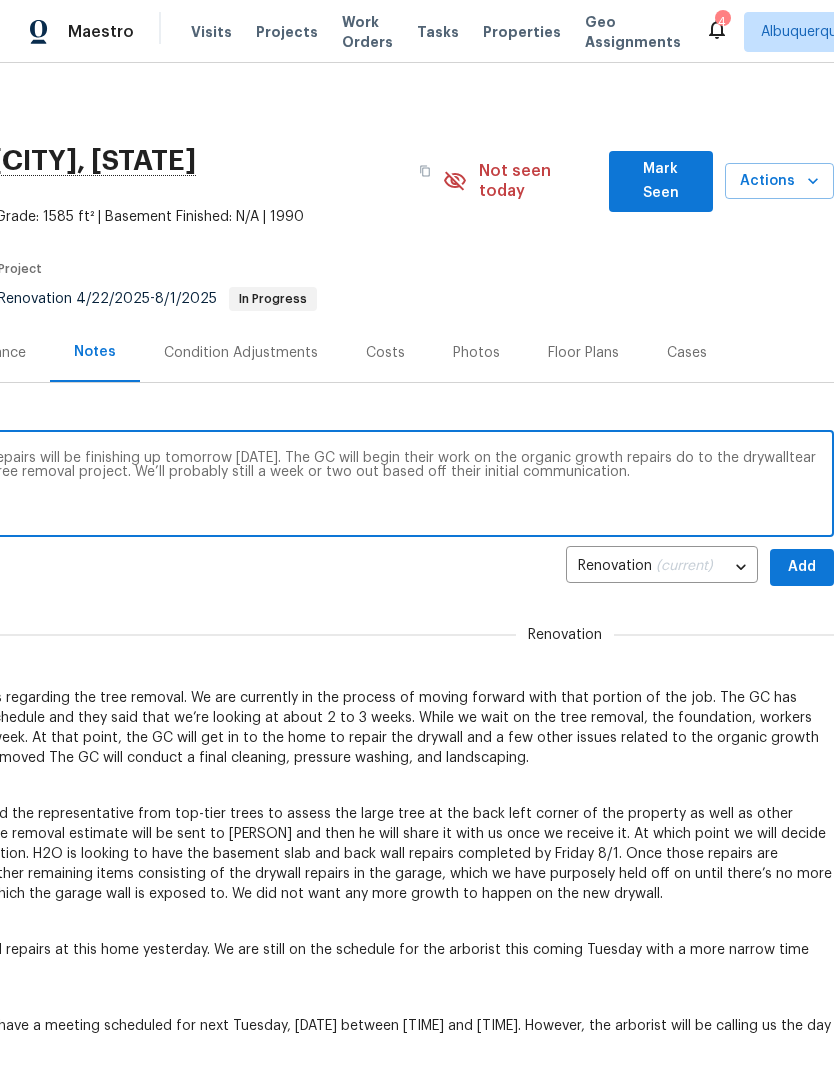 click on "Basement foundation/slab and back wall repairs will be finishing up tomorrow 8/6. The GC will begin their work on the organic growth repairs do to the drywalltear outare still waiting on a firm date for the tree removal project. We’ll probably still a week or two out based off their initial communication." at bounding box center [269, 486] 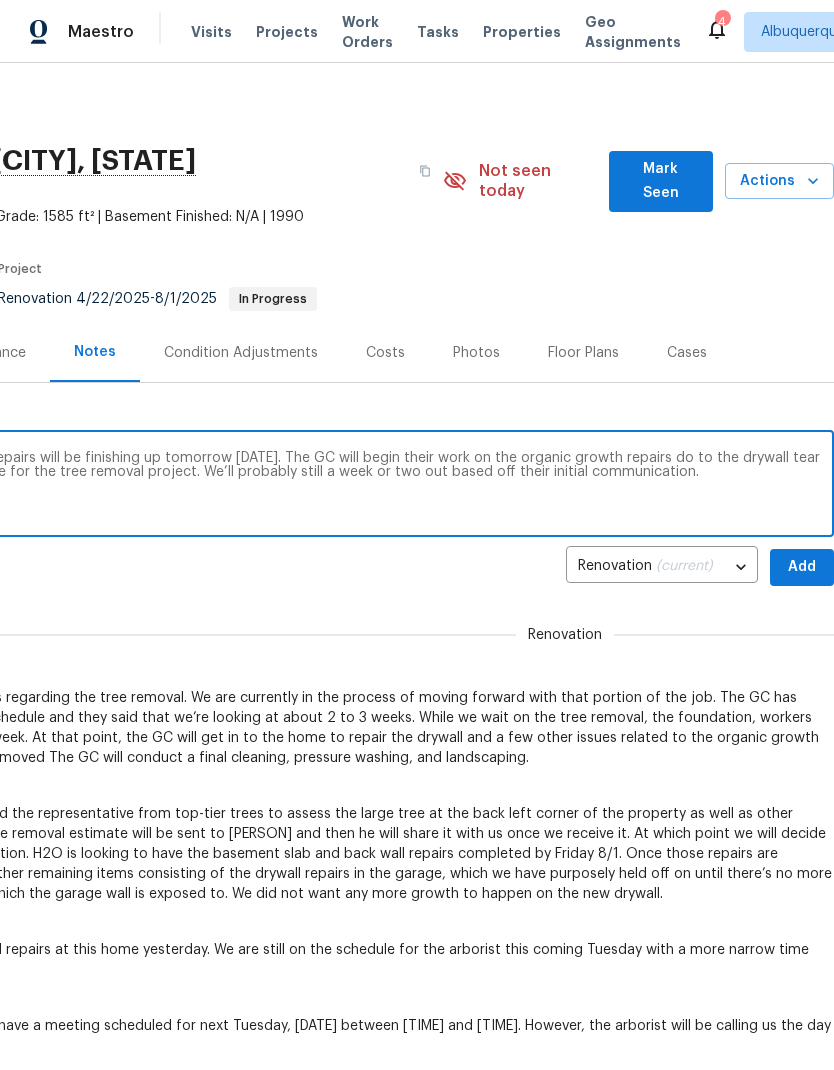 scroll, scrollTop: 0, scrollLeft: 0, axis: both 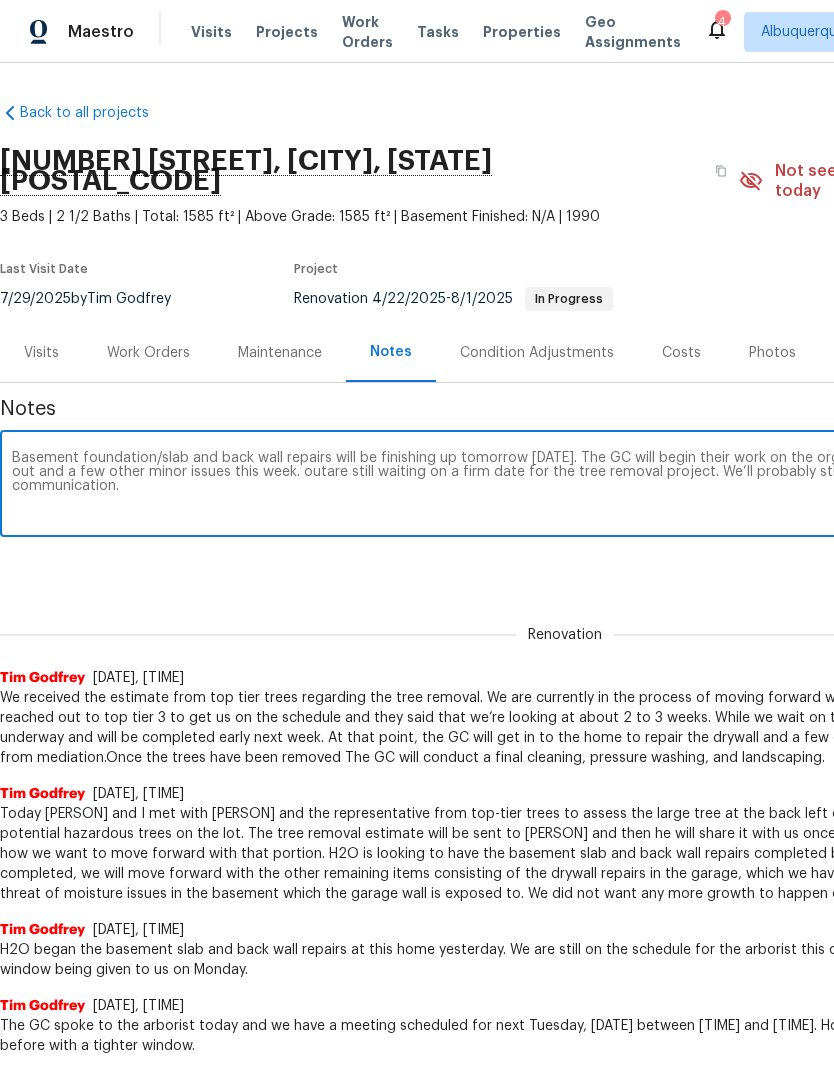 click on "Basement foundation/slab and back wall repairs will be finishing up tomorrow 8/6. The GC will begin their work on the organic growth repairs do to the drywall tear out and a few other minor issues this week. outare still waiting on a firm date for the tree removal project. We’ll probably still a week or two out based off their initial communication." at bounding box center (565, 486) 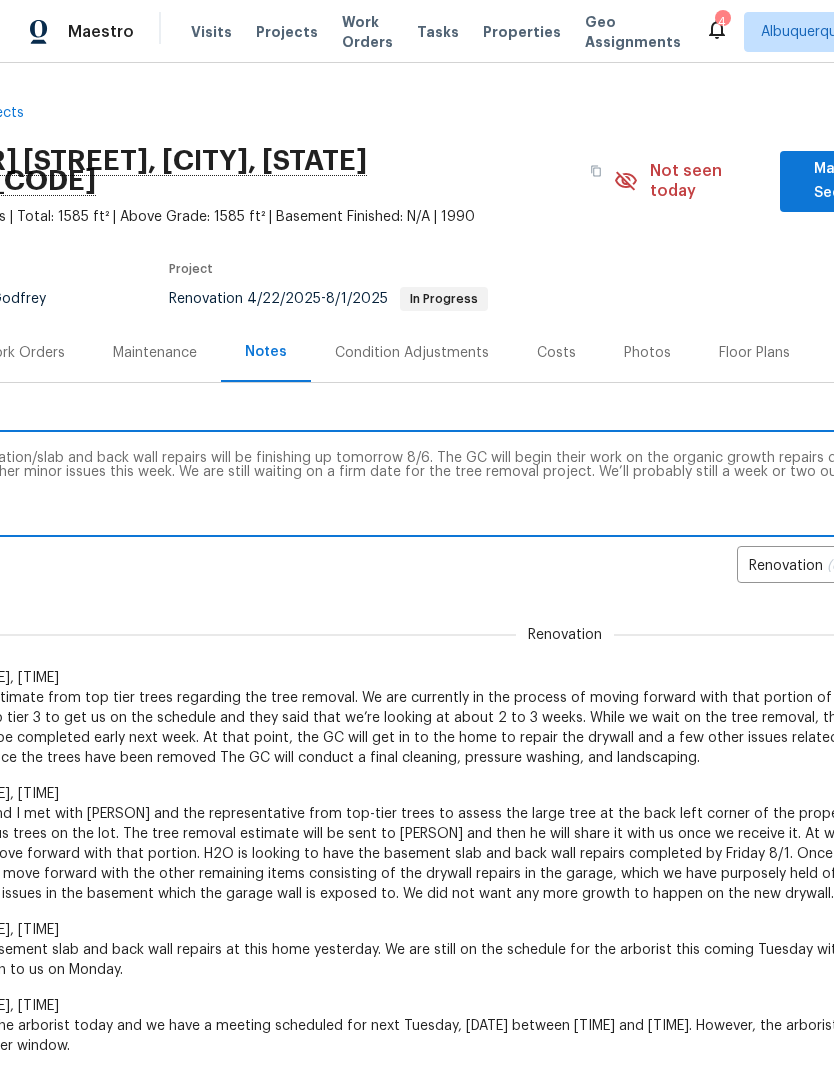 scroll, scrollTop: 0, scrollLeft: 123, axis: horizontal 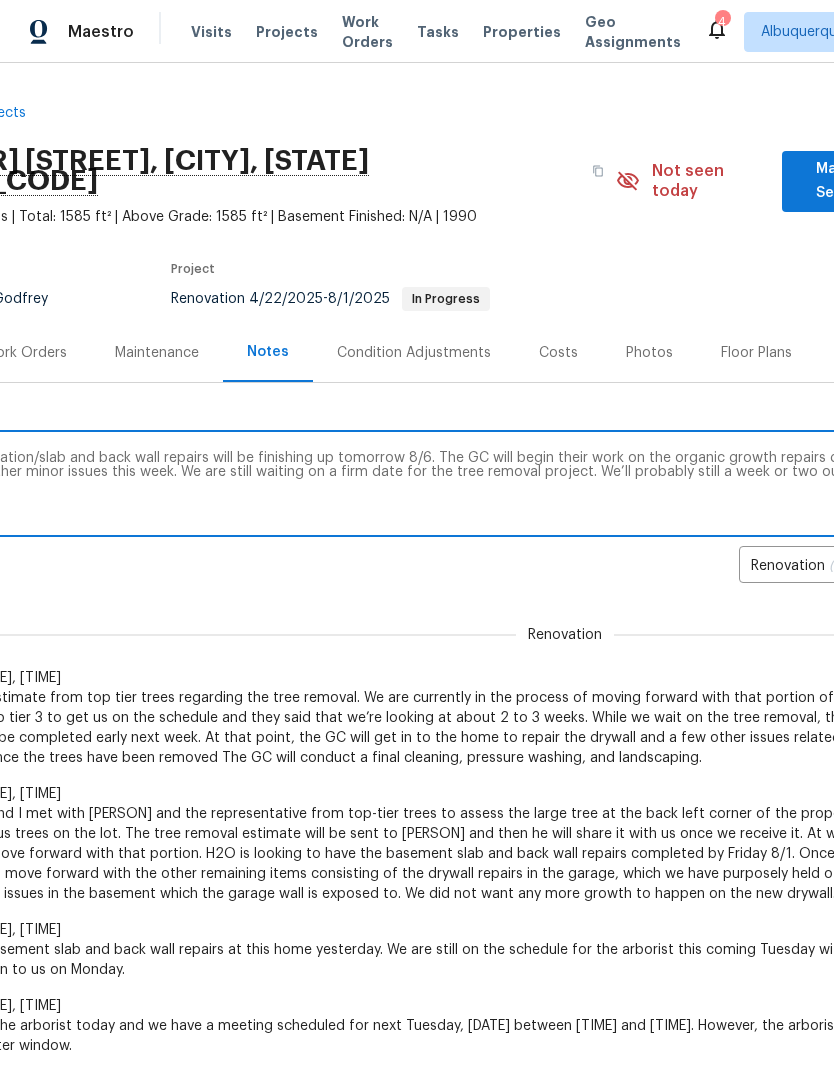 click on "Basement foundation/slab and back wall repairs will be finishing up tomorrow 8/6. The GC will begin their work on the organic growth repairs do to the drywall tear out and a few other minor issues this week. We are still waiting on a firm date for the tree removal project. We’ll probably still a week or two out based off their initial communication." at bounding box center (442, 486) 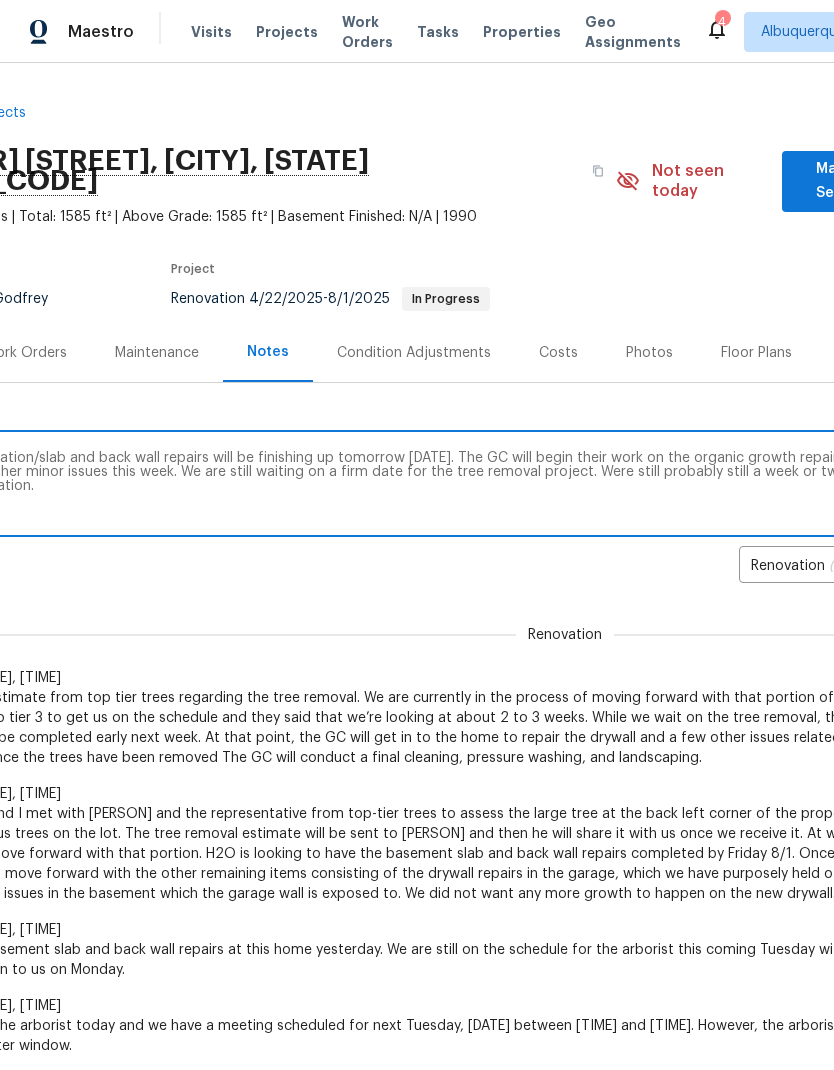 click on "Basement foundation/slab and back wall repairs will be finishing up tomorrow 8/6. The GC will begin their work on the organic growth repairs do to the drywall tear out and a few other minor issues this week. We are still waiting on a firm date for the tree removal project. Were still probably still a week or two out based off their initial communication." at bounding box center [442, 486] 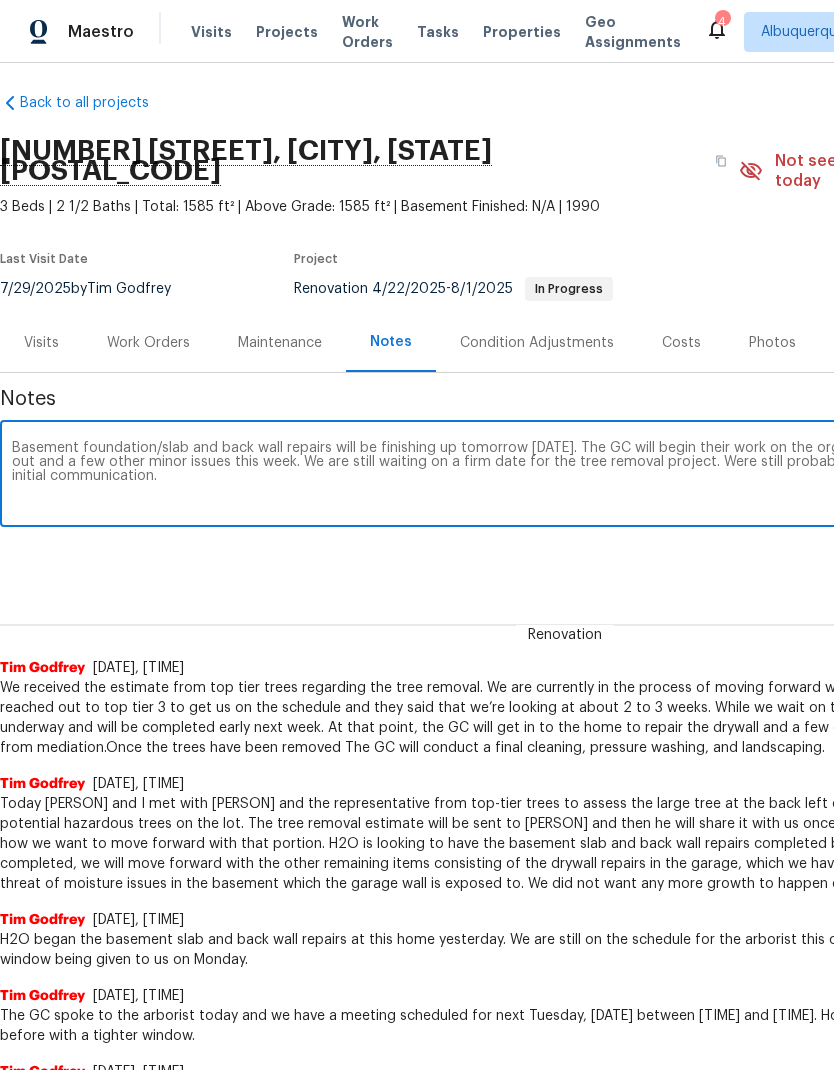 scroll, scrollTop: 10, scrollLeft: 0, axis: vertical 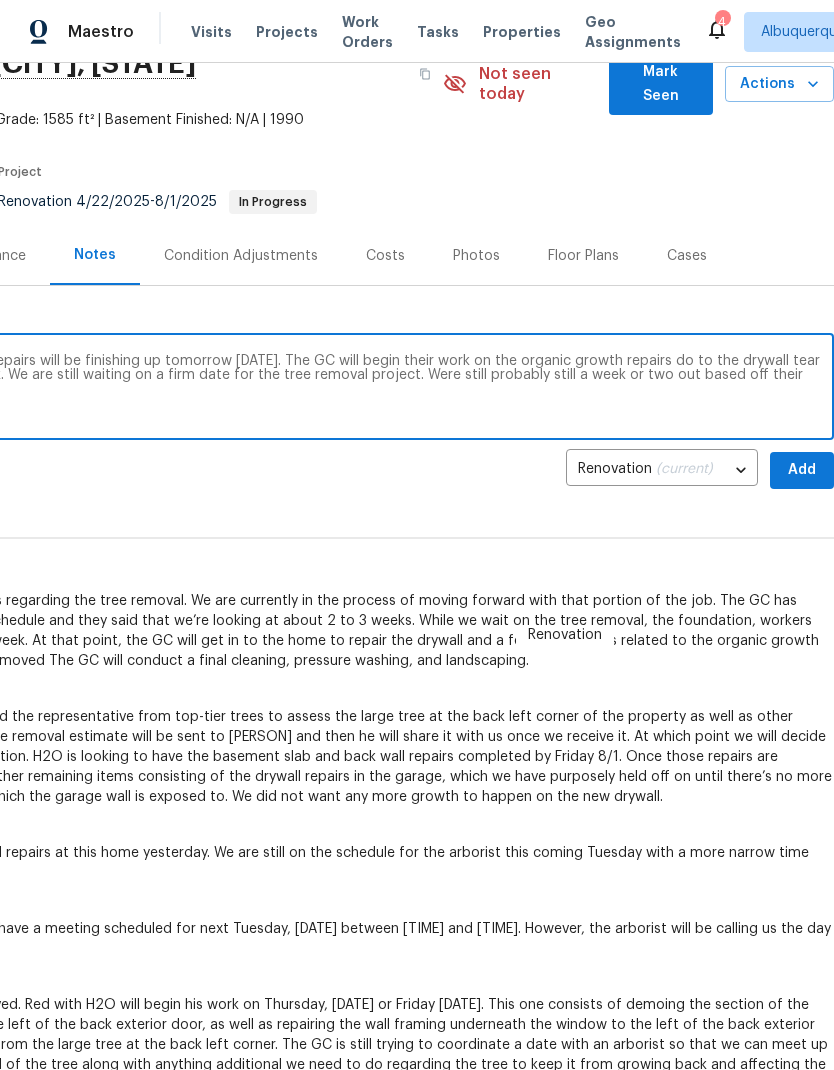 type on "Basement foundation/slab and back wall repairs will be finishing up tomorrow 8/6. The GC will begin their work on the organic growth repairs do to the drywall tear out and a few other minor issues this week. We are still waiting on a firm date for the tree removal project. Were still probably still a week or two out based off their initial communication." 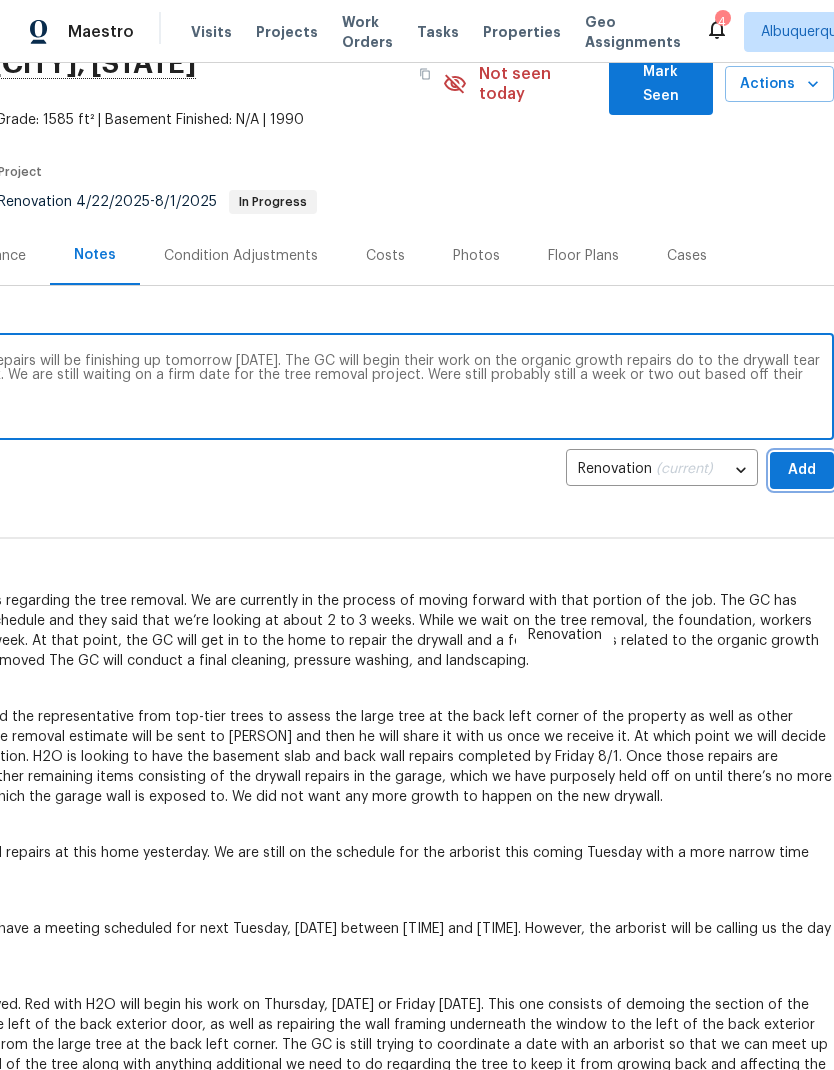 click on "Add" at bounding box center [802, 470] 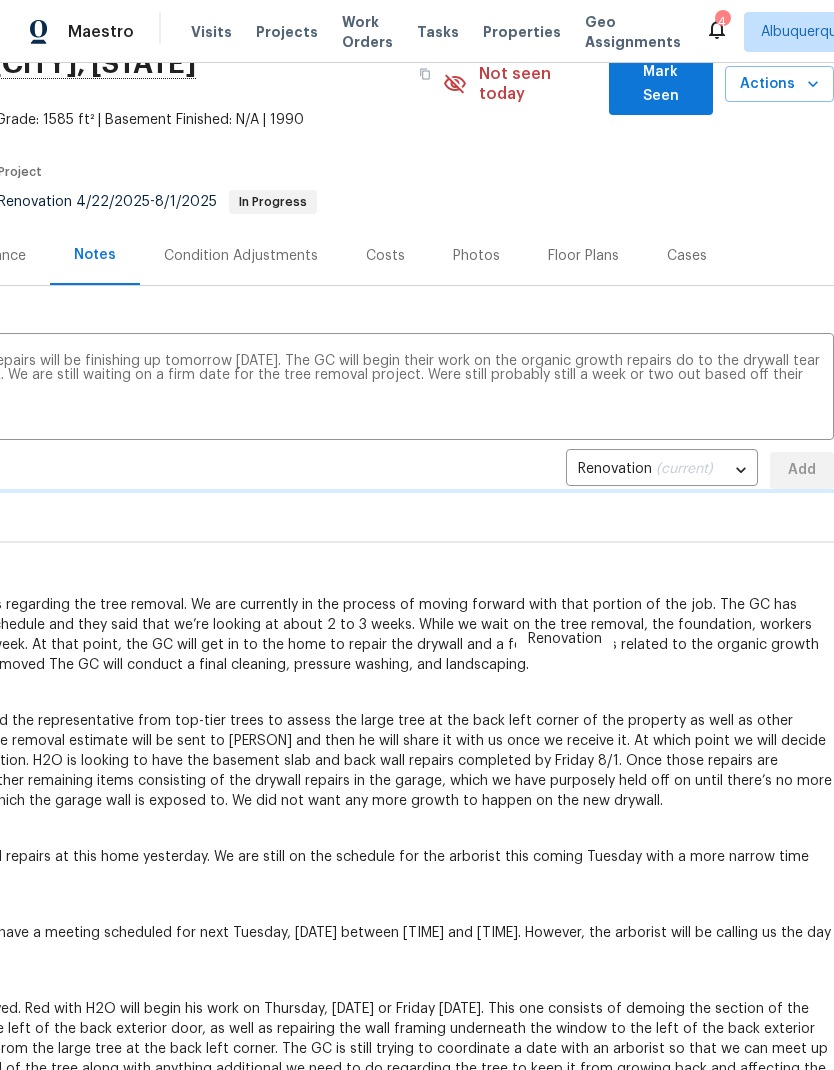 type 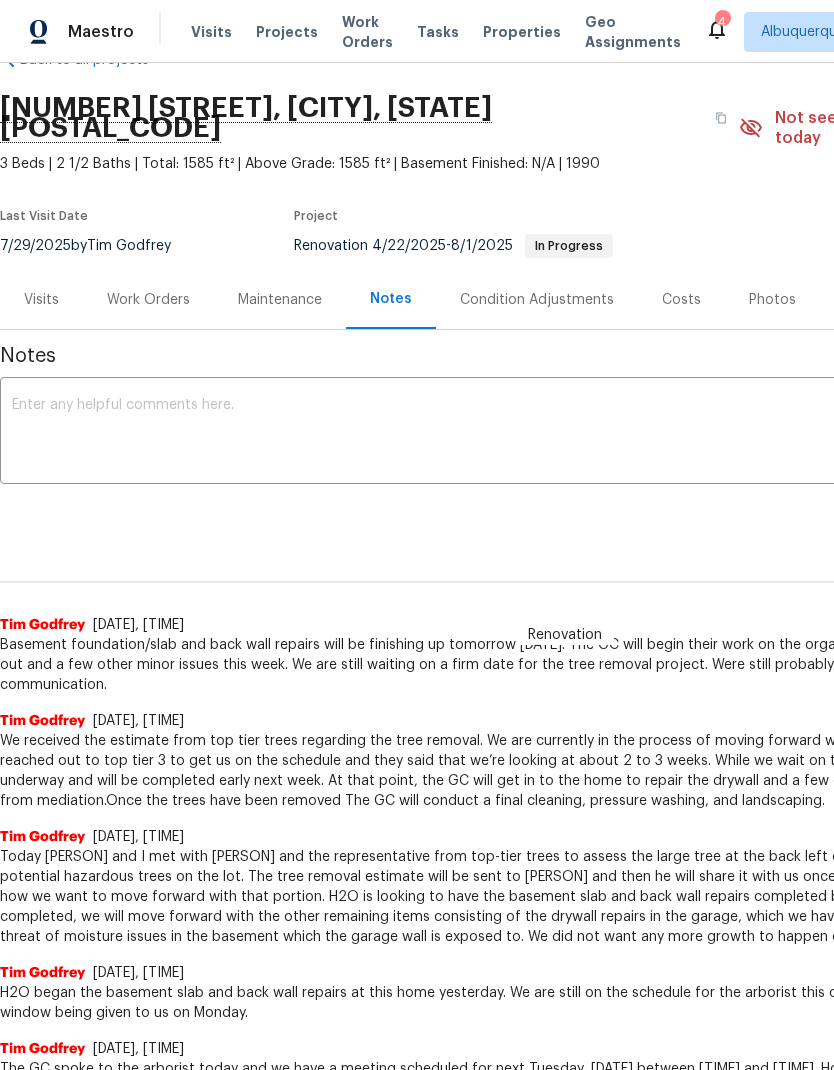 scroll, scrollTop: 52, scrollLeft: 0, axis: vertical 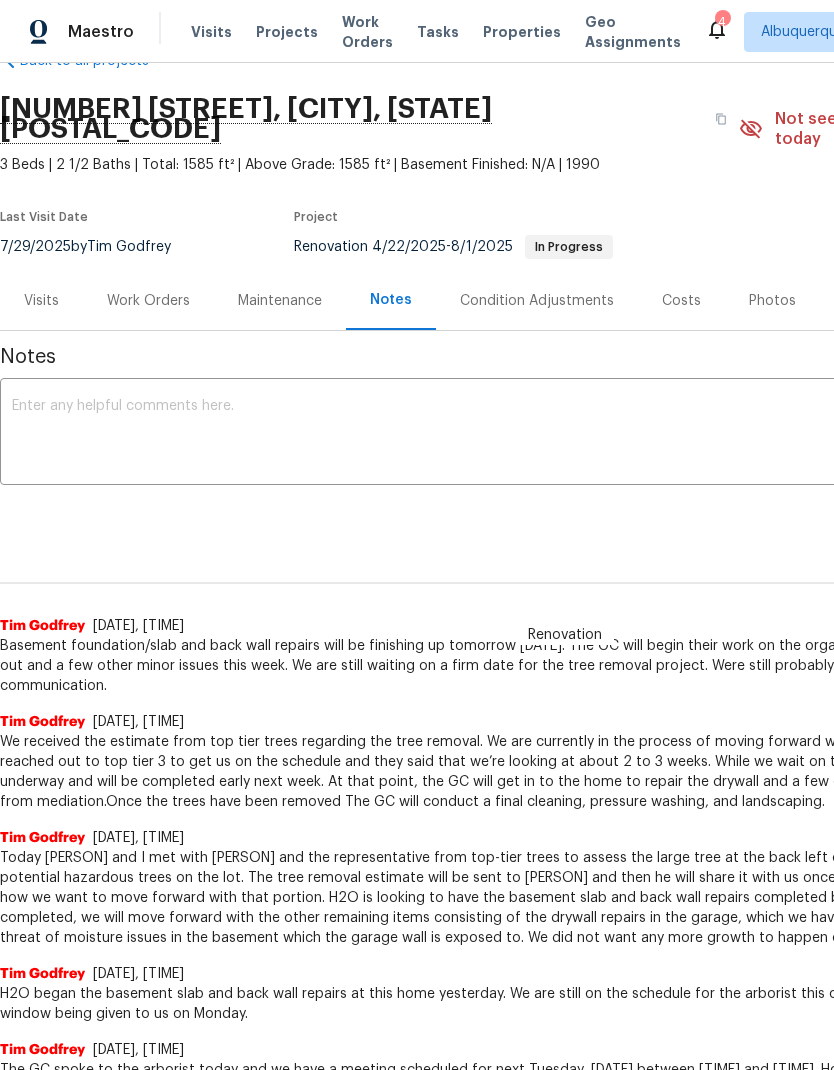 click on "Work Orders" at bounding box center [148, 301] 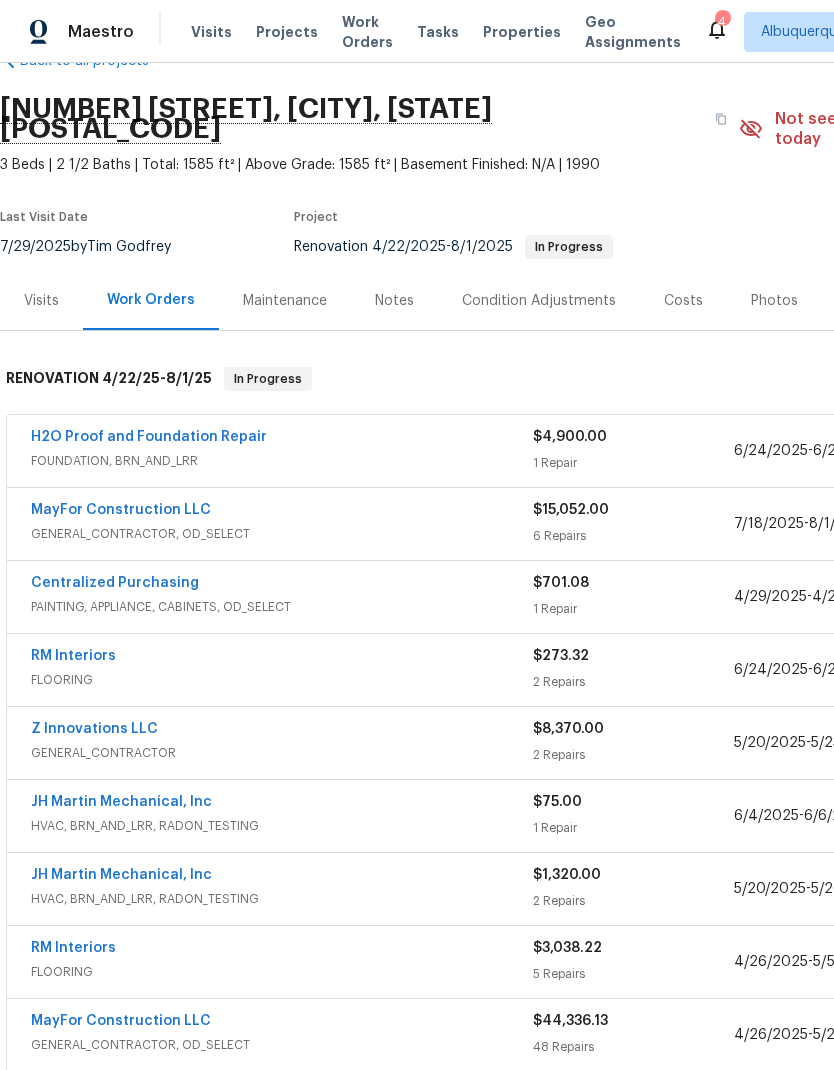 click on "MayFor Construction LLC" at bounding box center (121, 510) 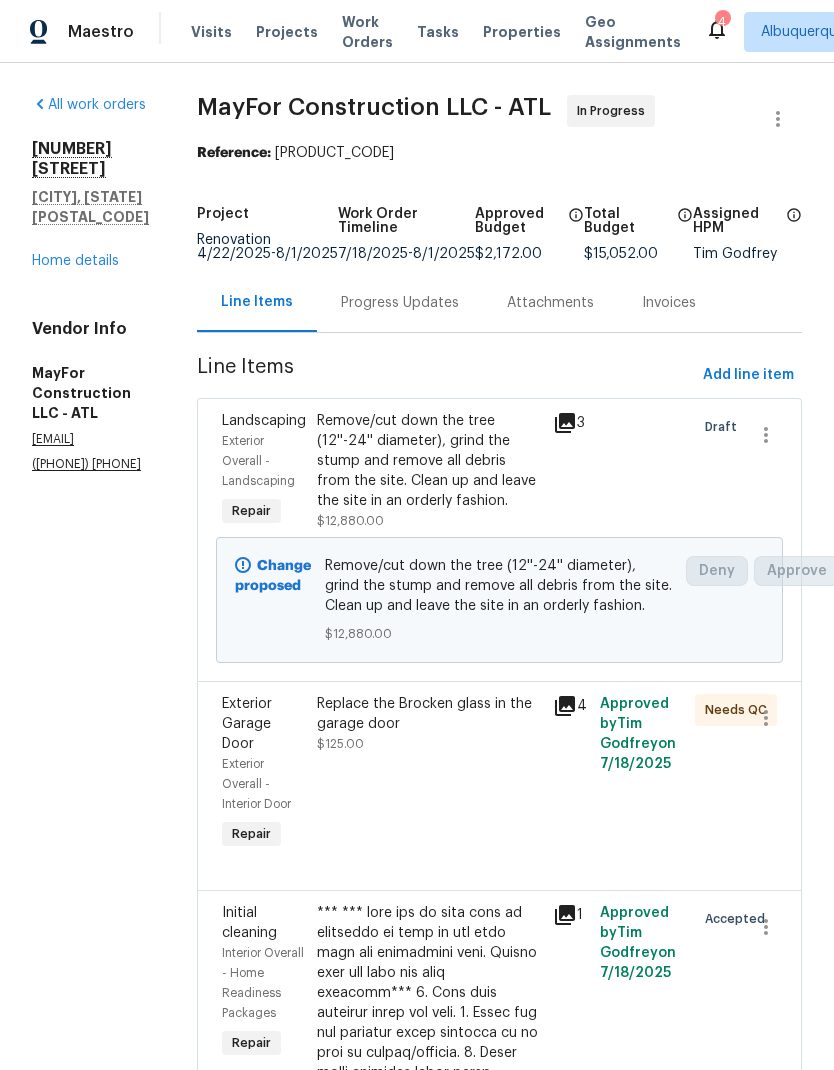 click on "Progress Updates" at bounding box center [400, 303] 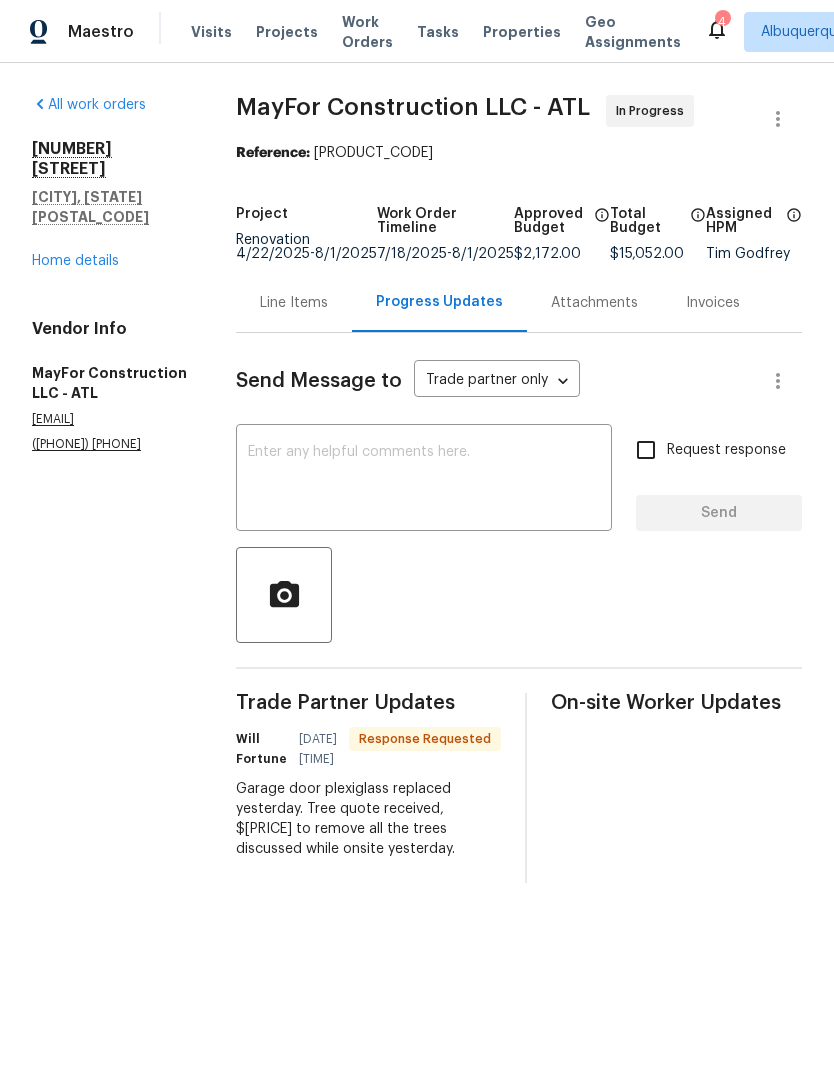 click at bounding box center (424, 480) 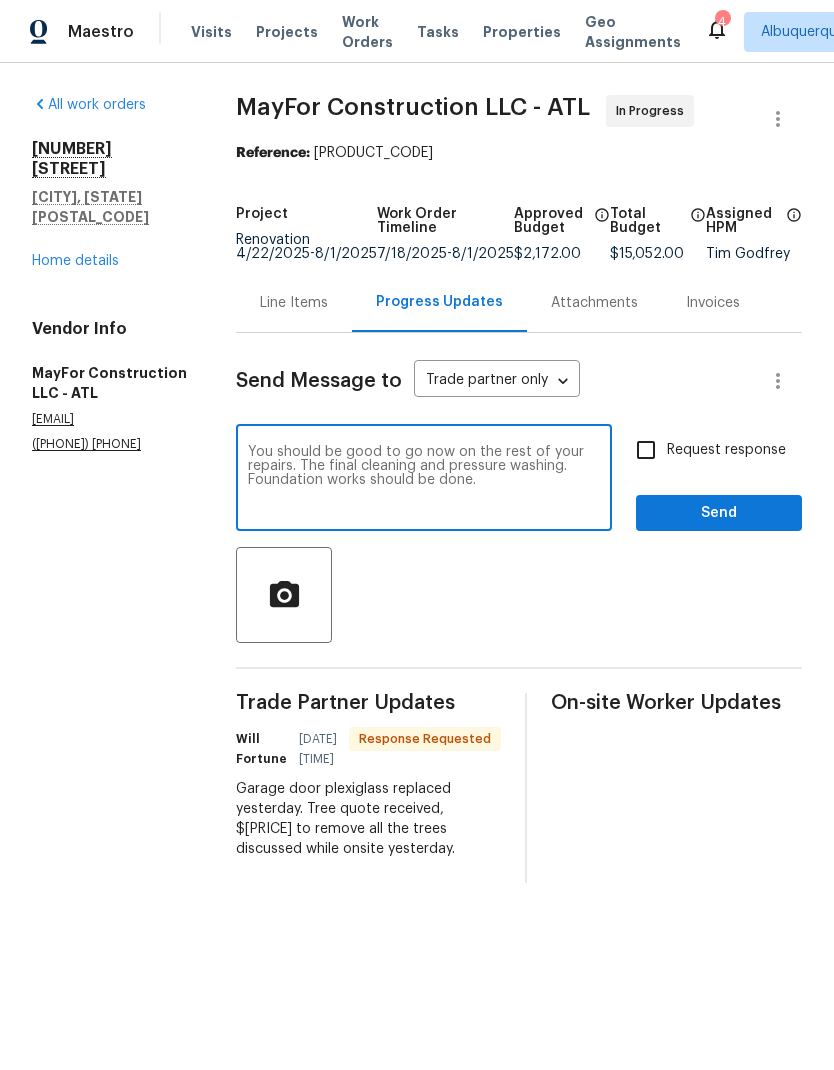 click on "You should be good to go now on the rest of your repairs. The final cleaning and pressure washing. Foundation works should be done." at bounding box center [424, 480] 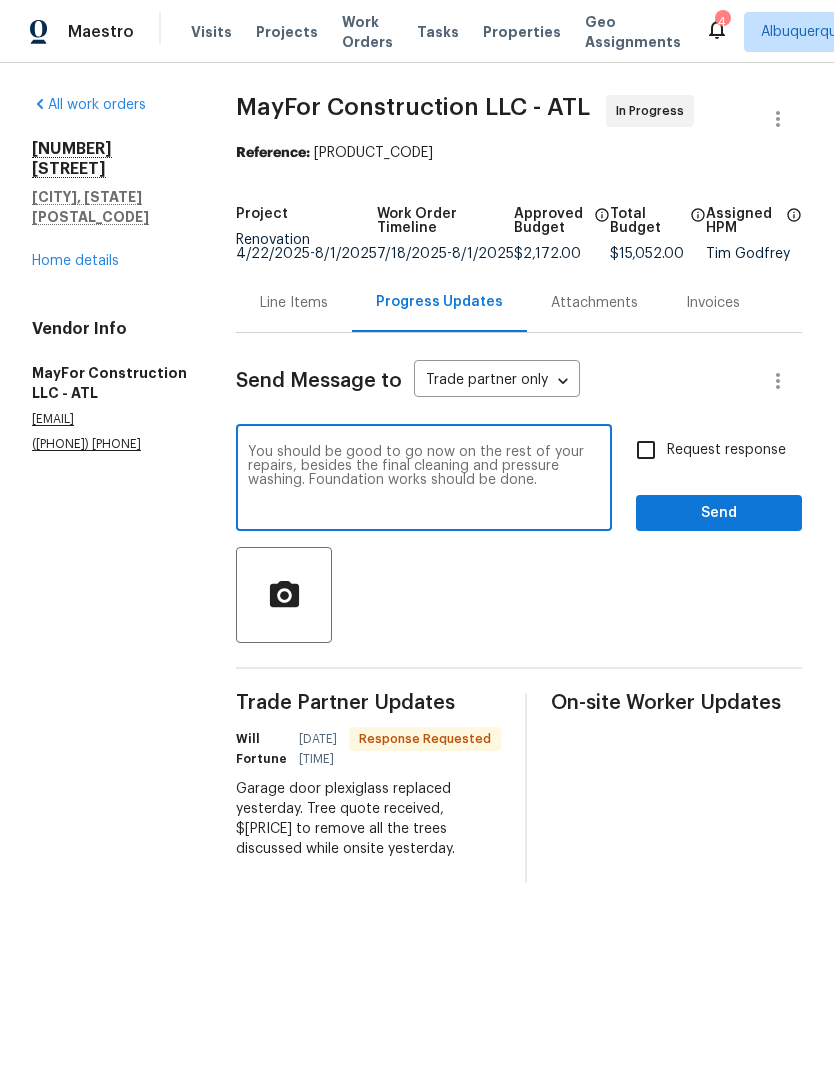 click on "You should be good to go now on the rest of your repairs, besides the final cleaning and pressure washing. Foundation works should be done." at bounding box center (424, 480) 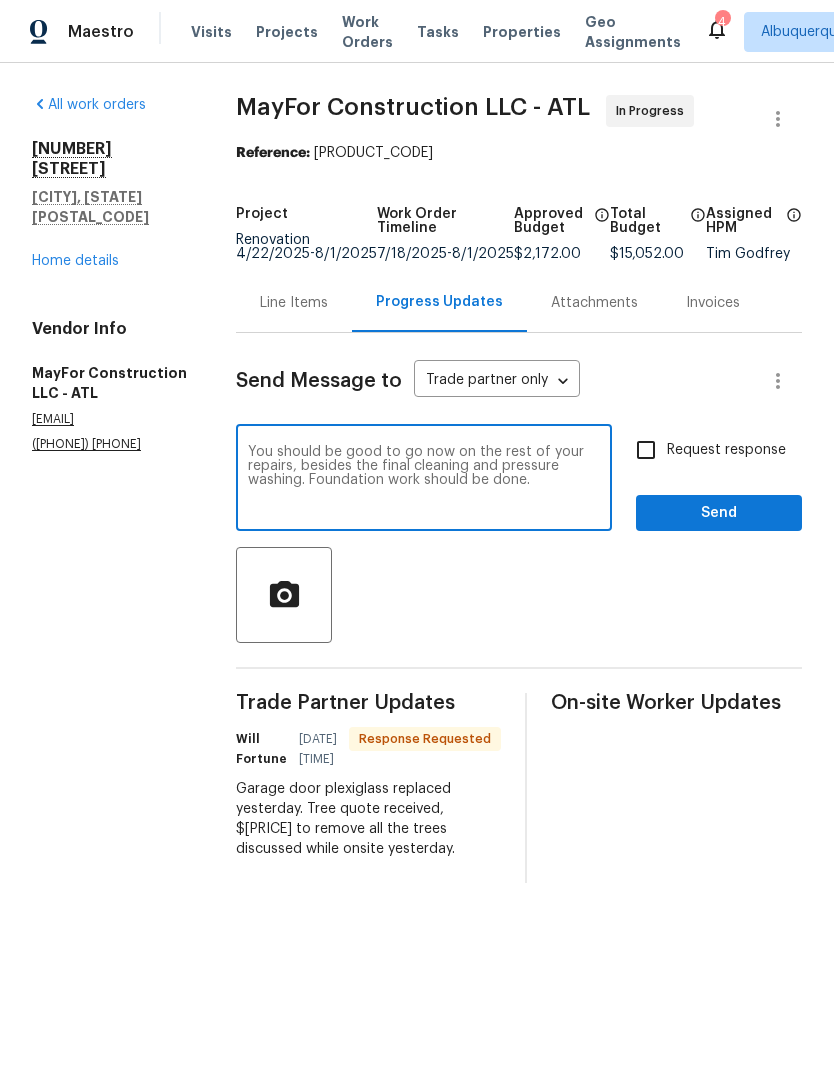 click on "You should be good to go now on the rest of your repairs, besides the final cleaning and pressure washing. Foundation work should be done." at bounding box center [424, 480] 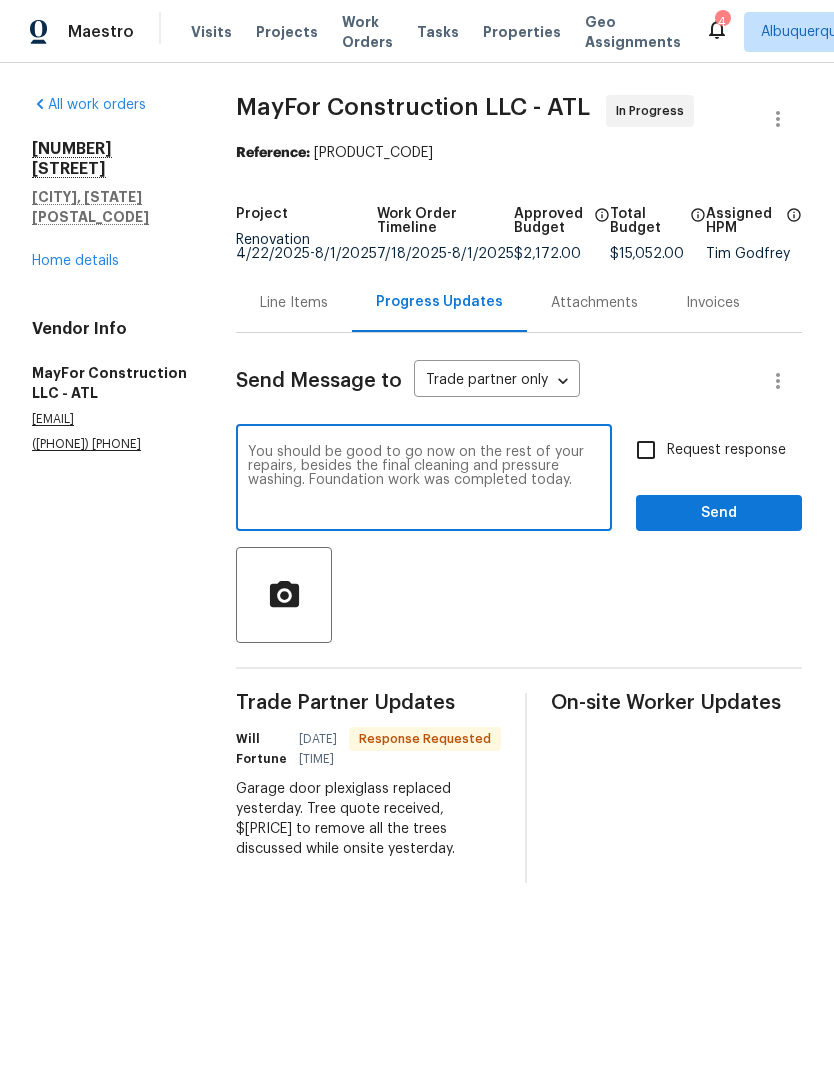 type on "You should be good to go now on the rest of your repairs, besides the final cleaning and pressure washing. Foundation work was completed today." 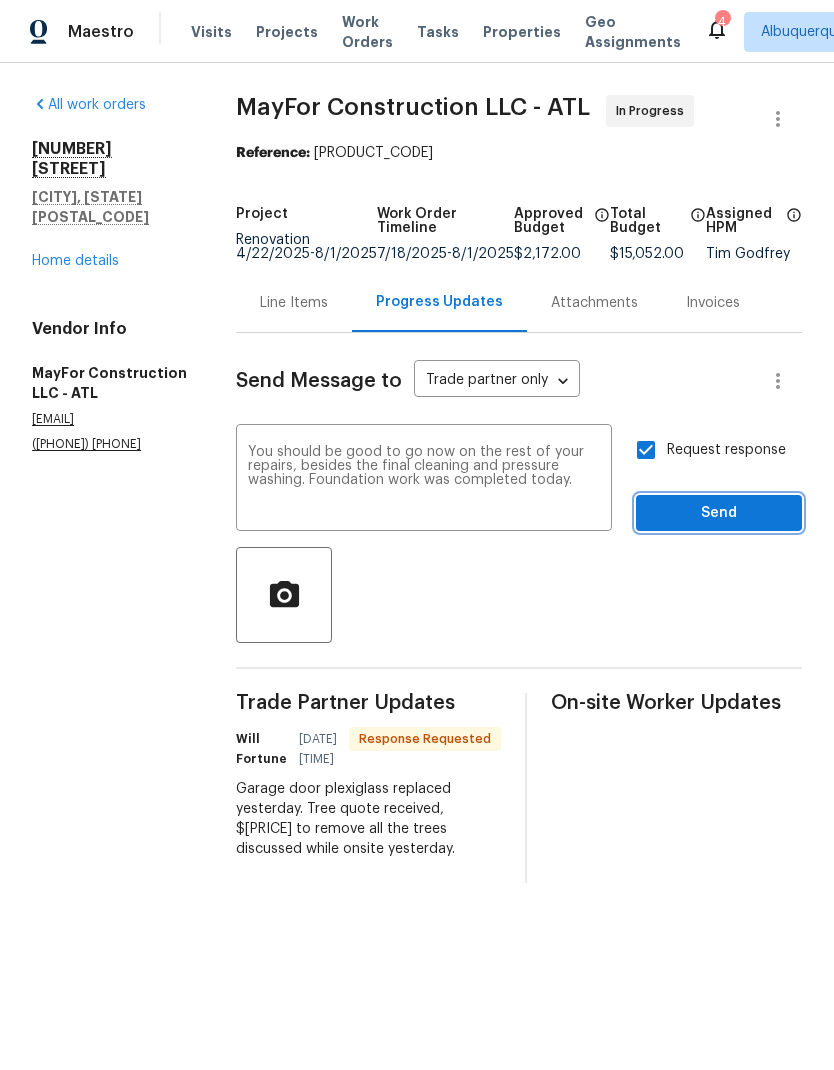 click on "Send" at bounding box center (719, 513) 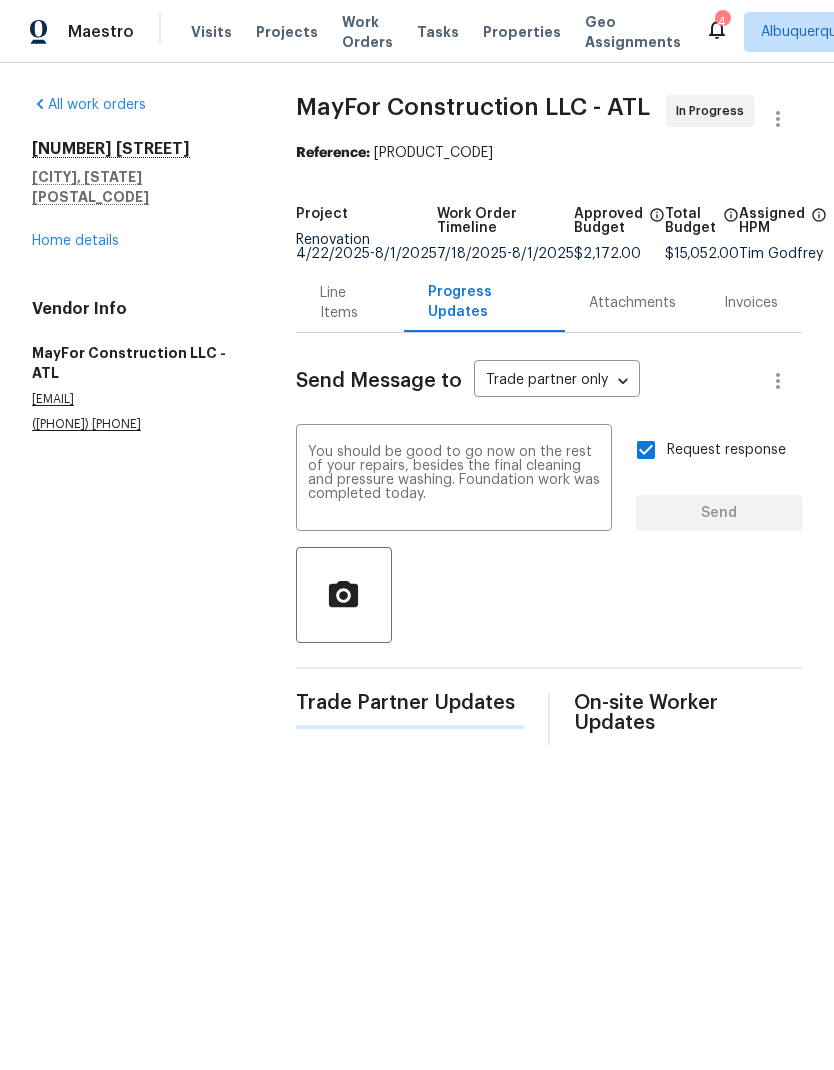 type 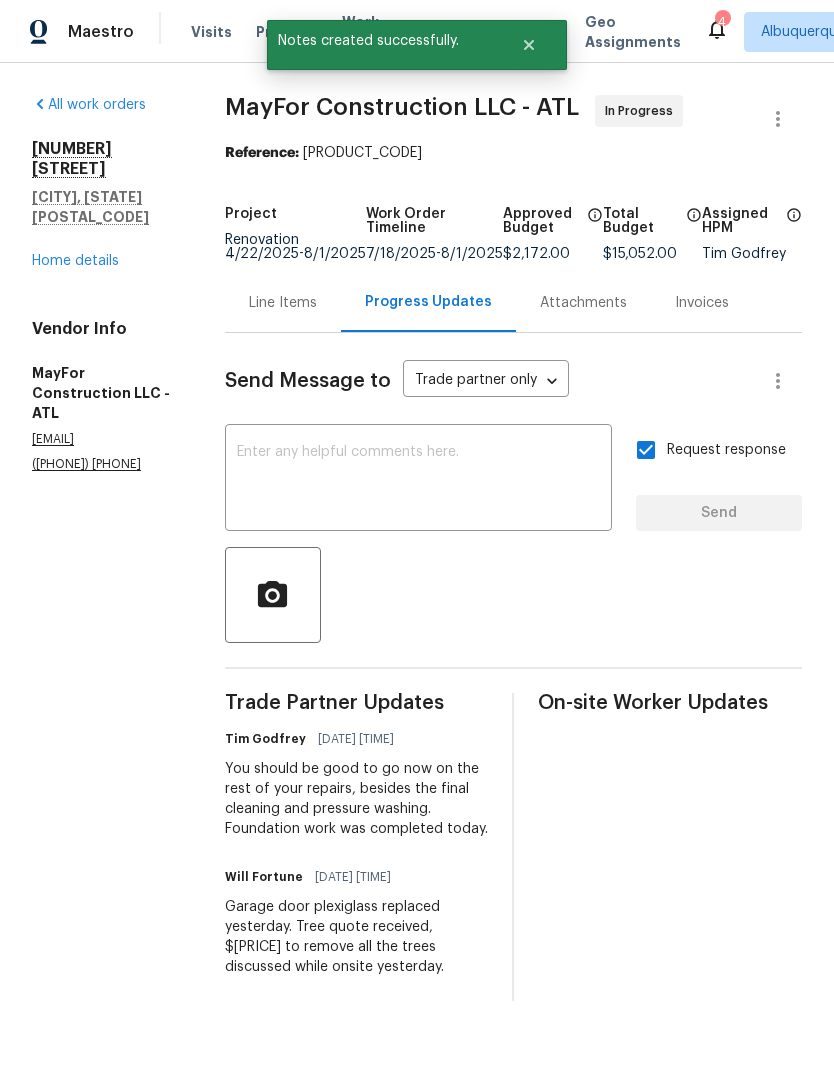 click on "Home details" at bounding box center [75, 261] 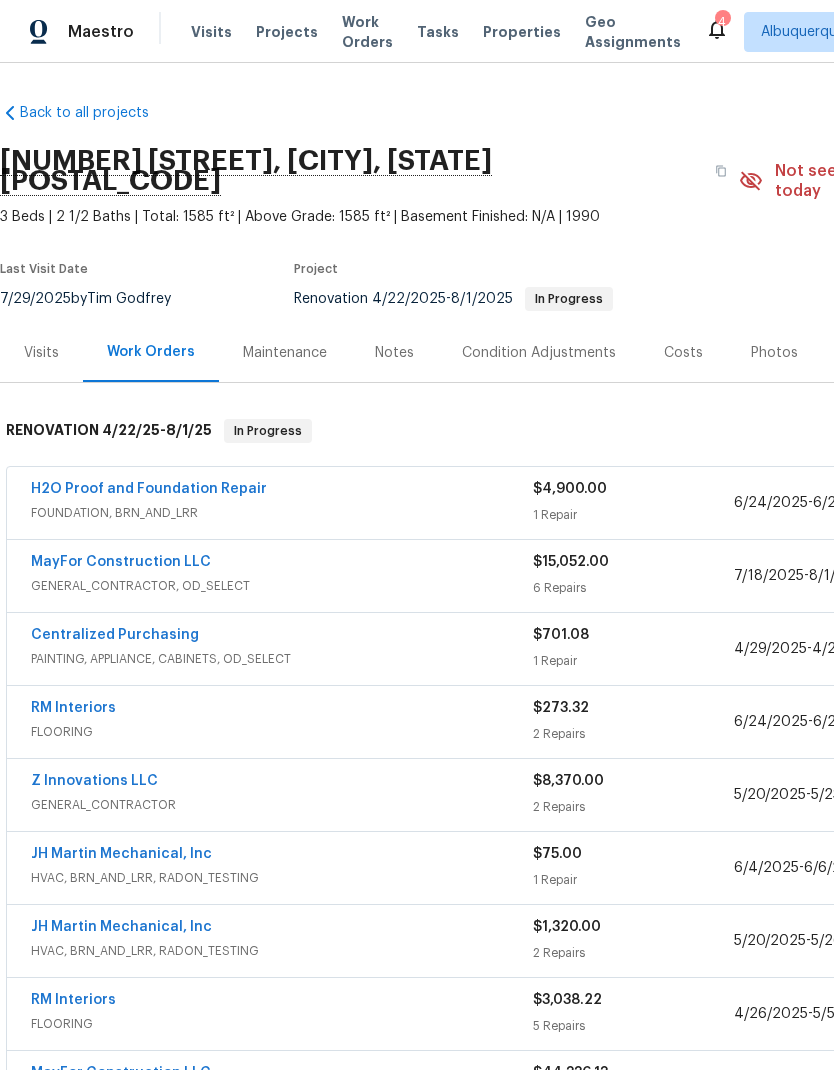 click on "Notes" at bounding box center [394, 353] 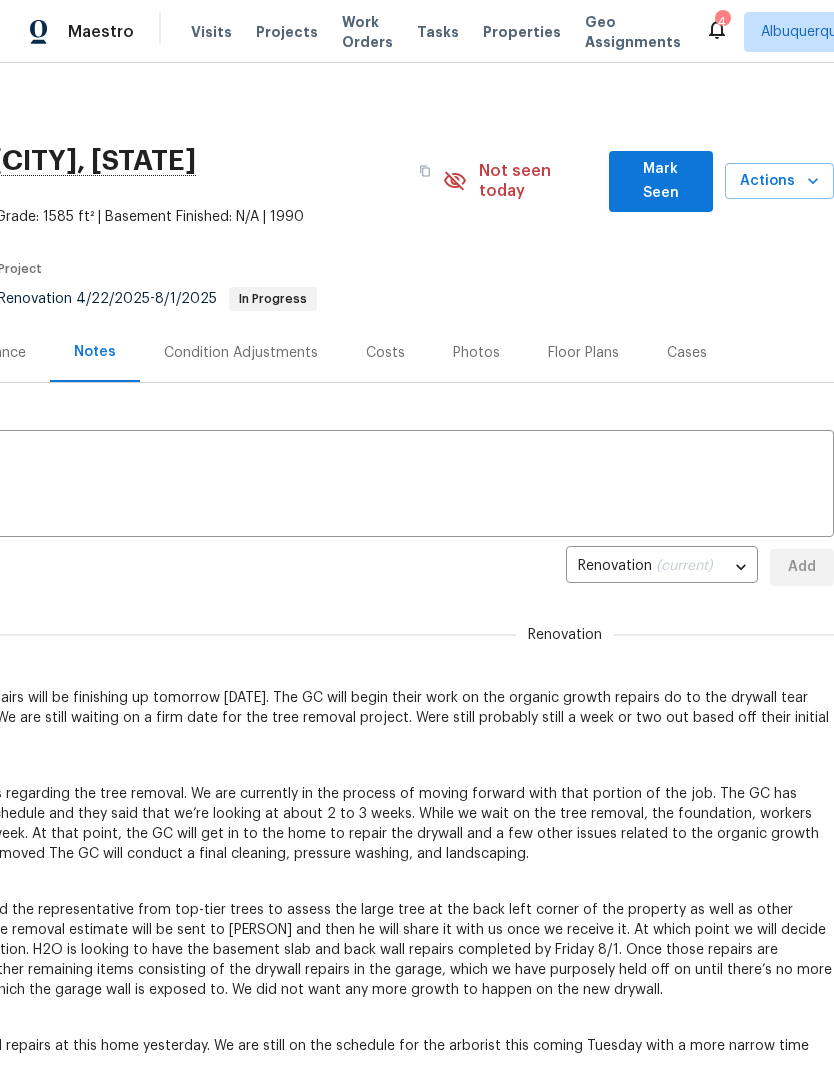 scroll, scrollTop: 0, scrollLeft: 296, axis: horizontal 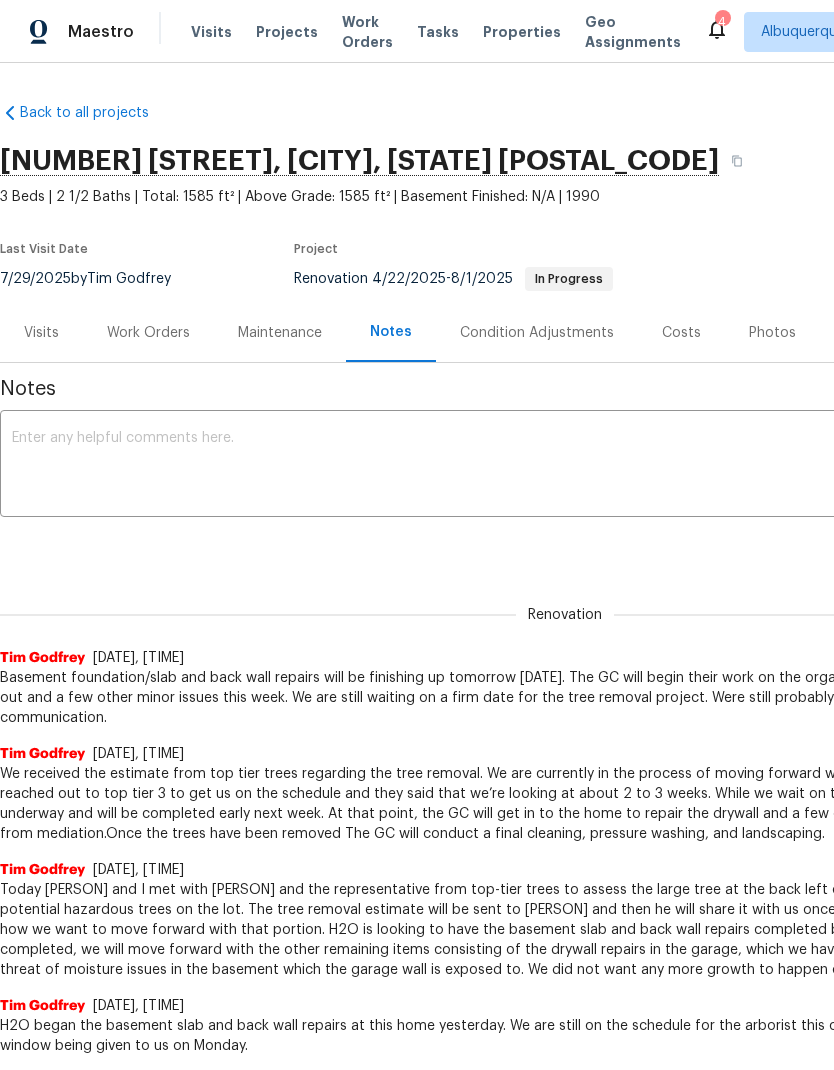 click on "Work Orders" at bounding box center (148, 332) 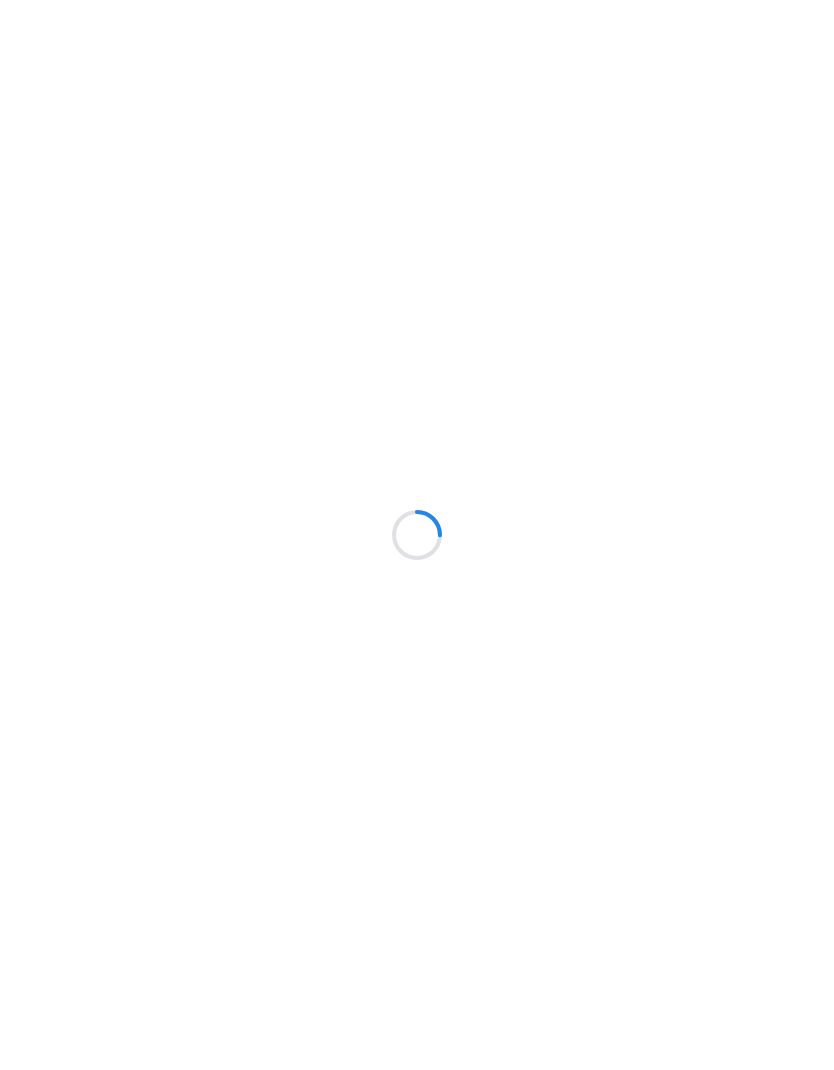 scroll, scrollTop: 0, scrollLeft: 0, axis: both 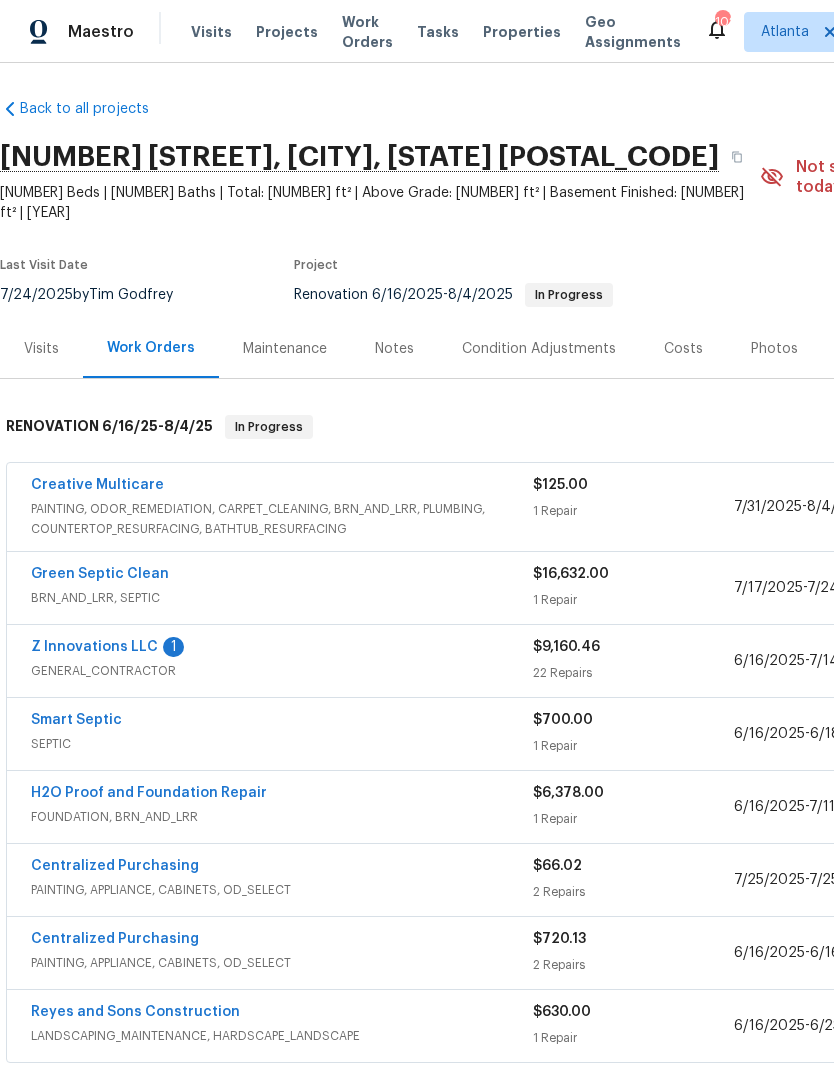 click on "Creative Multicare" at bounding box center (97, 485) 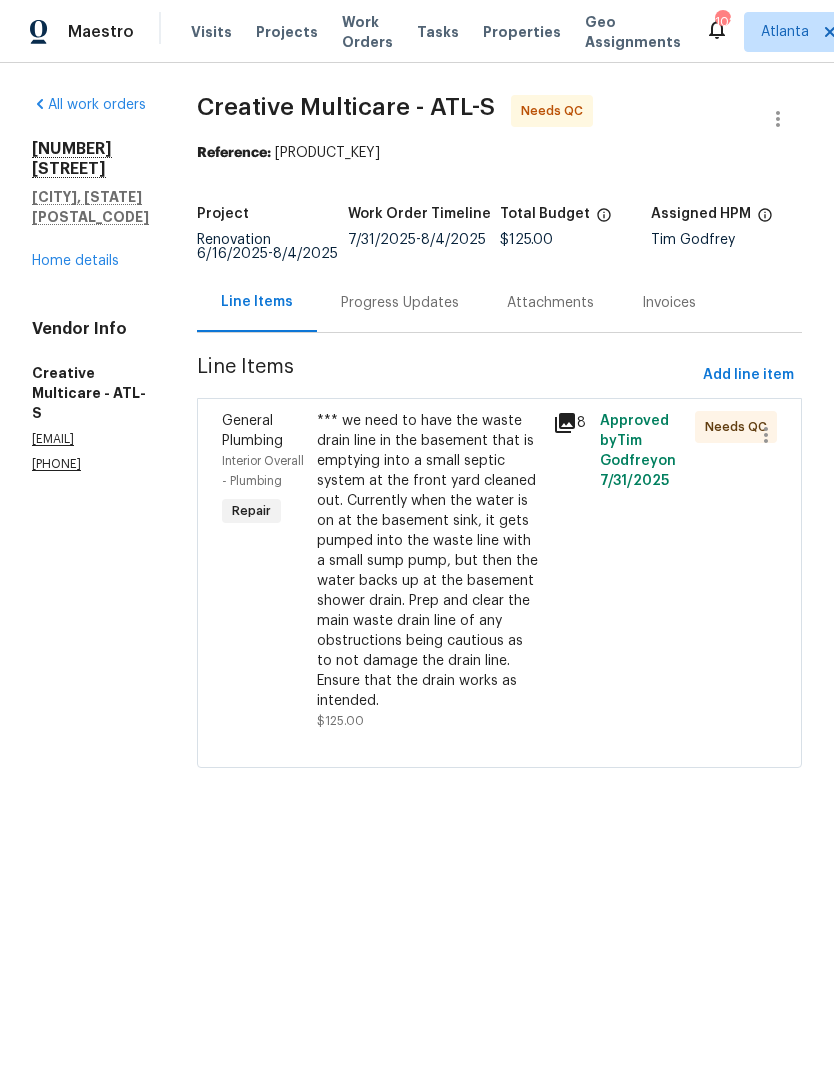 click on "Progress Updates" at bounding box center (400, 303) 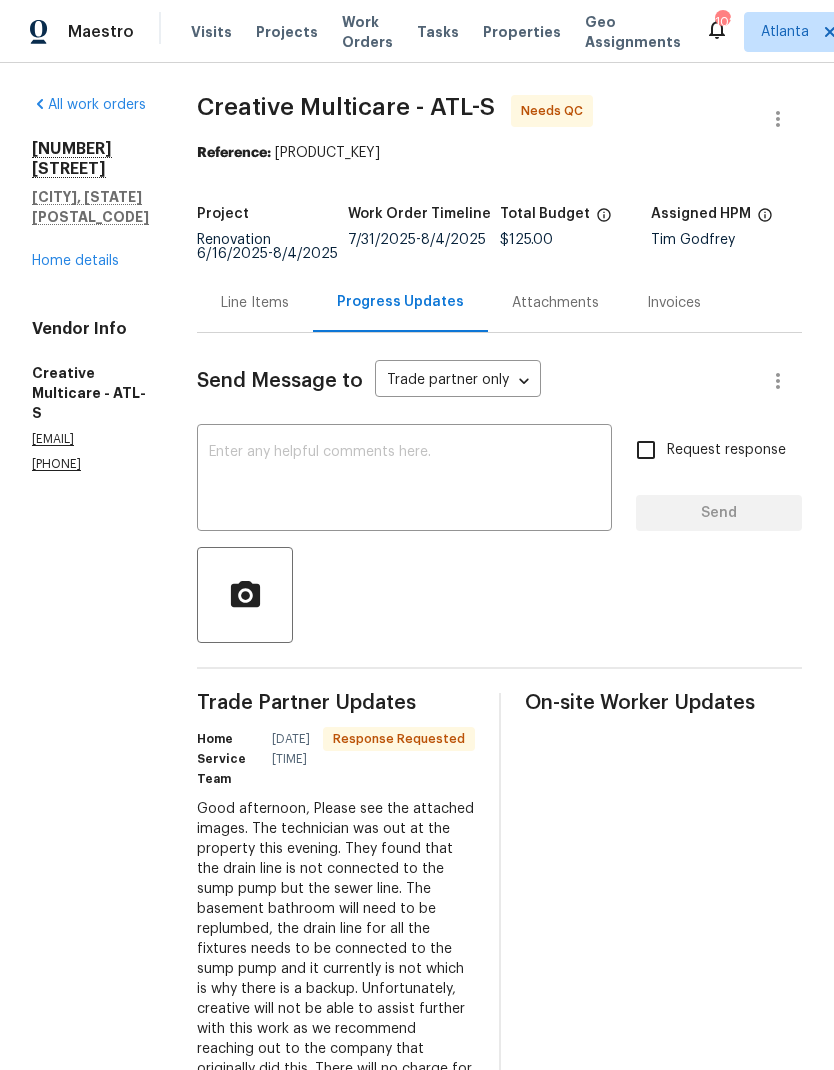 scroll, scrollTop: 0, scrollLeft: 0, axis: both 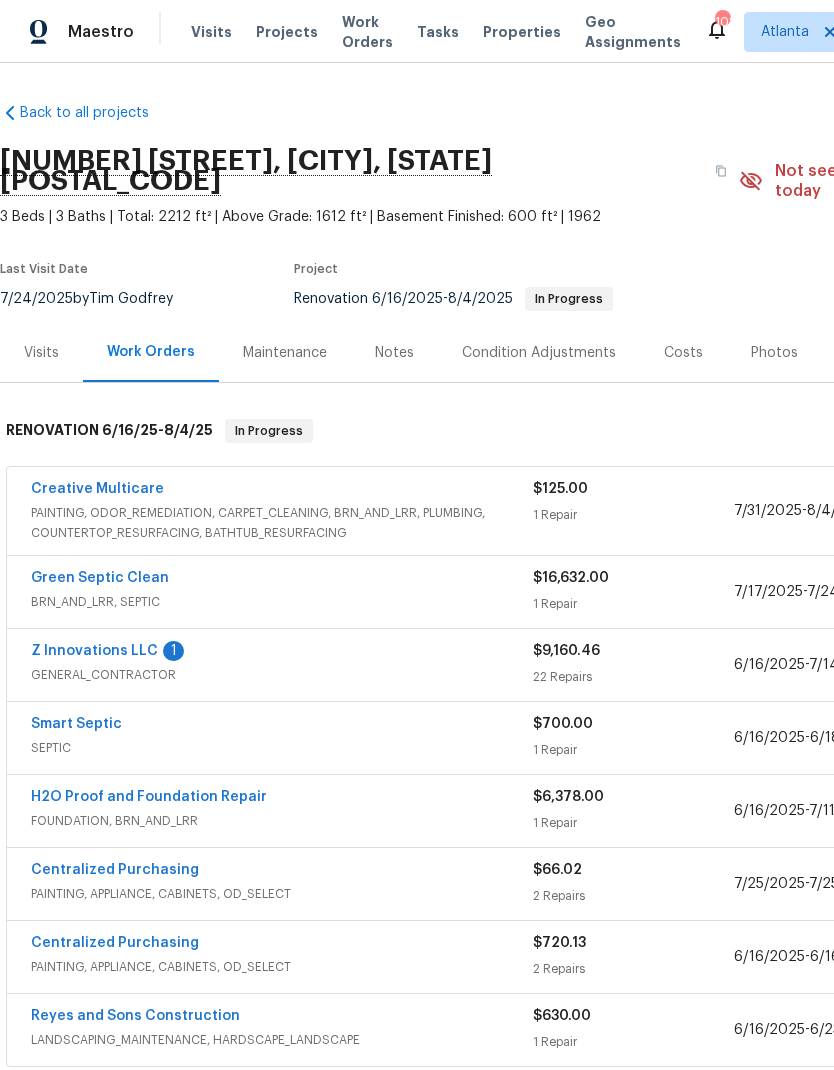 click on "Creative Multicare" at bounding box center [97, 489] 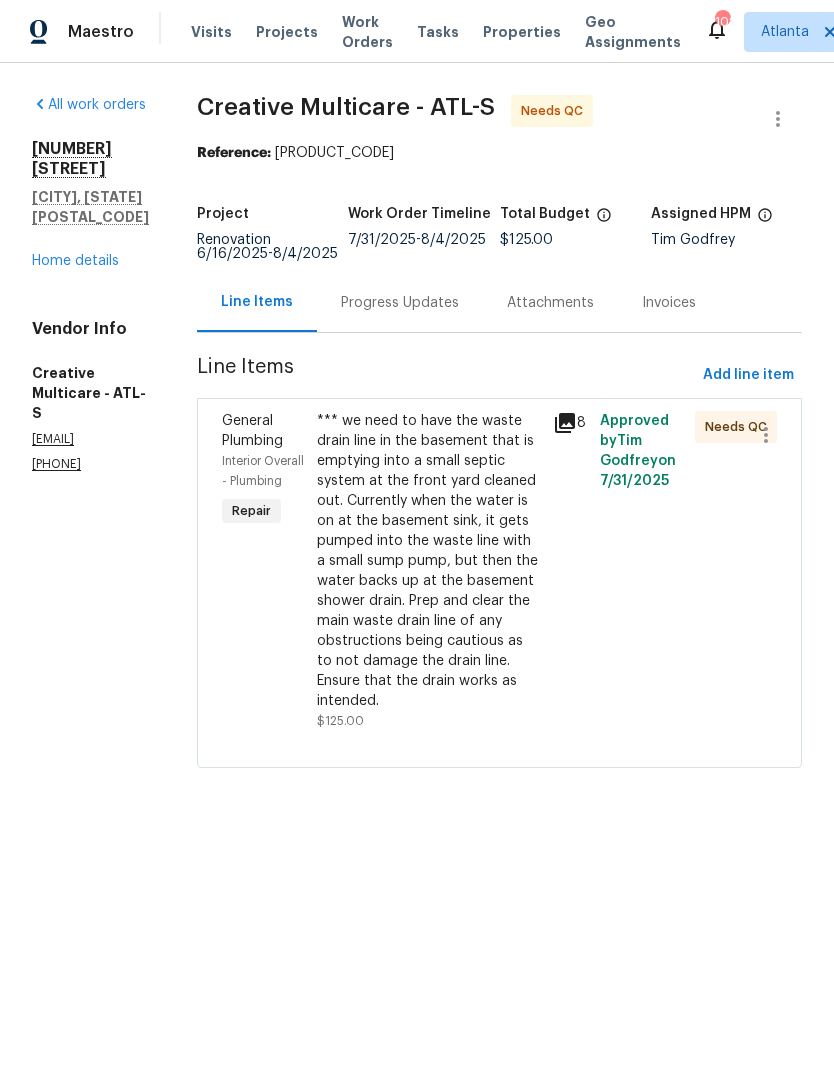 click on "Progress Updates" at bounding box center (400, 303) 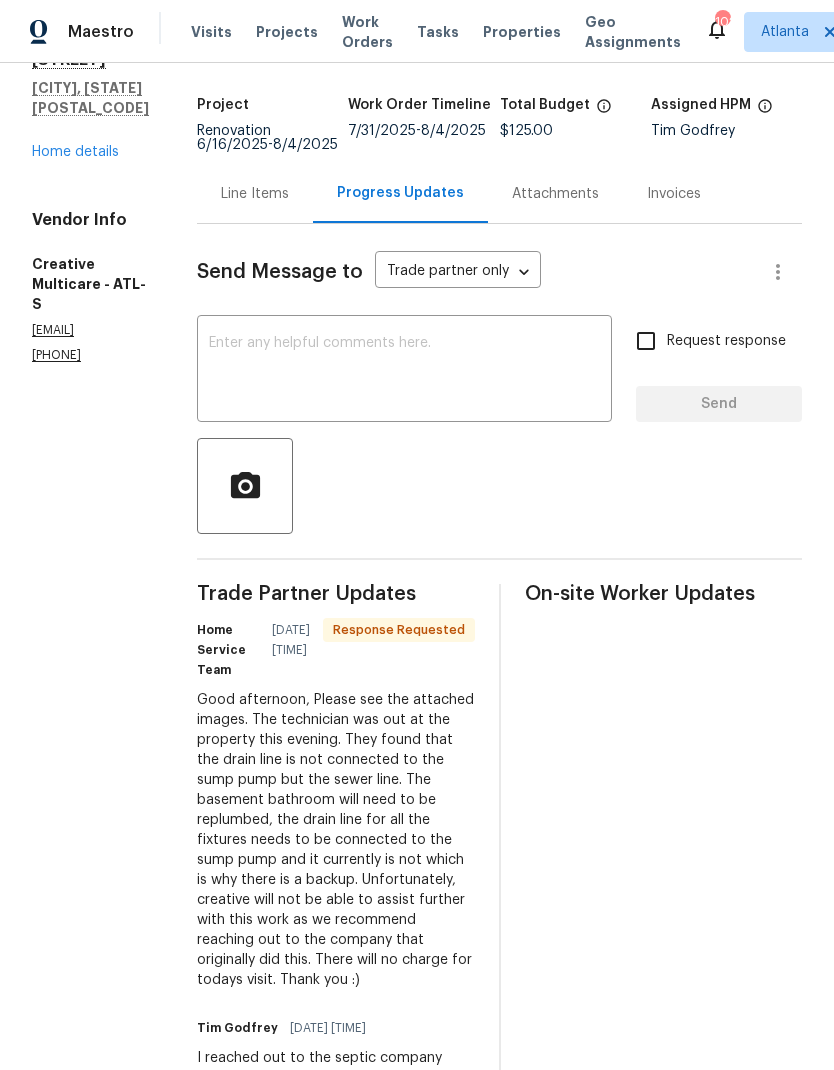 scroll, scrollTop: 85, scrollLeft: 0, axis: vertical 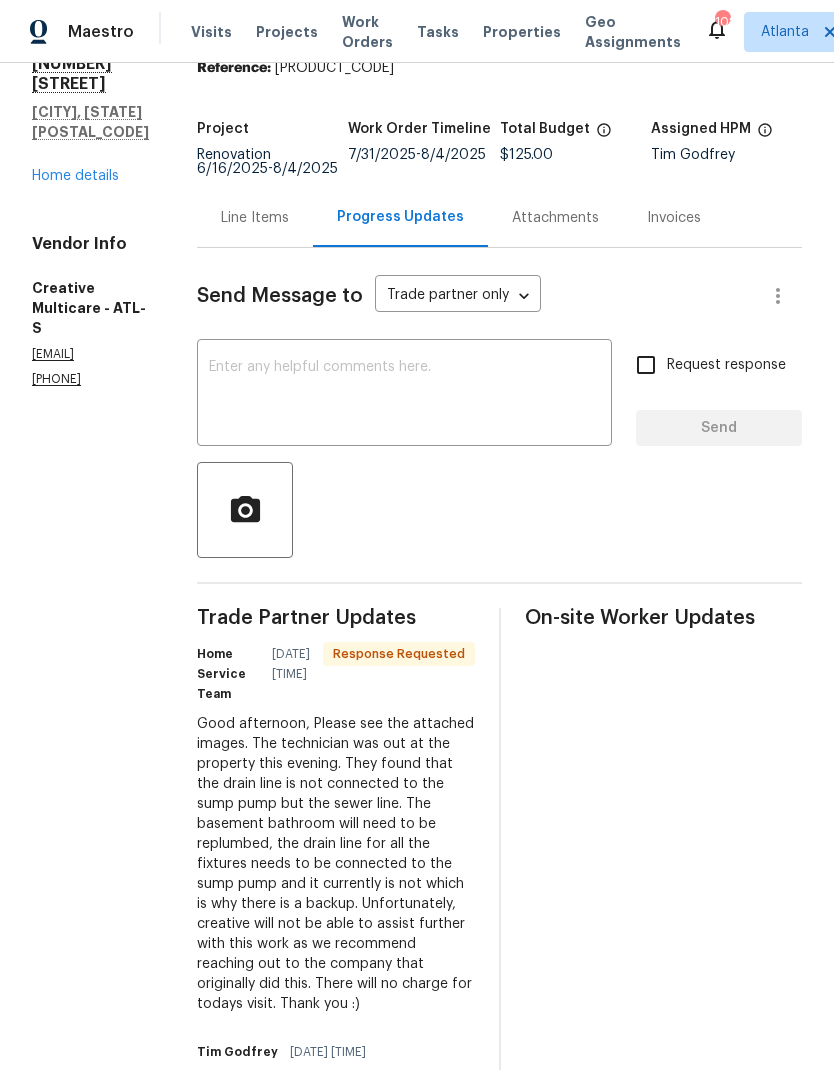 click at bounding box center (404, 395) 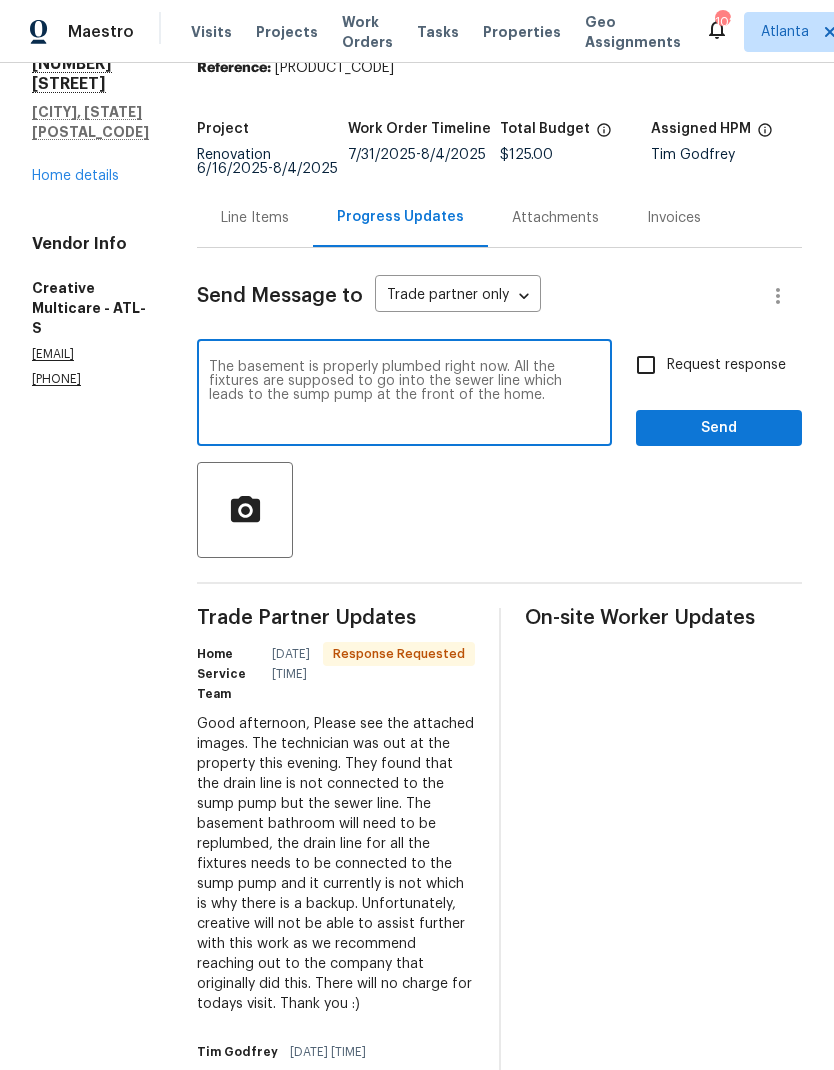 click on "The basement is properly plumbed right now. All the fixtures are supposed to go into the sewer line which leads to the sump pump at the front of the home." at bounding box center [404, 395] 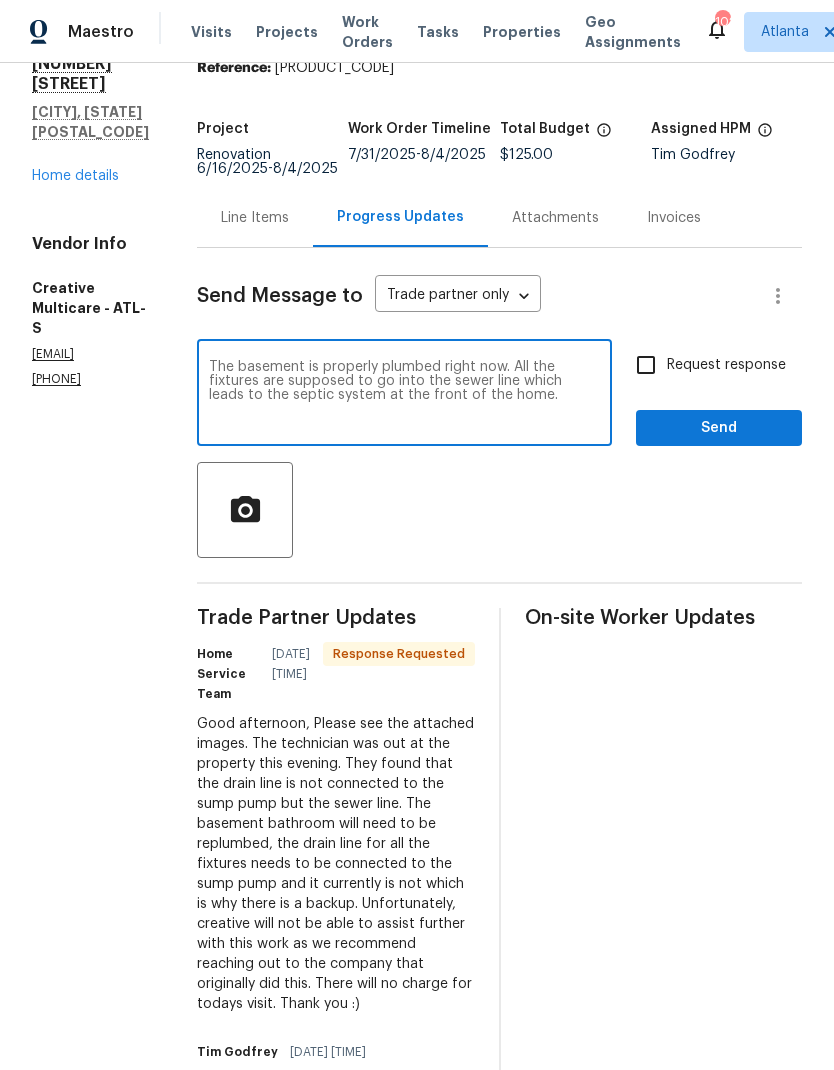 click on "The basement is properly plumbed right now. All the fixtures are supposed to go into the sewer line which leads to the septic system at the front of the home." at bounding box center (404, 395) 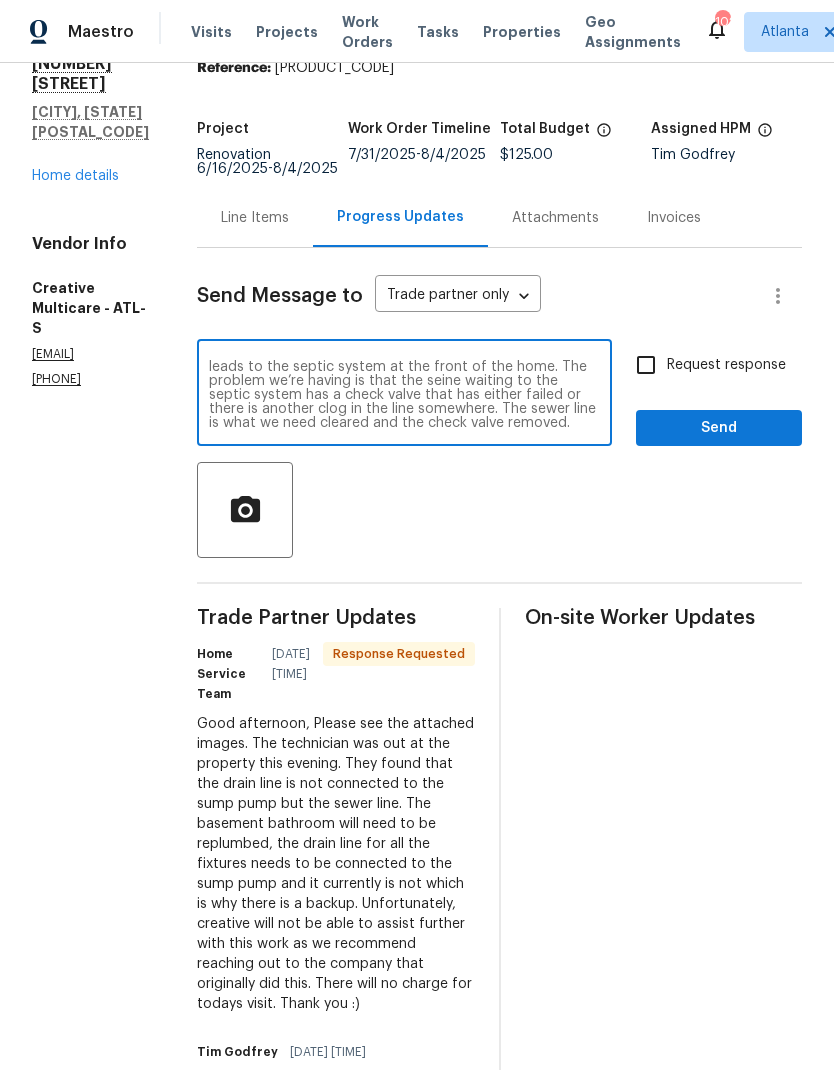 scroll, scrollTop: 56, scrollLeft: 0, axis: vertical 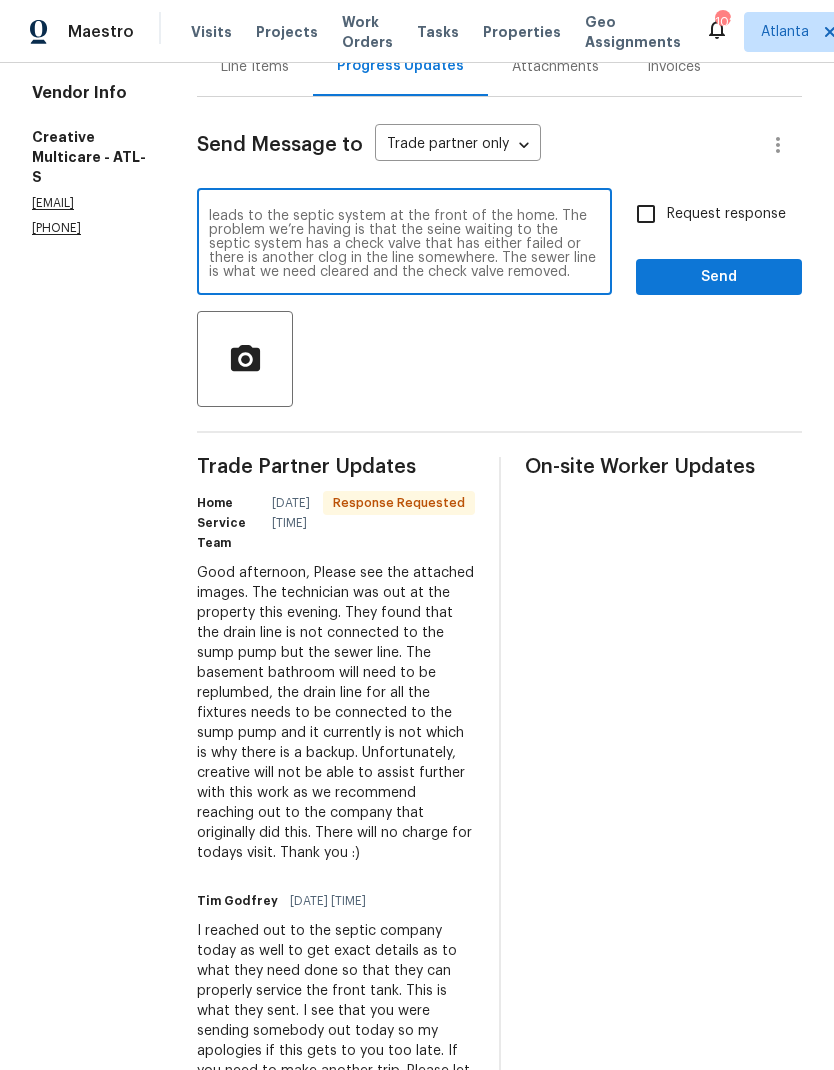 click on "The basement is properly plumbed right now. All the fixtures are supposed to go into the sewer line which leads to the septic system at the front of the home. The problem we’re having is that the seine waiting to the septic system has a check valve that has either failed or there is another clog in the line somewhere. The sewer line is what we need cleared and the check valve removed." at bounding box center (404, 244) 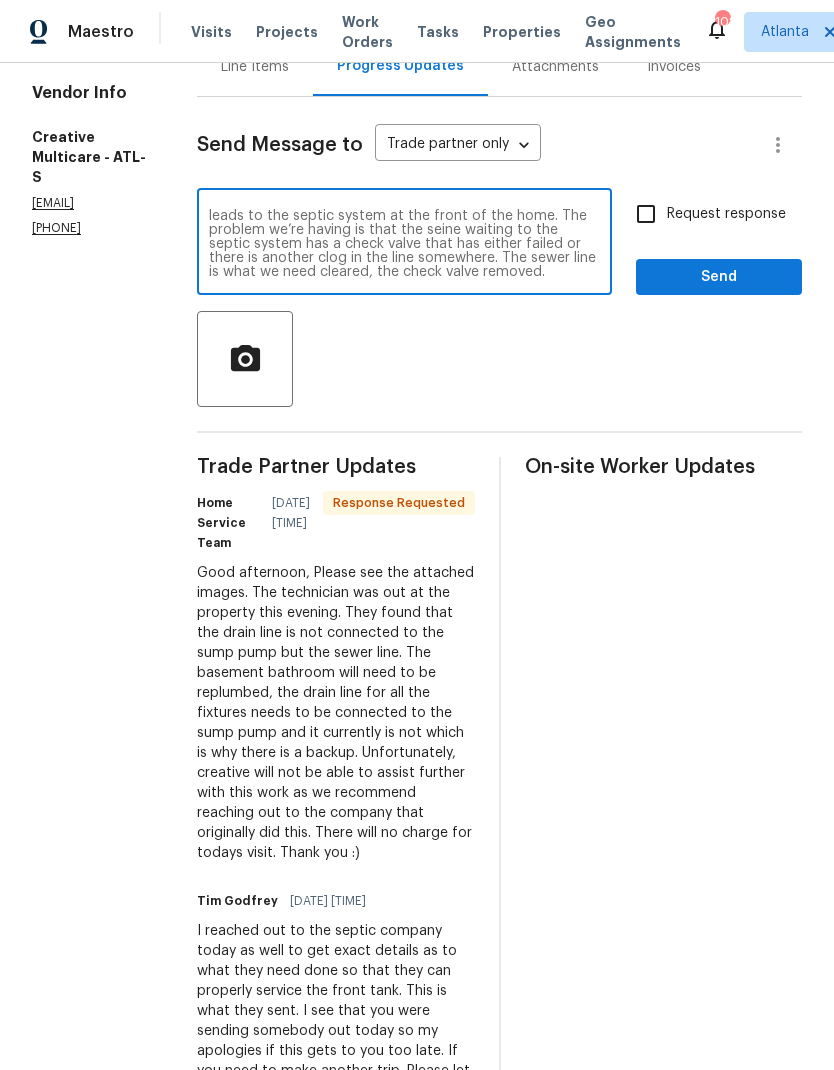 click on "The basement is properly plumbed right now. All the fixtures are supposed to go into the sewer line which leads to the septic system at the front of the home. The problem we’re having is that the seine waiting to the septic system has a check valve that has either failed or there is another clog in the line somewhere. The sewer line is what we need cleared, the check valve removed." at bounding box center (404, 244) 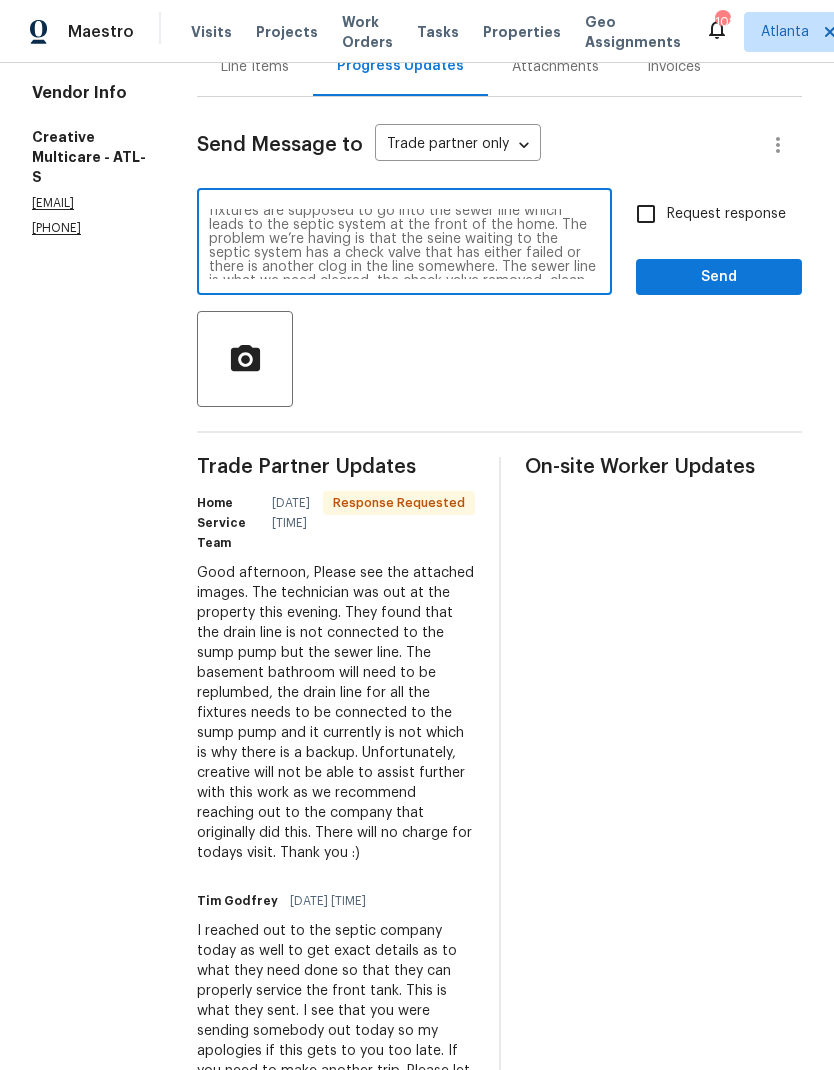 scroll, scrollTop: 20, scrollLeft: 0, axis: vertical 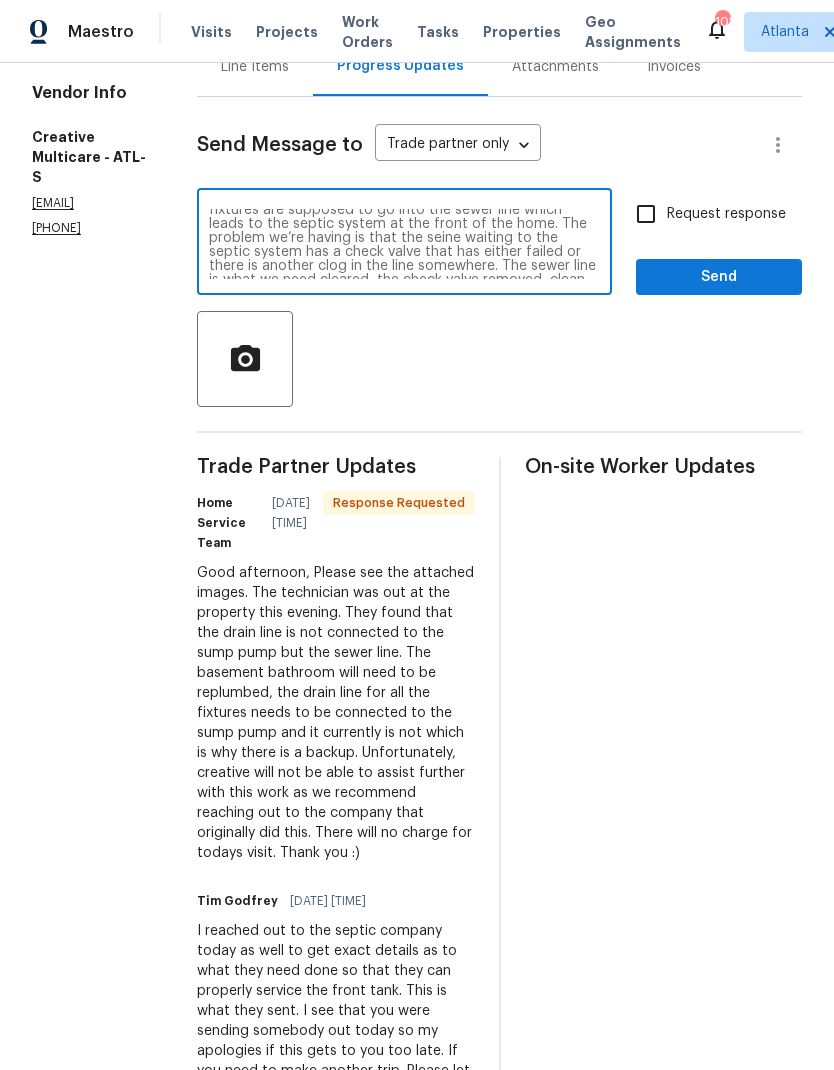 click on "The basement is properly plumbed right now. All the fixtures are supposed to go into the sewer line which leads to the septic system at the front of the home. The problem we’re having is that the seine waiting to the septic system has a check valve that has either failed or there is another clog in the line somewhere. The sewer line is what we need cleared, the check valve removed, clean out installed at the front of the home. Where is the sewer line exits towards the subject tank. The sump pump that is in the basement is for the foundation drainage system." at bounding box center (404, 244) 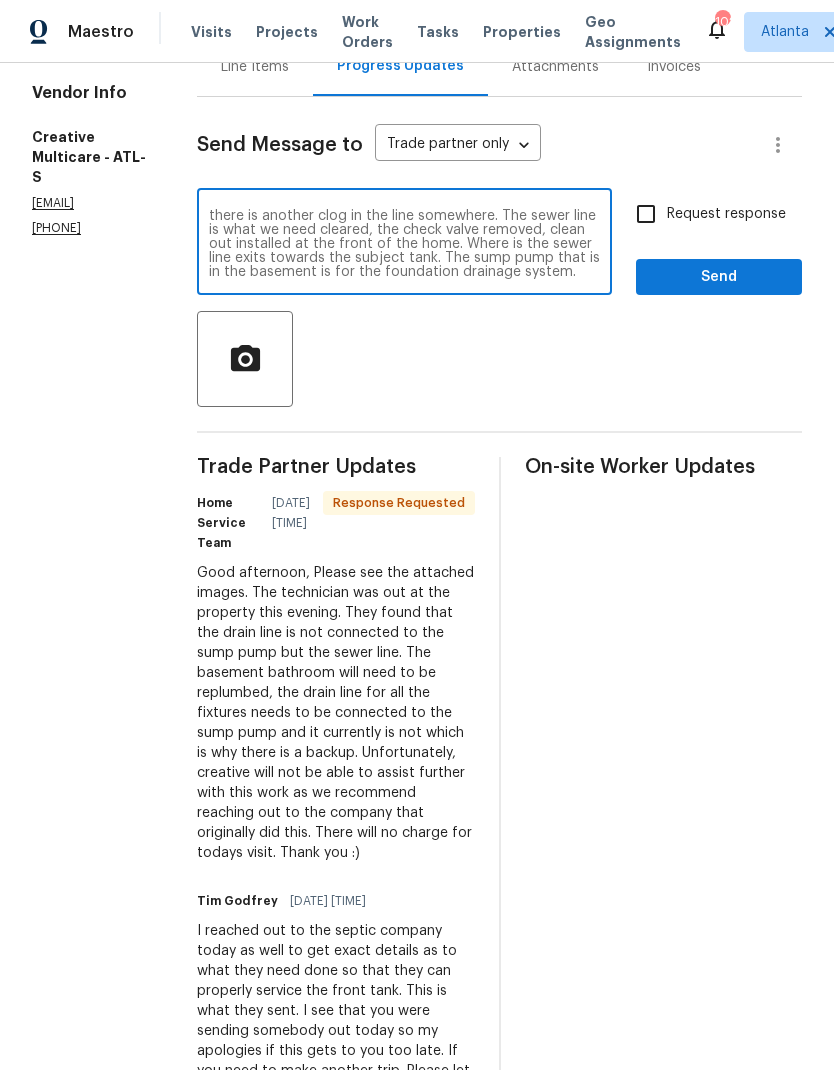 scroll, scrollTop: 95, scrollLeft: 0, axis: vertical 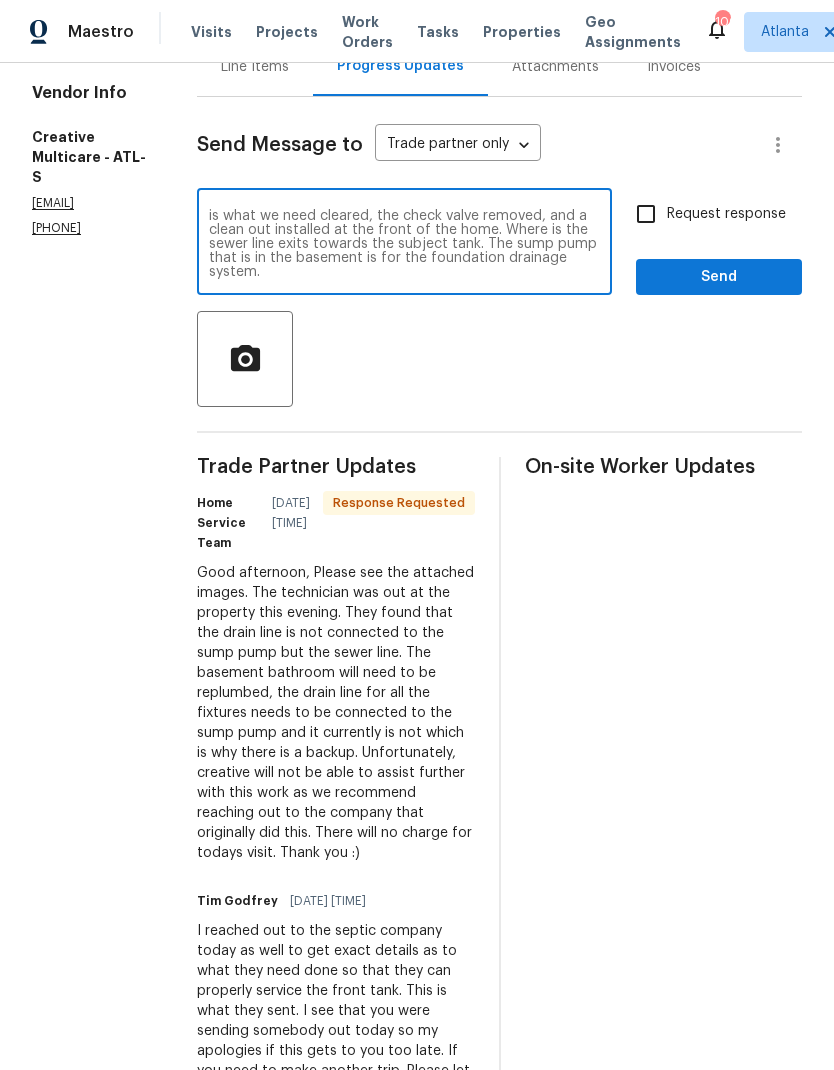 click on "The basement is properly plumbed right now. All the fixtures are supposed to go into the sewer line which leads to the septic system at the front of the home. The problem we’re having is that the sewer line going to the septic system has a check valve that has either failed or there is another clog in the line somewhere. The sewer line is what we need cleared, the check valve removed, and a clean out installed at the front of the home. Where is the sewer line exits towards the subject tank. The sump pump that is in the basement is for the foundation drainage system." at bounding box center [404, 244] 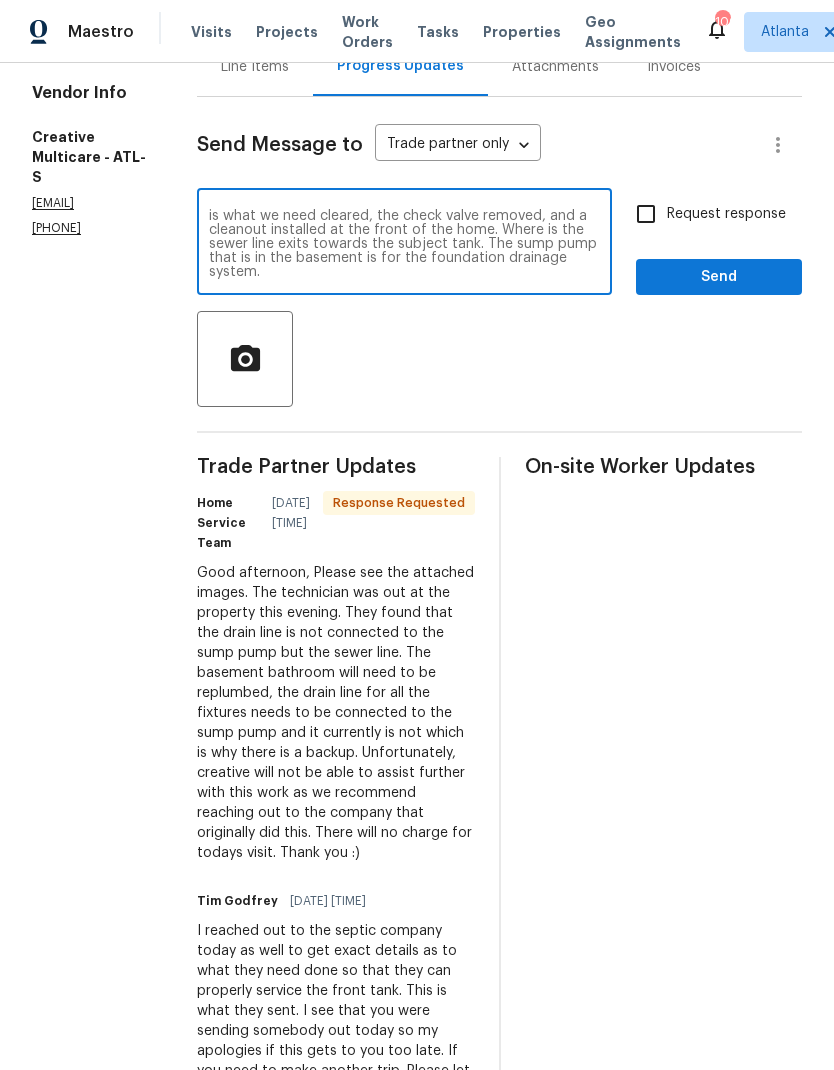 click on "The basement is properly plumbed right now. All the fixtures are supposed to go into the sewer line which leads to the septic system at the front of the home. The problem we’re having is that the sewer line going to the septic system has a check valve that has either failed or there is another clog in the line somewhere. The sewer line is what we need cleared, the check valve removed, and a cleanout installed at the front of the home. Where is the sewer line exits towards the subject tank. The sump pump that is in the basement is for the foundation drainage system." at bounding box center (404, 244) 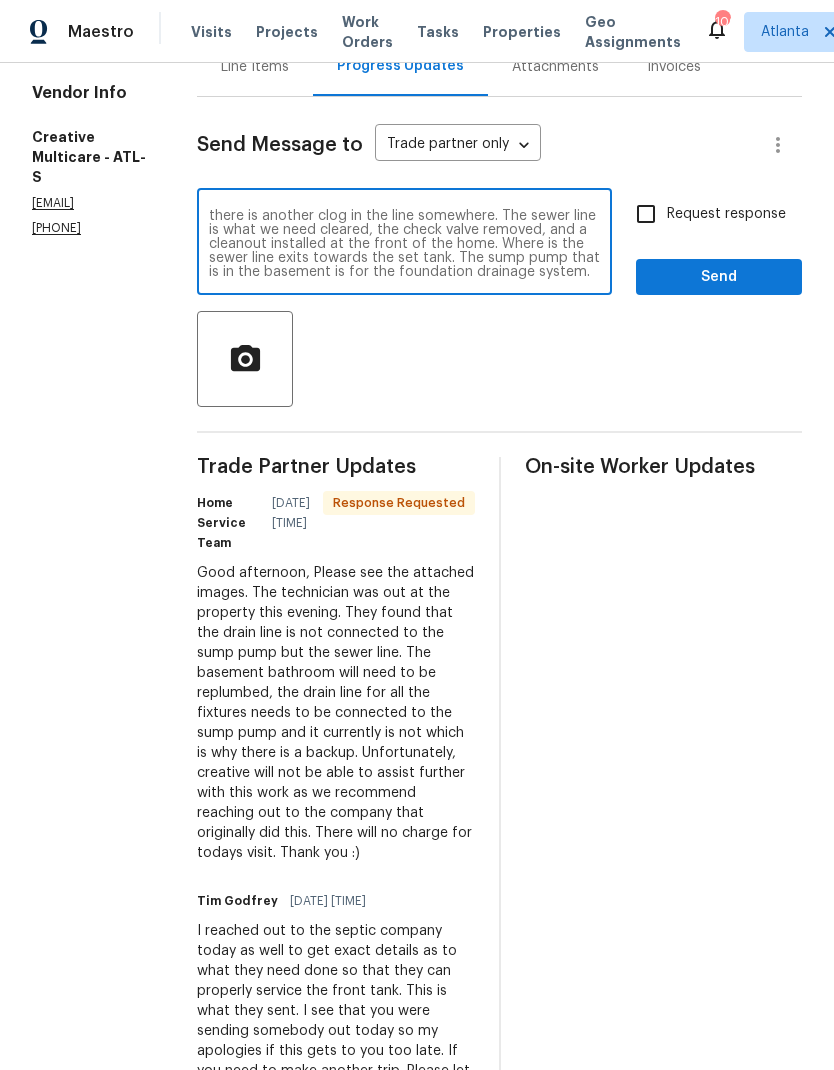 scroll, scrollTop: 112, scrollLeft: 0, axis: vertical 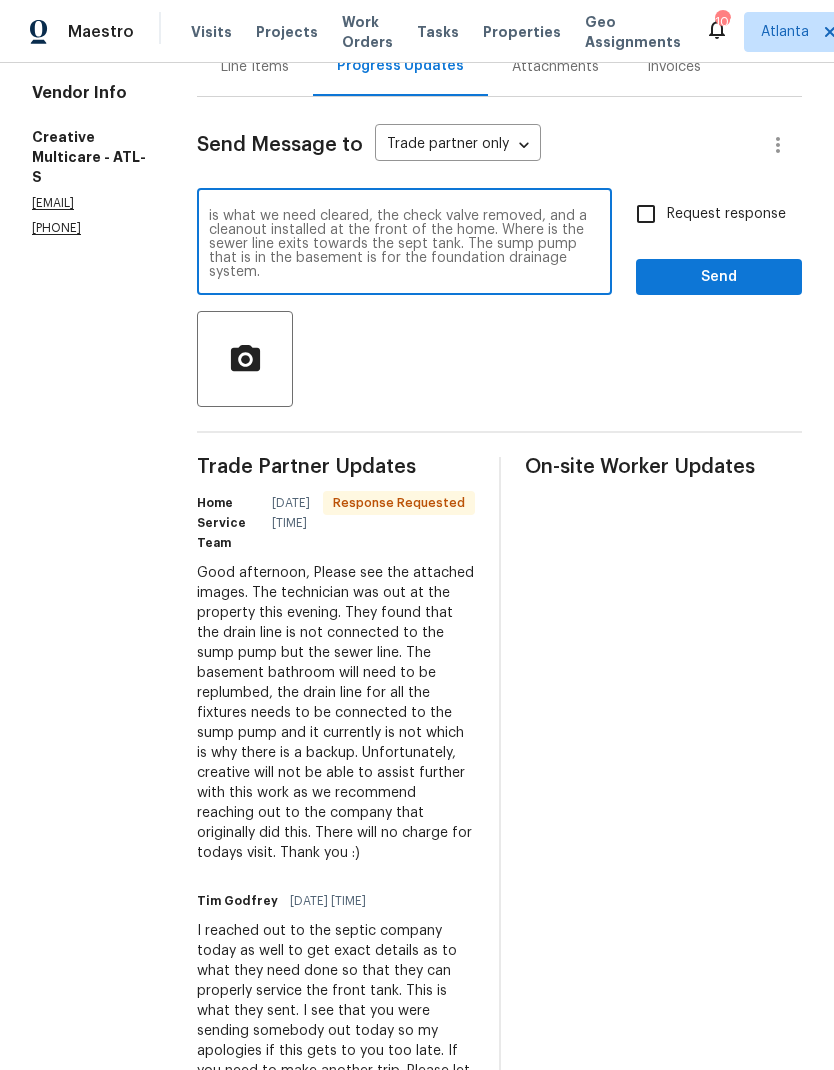 click on "The basement is properly plumbed right now. All the fixtures are supposed to go into the sewer line which leads to the septic system at the front of the home. The problem we’re having is that the sewer line going to the septic system has a check valve that has either failed or there is another clog in the line somewhere. The sewer line is what we need cleared, the check valve removed, and a cleanout installed at the front of the home. Where is the sewer line exits towards the sept tank. The sump pump that is in the basement is for the foundation drainage system." at bounding box center [404, 244] 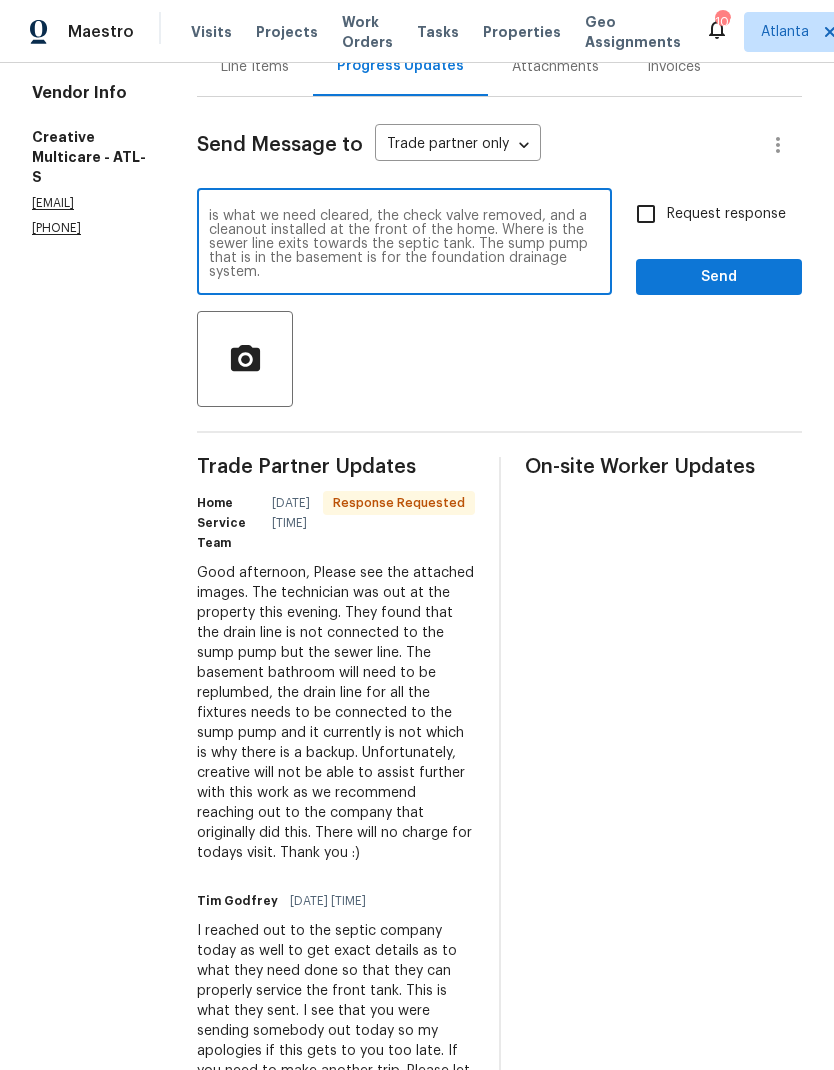 scroll, scrollTop: 126, scrollLeft: 0, axis: vertical 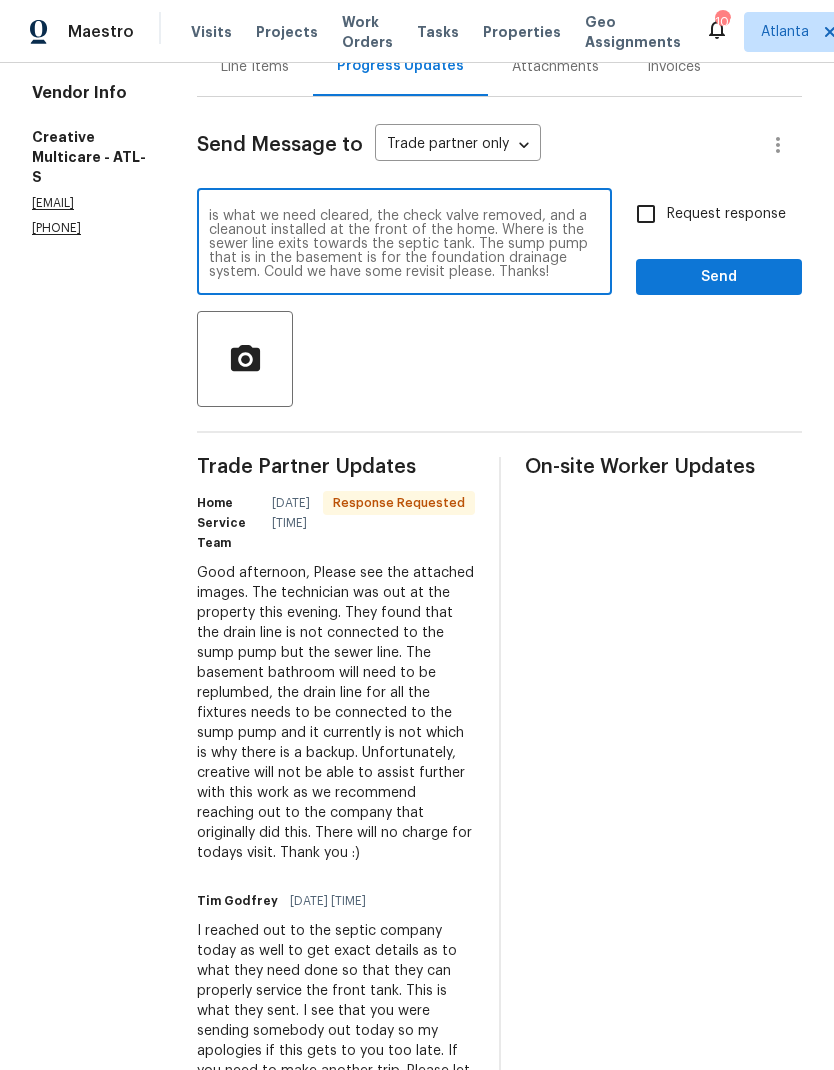 type on "The basement is properly plumbed right now. All the fixtures are supposed to go into the sewer line which leads to the septic system at the front of the home. The problem we’re having is that the sewer line going to the septic system has a check valve that has either failed or there is another clog in the line somewhere. The sewer line is what we need cleared, the check valve removed, and a cleanout installed at the front of the home. Where is the sewer line exits towards the septic tank. The sump pump that is in the basement is for the foundation drainage system. Could we have some revisit please. Thanks!" 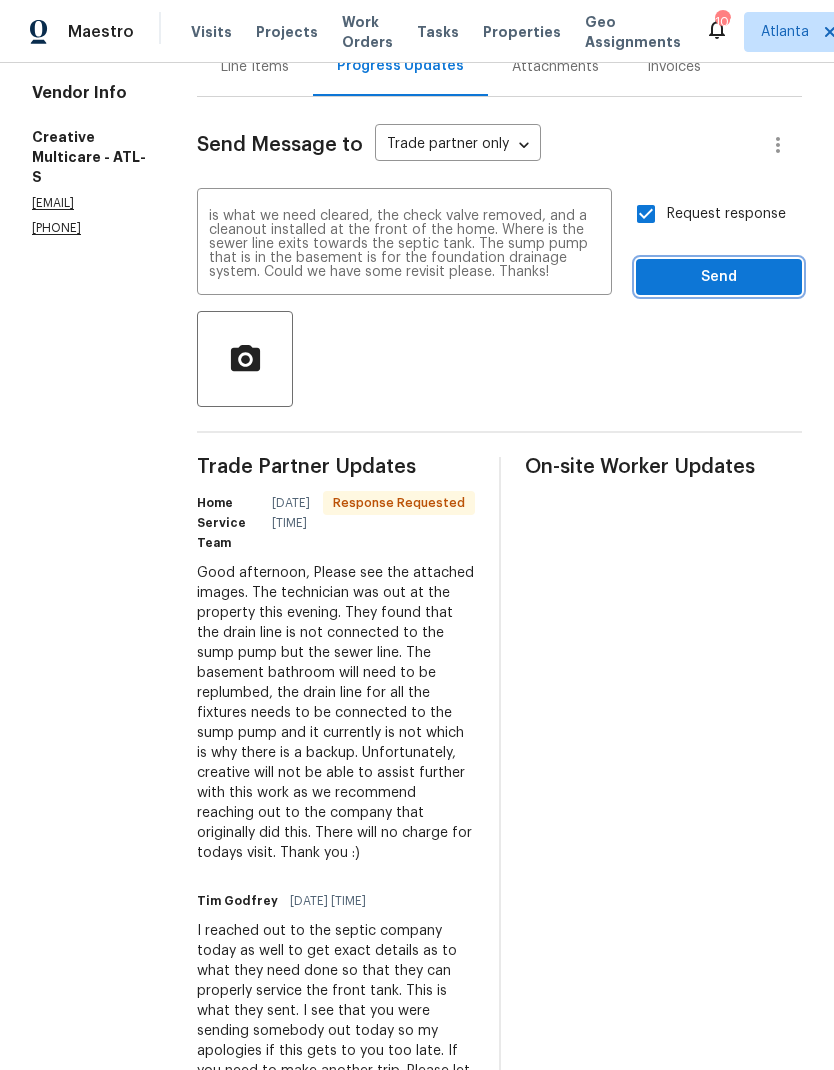 click on "Send" at bounding box center [719, 277] 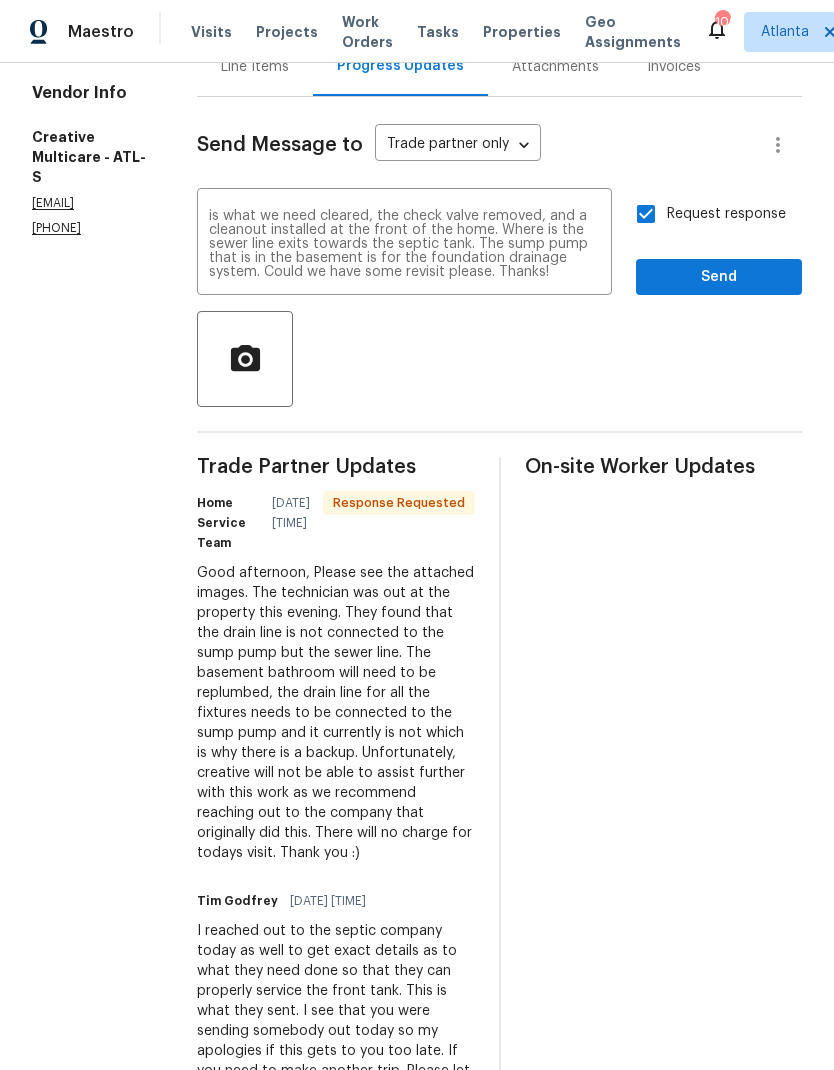 scroll, scrollTop: 0, scrollLeft: 0, axis: both 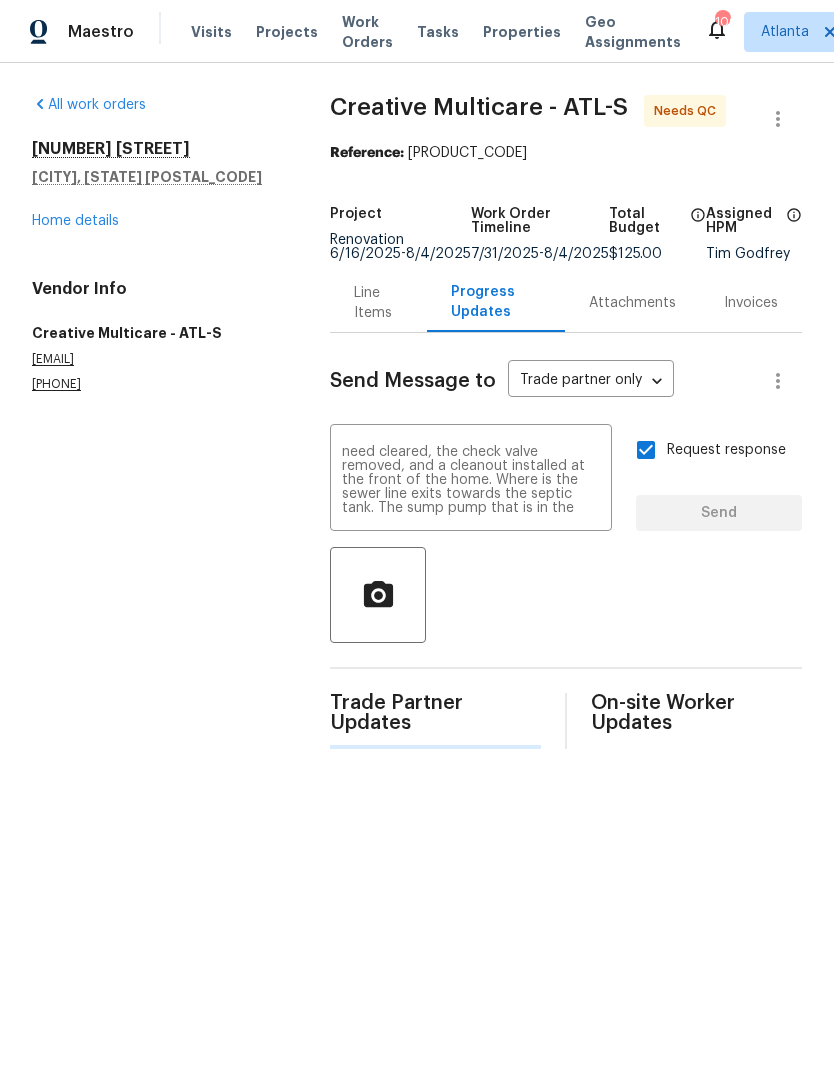 type 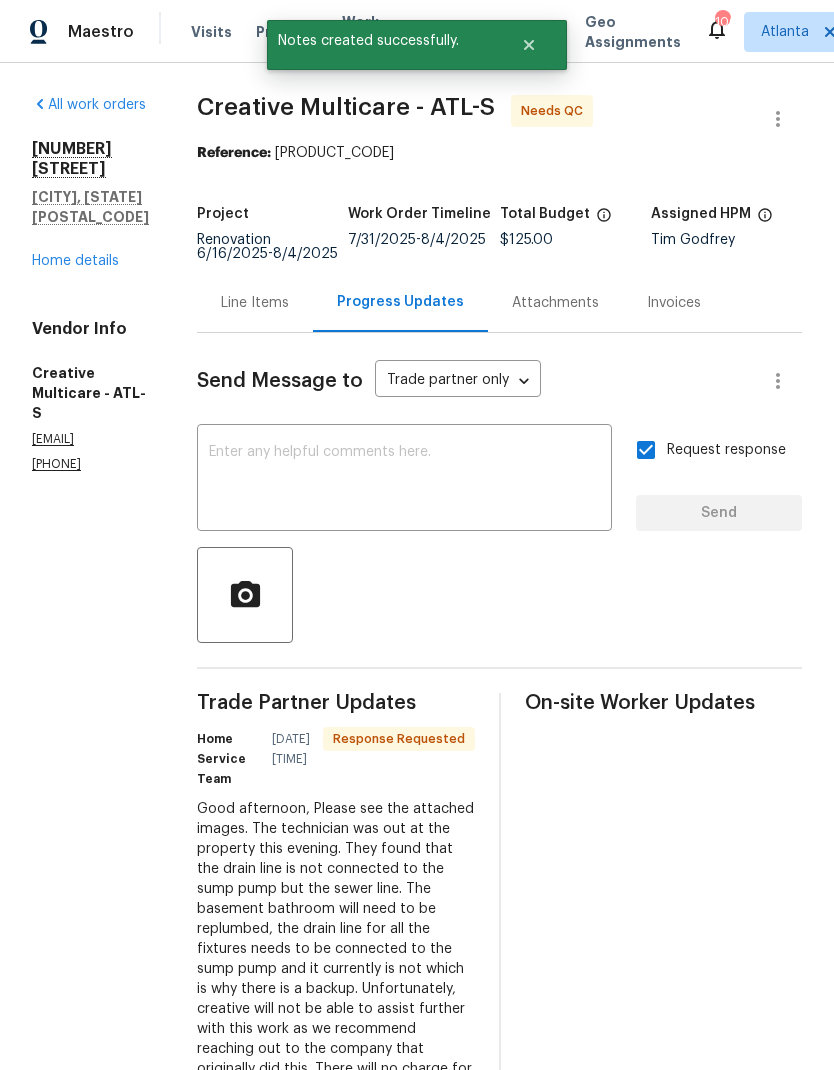 scroll, scrollTop: 0, scrollLeft: 0, axis: both 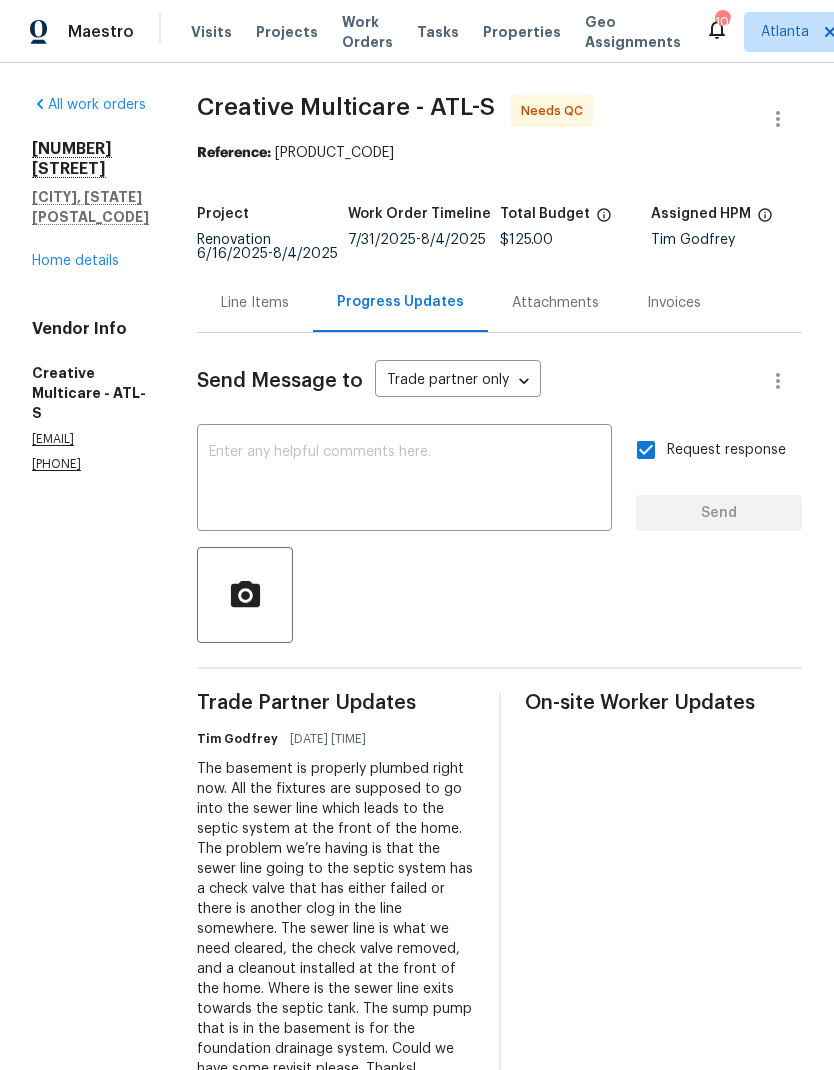 click on "Home details" at bounding box center [75, 261] 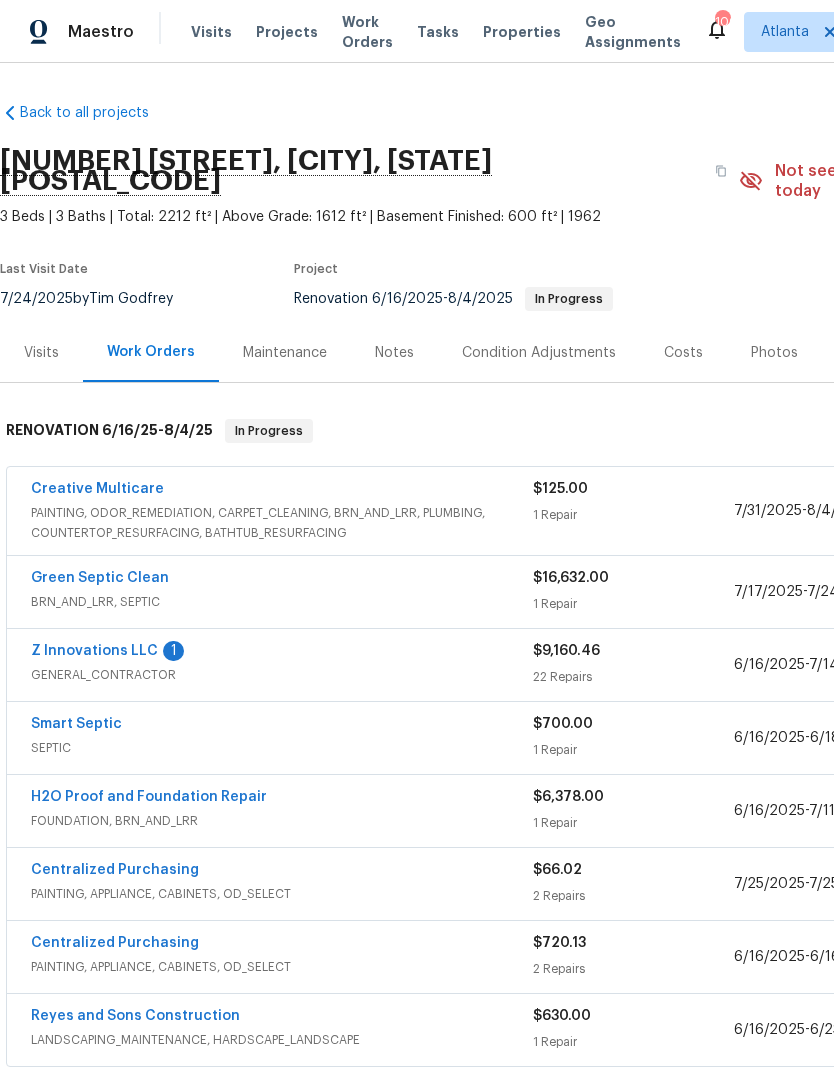 click on "Notes" at bounding box center (394, 352) 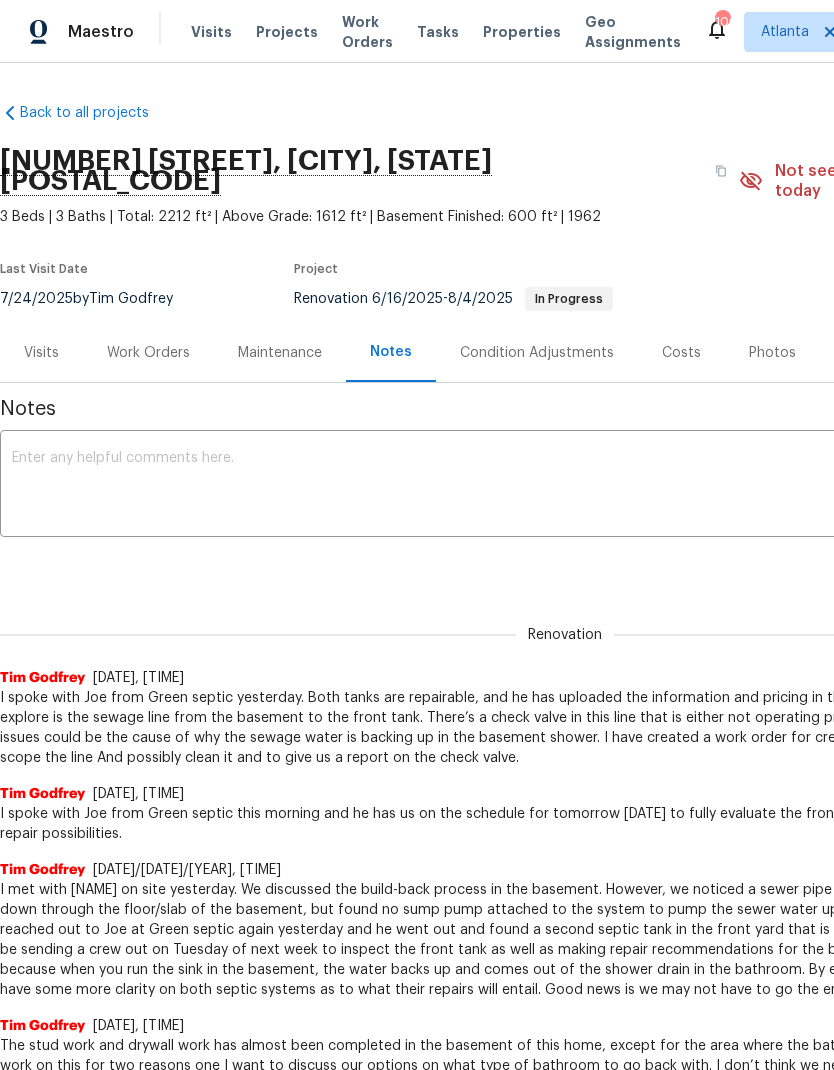 click at bounding box center (565, 486) 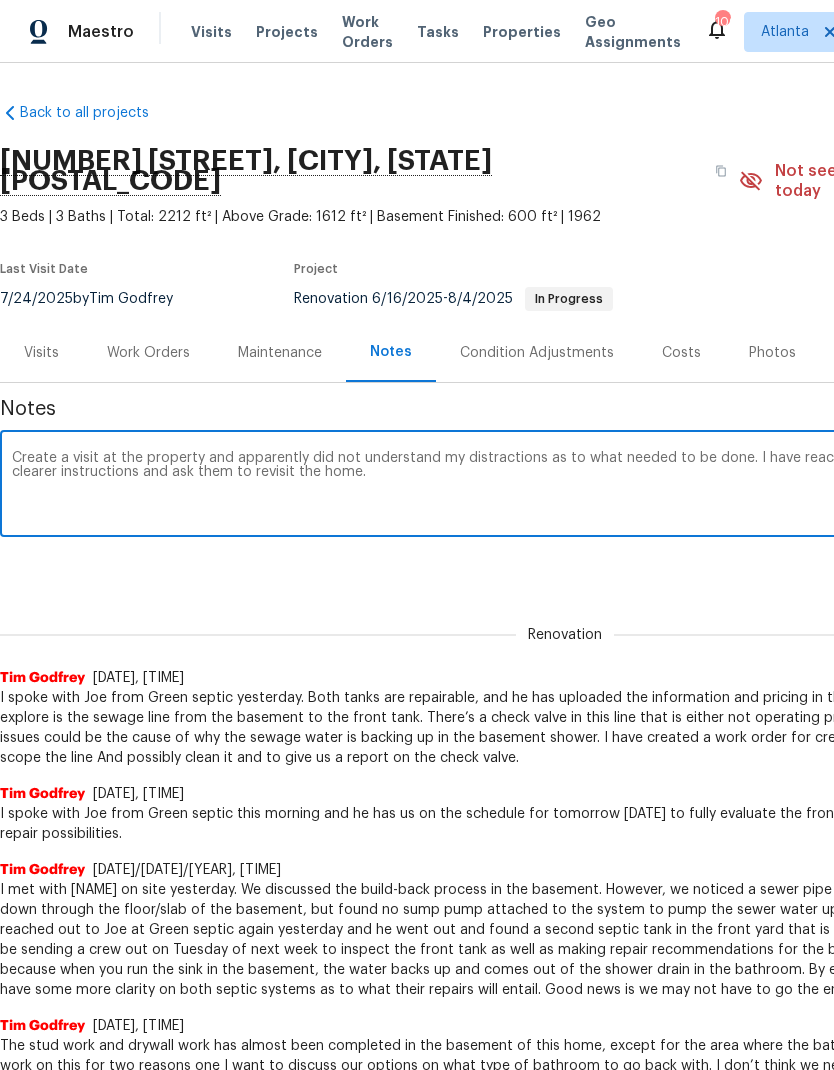 scroll, scrollTop: 0, scrollLeft: 0, axis: both 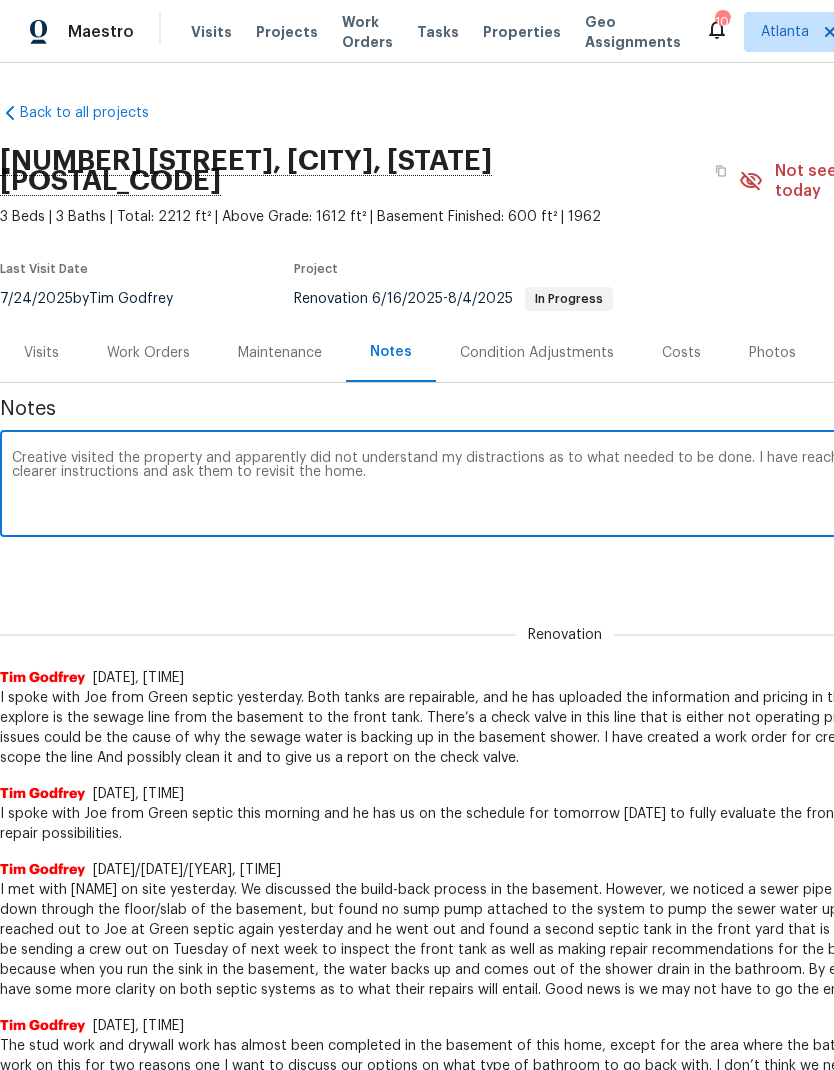 click on "Creative visited the property and apparently did not understand my distractions as to what needed to be done. I have reached back out to the portal, giving them clearer instructions and ask them to revisit the home." at bounding box center (565, 486) 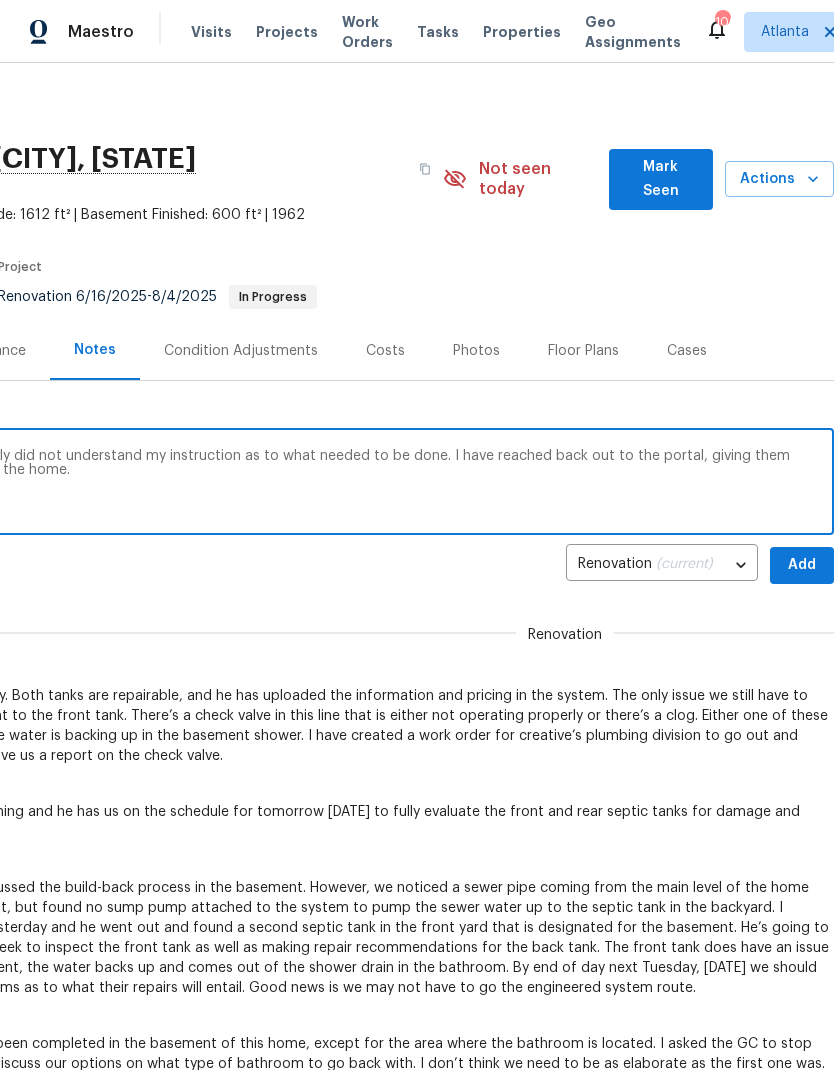 scroll, scrollTop: 2, scrollLeft: 296, axis: both 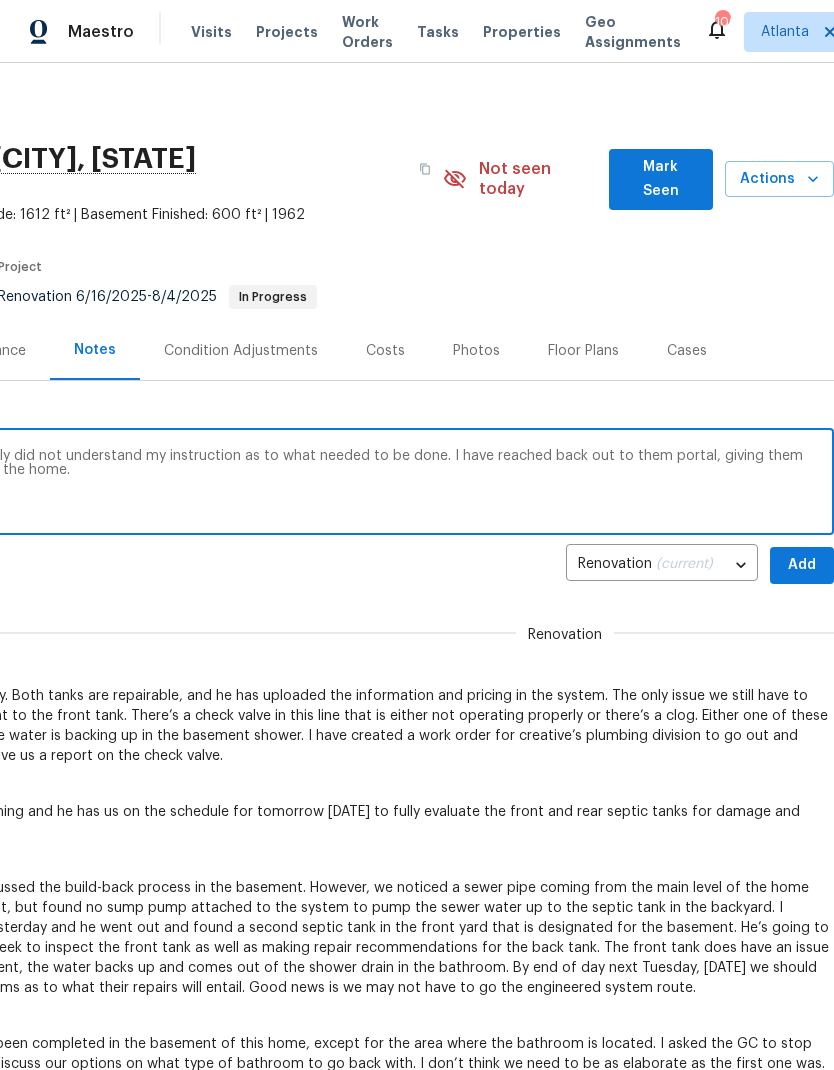 click on "Creative visited the property and apparently did not understand my instruction as to what needed to be done. I have reached back out to them portal, giving them clearer instructions and ask them to revisit the home. x ​" at bounding box center [269, 484] 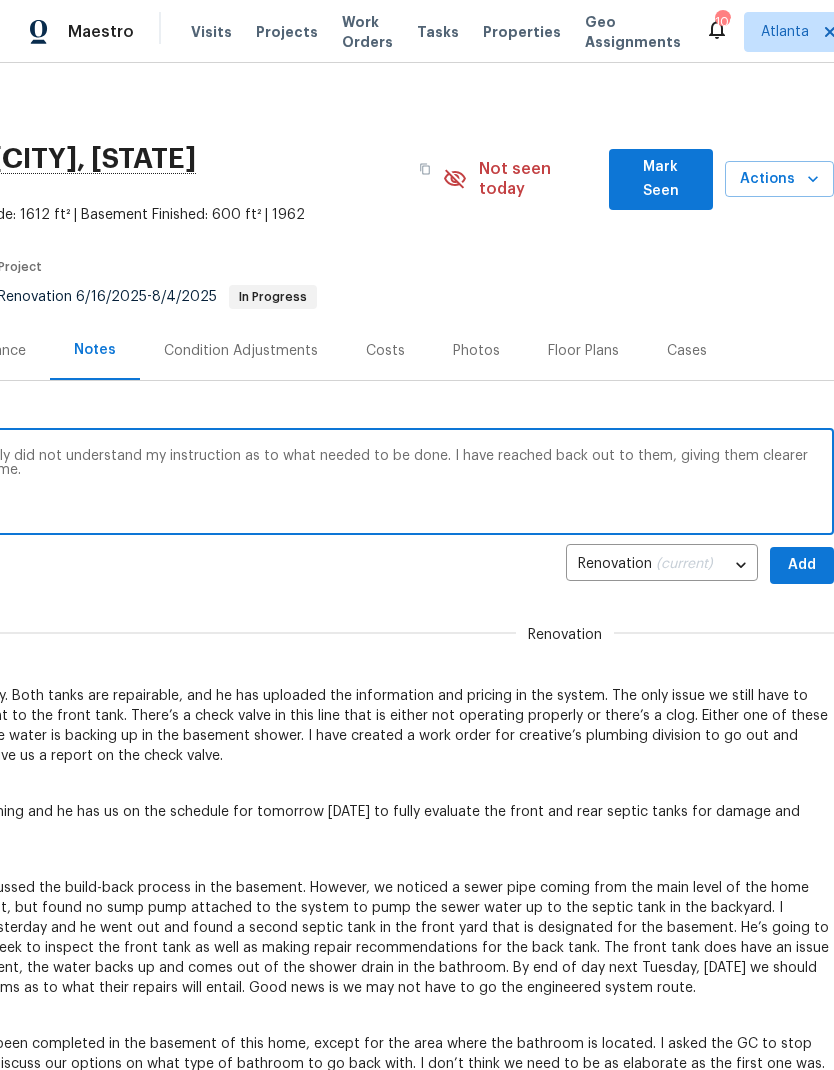 click on "Creative visited the property and apparently did not understand my instruction as to what needed to be done. I have reached back out to them, giving them clearer instructions and ask them to revisit the home." at bounding box center [269, 484] 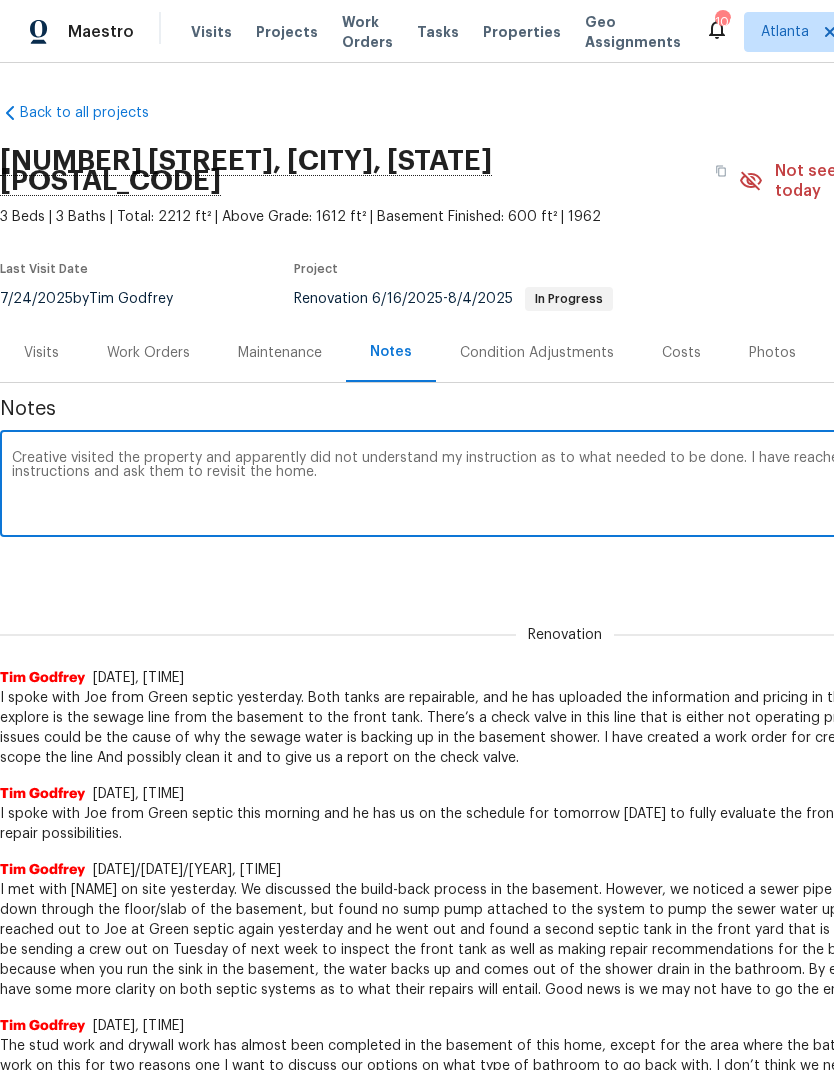 scroll, scrollTop: 0, scrollLeft: 0, axis: both 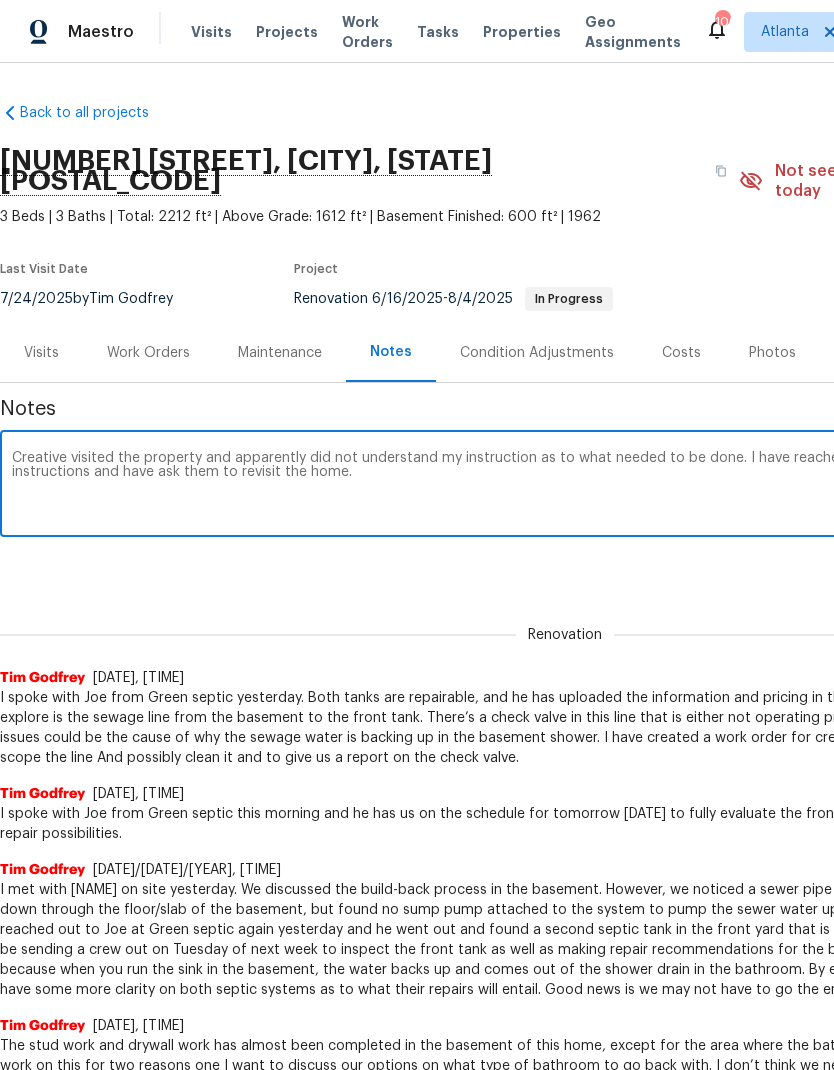 click on "Creative visited the property and apparently did not understand my instruction as to what needed to be done. I have reached back out to them, giving them clearer instructions and have ask them to revisit the home." at bounding box center (565, 486) 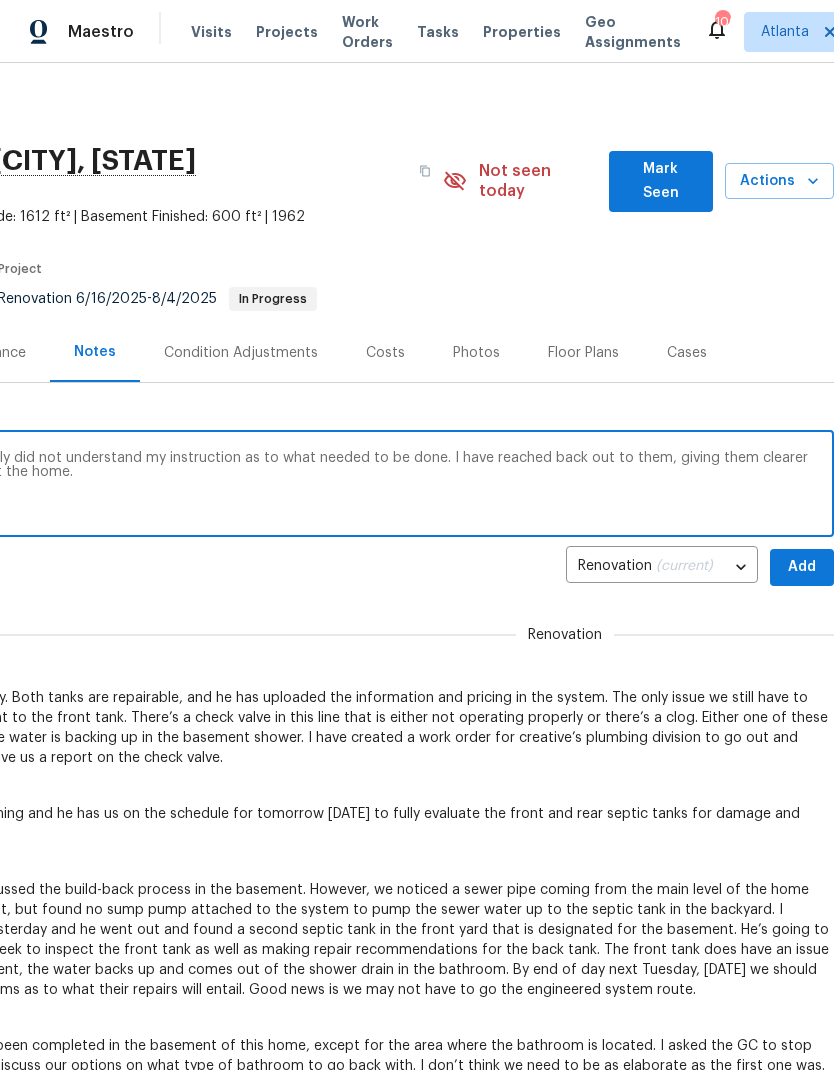 scroll, scrollTop: 0, scrollLeft: 296, axis: horizontal 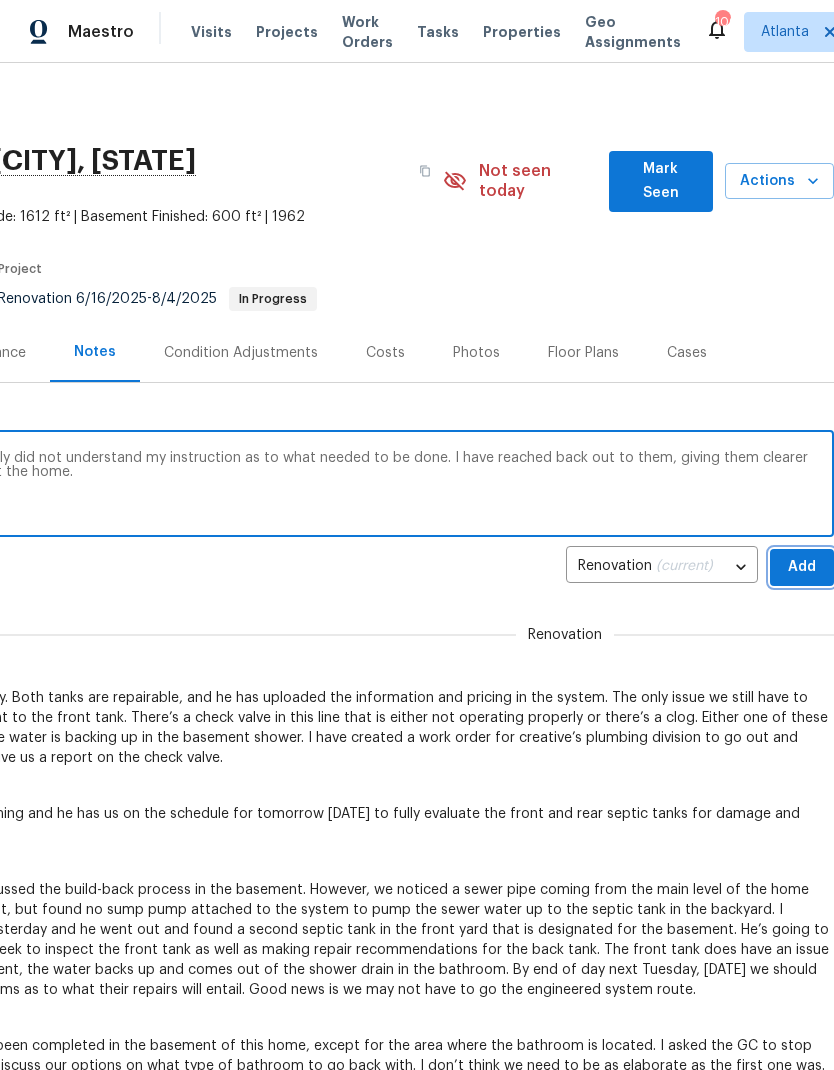 click on "Add" at bounding box center (802, 567) 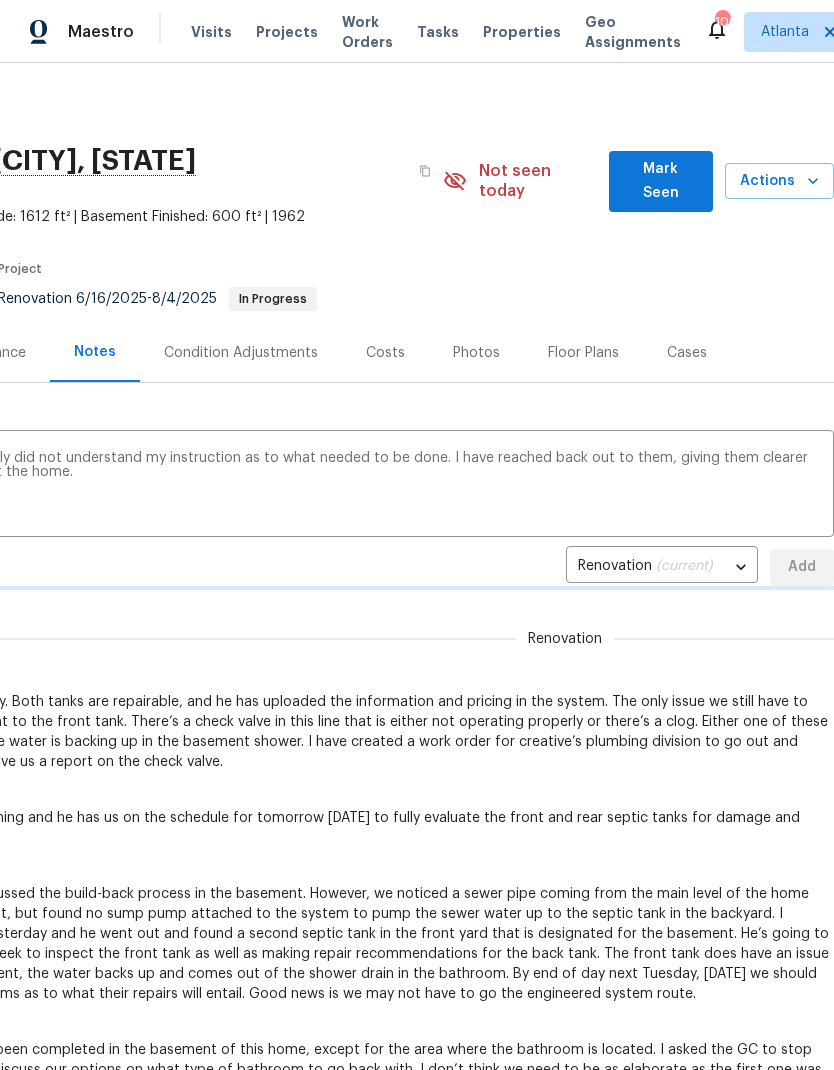 type 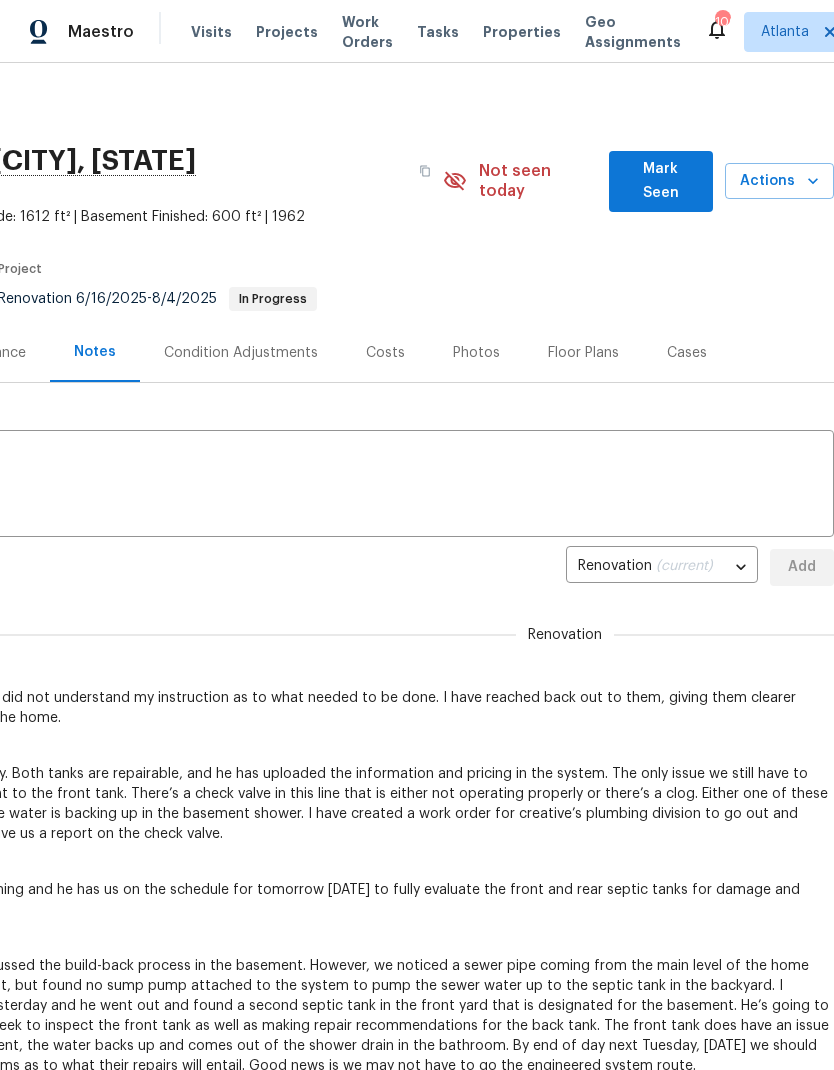 click on "Mark Seen" at bounding box center [661, 181] 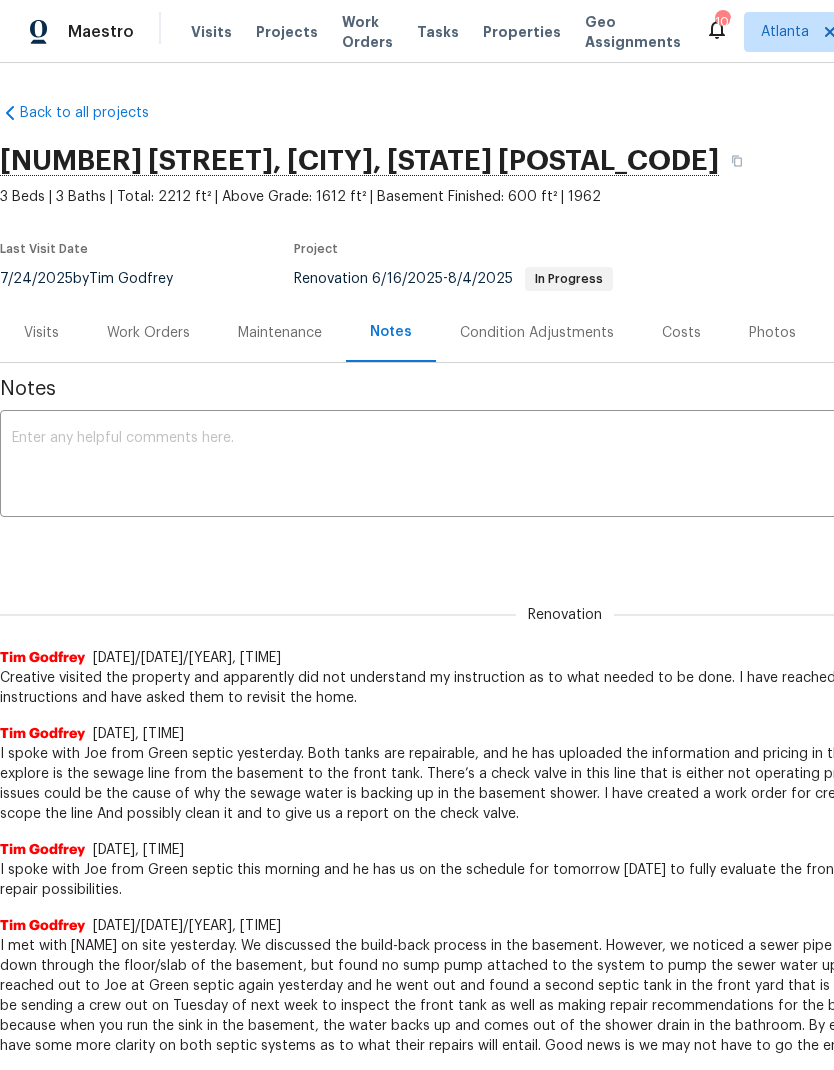 scroll, scrollTop: 0, scrollLeft: 0, axis: both 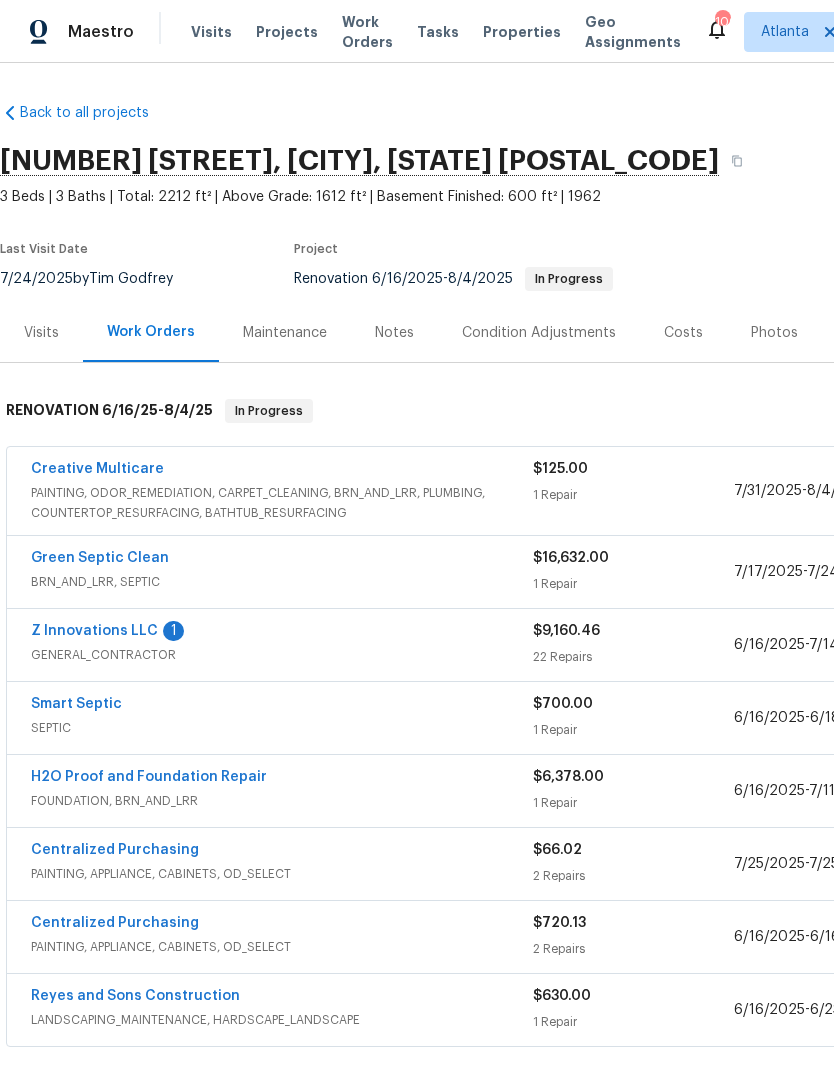 click on "Z Innovations LLC" at bounding box center [94, 631] 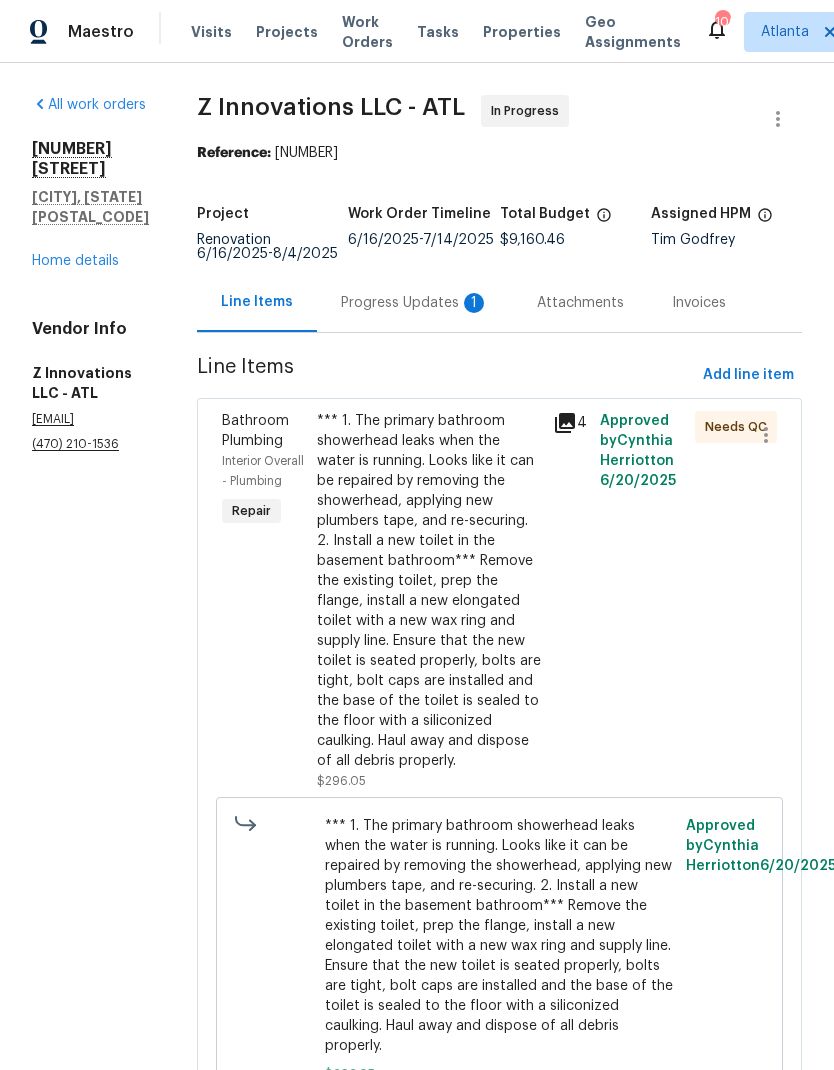 click on "Progress Updates 1" at bounding box center [415, 303] 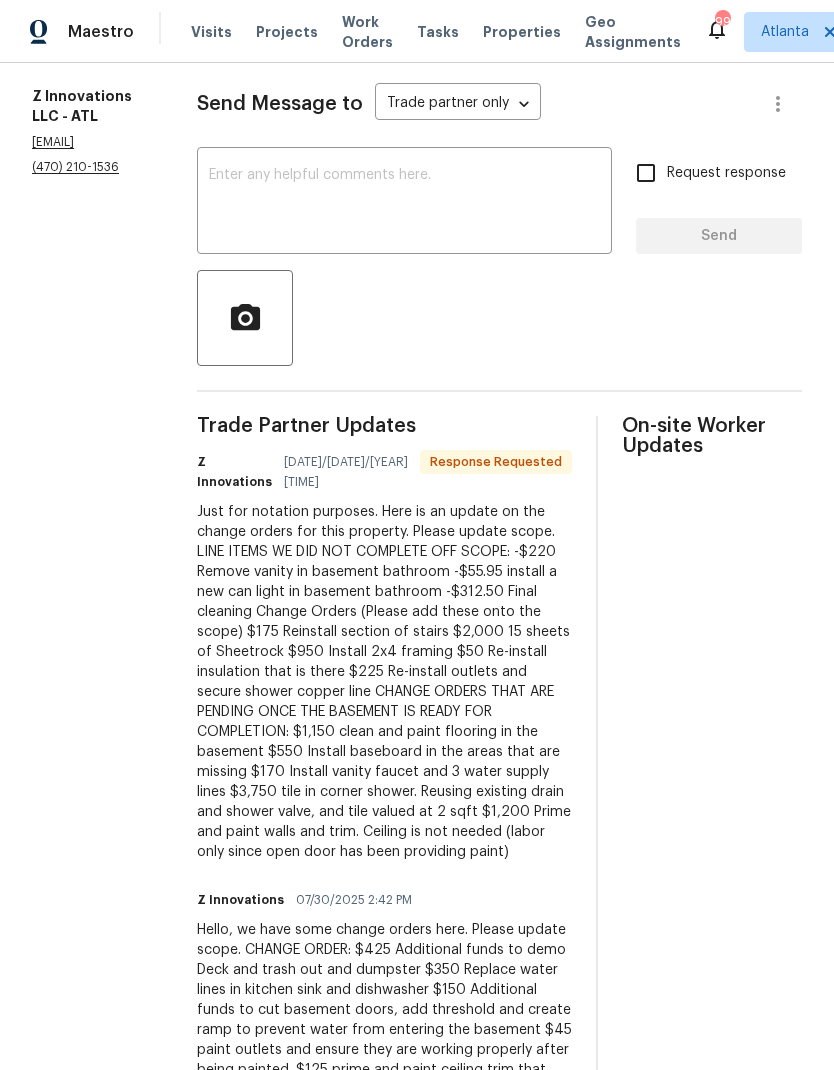 scroll, scrollTop: 291, scrollLeft: 0, axis: vertical 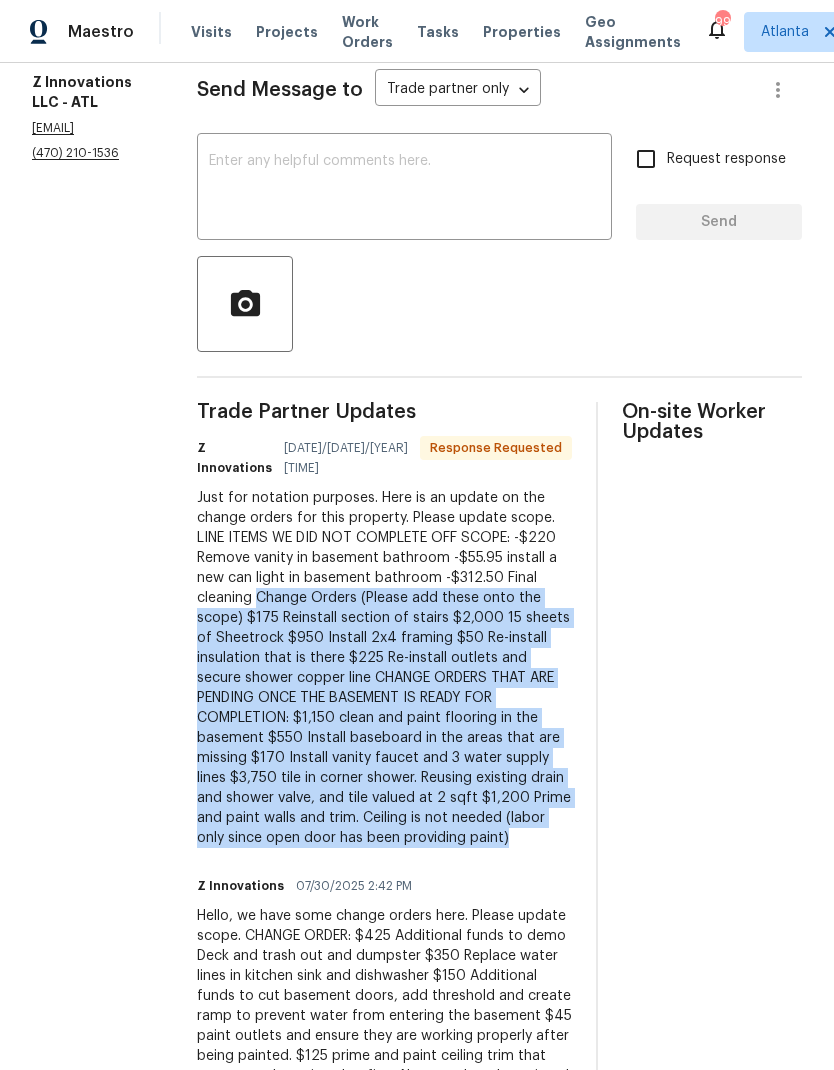 copy on "Change Orders (Please add these onto the scope)
$175 Reinstall section of stairs
$2,000 15 sheets of Sheetrock
$950 Install 2x4 framing
$50 Re-install insulation that is there
$225 Re-install outlets and secure shower copper line
CHANGE ORDERS THAT ARE PENDING ONCE THE BASEMENT IS READY FOR COMPLETION:
$1,150 clean and paint flooring in the basement
$550 Install baseboard in the areas that are missing
$170 Install vanity faucet and 3 water supply lines
$3,750 tile in corner shower. Reusing existing drain and shower valve, and tile valued at 2 sqft
$1,200 Prime and paint walls and trim. Ceiling is not needed (labor only since open door has been providing paint)" 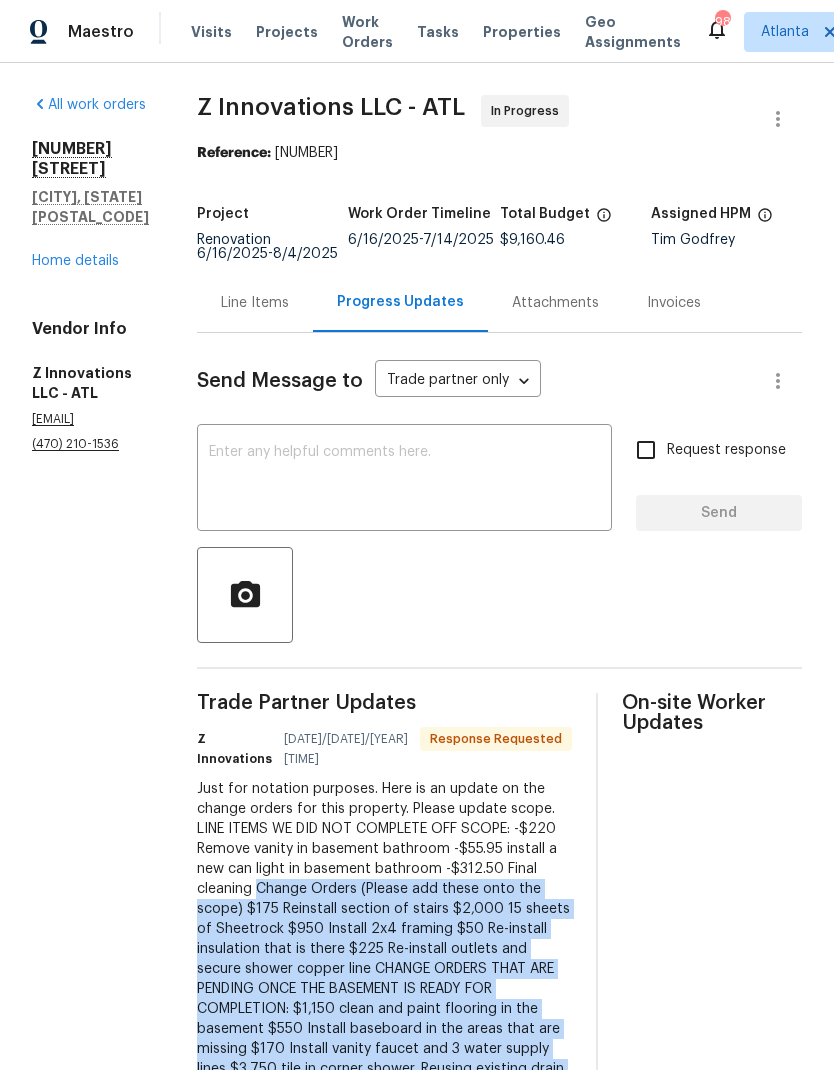 scroll, scrollTop: 0, scrollLeft: 0, axis: both 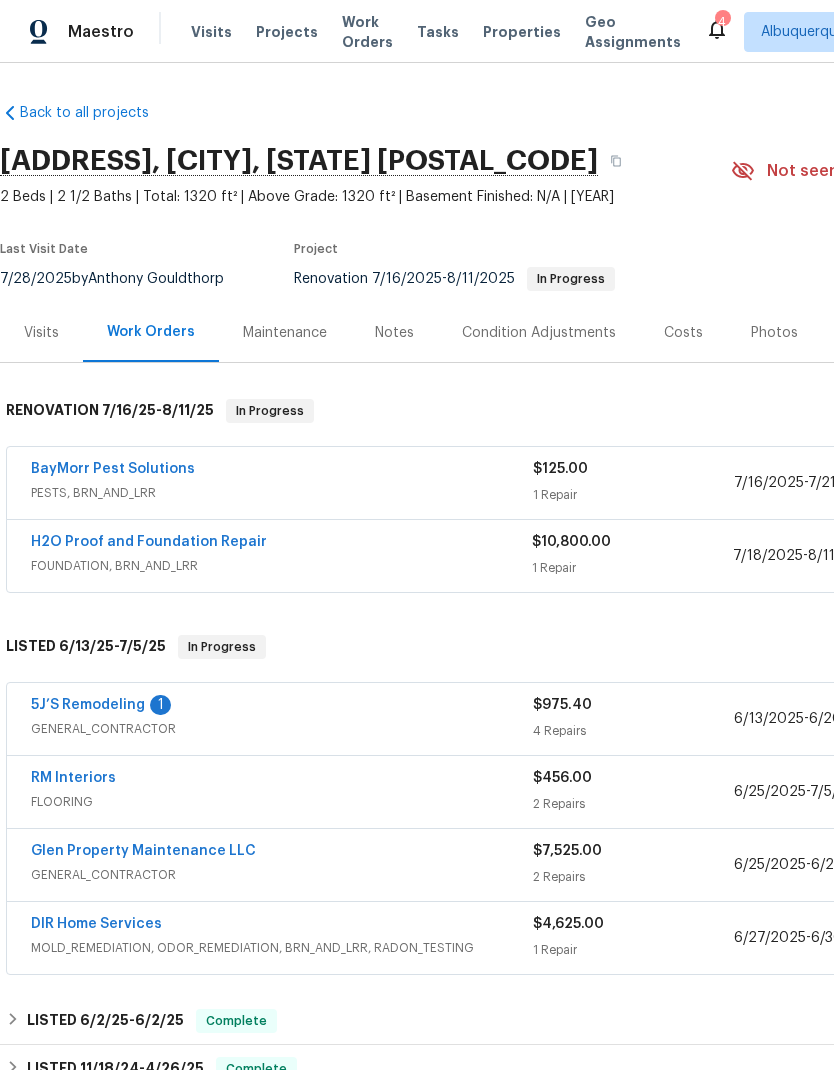 click on "5J’S Remodeling" at bounding box center (88, 705) 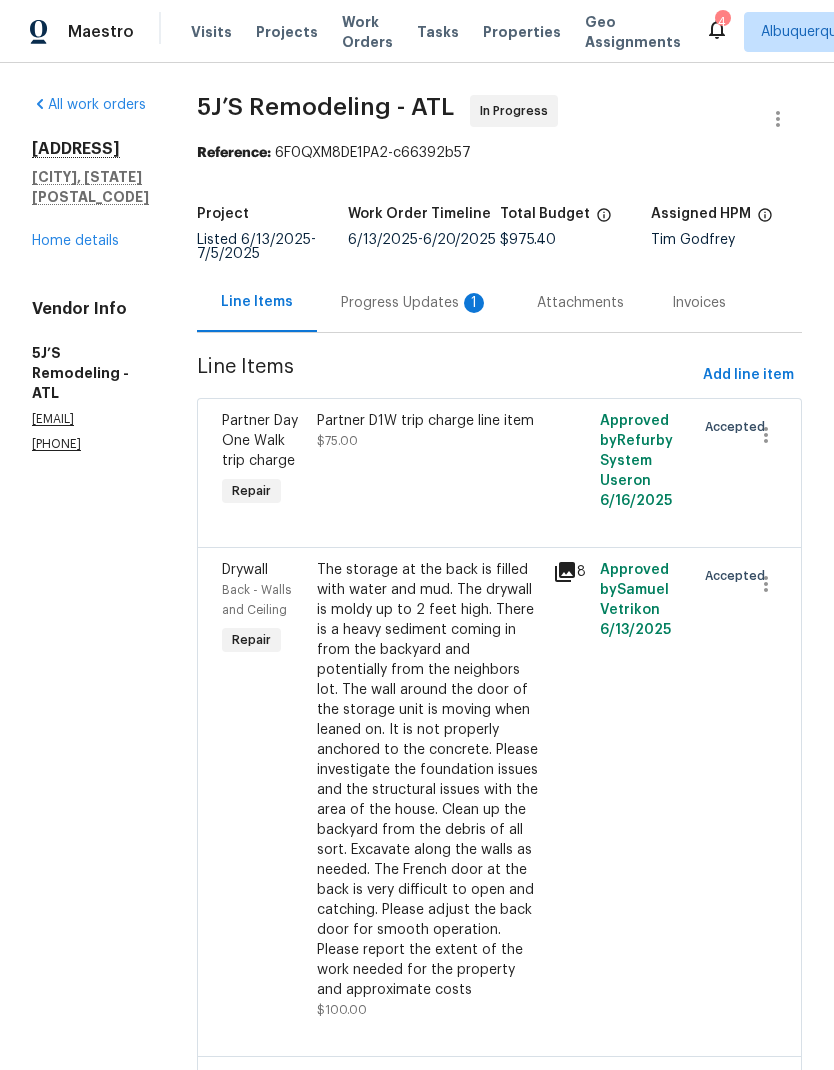 click on "Progress Updates 1" at bounding box center [415, 303] 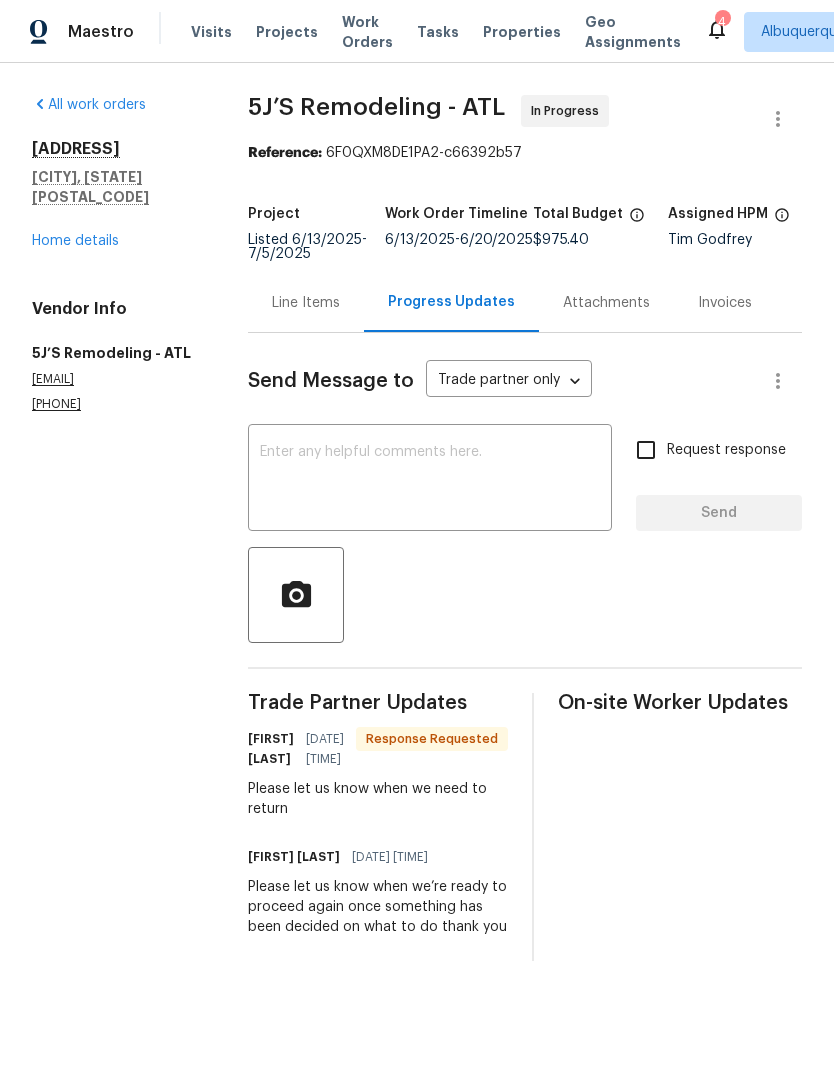 click at bounding box center (430, 480) 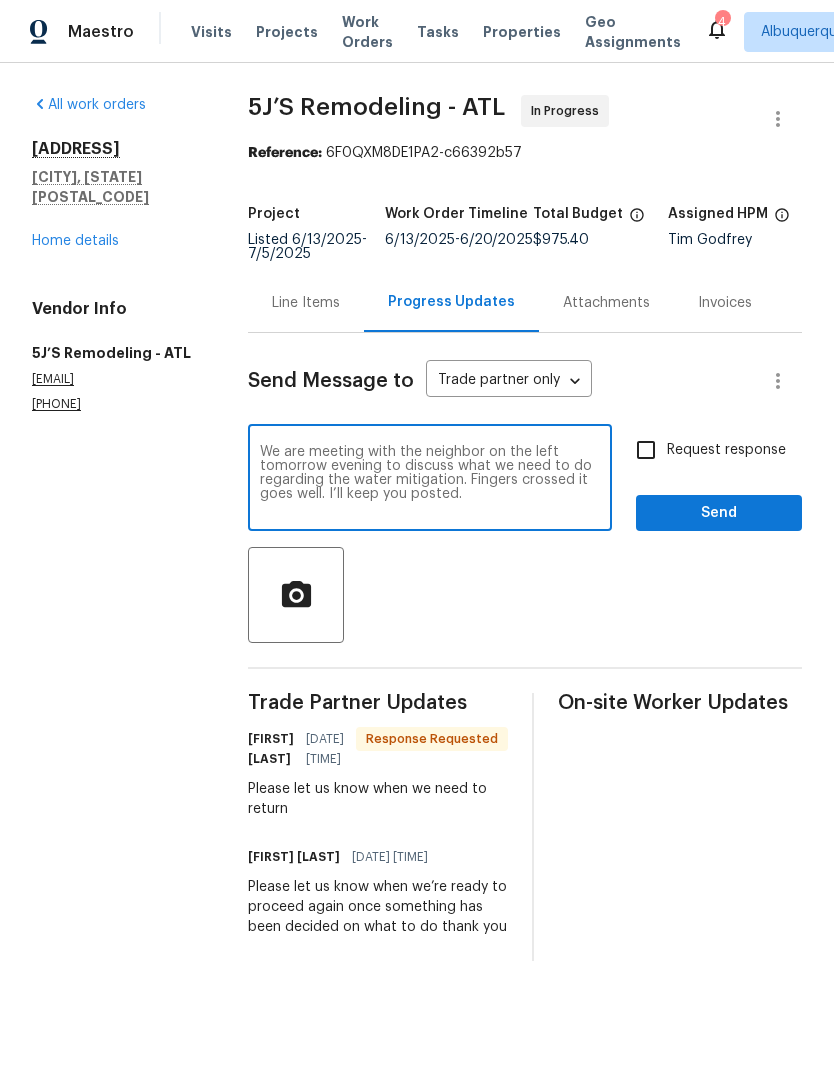 type on "We are meeting with the neighbor on the left tomorrow evening to discuss what we need to do regarding the water mitigation. Fingers crossed it goes well. I’ll keep you posted." 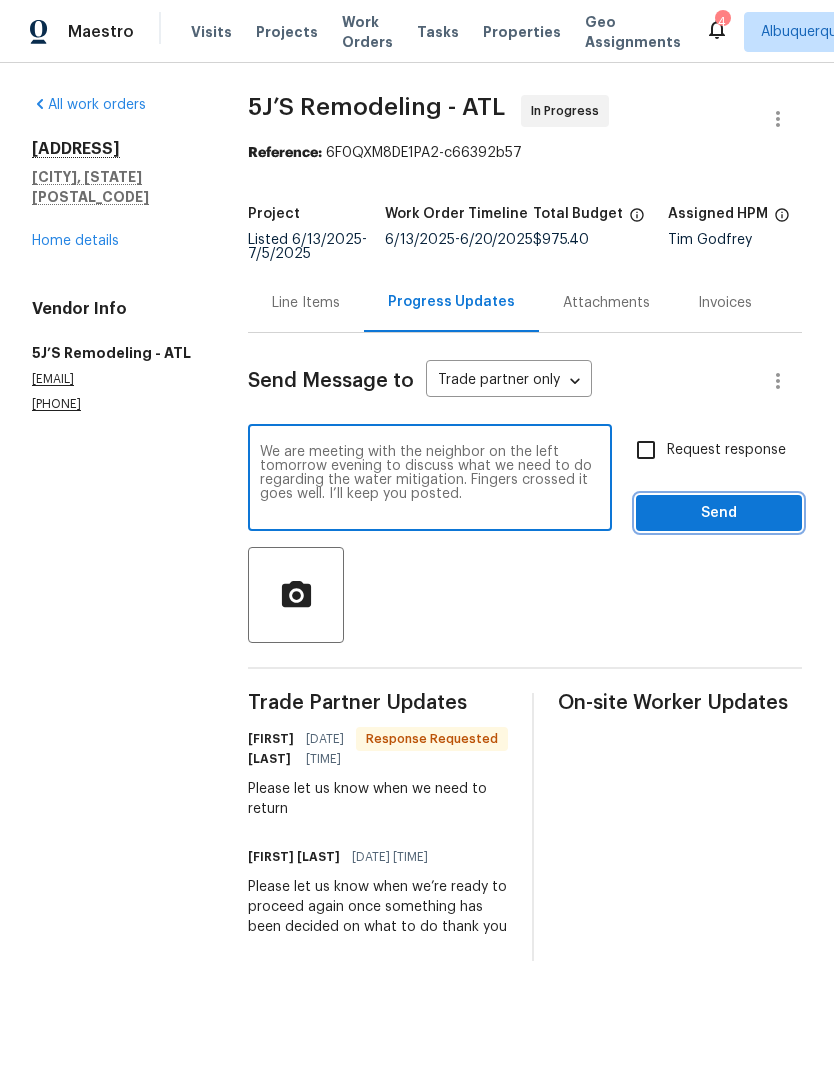 click on "Send" at bounding box center [719, 513] 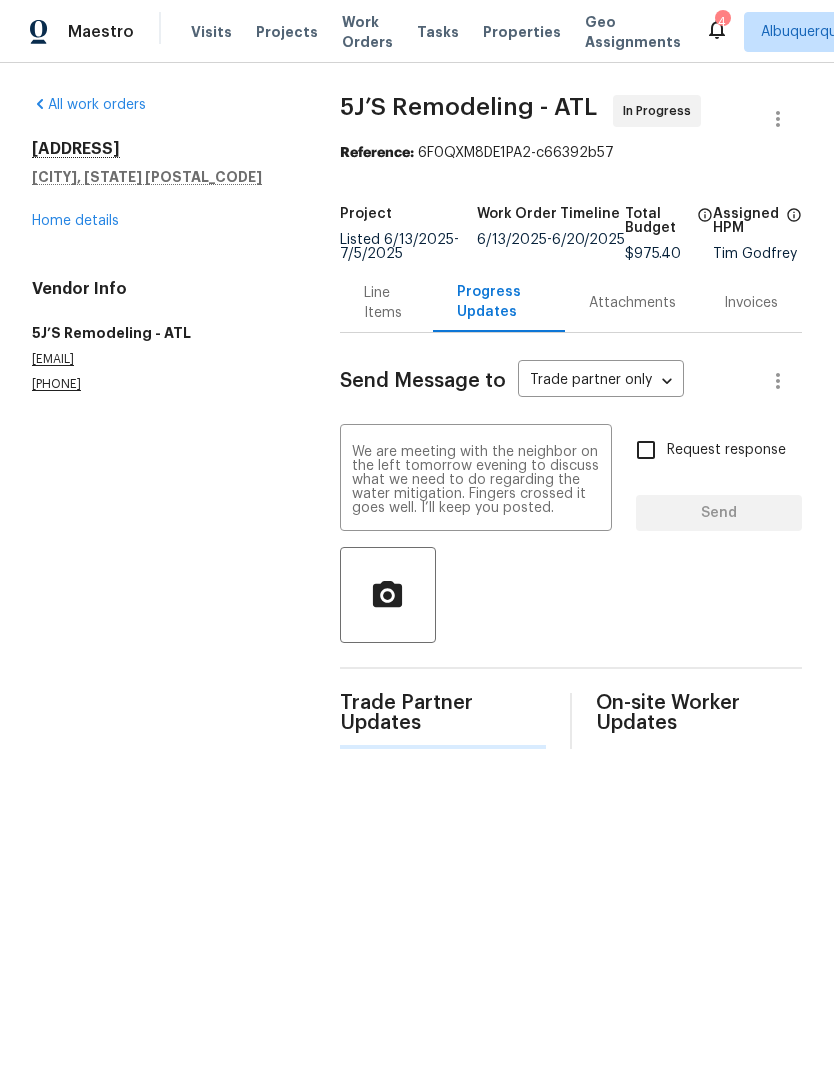 type 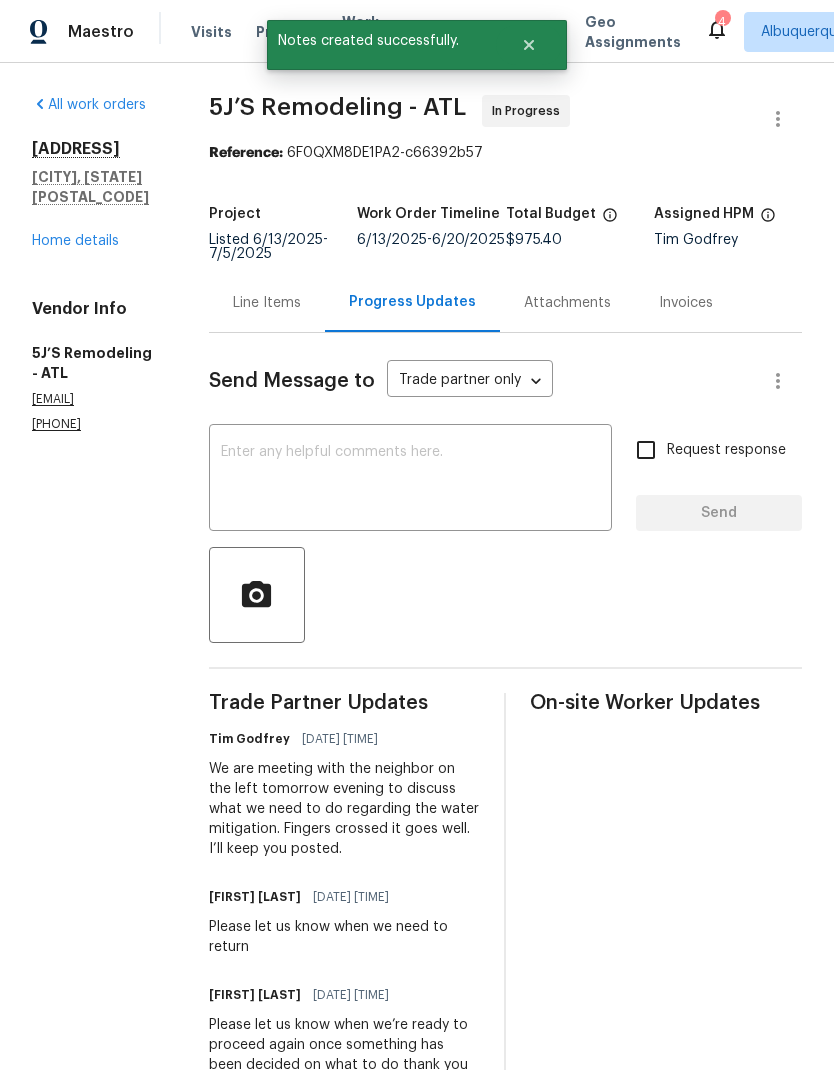 click on "Home details" at bounding box center [75, 241] 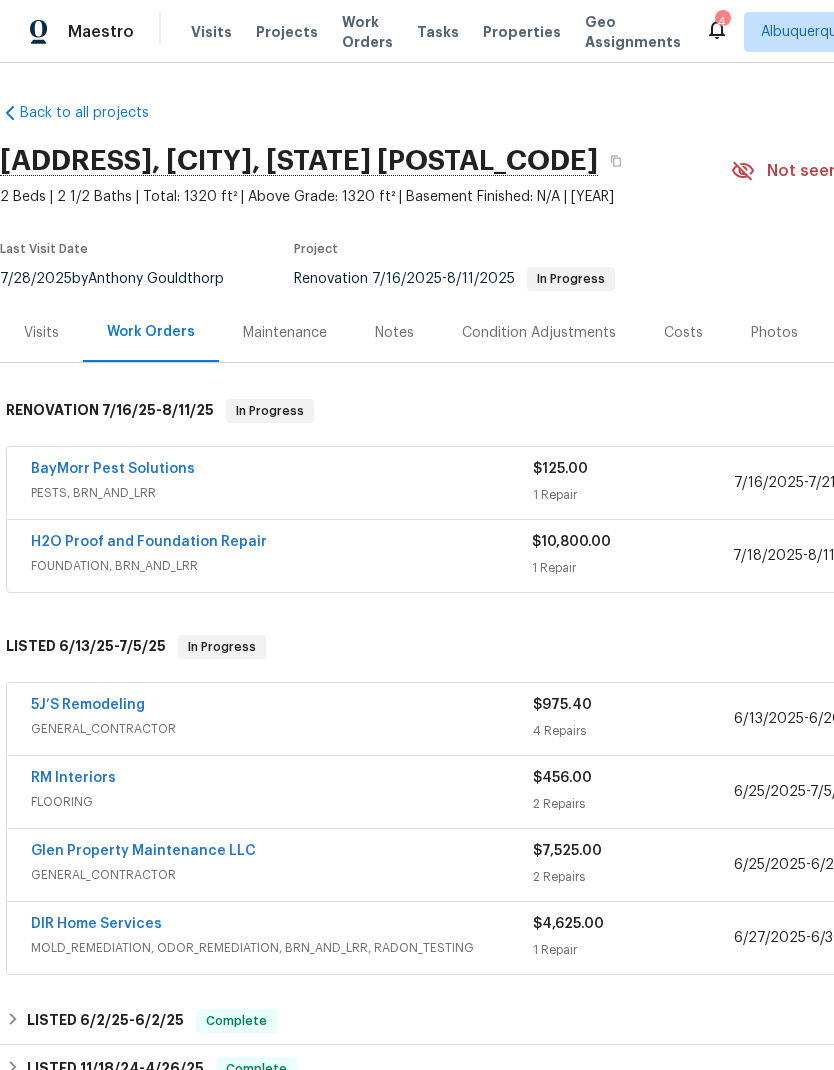 scroll, scrollTop: 0, scrollLeft: 0, axis: both 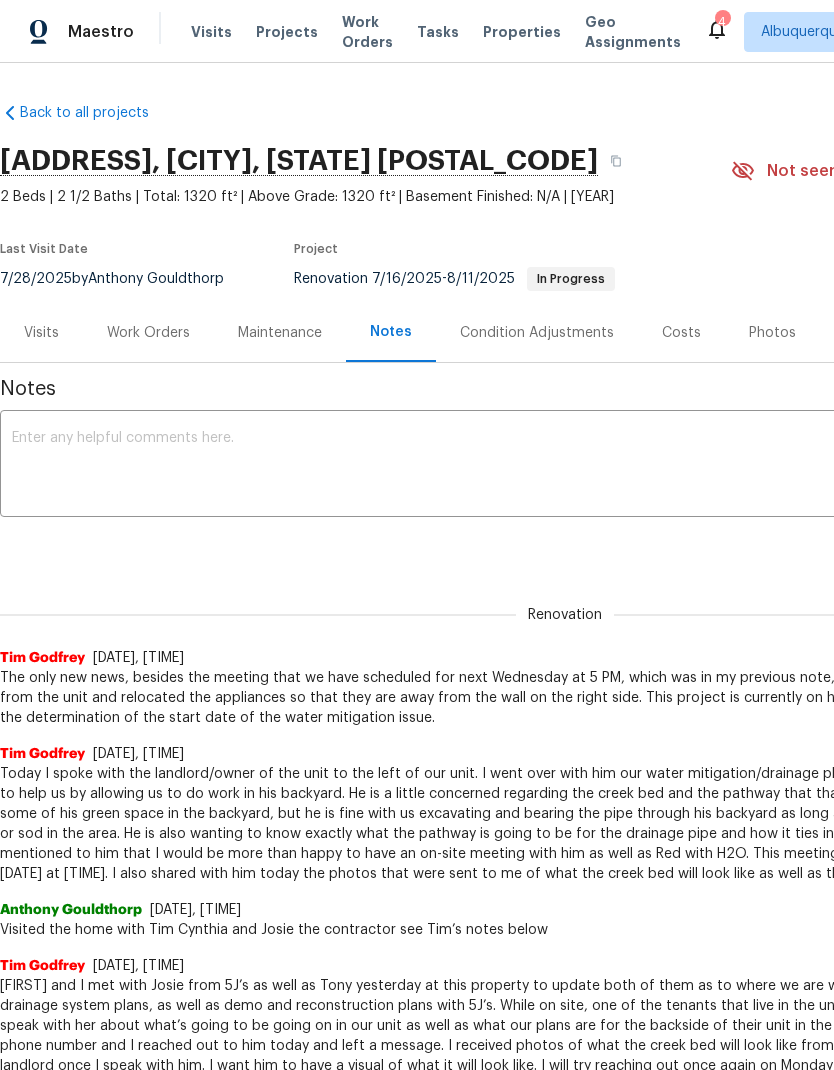click at bounding box center (565, 466) 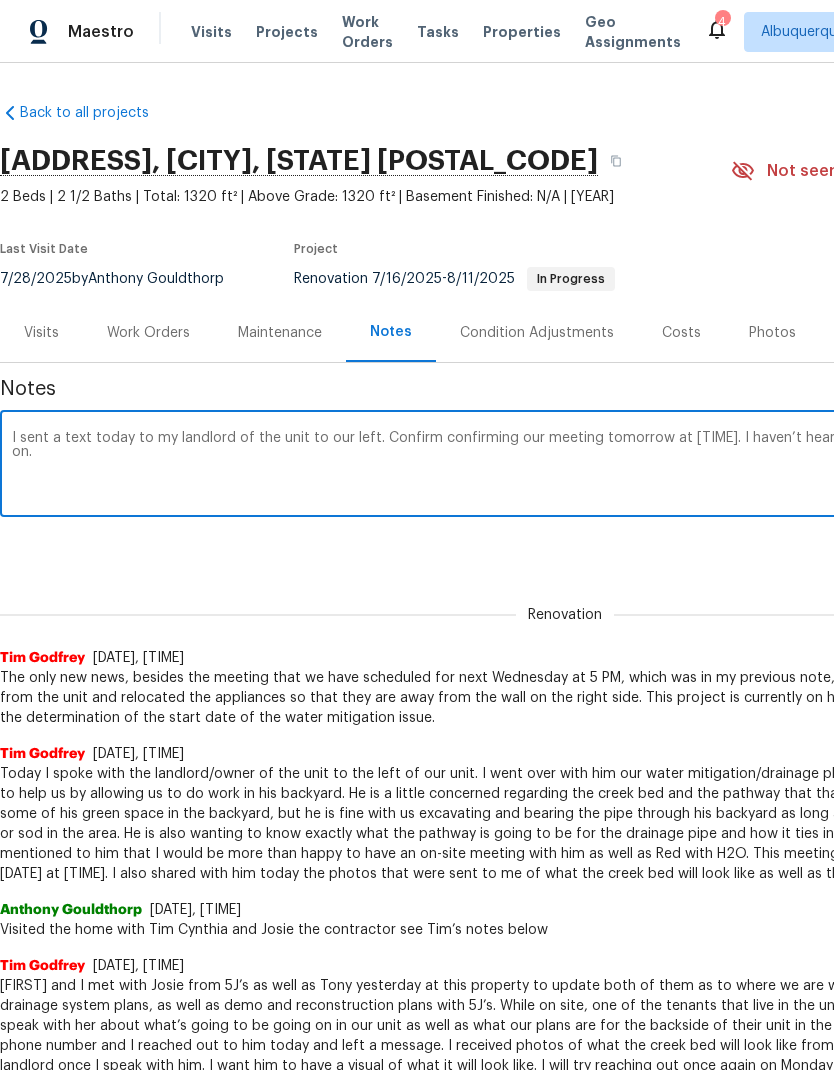 scroll, scrollTop: 0, scrollLeft: 0, axis: both 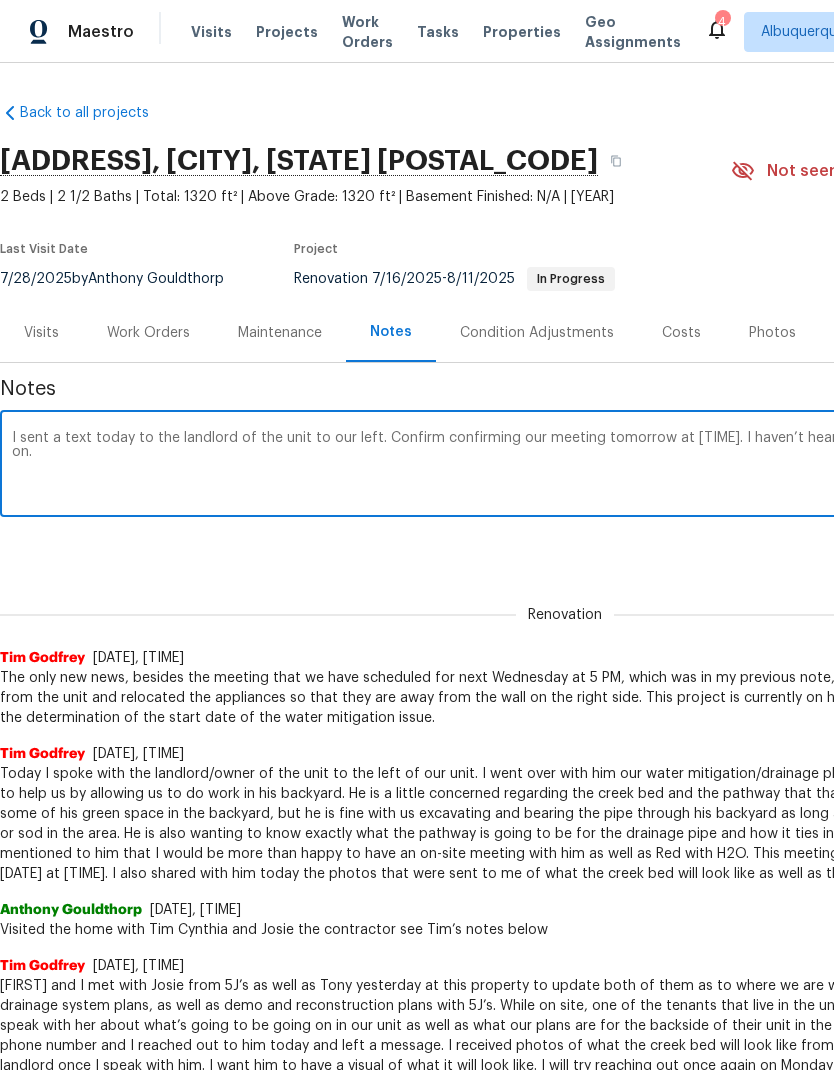 click on "I sent a text today to the landlord of the unit to our left. Confirm confirming our meeting tomorrow at 5 PM. I haven’t heard anything back, but I’m assuming it’s still on." at bounding box center (565, 466) 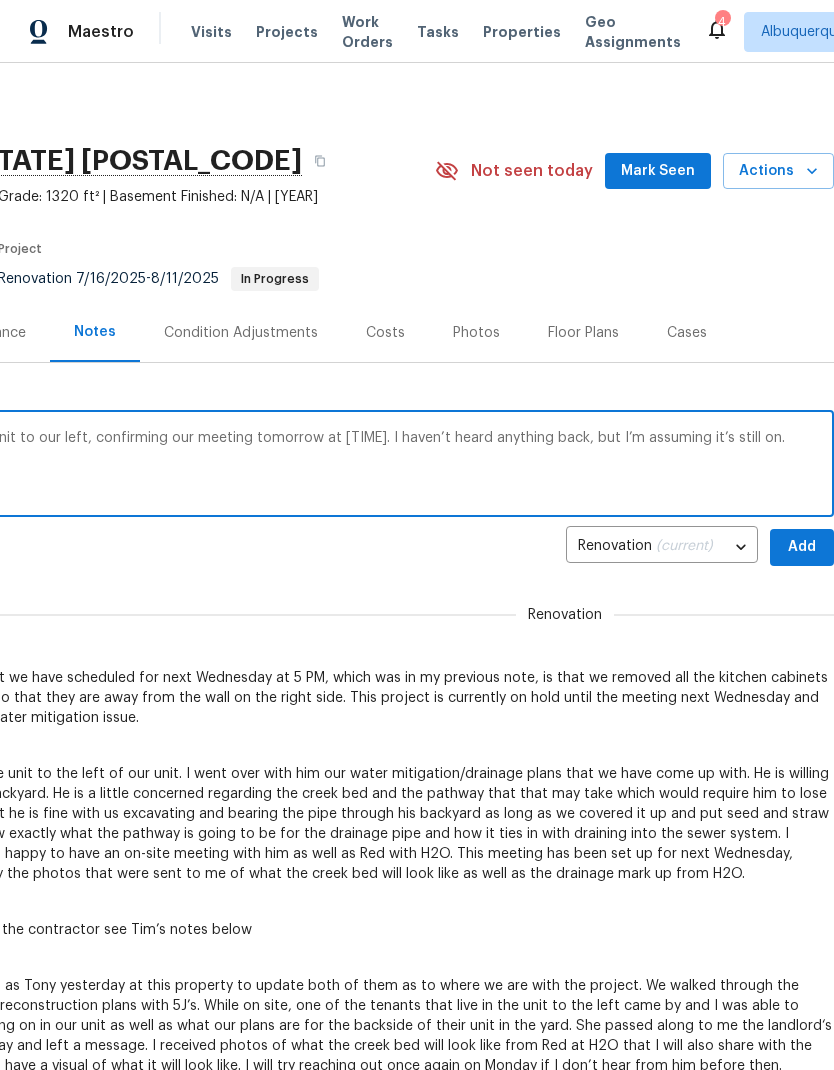 scroll, scrollTop: 0, scrollLeft: 296, axis: horizontal 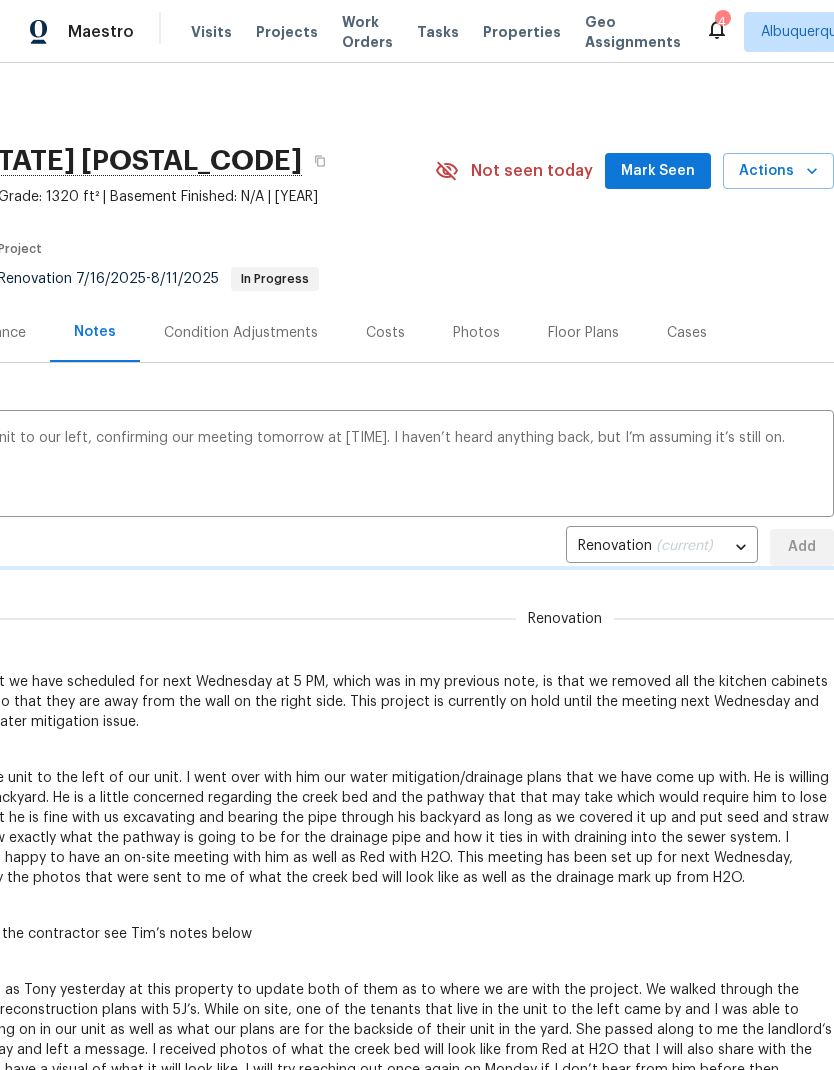 type 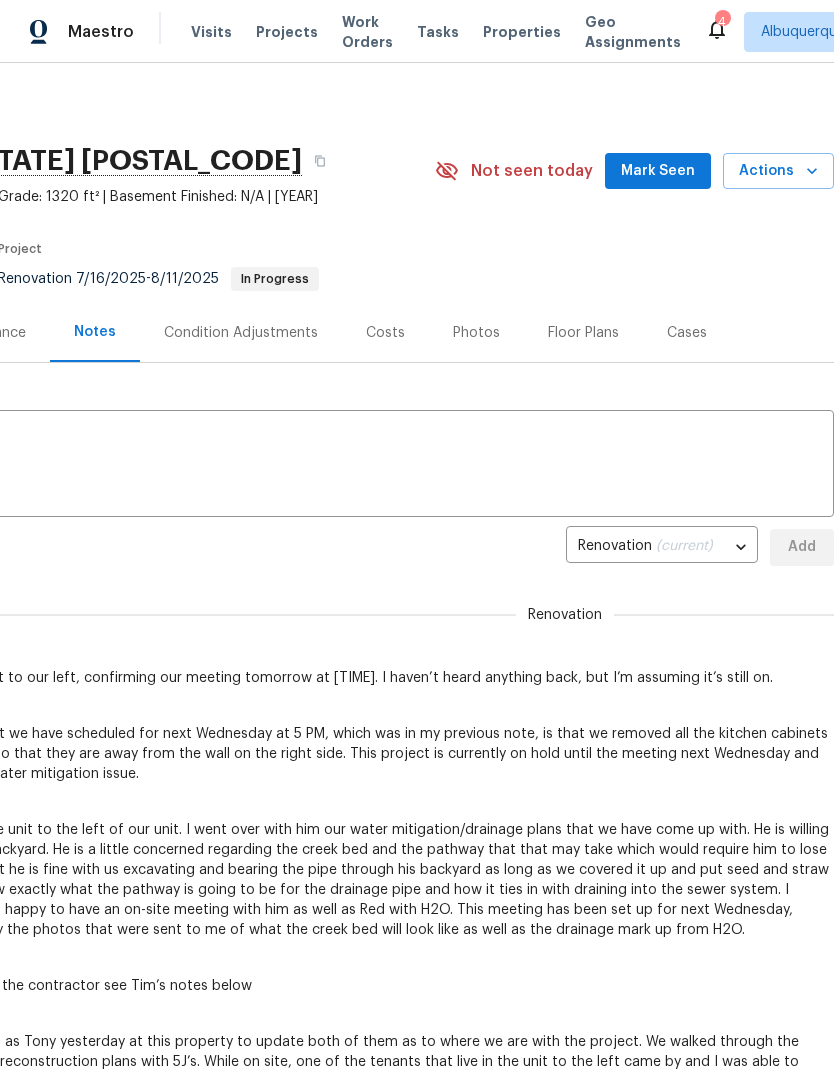 click on "Mark Seen" at bounding box center [658, 171] 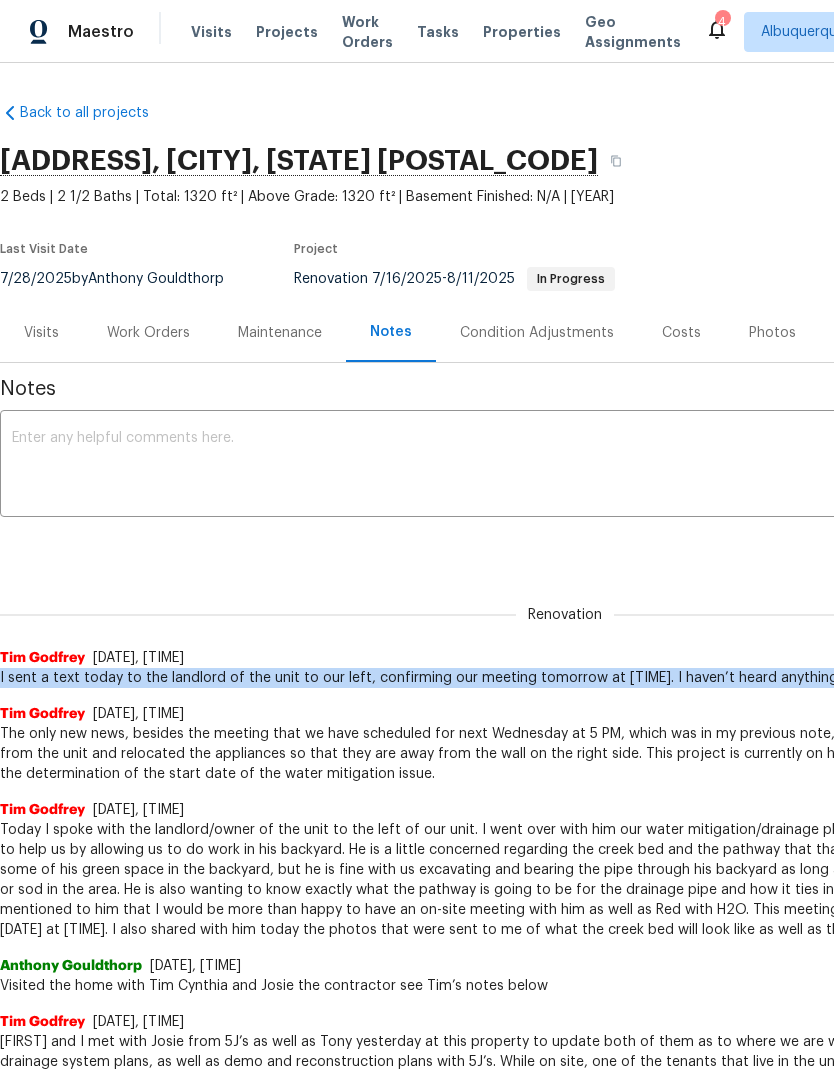 scroll, scrollTop: 0, scrollLeft: 0, axis: both 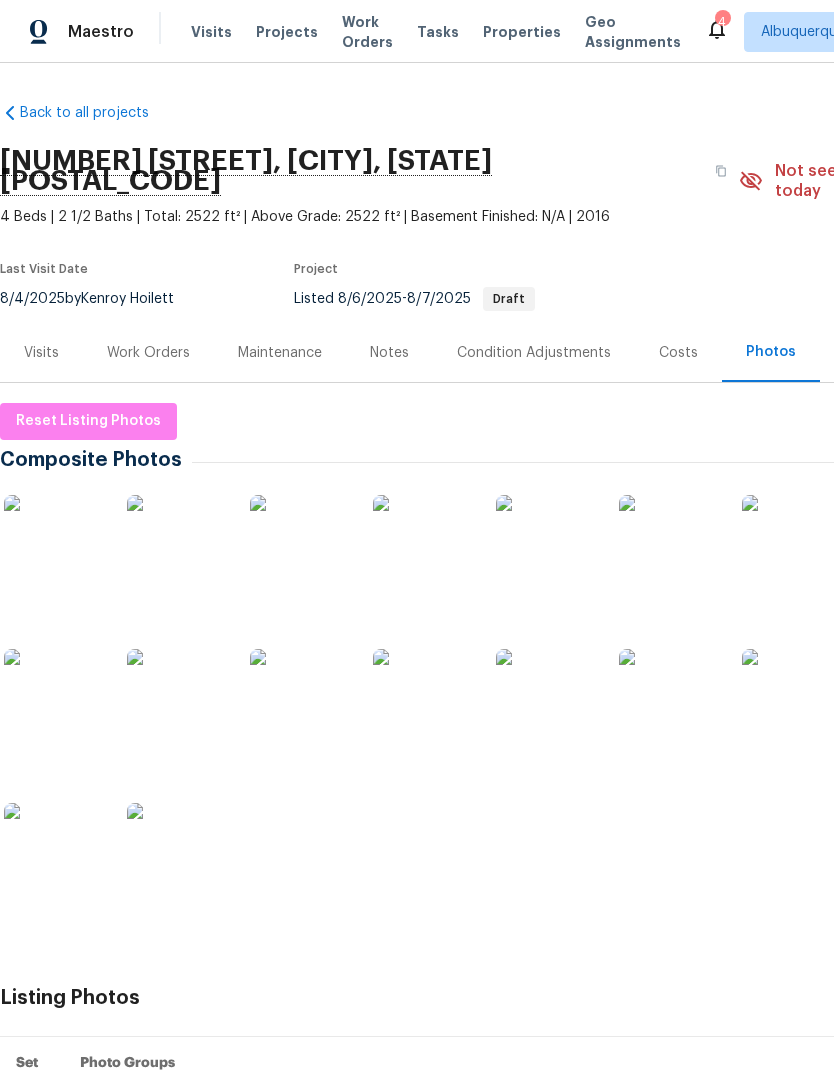 click at bounding box center (423, 699) 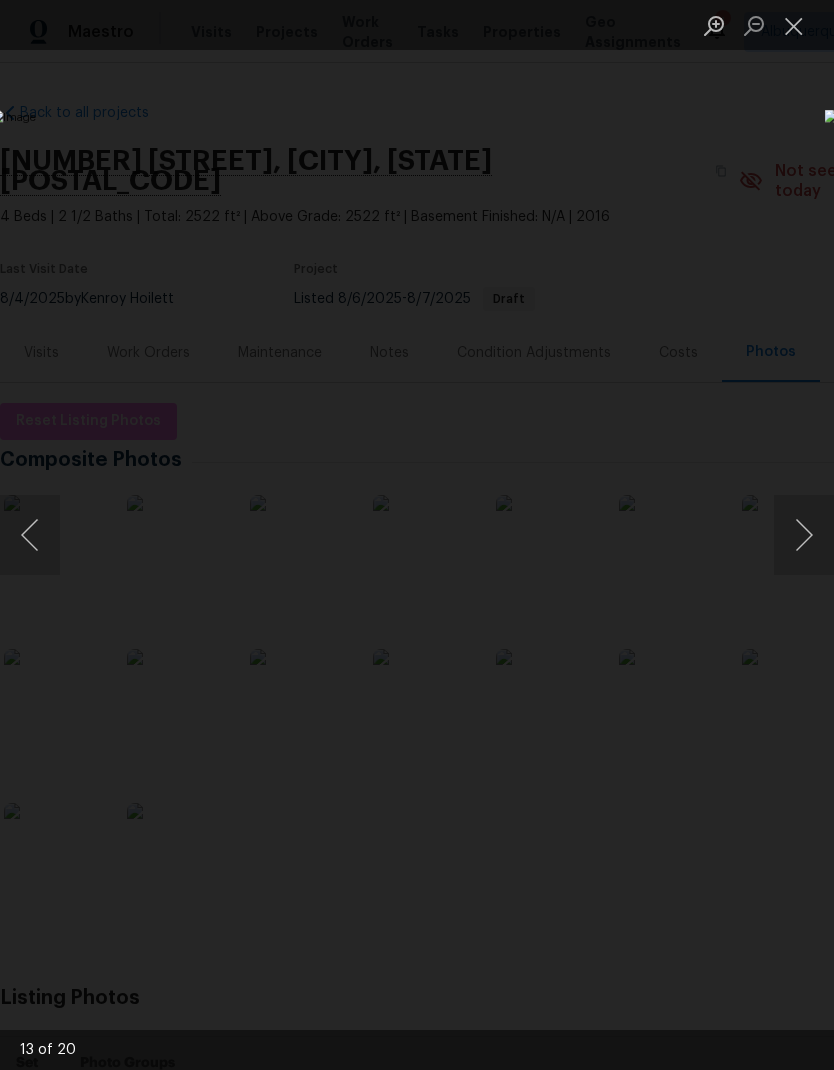 click at bounding box center [804, 535] 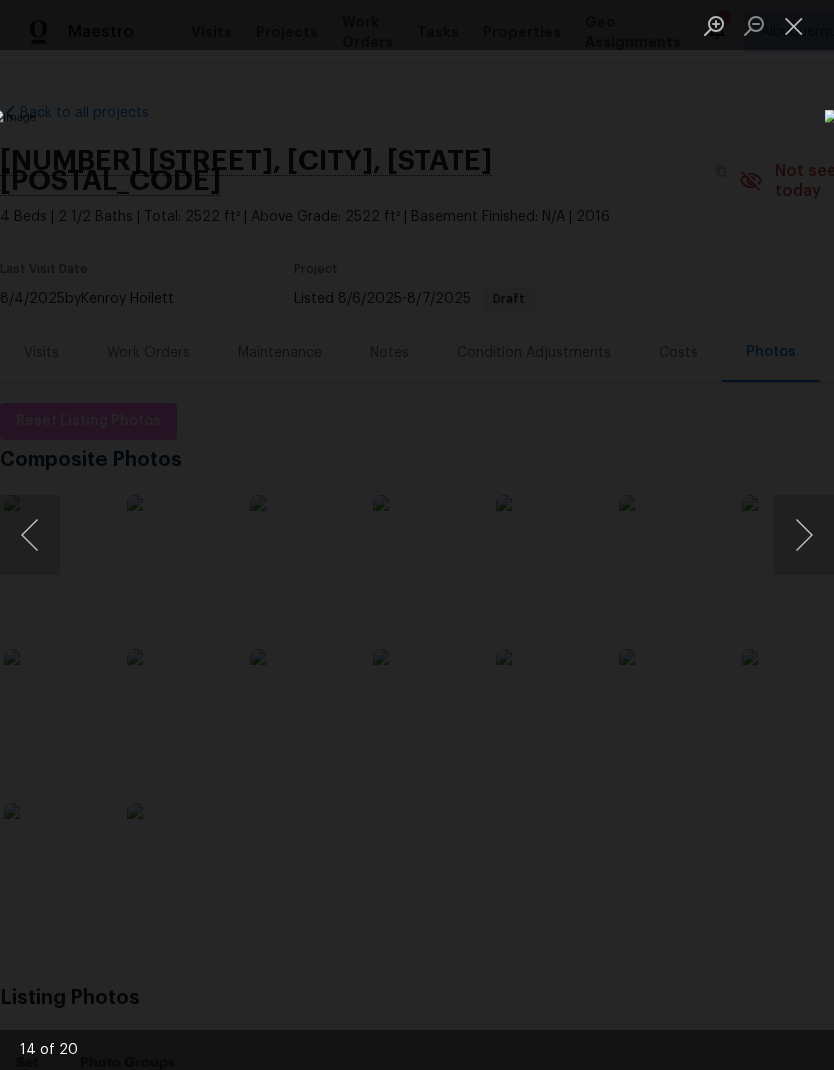 click at bounding box center [804, 535] 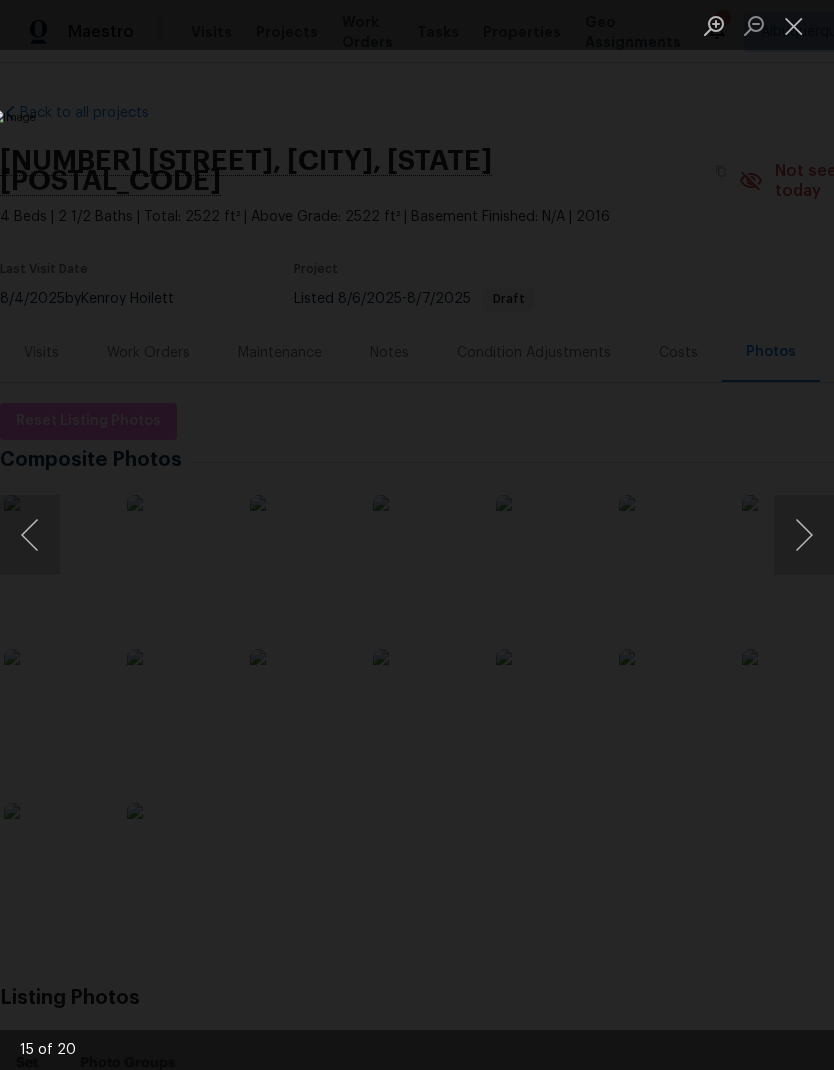 click at bounding box center (804, 535) 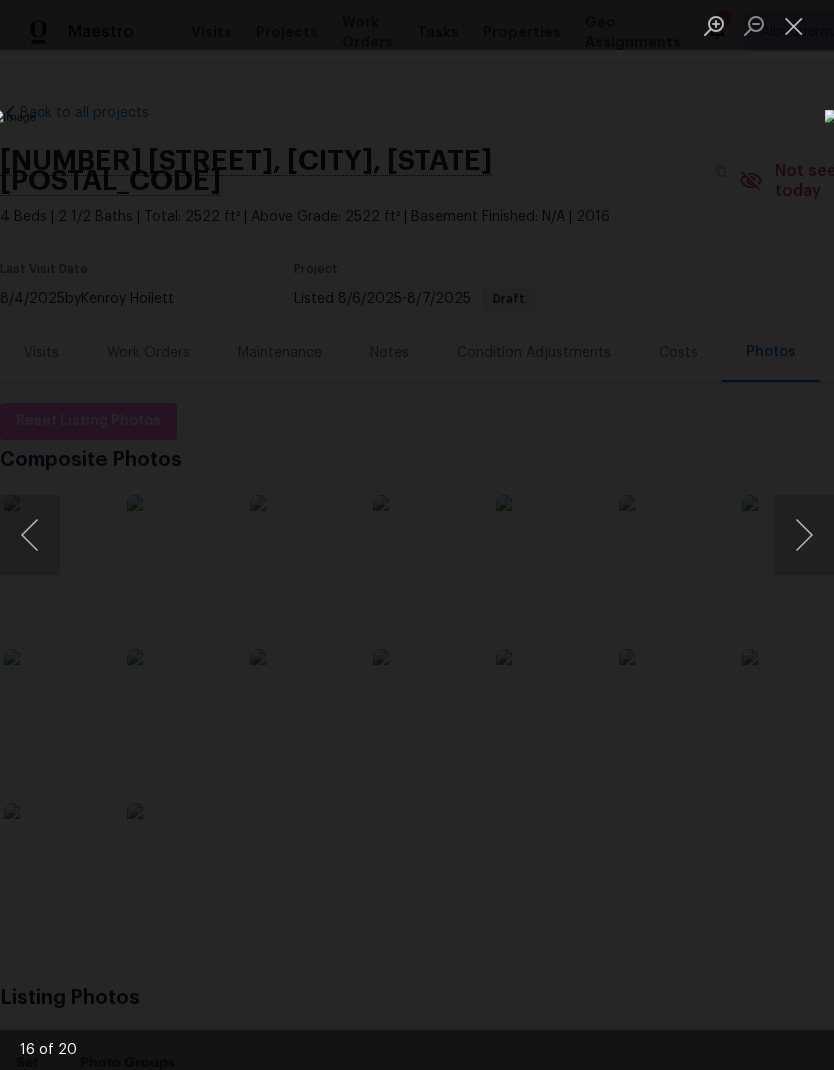 click at bounding box center [804, 535] 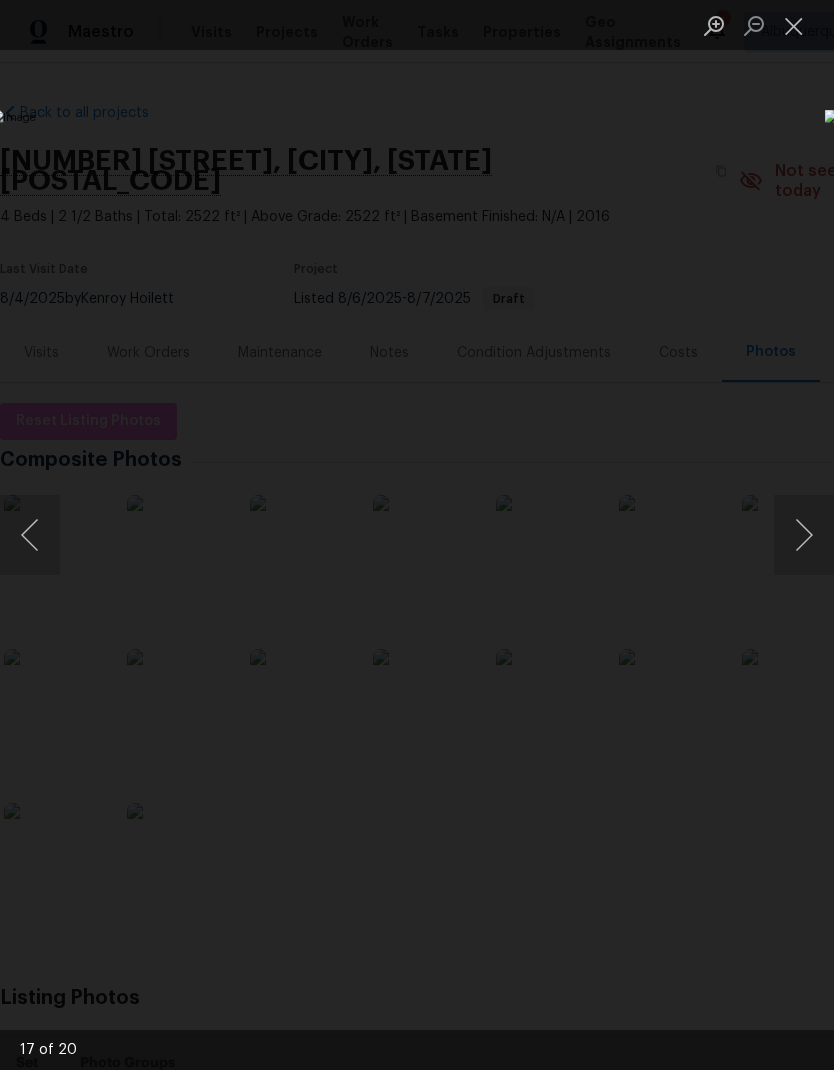 click at bounding box center [804, 535] 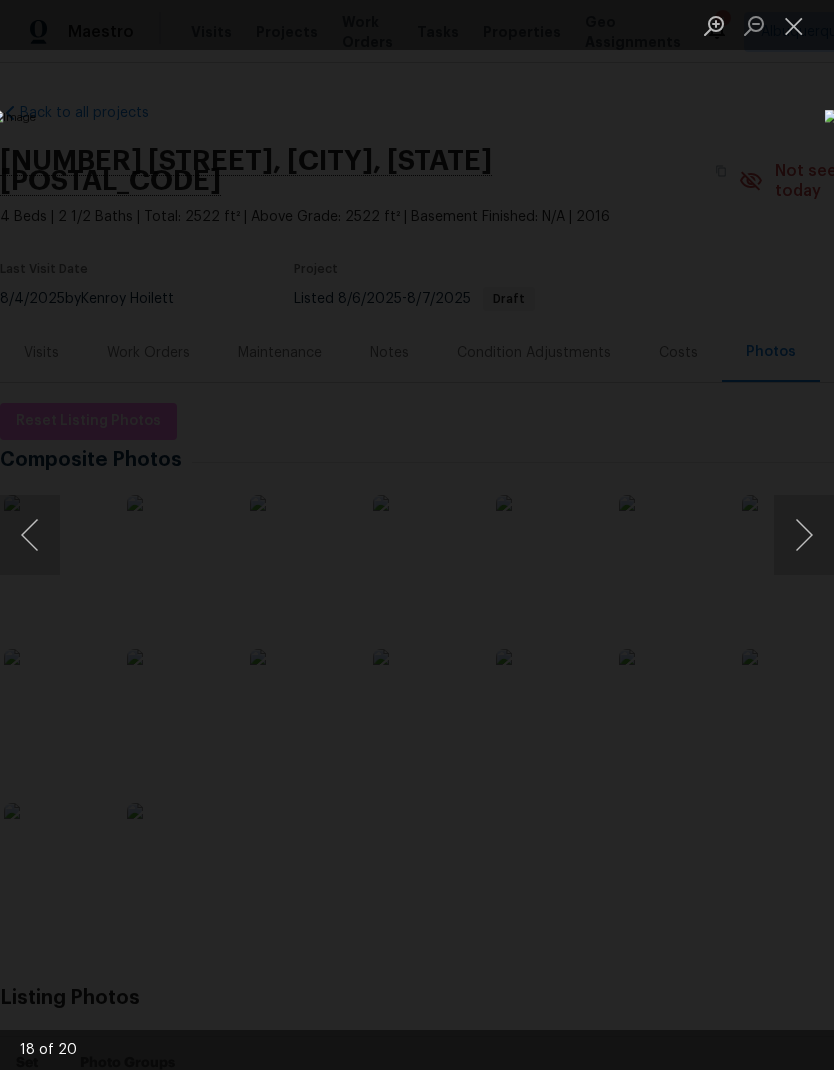 click at bounding box center (804, 535) 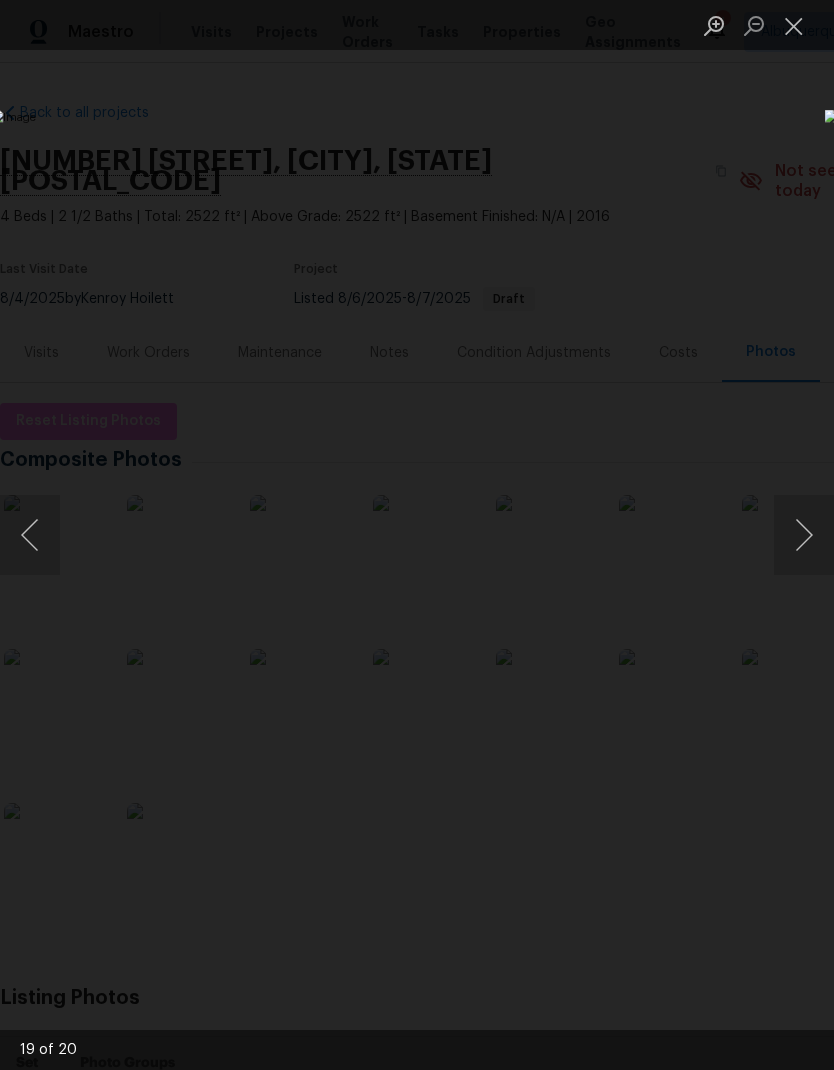 click at bounding box center [804, 535] 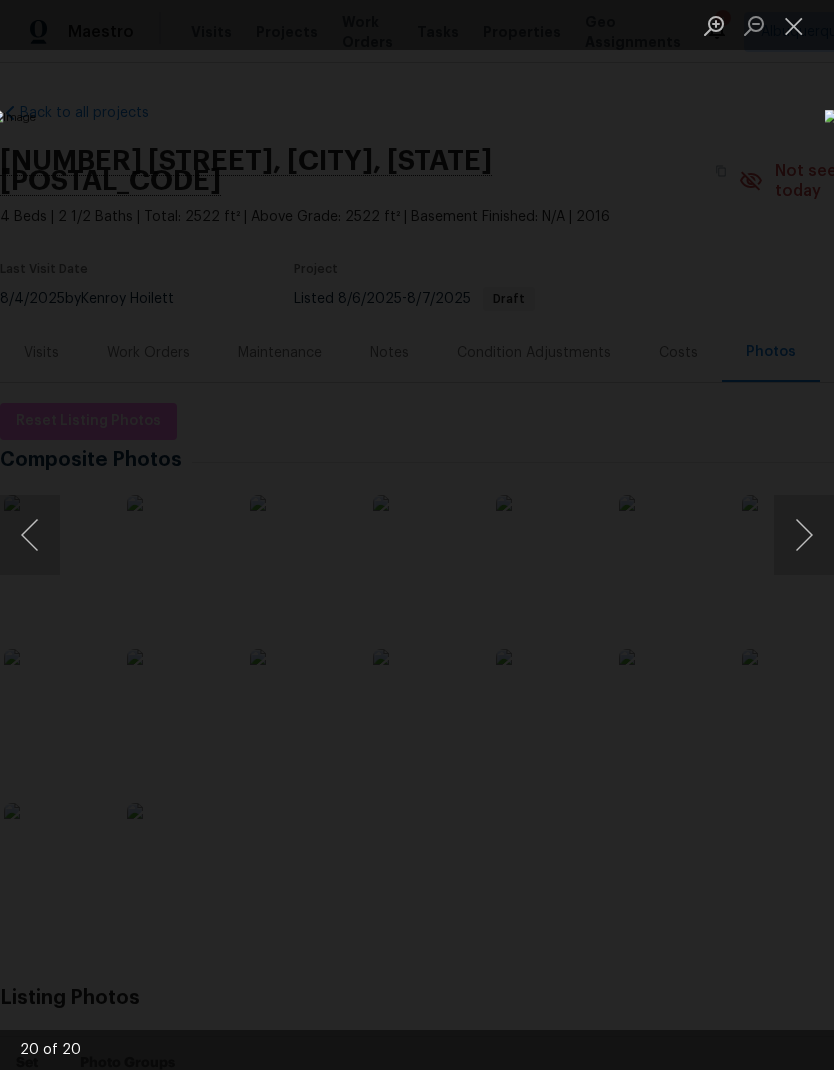 click at bounding box center [804, 535] 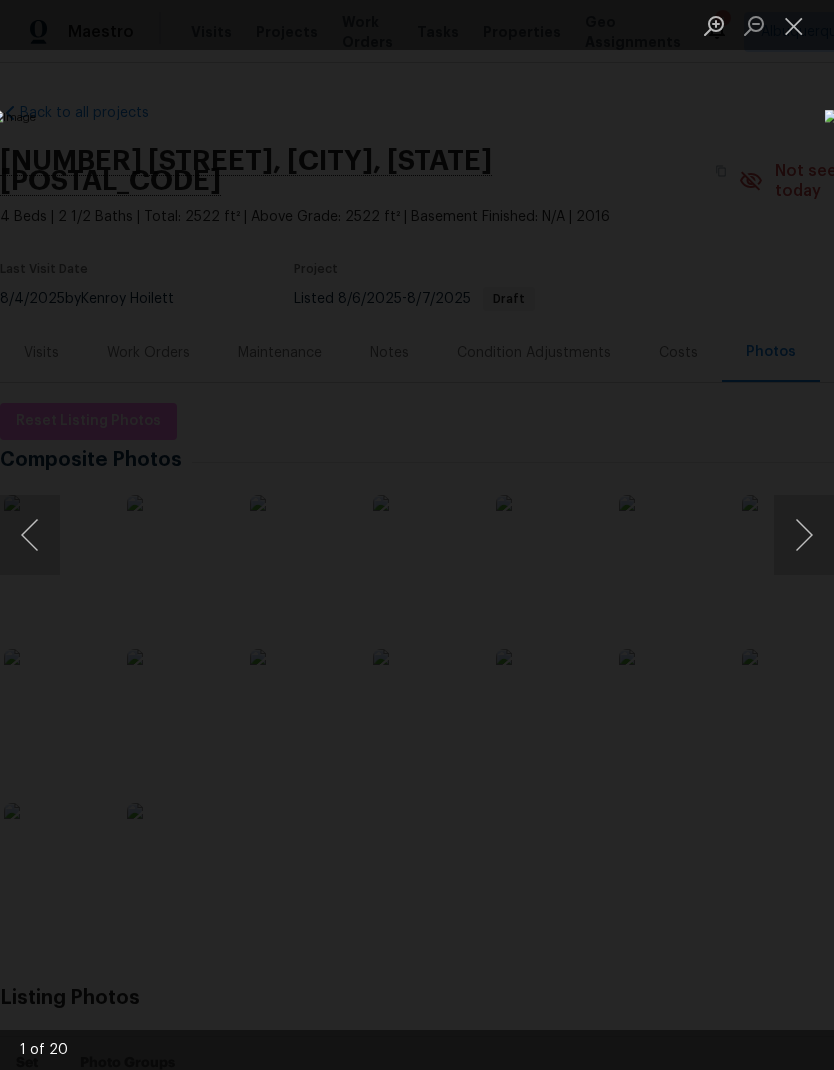click at bounding box center [804, 535] 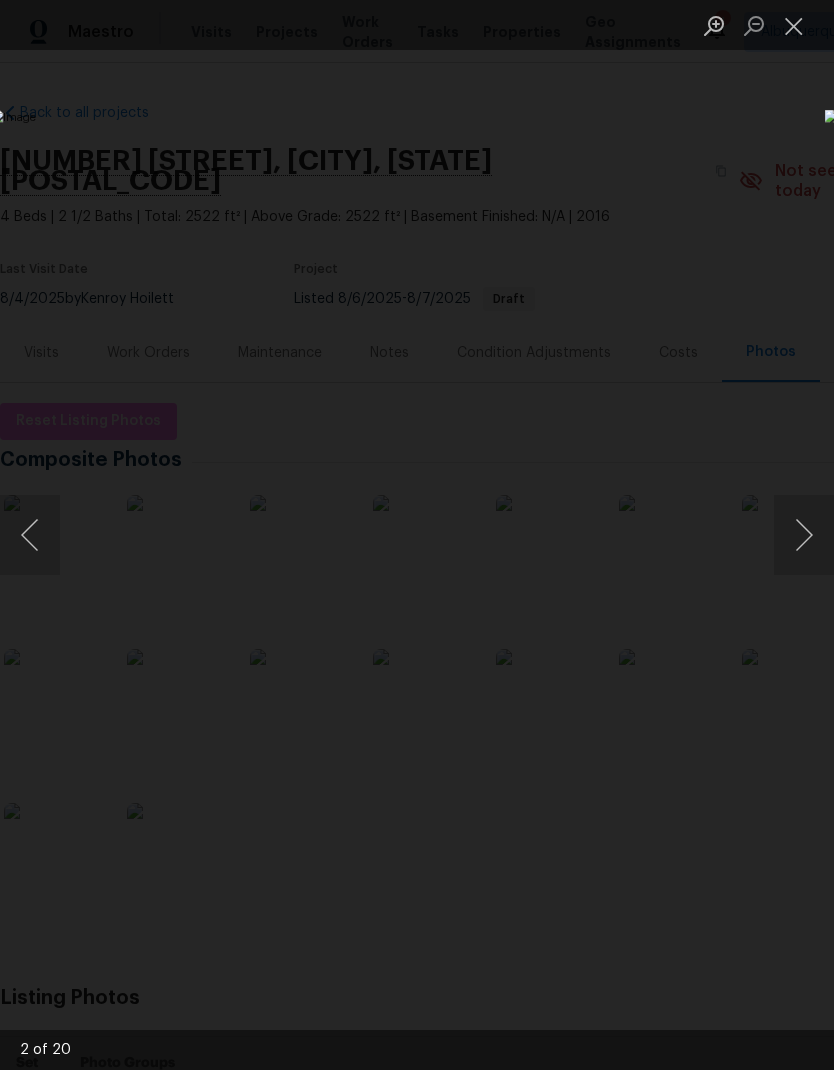 click at bounding box center [804, 535] 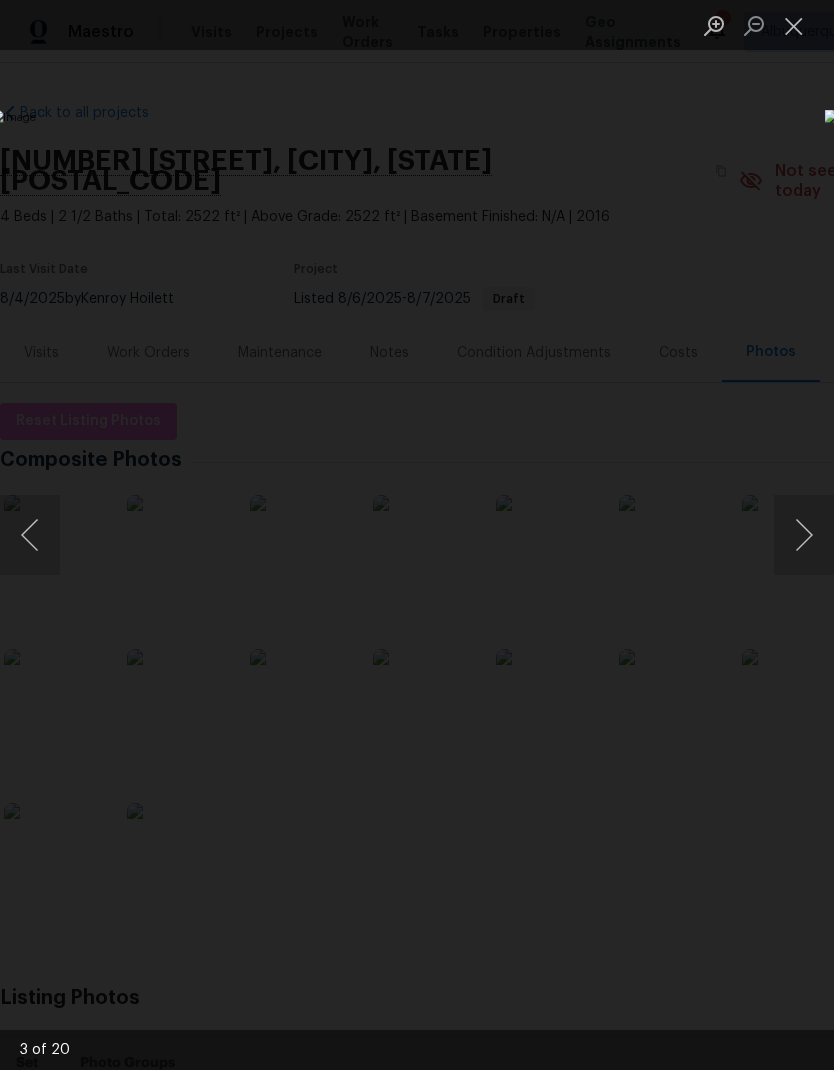 click at bounding box center [804, 535] 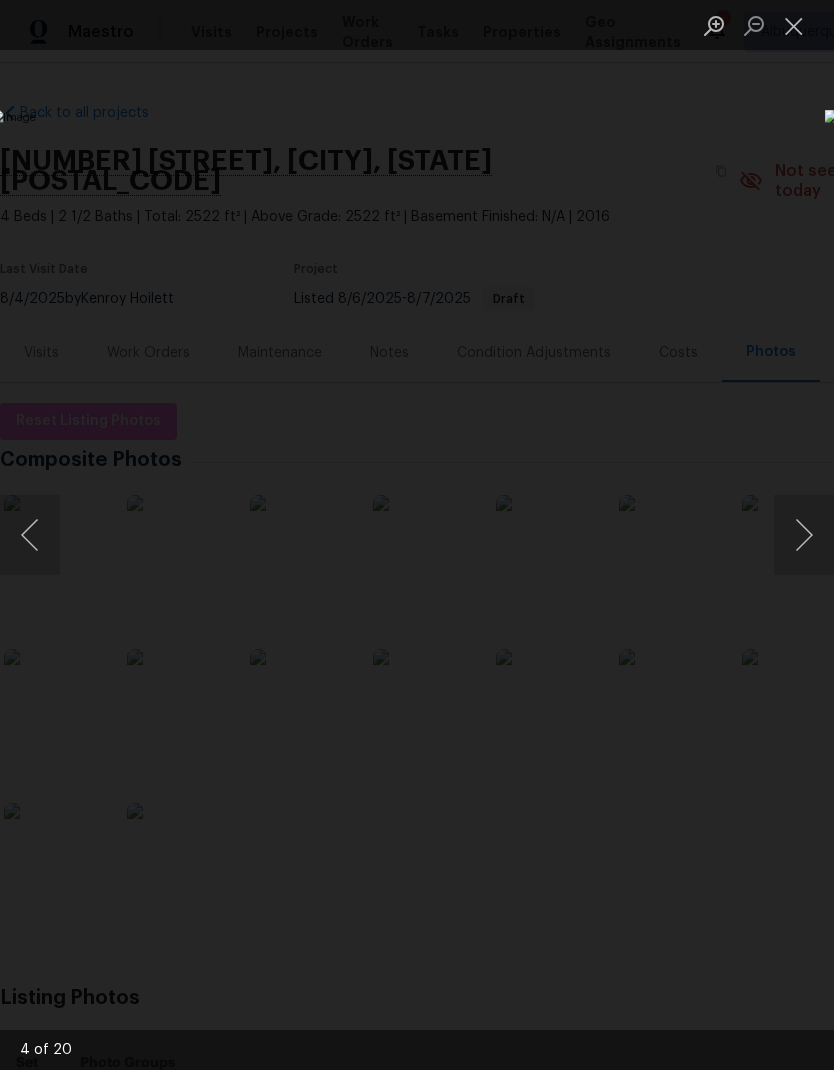 click at bounding box center [804, 535] 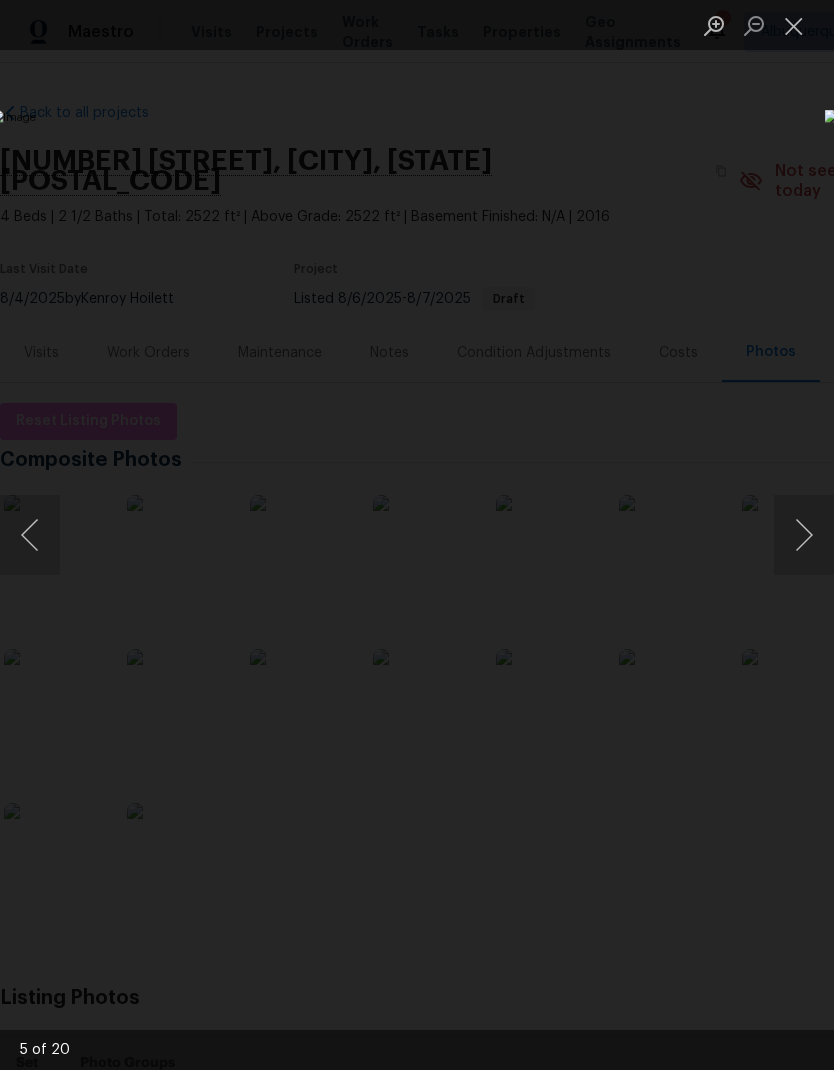 click at bounding box center (804, 535) 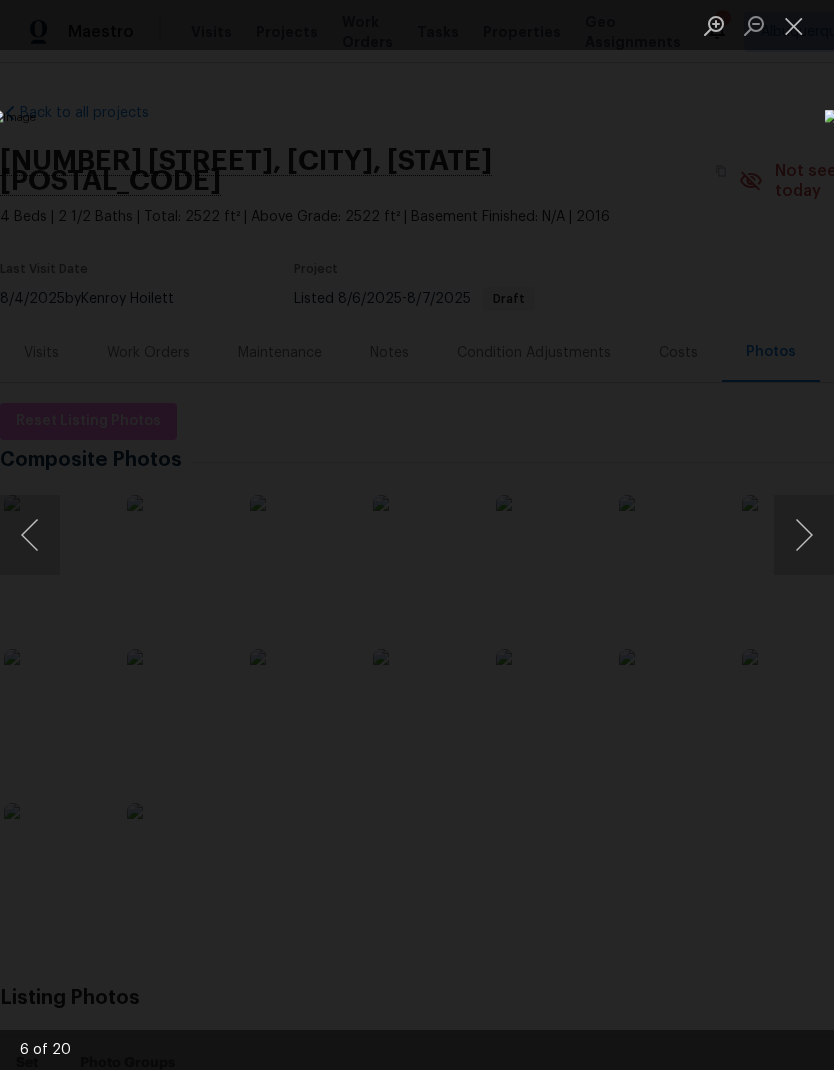 click at bounding box center [804, 535] 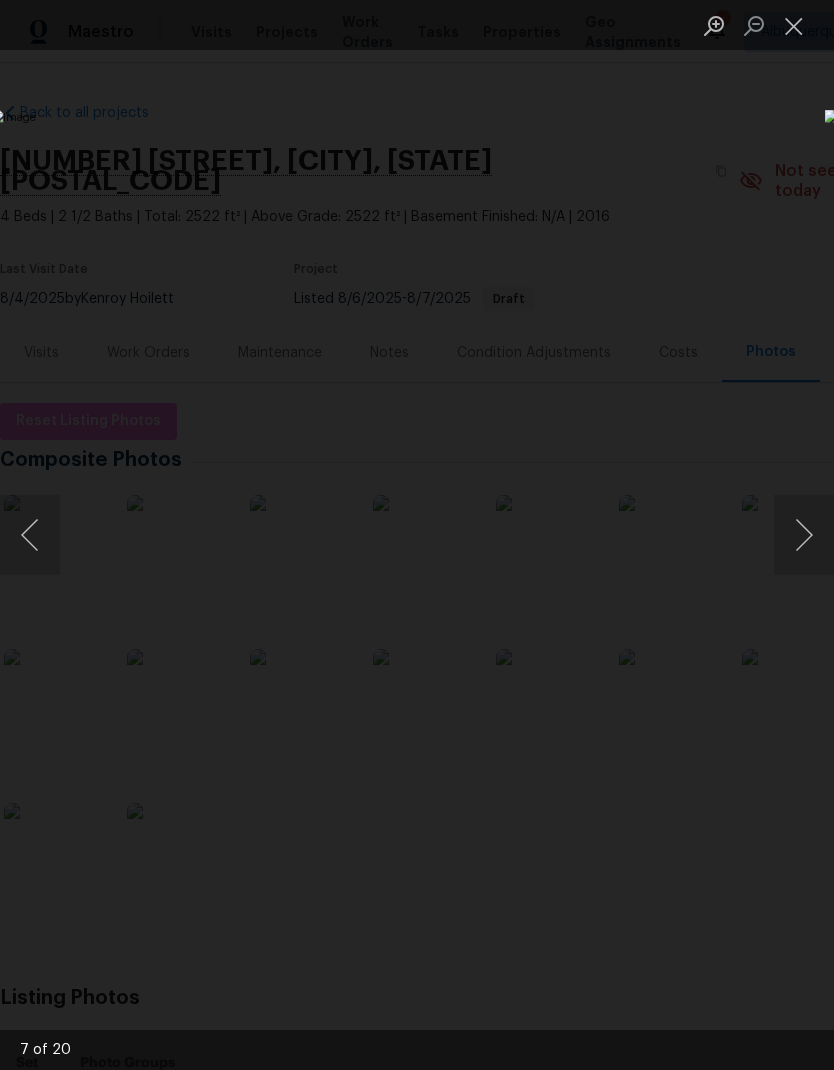click at bounding box center [794, 25] 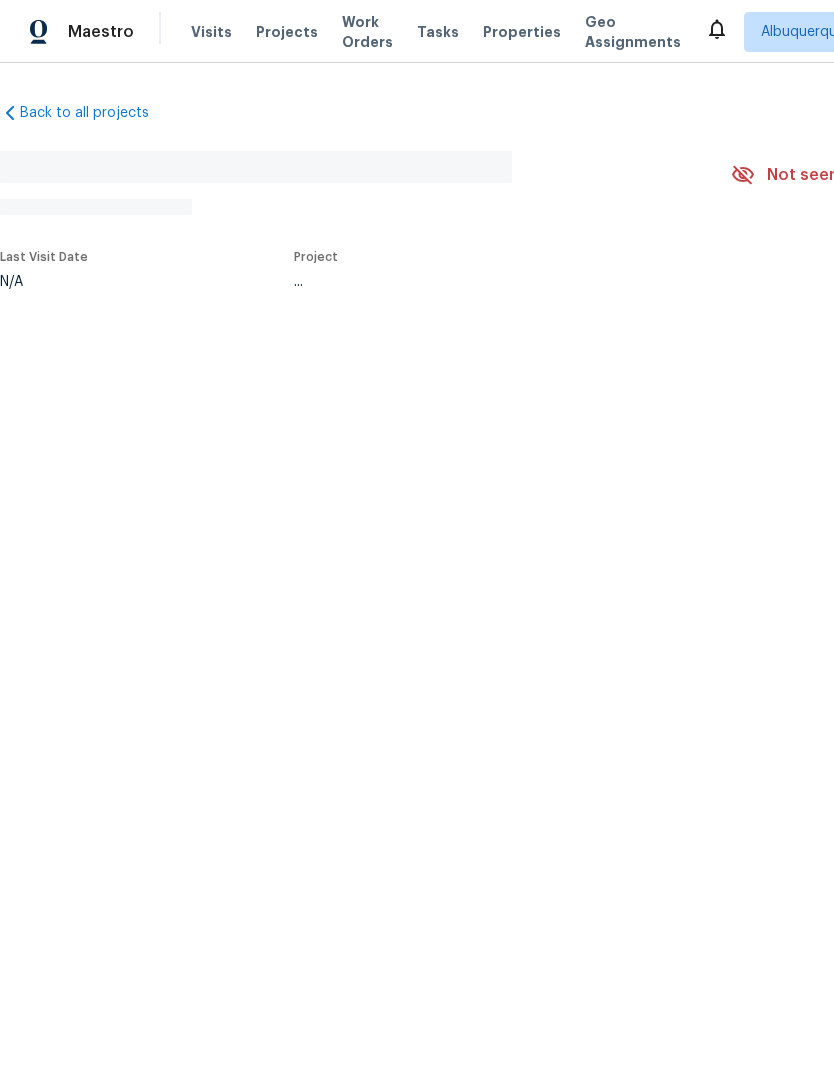 scroll, scrollTop: 0, scrollLeft: 0, axis: both 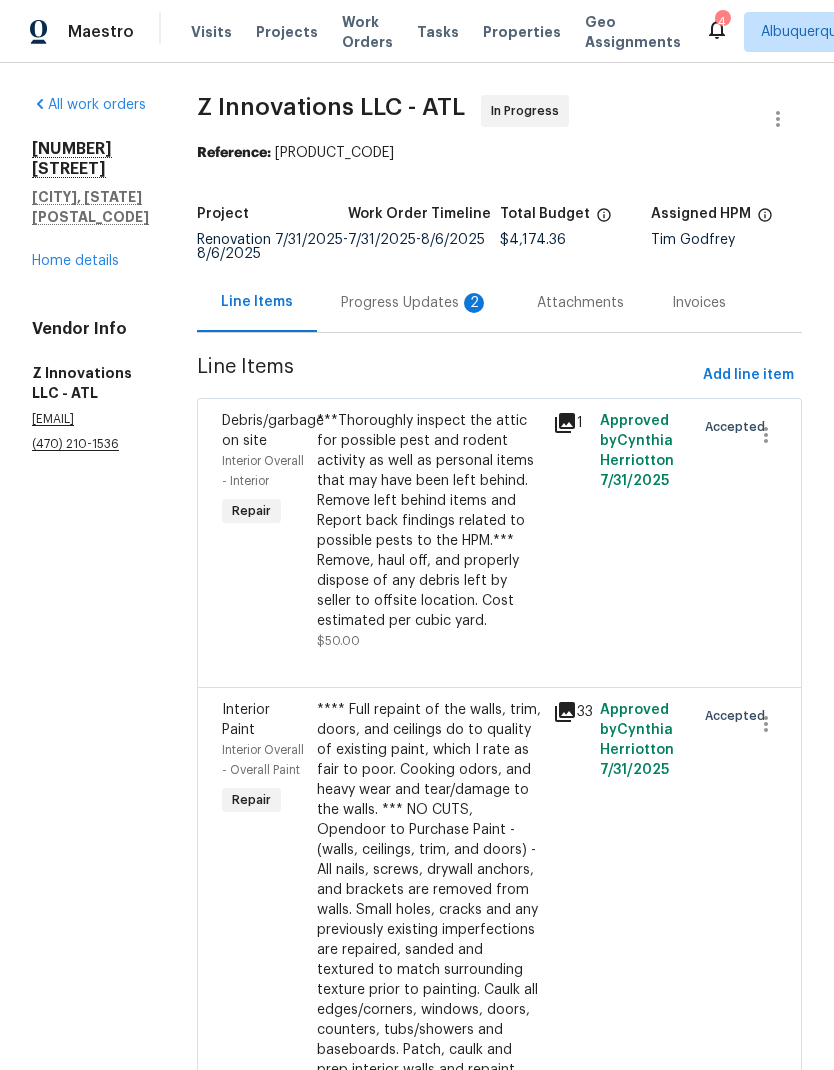 click on "Progress Updates 2" at bounding box center [415, 303] 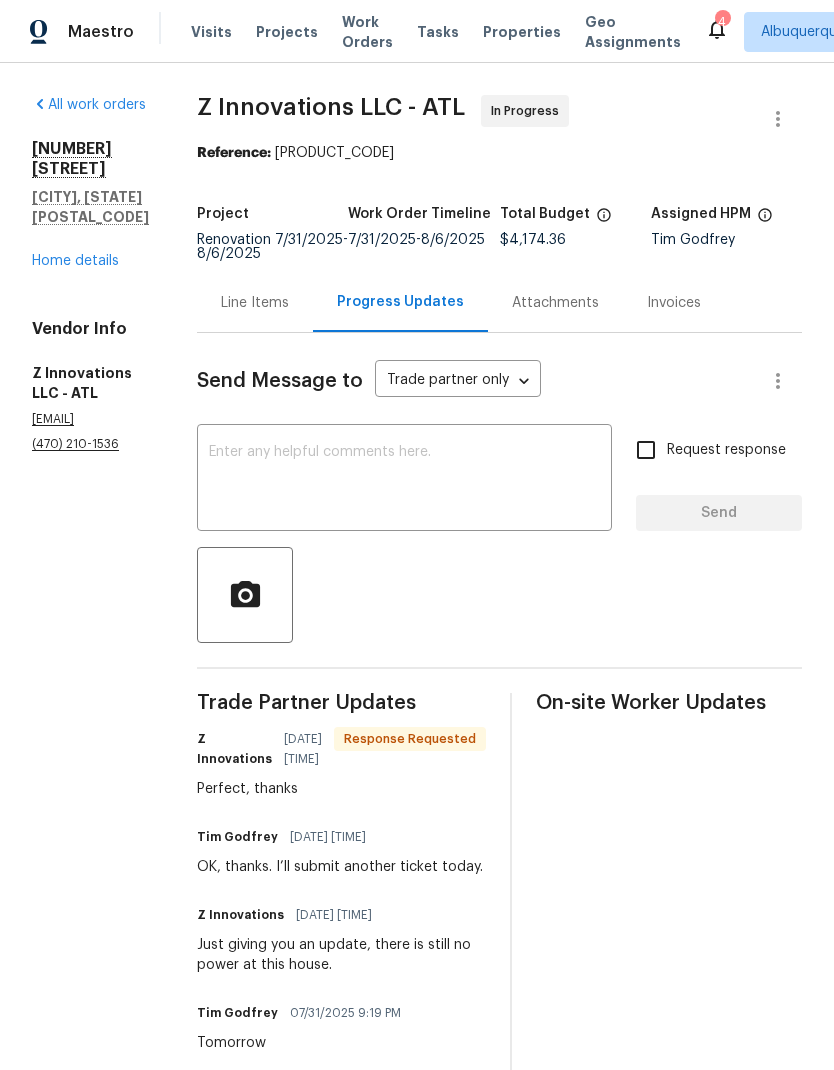 scroll, scrollTop: 0, scrollLeft: 0, axis: both 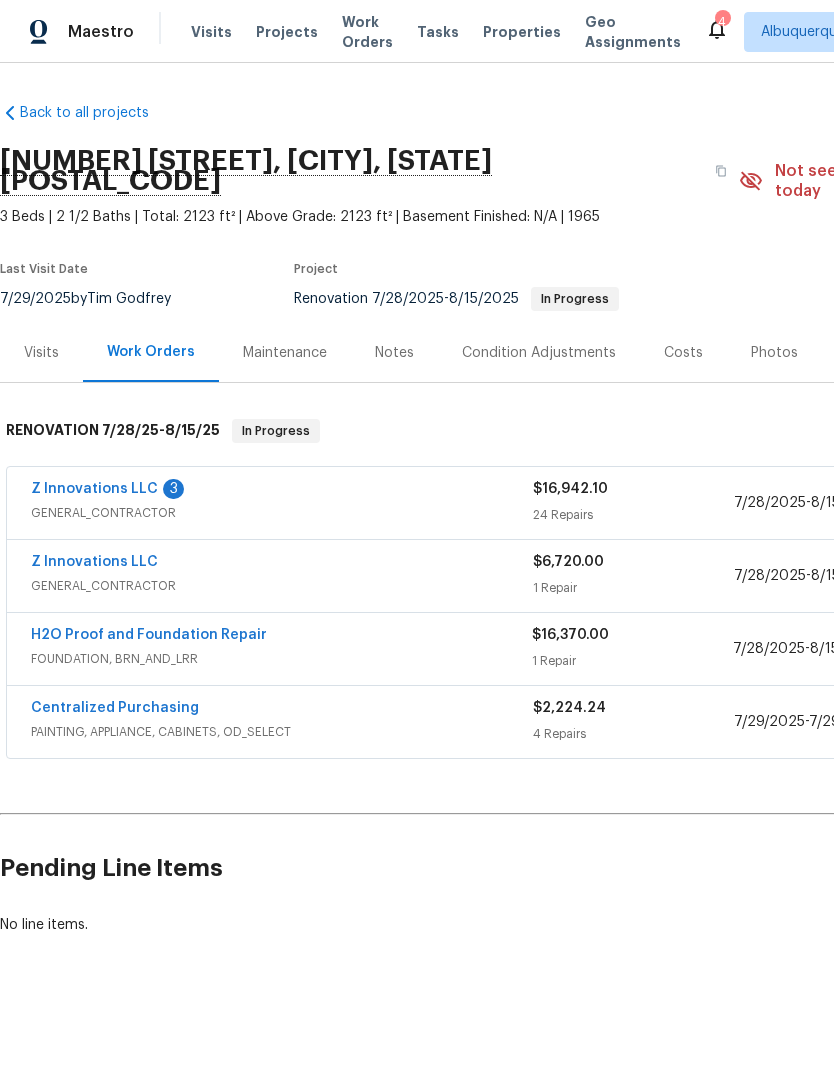 click on "Z Innovations LLC" at bounding box center [94, 489] 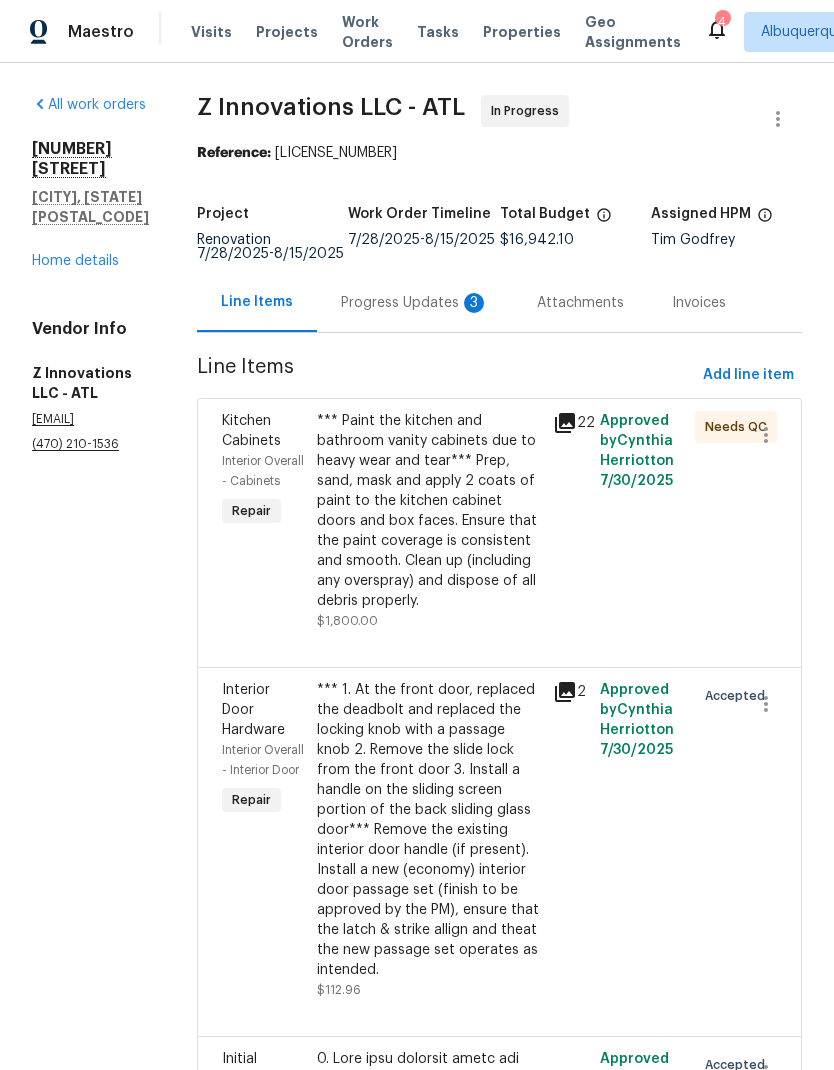 click on "Progress Updates 3" at bounding box center [415, 303] 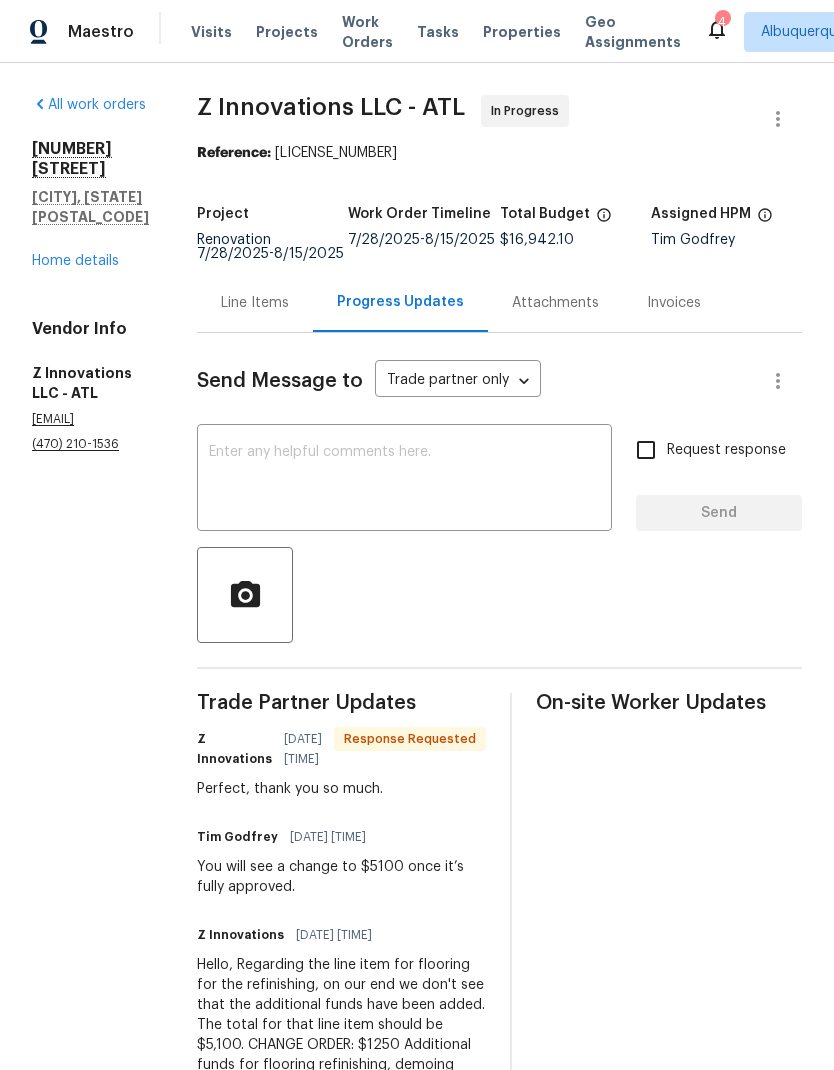 scroll, scrollTop: 0, scrollLeft: 0, axis: both 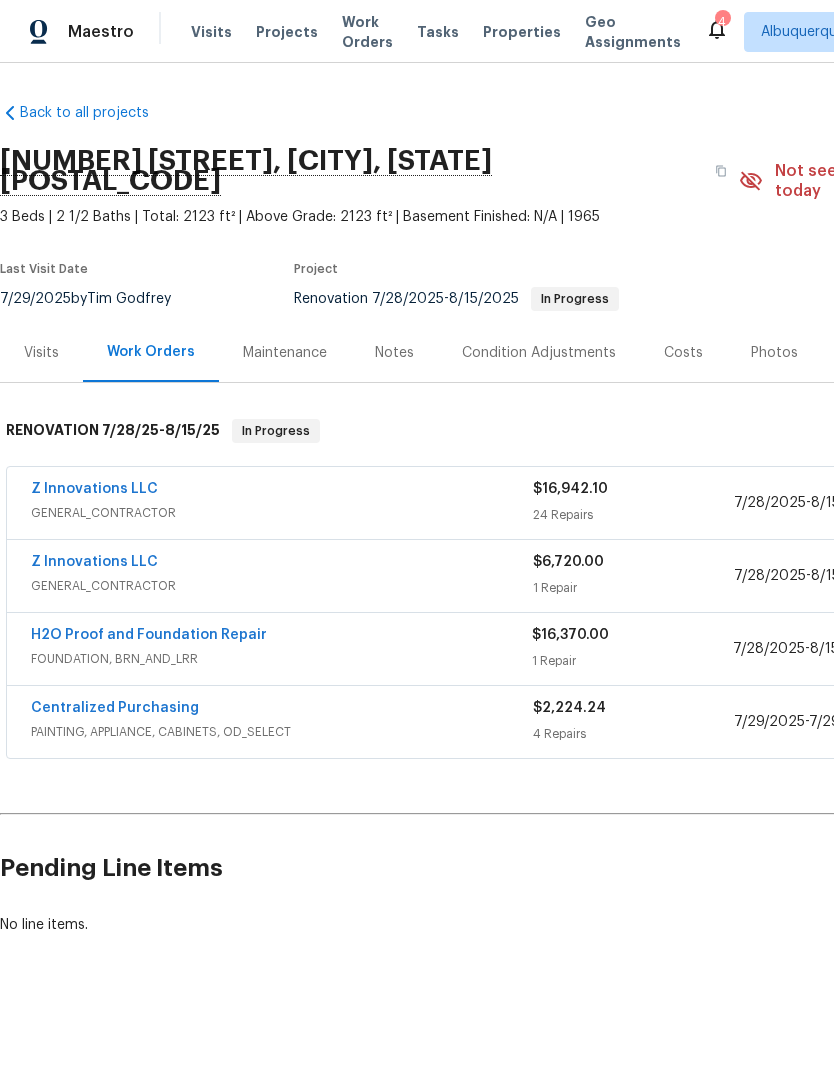 click on "H2O Proof and Foundation Repair" at bounding box center (149, 635) 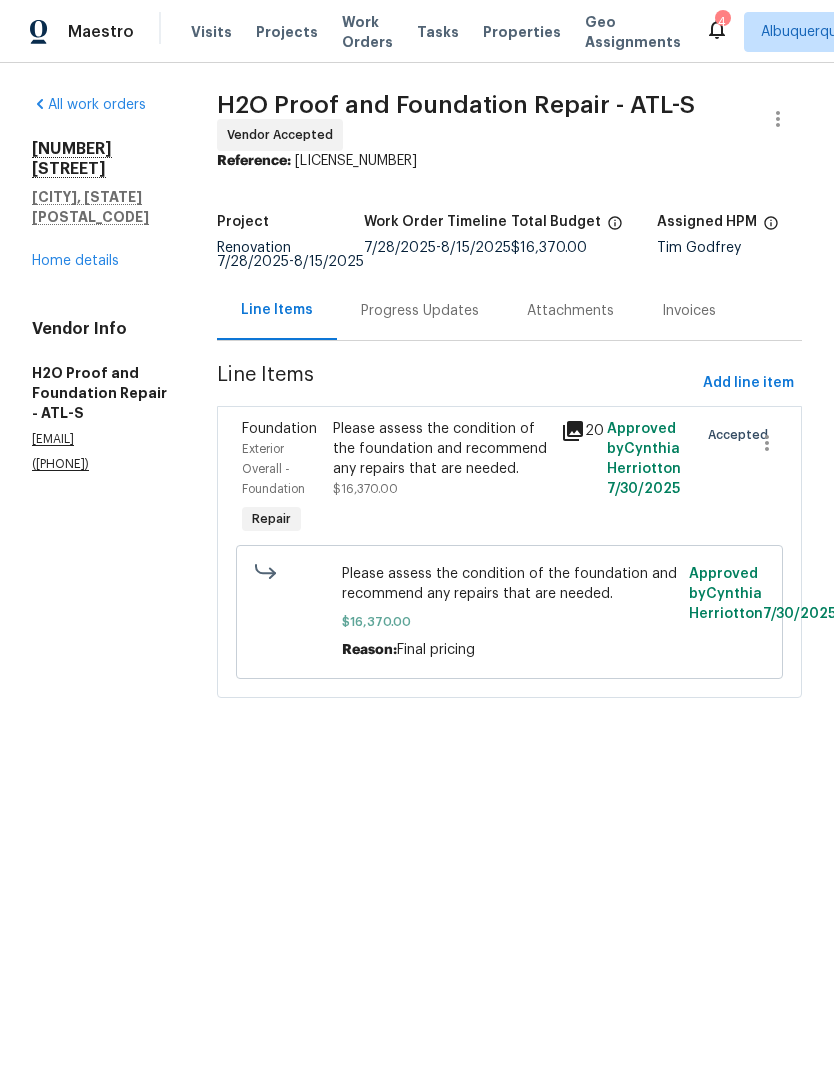 click on "Progress Updates" at bounding box center [420, 311] 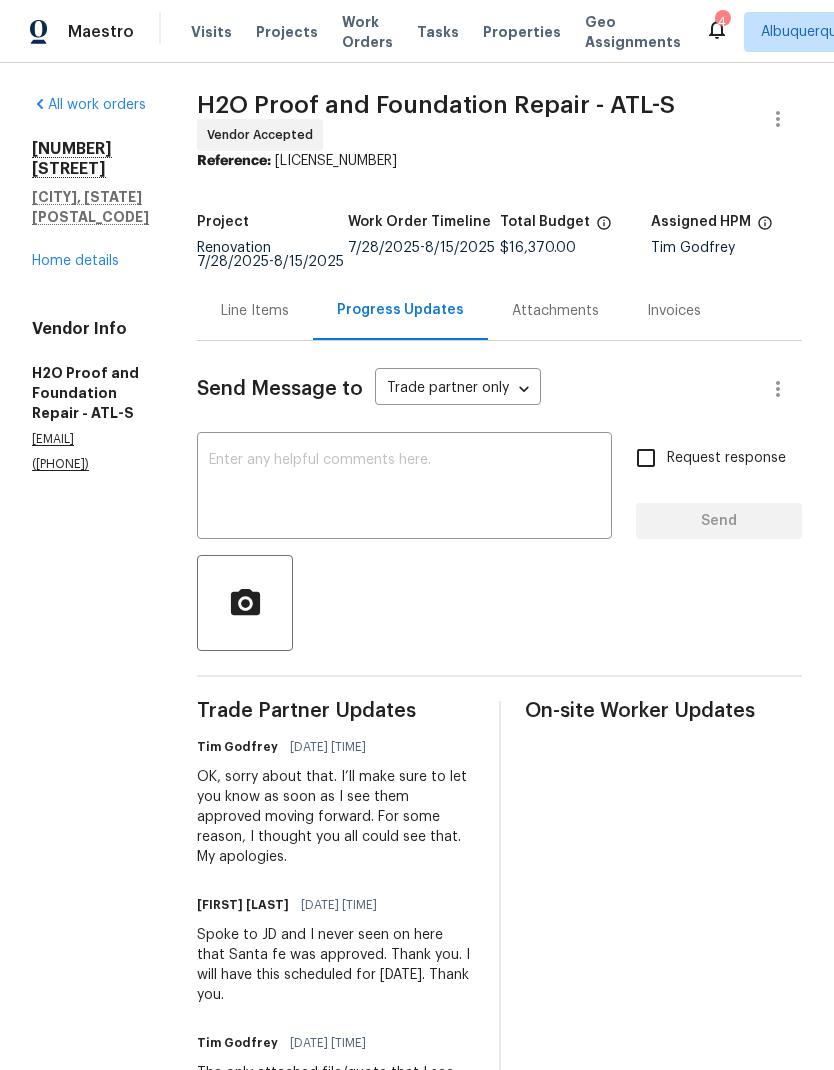 scroll, scrollTop: 0, scrollLeft: 0, axis: both 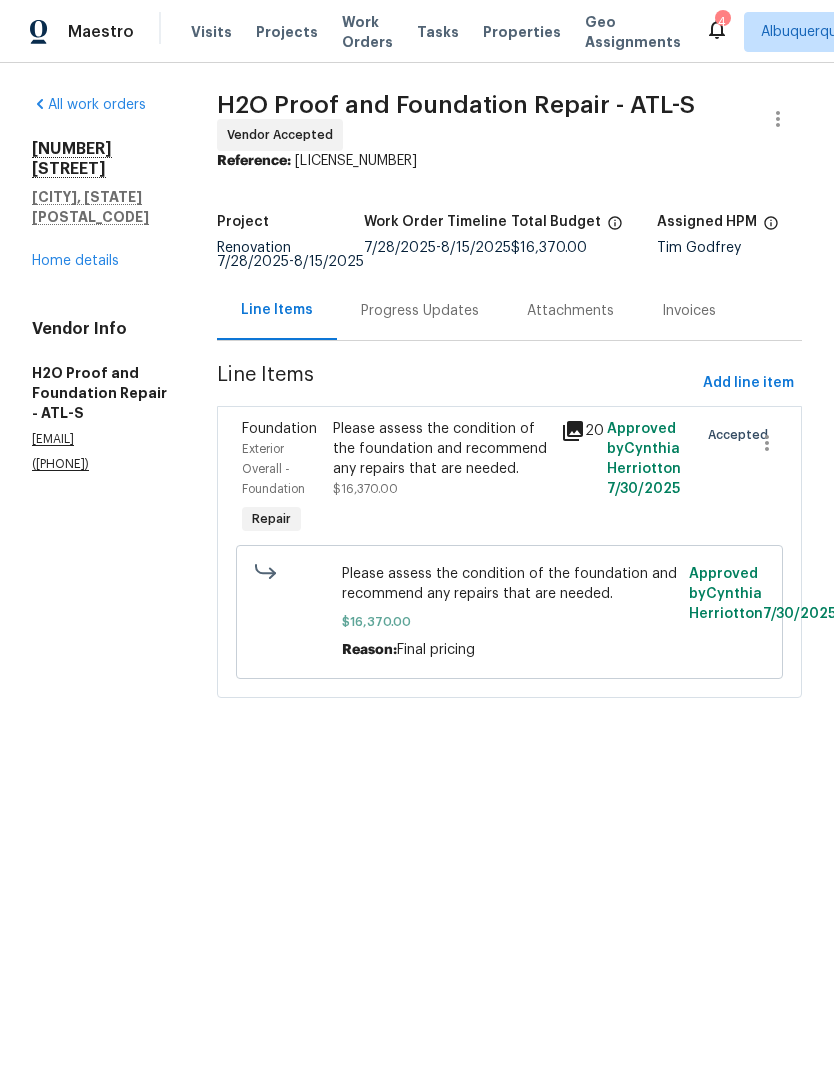 click on "Home details" at bounding box center (75, 261) 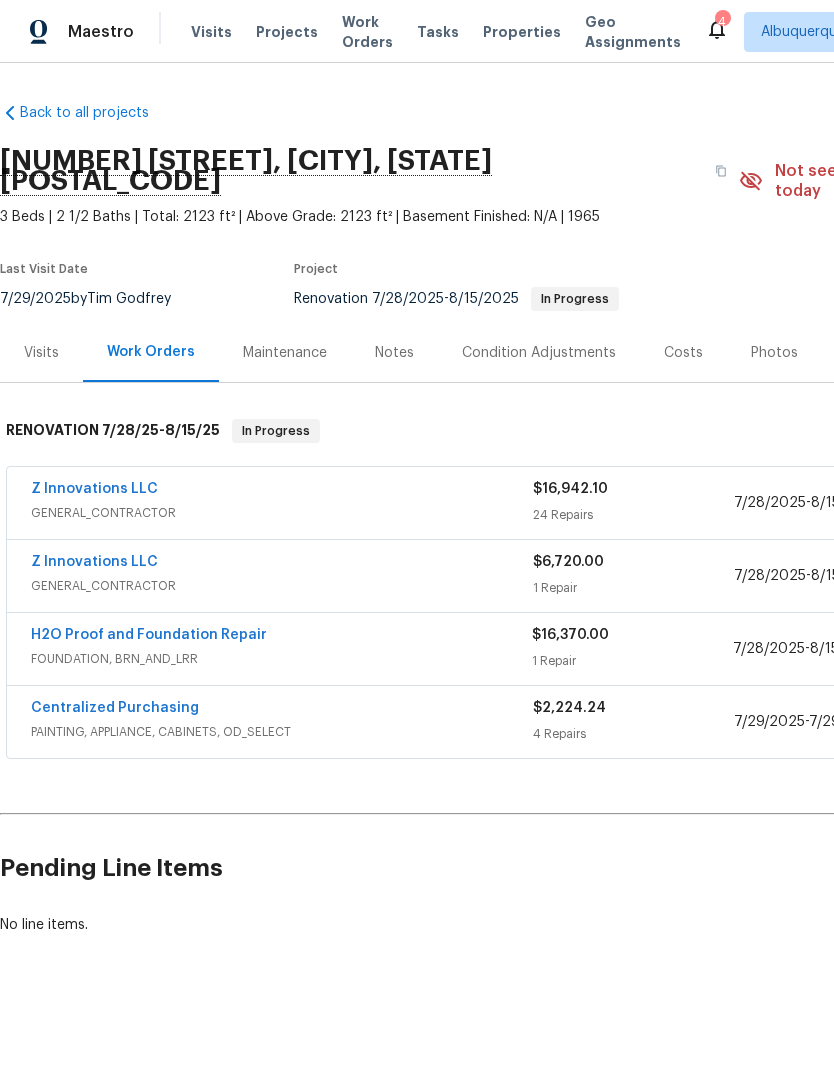 click on "Notes" at bounding box center (394, 353) 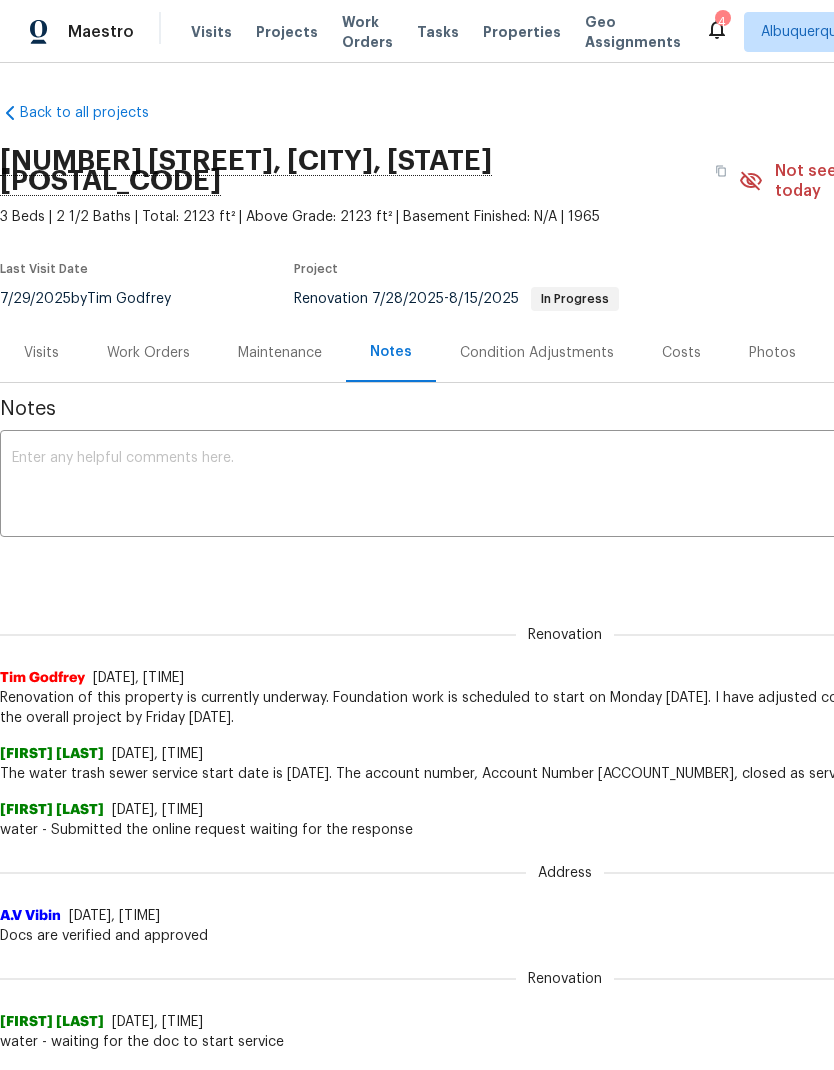 click at bounding box center [565, 486] 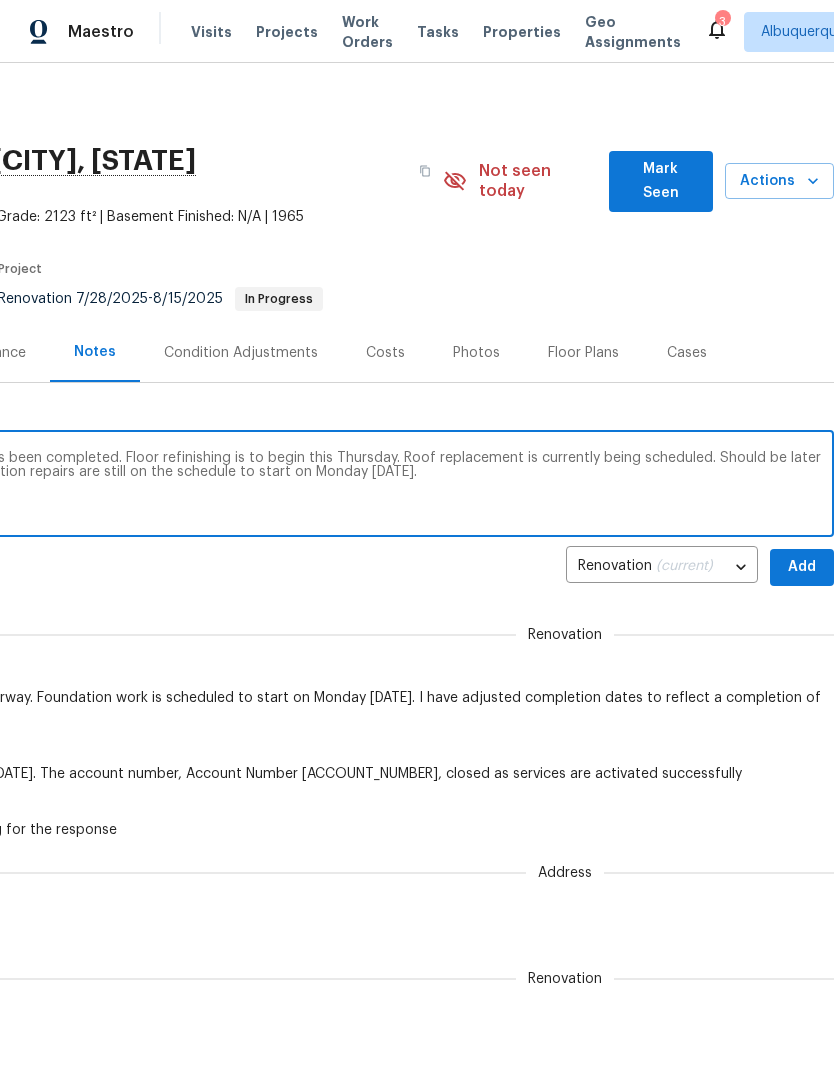 scroll, scrollTop: 0, scrollLeft: 296, axis: horizontal 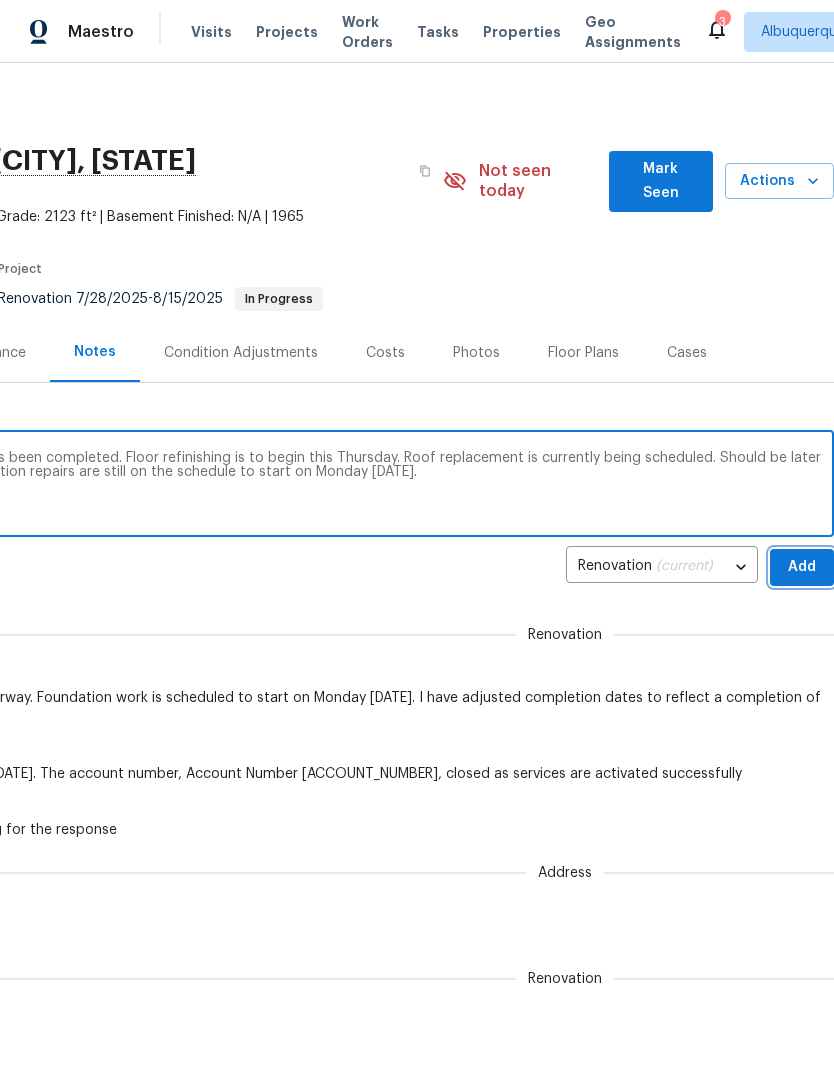 click on "Add" at bounding box center [802, 567] 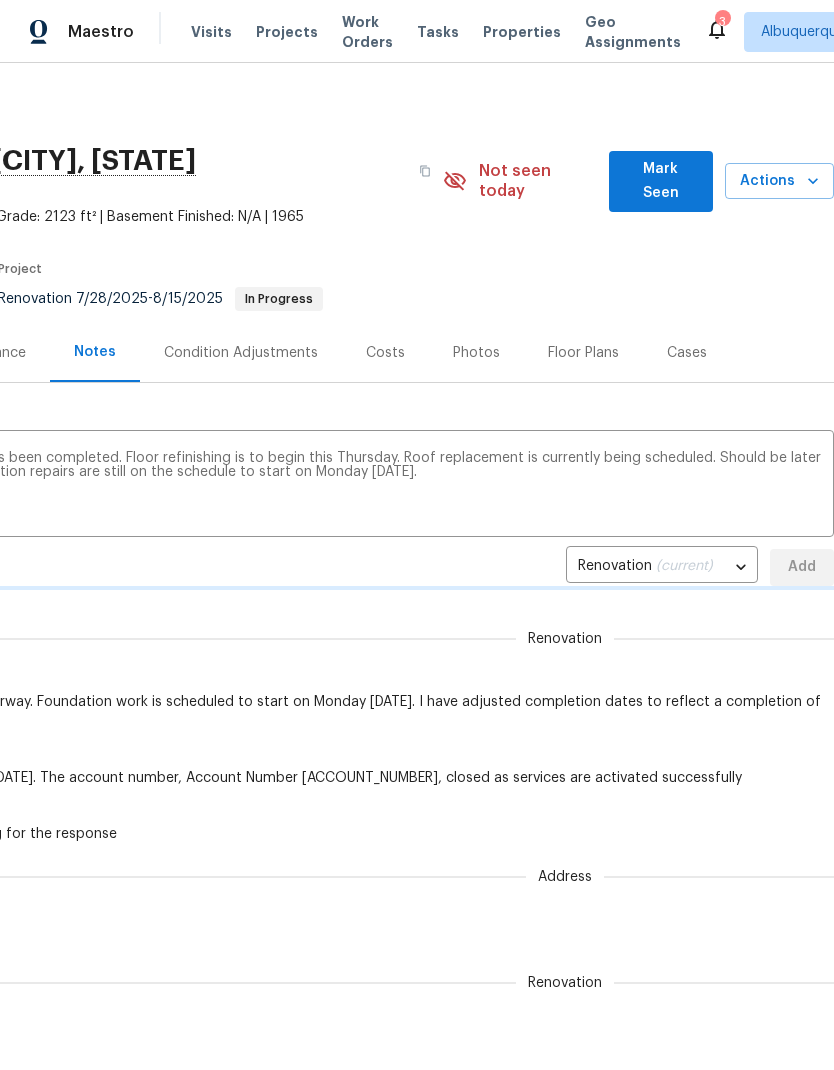 type 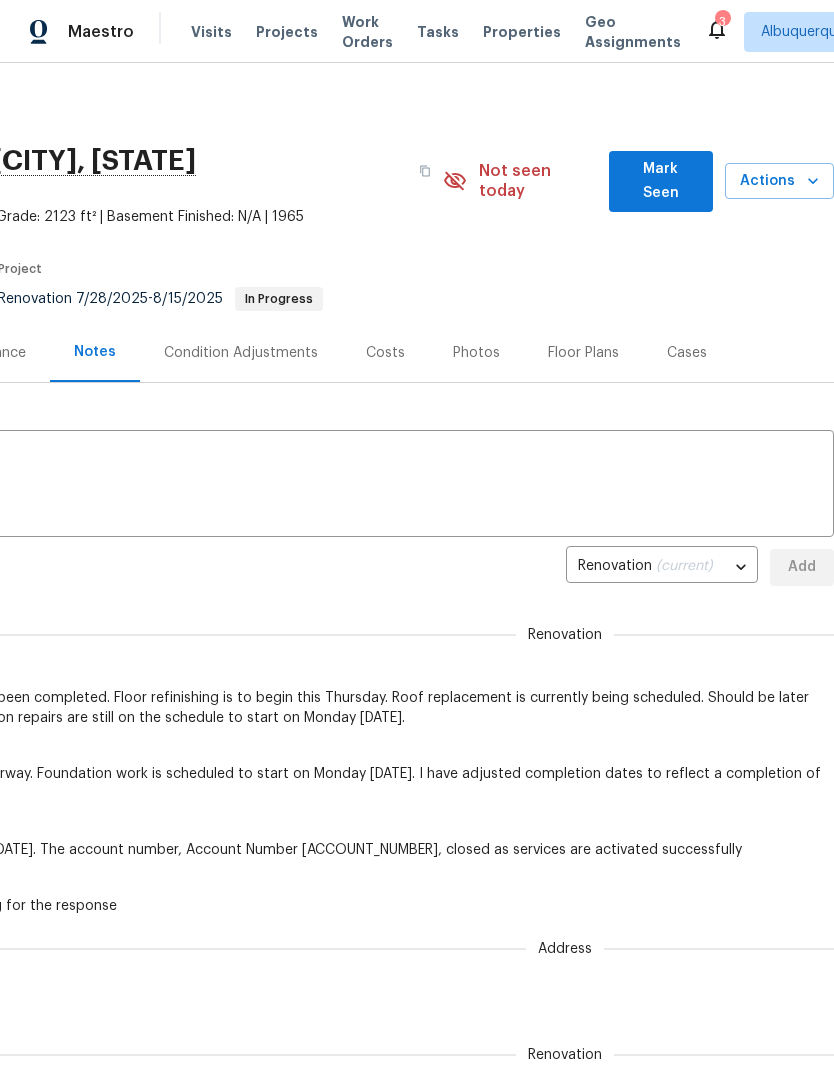 click on "Mark Seen" at bounding box center (661, 181) 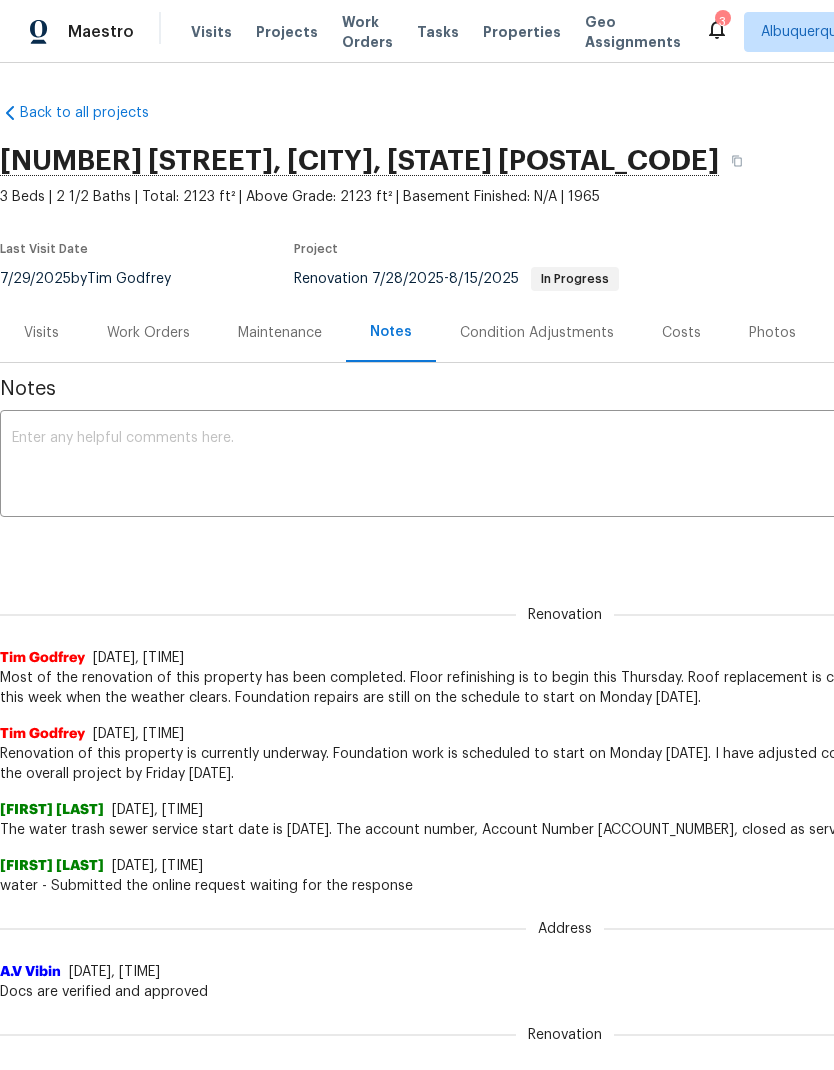 scroll, scrollTop: 0, scrollLeft: 0, axis: both 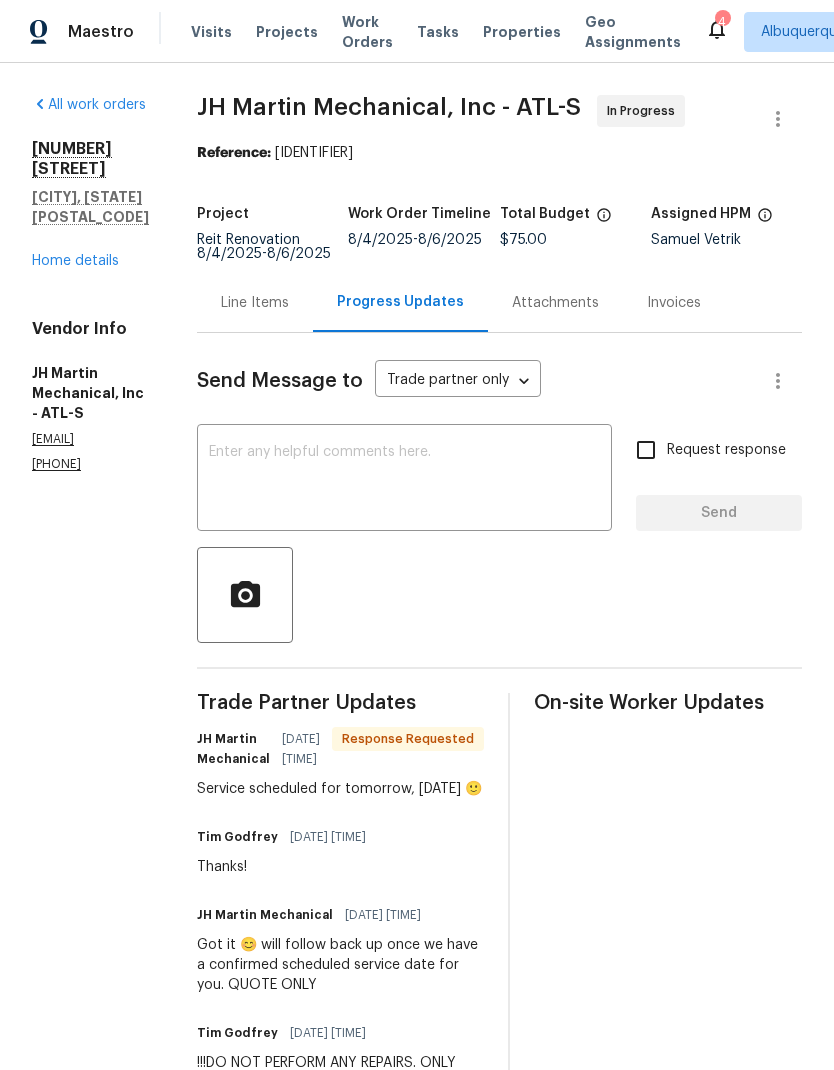 click on "x ​" at bounding box center [404, 480] 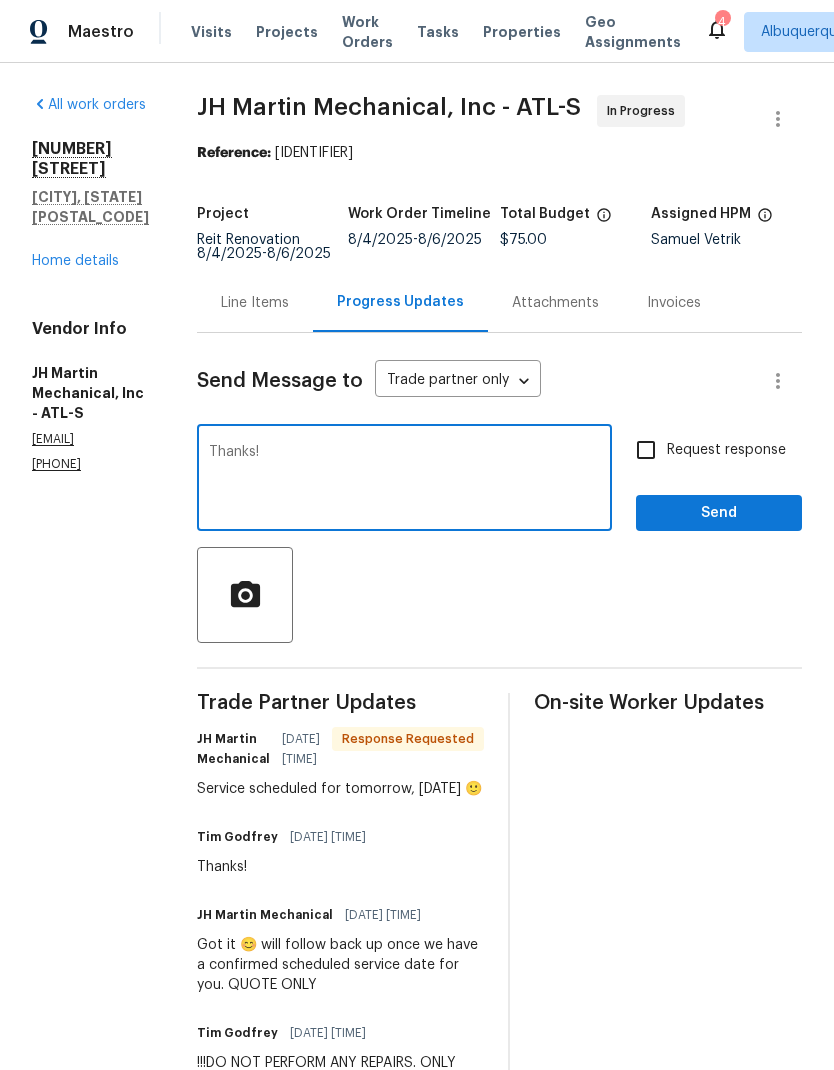 type on "Thanks!" 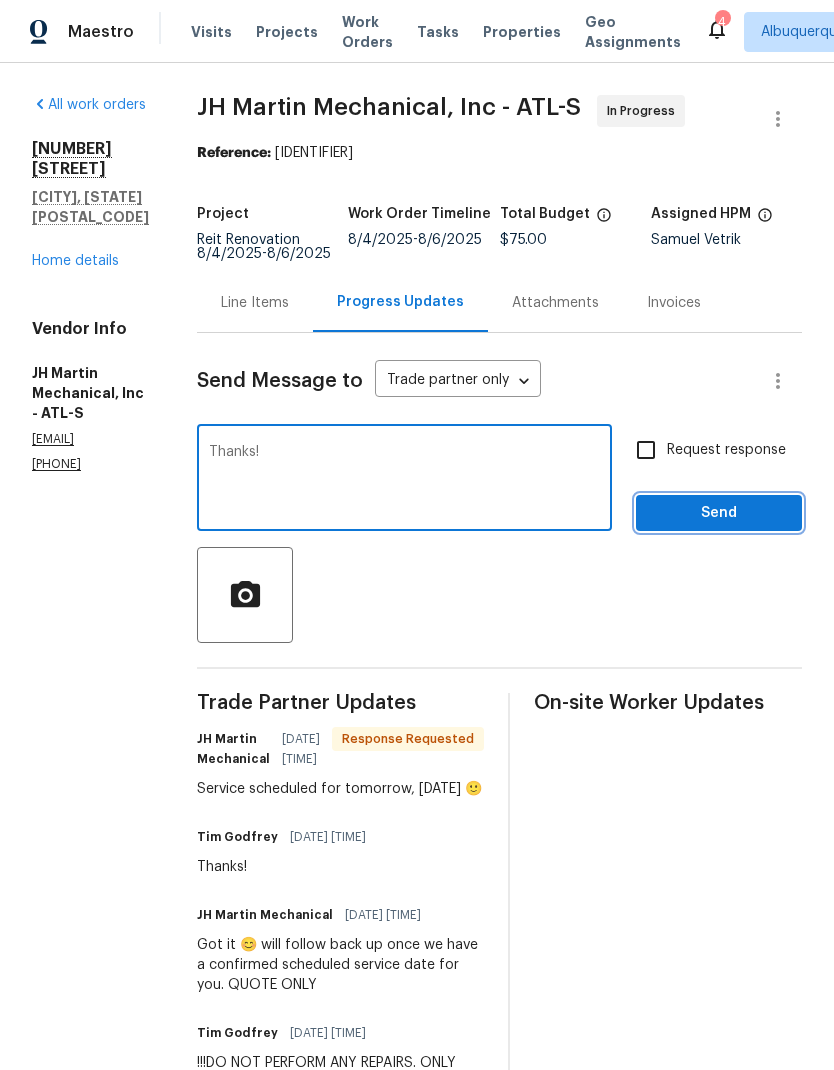 click on "Send" at bounding box center [719, 513] 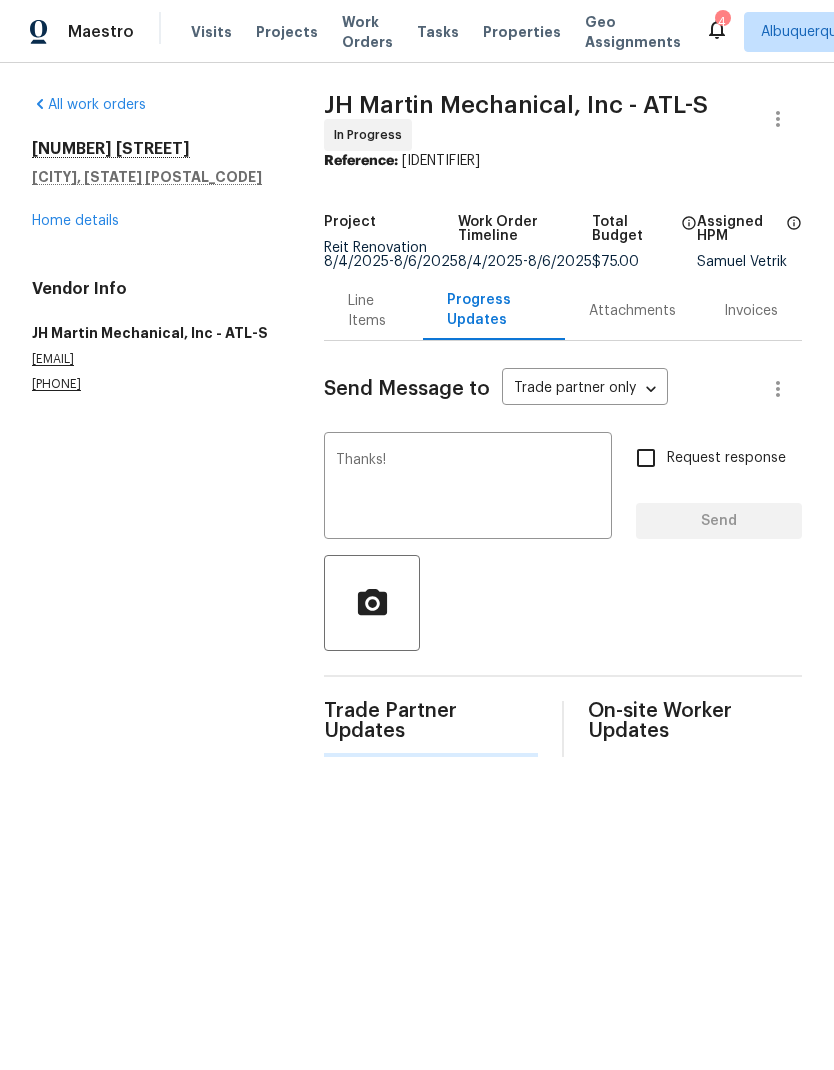 type 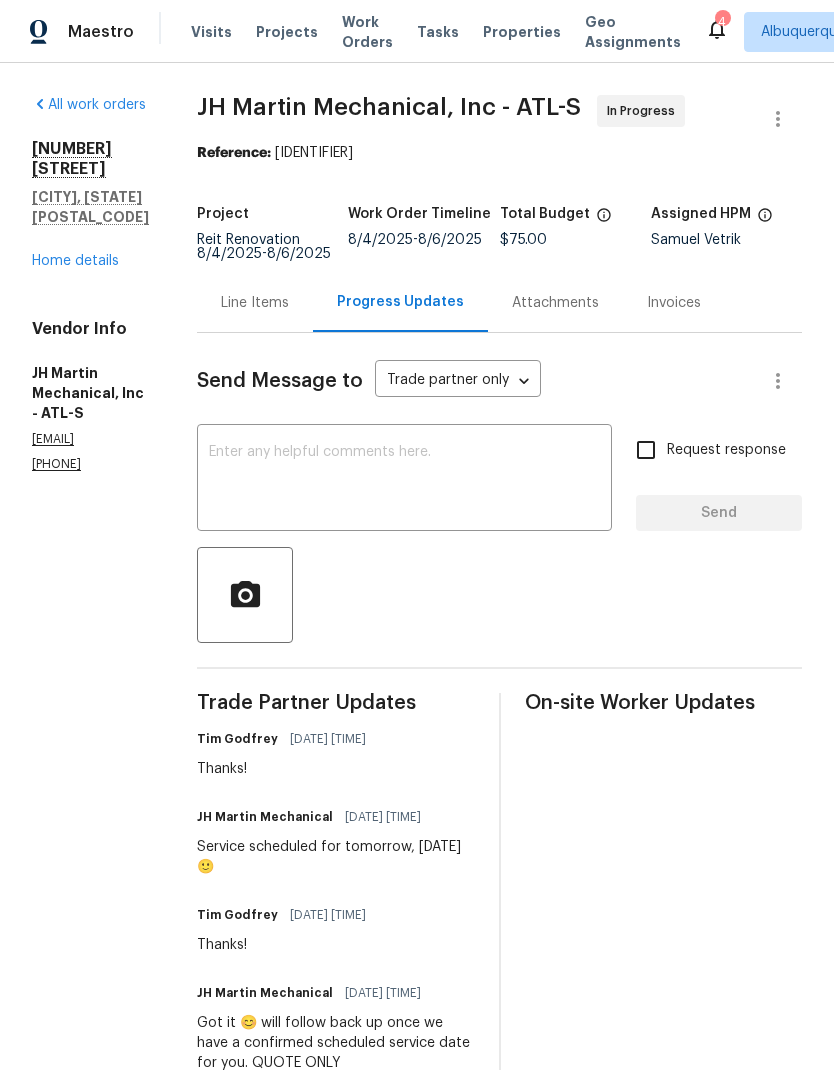 click on "[NUMBER] [STREET] [CITY], [STATE] [POSTAL_CODE] [WORD] [WORD]" at bounding box center (90, 205) 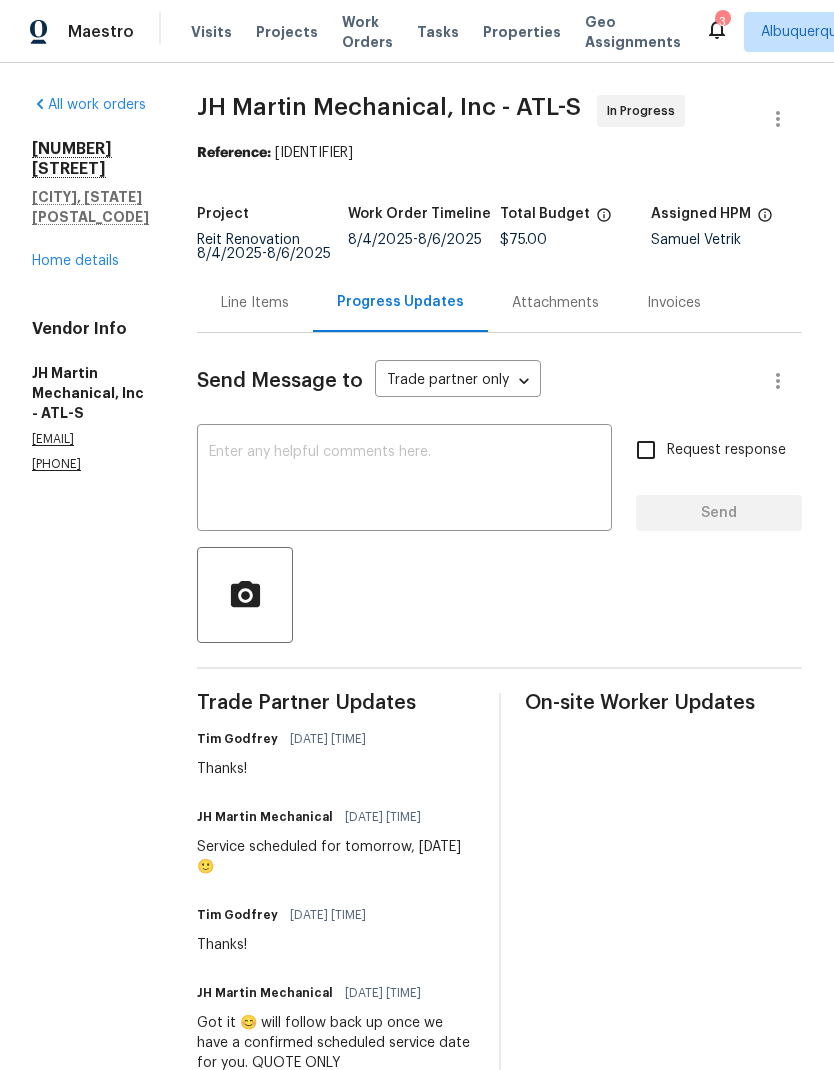 click on "Line Items" at bounding box center [255, 303] 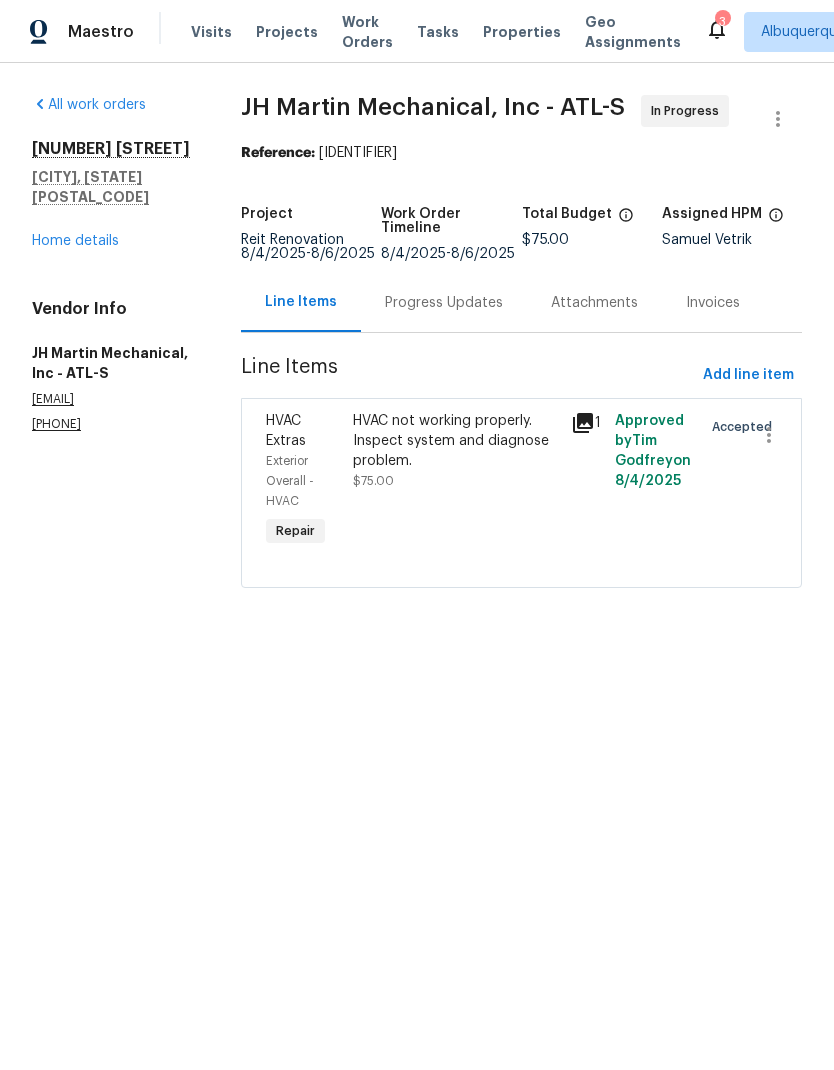 click on "Home details" at bounding box center [75, 241] 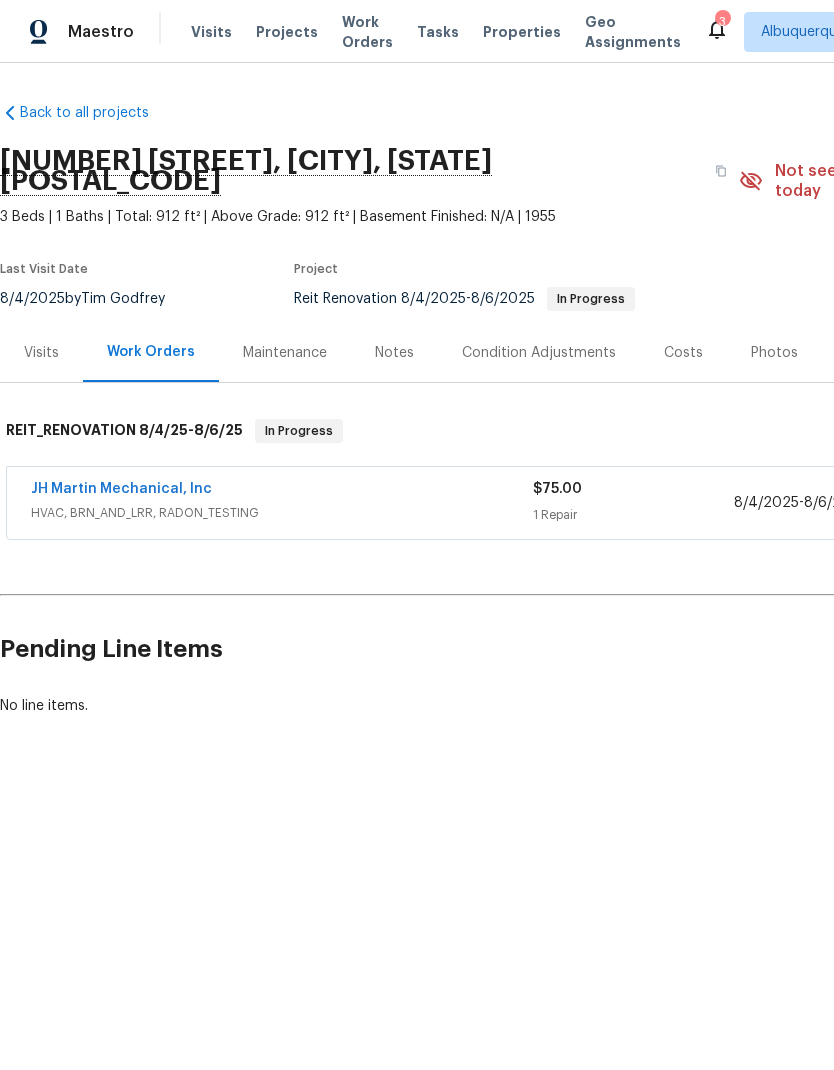 scroll, scrollTop: 0, scrollLeft: 0, axis: both 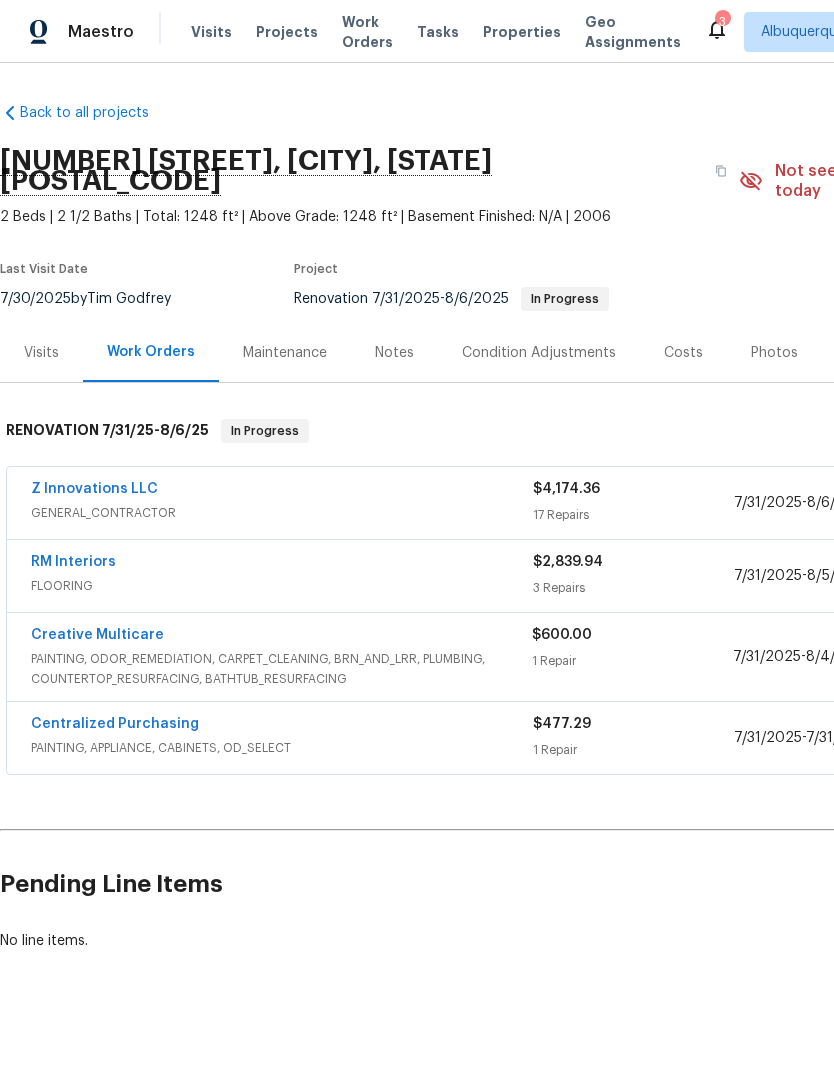 click on "Notes" at bounding box center [394, 353] 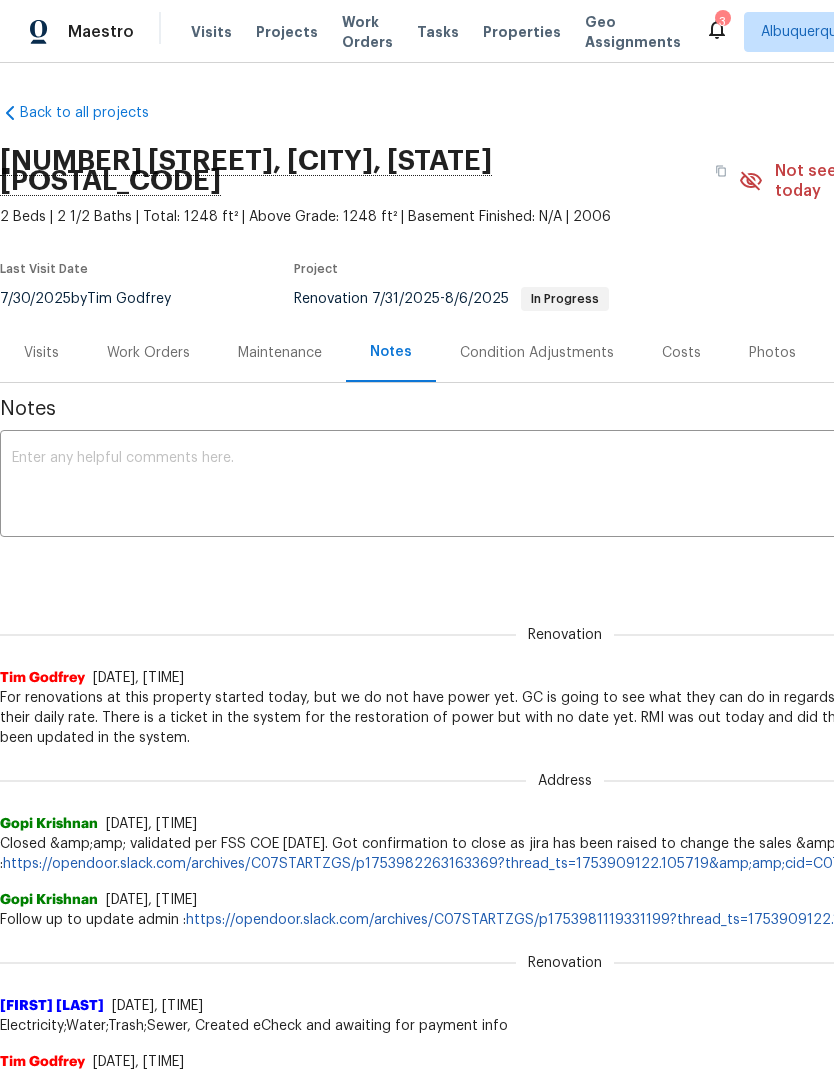 click at bounding box center (565, 486) 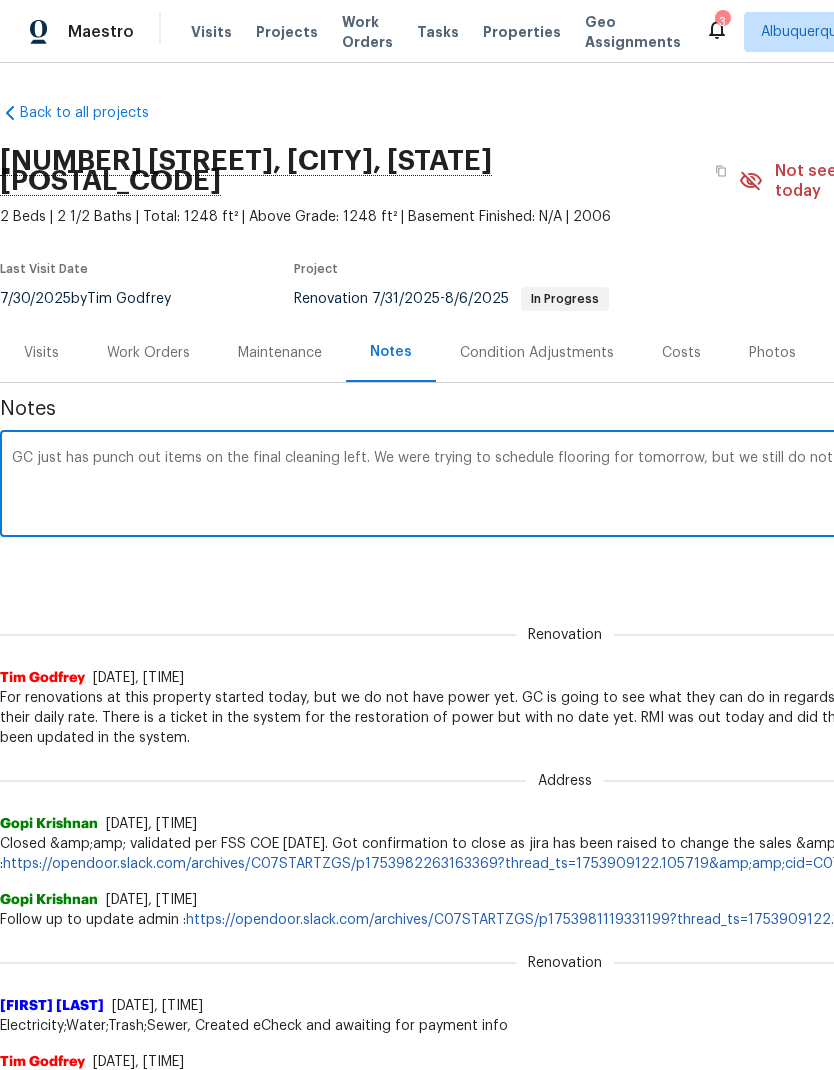 scroll, scrollTop: 0, scrollLeft: 0, axis: both 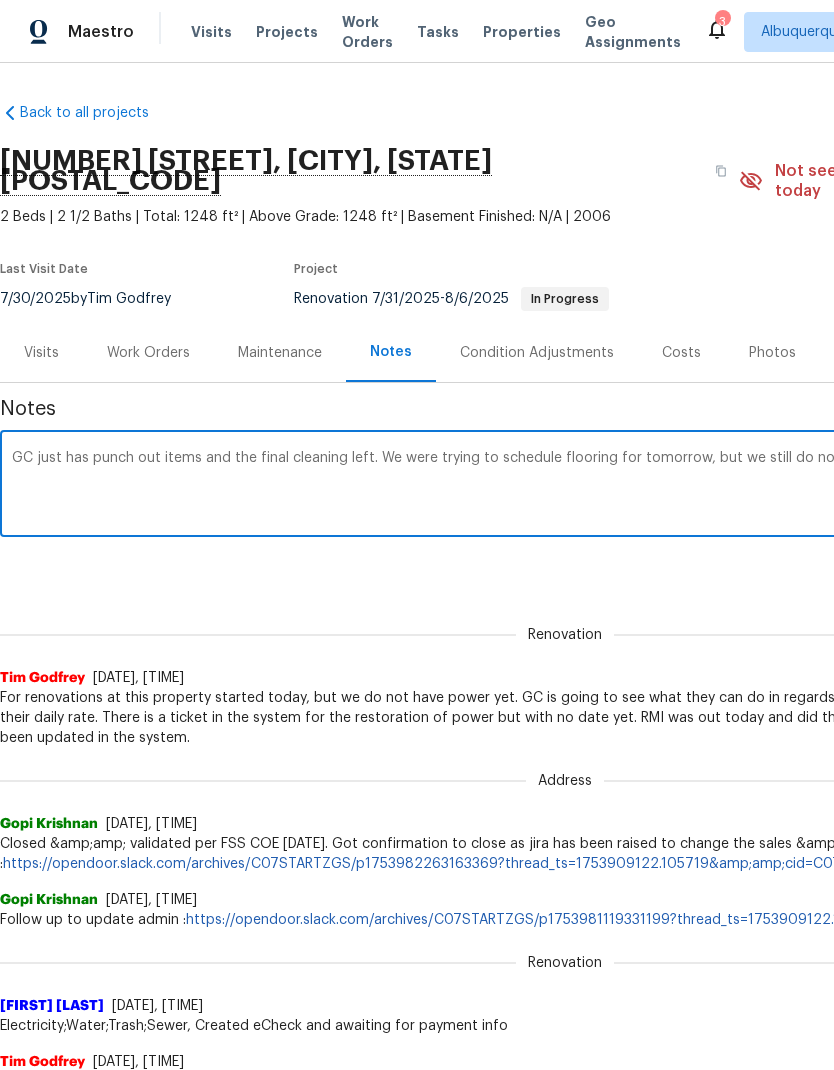 click on "GC just has punch out items and the final cleaning left. We were trying to schedule flooring for tomorrow, but we still do not have power. x ​" at bounding box center (565, 486) 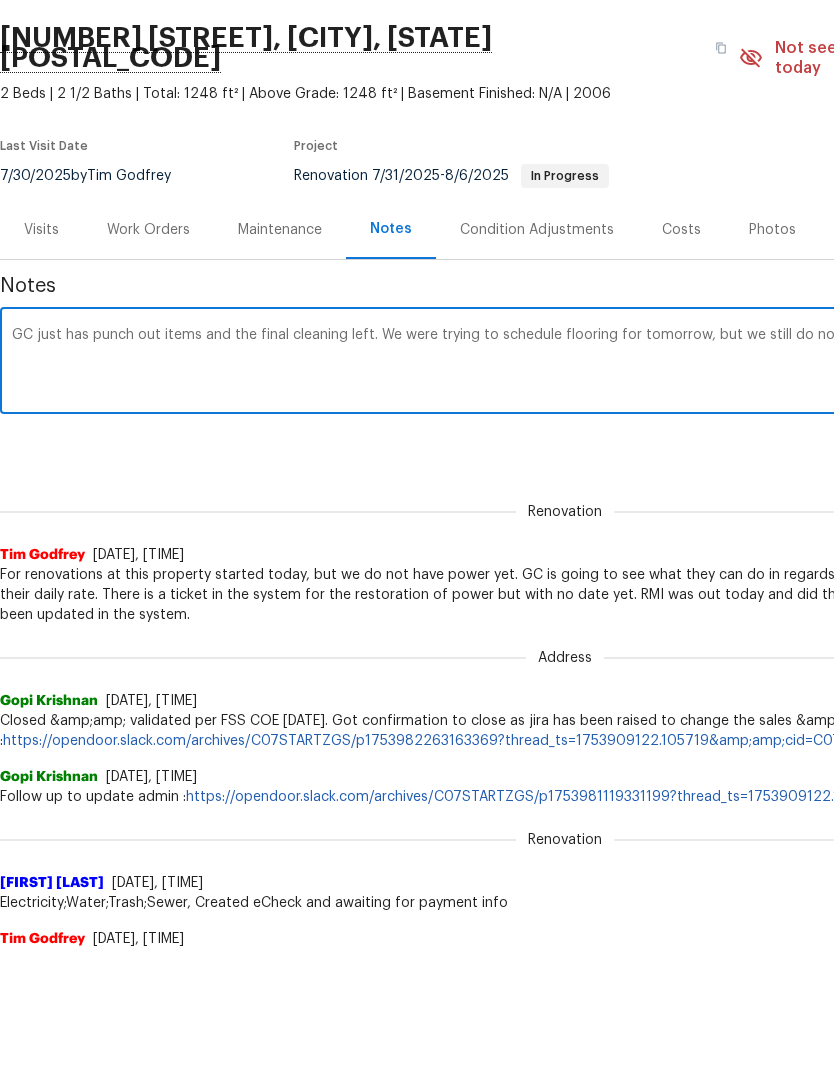 click on "GC just has punch out items and the final cleaning left. We were trying to schedule flooring for tomorrow, but we still do not have power." at bounding box center [565, 486] 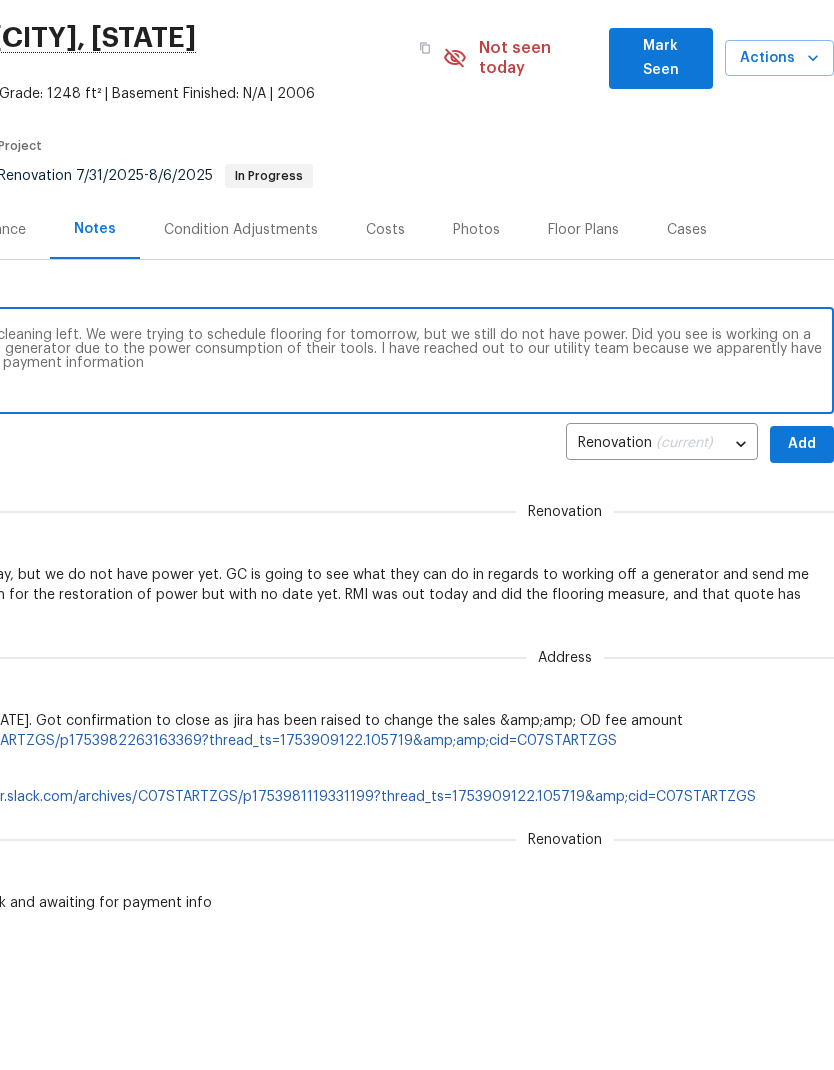 scroll, scrollTop: 0, scrollLeft: 296, axis: horizontal 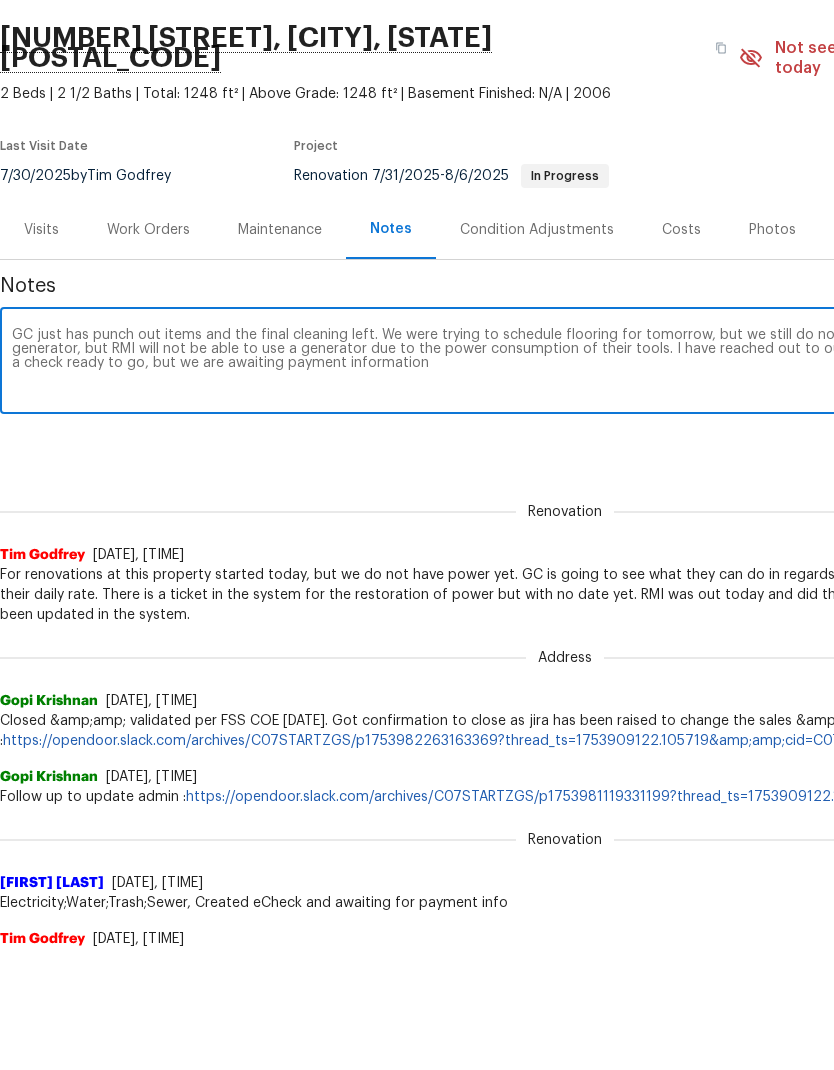click on "GC just has punch out items and the final cleaning left. We were trying to schedule flooring for tomorrow, but we still do not have power. Did you see is working on a generator, but RMI will not be able to use a generator due to the power consumption of their tools. I have reached out to our utility team because we apparently have a check ready to go, but we are awaiting payment information" at bounding box center (565, 486) 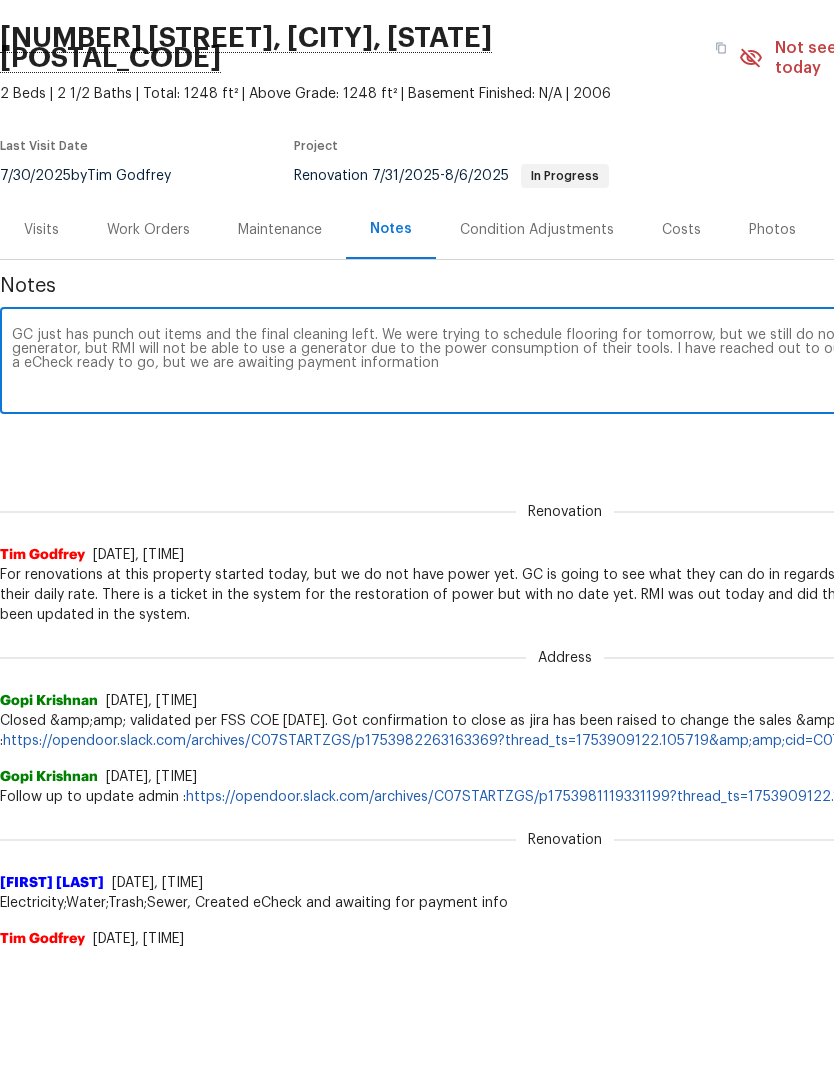 click on "GC just has punch out items and the final cleaning left. We were trying to schedule flooring for tomorrow, but we still do not have power. Did you see is working on a generator, but RMI will not be able to use a generator due to the power consumption of their tools. I have reached out to our utility team because we apparently have a eCheck ready to go, but we are awaiting payment information" at bounding box center (565, 486) 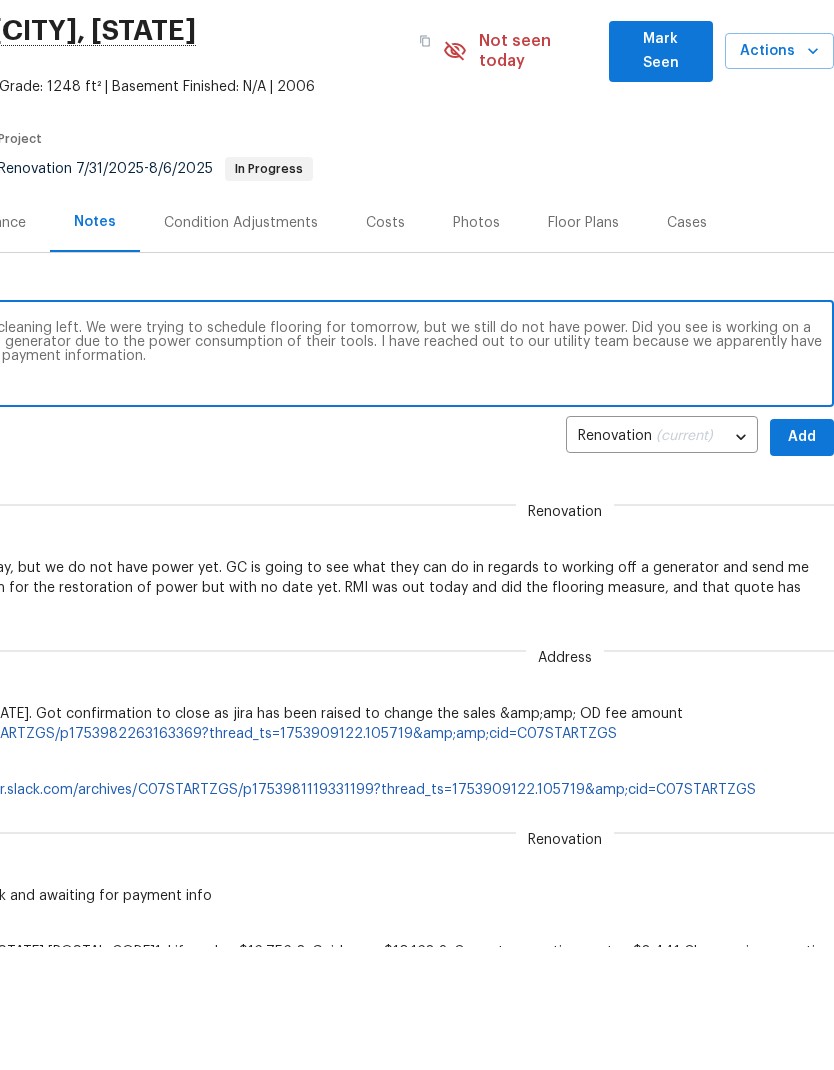 scroll, scrollTop: 8, scrollLeft: 296, axis: both 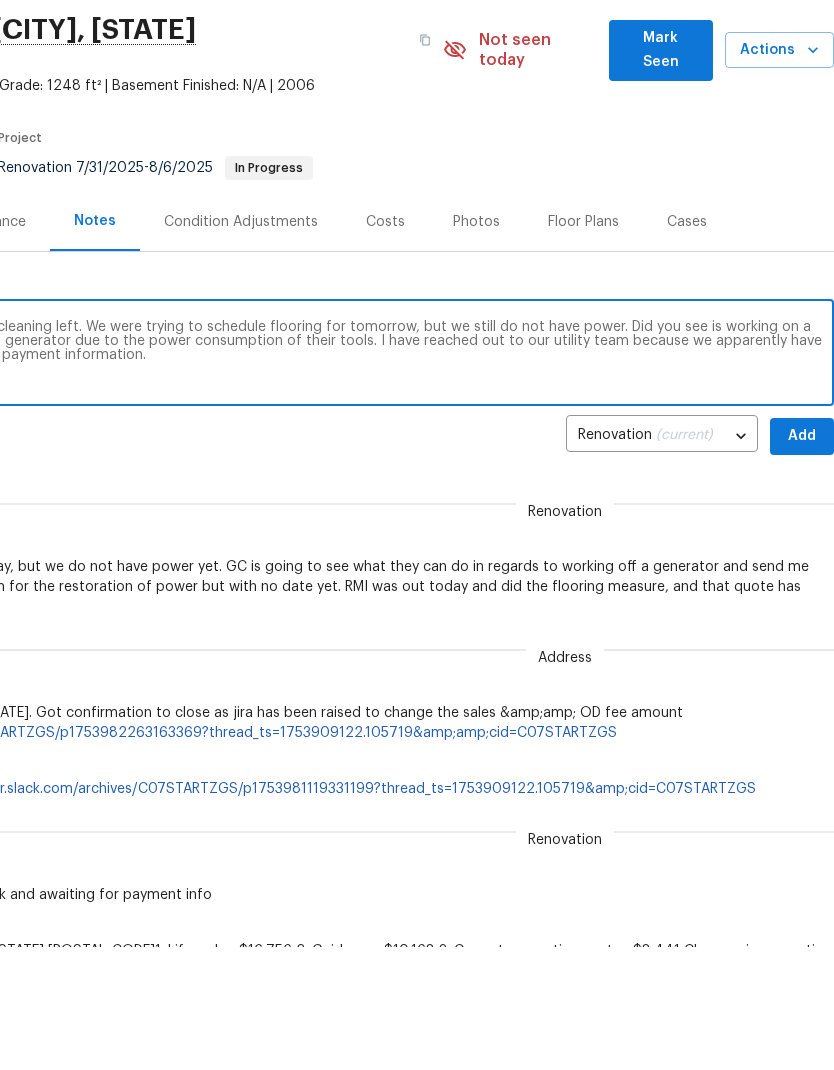 click on "GC just has punch out items and the final cleaning left. We were trying to schedule flooring for tomorrow, but we still do not have power. Did you see is working on a generator, but RMI will not be able to use a generator due to the power consumption of their tools. I have reached out to our utility team because we apparently have a eCheck ready to go, but we are awaiting payment information." at bounding box center [269, 478] 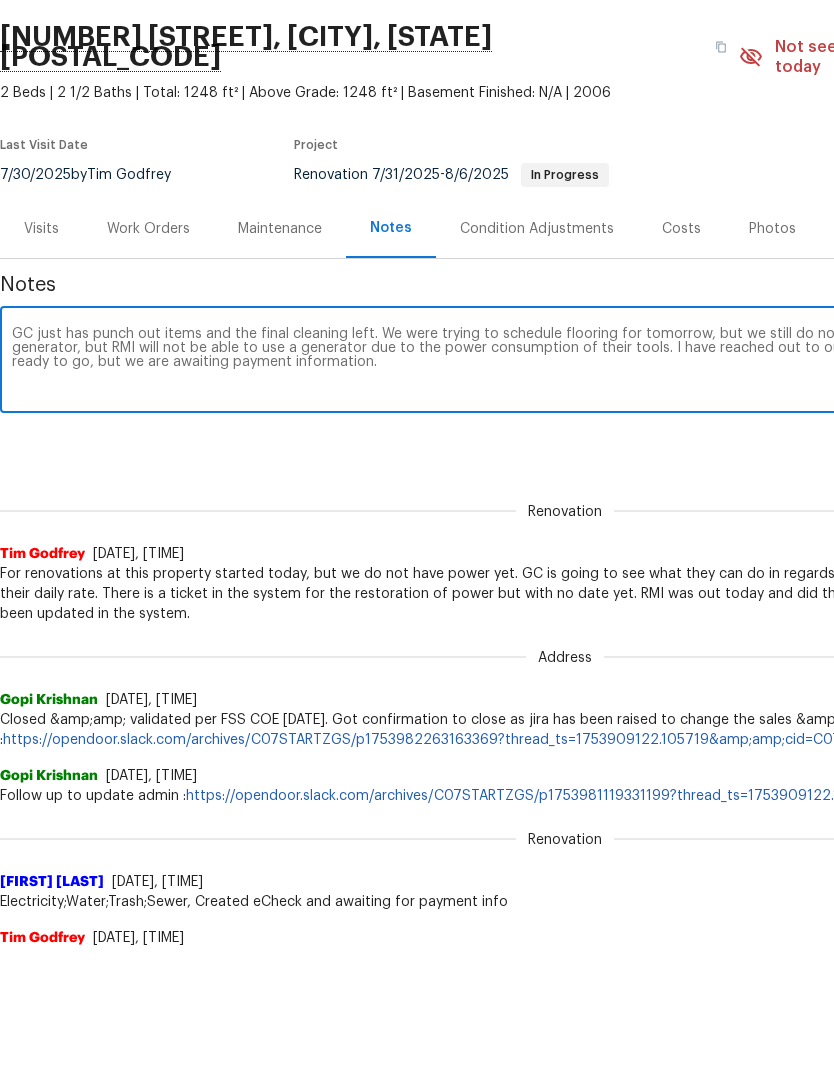 scroll, scrollTop: 1, scrollLeft: 0, axis: vertical 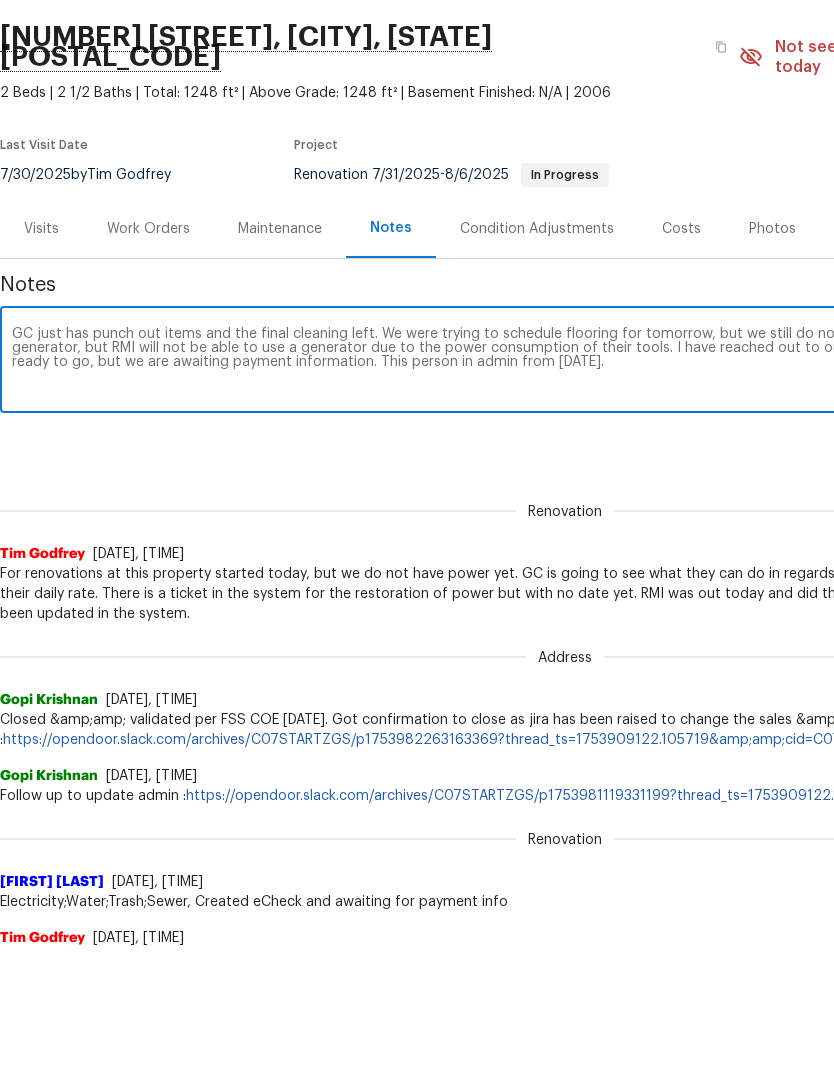 click on "GC just has punch out items and the final cleaning left. We were trying to schedule flooring for tomorrow, but we still do not have power. Did you see is working on a generator, but RMI will not be able to use a generator due to the power consumption of their tools. I have reached out to our utility team because we have a eCheck ready to go, but we are awaiting payment information. This person in admin from 7/31." at bounding box center (565, 485) 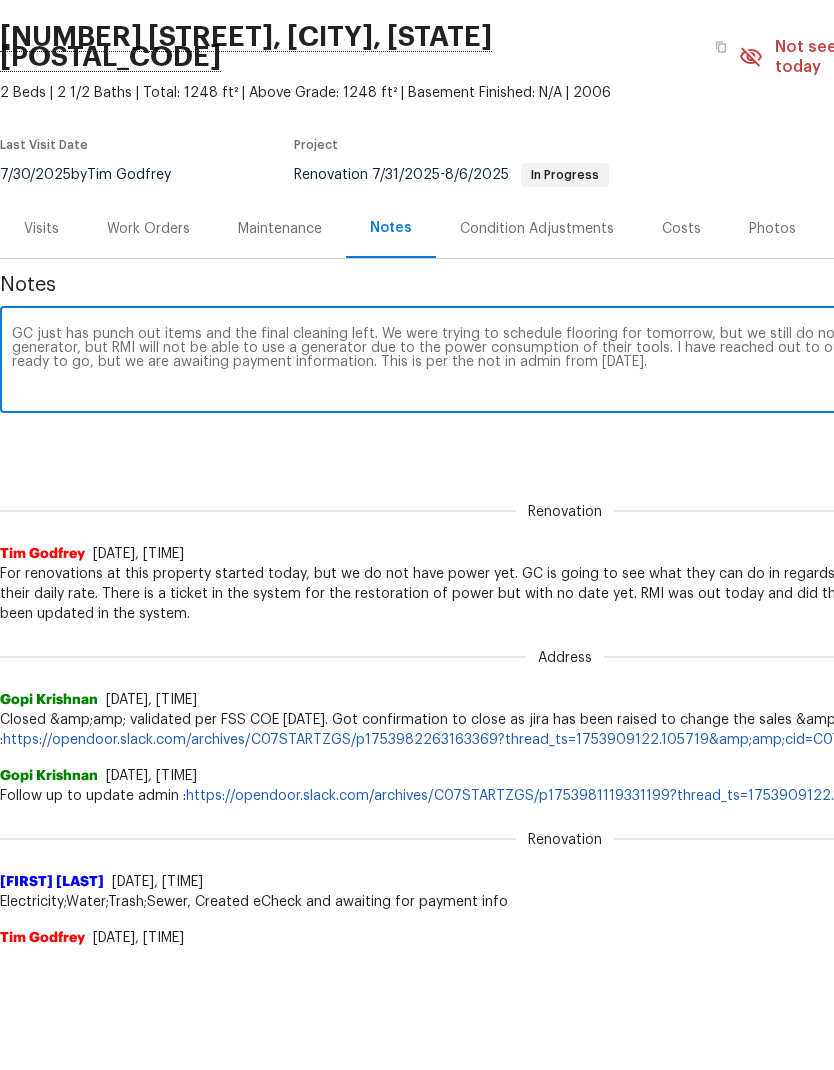 click on "GC just has punch out items and the final cleaning left. We were trying to schedule flooring for tomorrow, but we still do not have power. Did you see is working on a generator, but RMI will not be able to use a generator due to the power consumption of their tools. I have reached out to our utility team because we have a eCheck ready to go, but we are awaiting payment information. This is per the not in admin from 7/31." at bounding box center (565, 485) 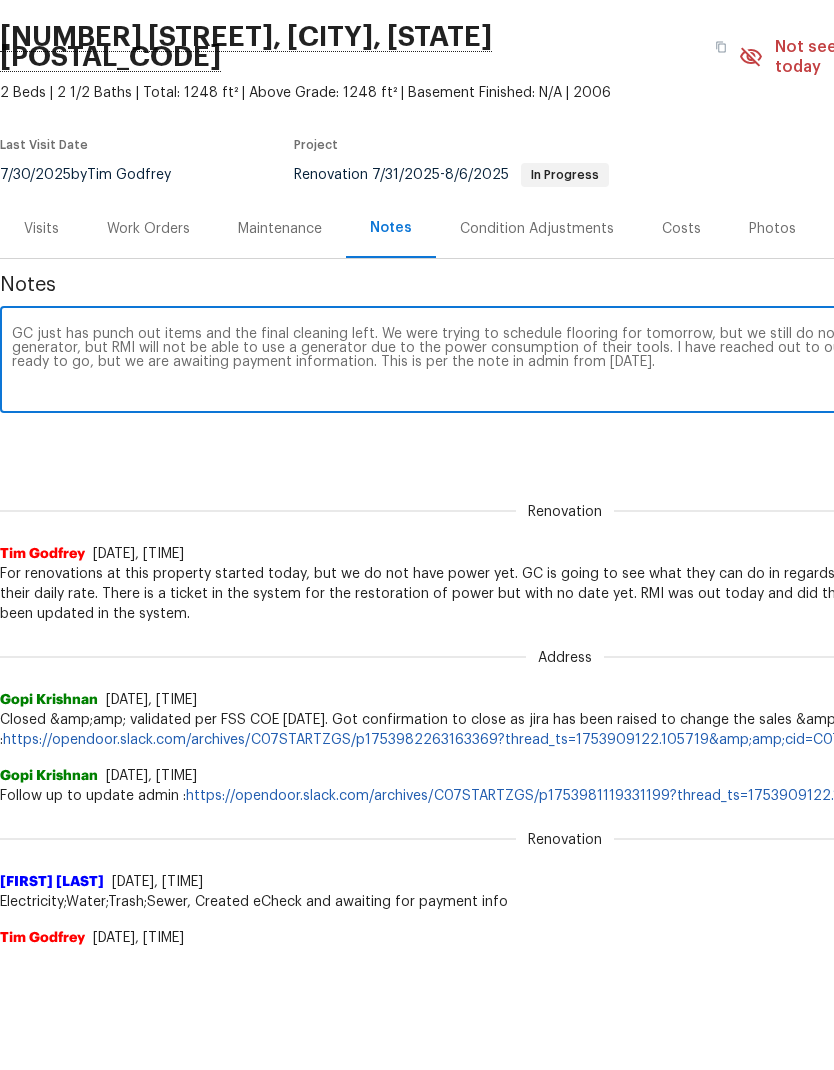 click on "GC just has punch out items and the final cleaning left. We were trying to schedule flooring for tomorrow, but we still do not have power. Did you see is working on a generator, but RMI will not be able to use a generator due to the power consumption of their tools. I have reached out to our utility team because we have a eCheck ready to go, but we are awaiting payment information. This is per the note in admin from 7/31." at bounding box center [565, 485] 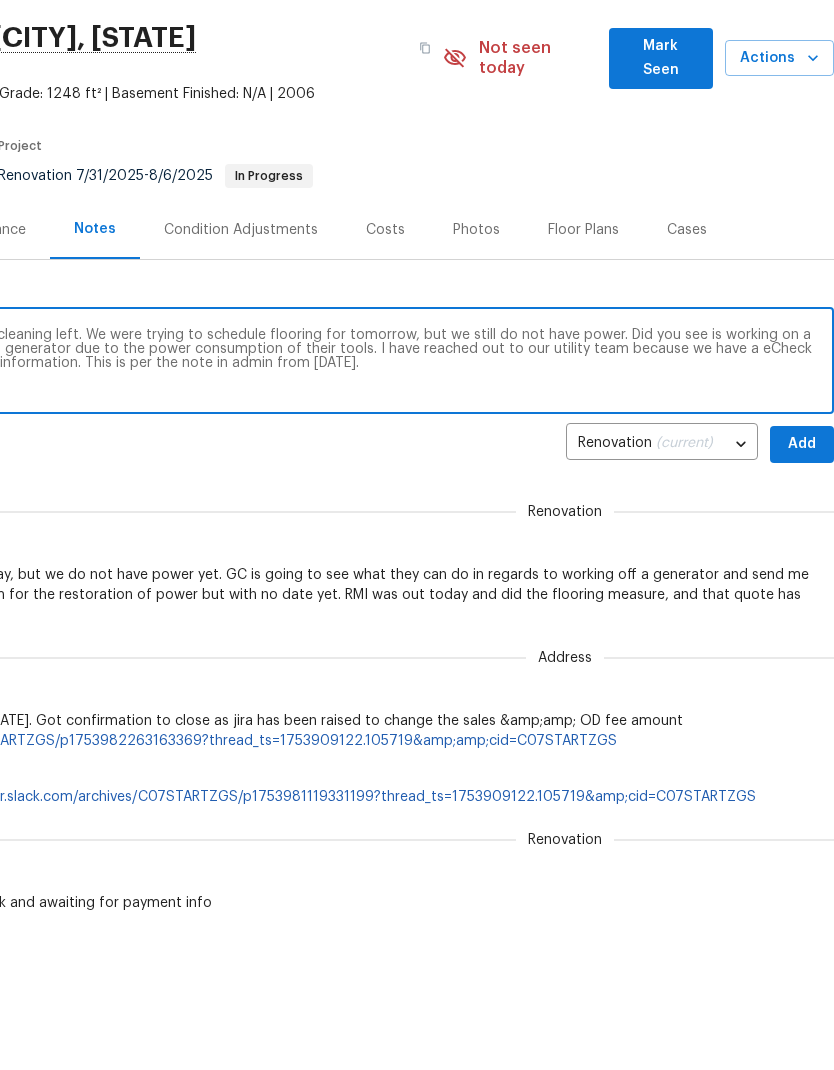 scroll, scrollTop: 0, scrollLeft: 296, axis: horizontal 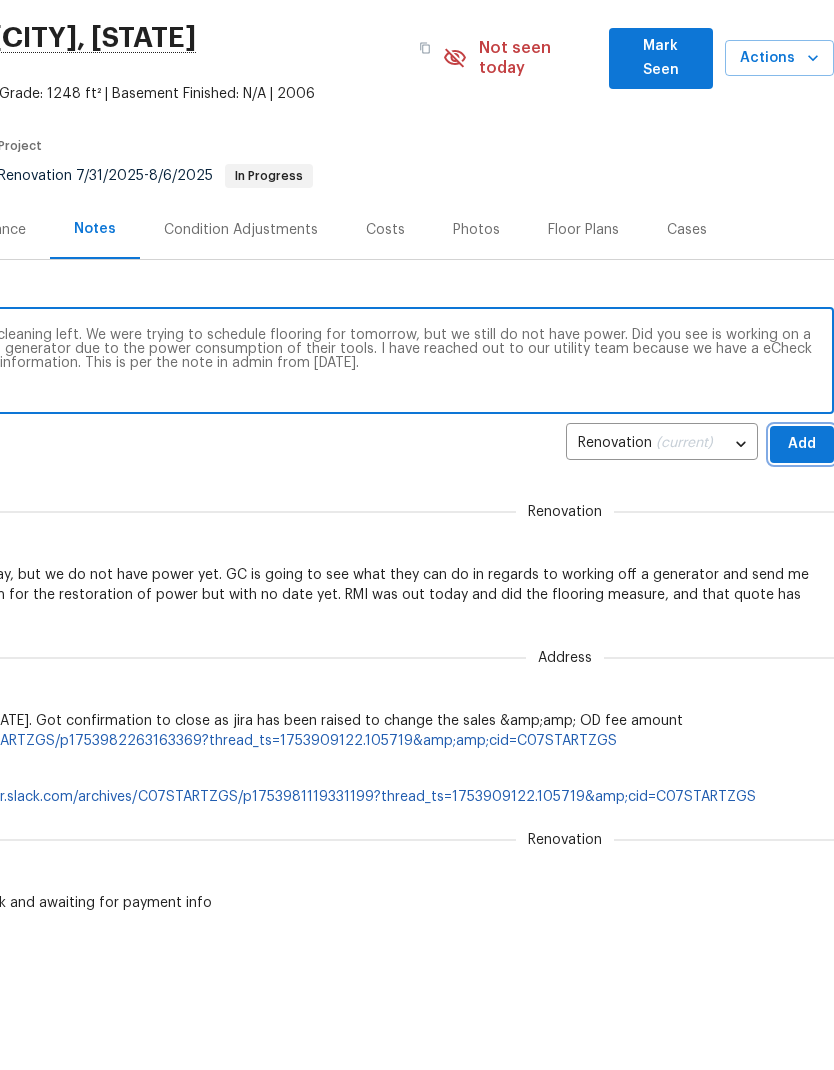 click on "Add" at bounding box center [802, 444] 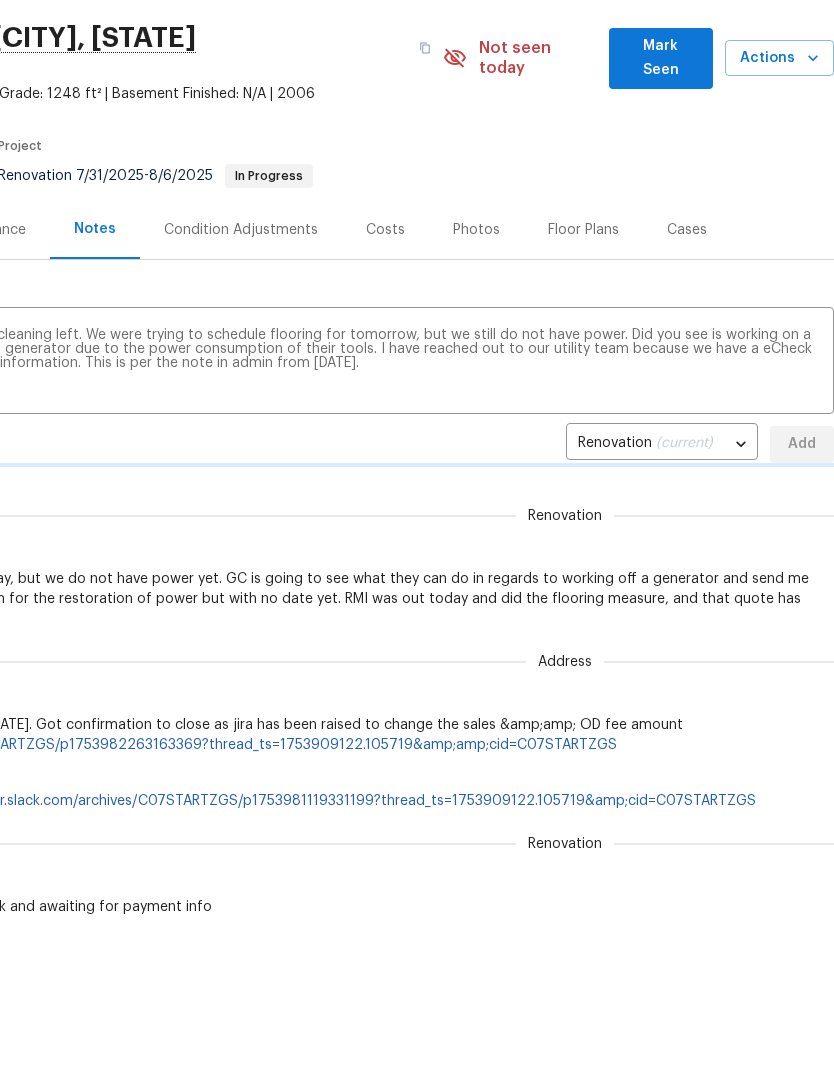 type 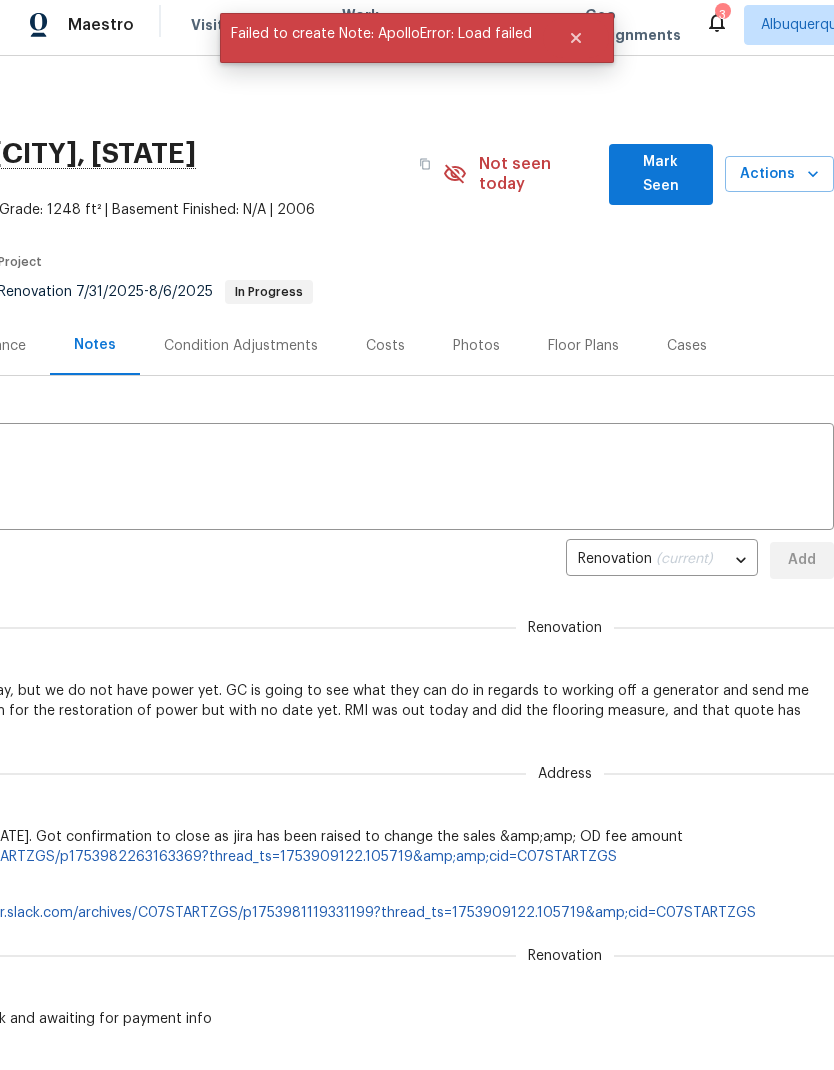 scroll, scrollTop: 0, scrollLeft: 0, axis: both 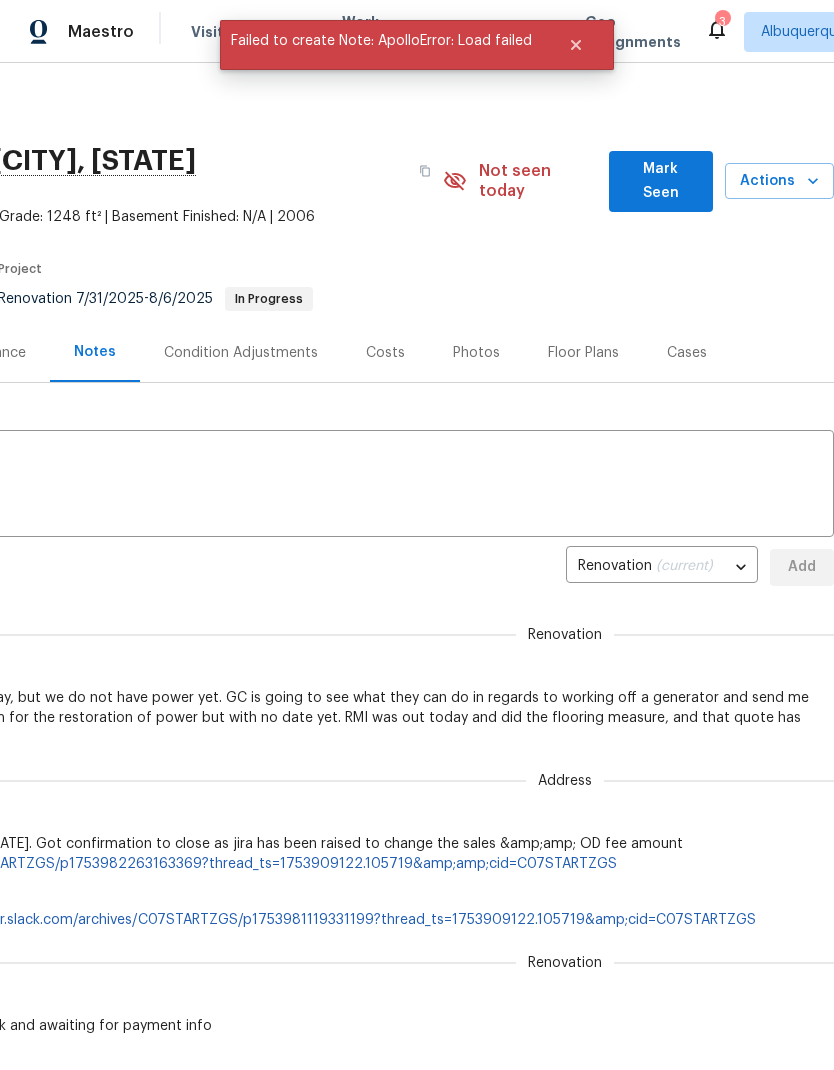 click on "Mark Seen" at bounding box center (661, 181) 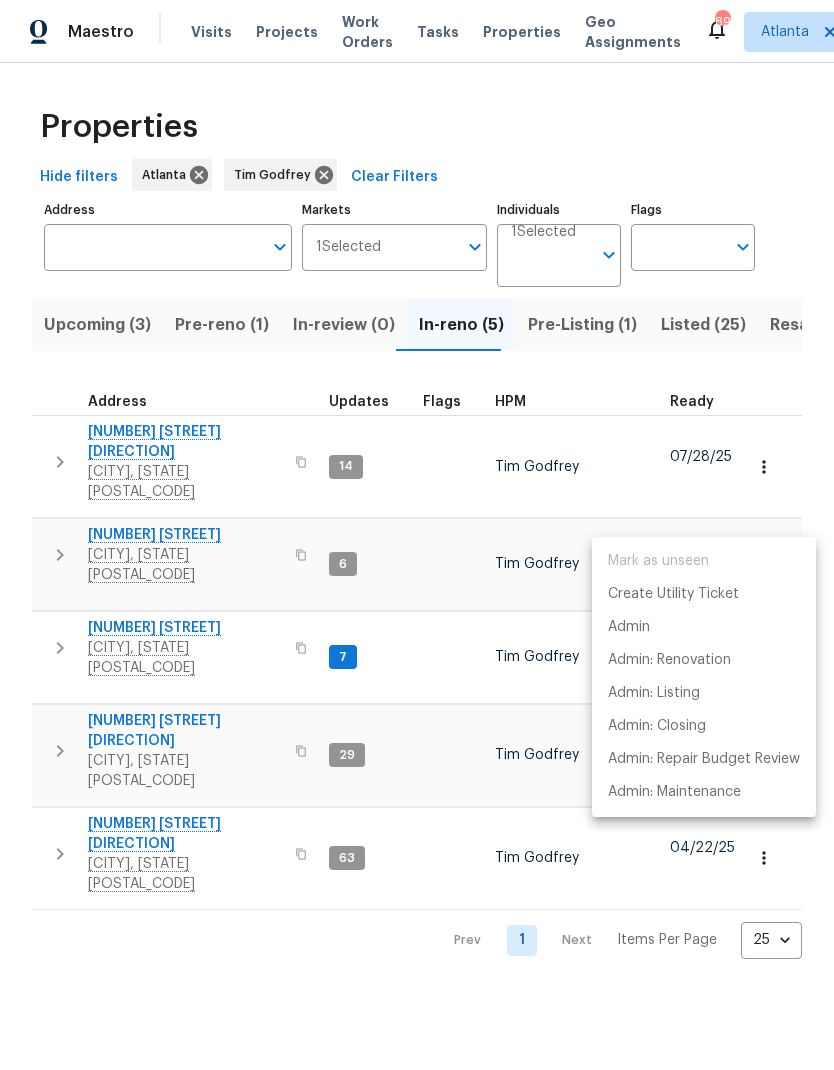 scroll, scrollTop: 0, scrollLeft: 0, axis: both 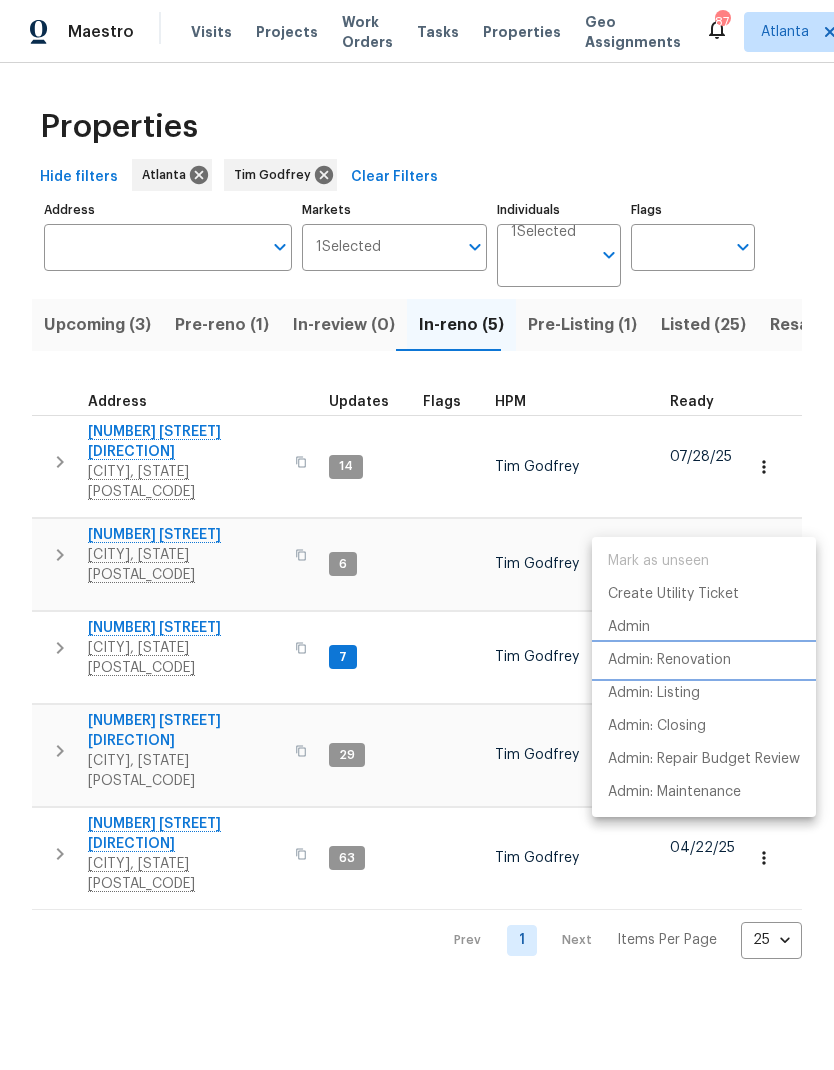 click on "Admin: Renovation" at bounding box center (669, 660) 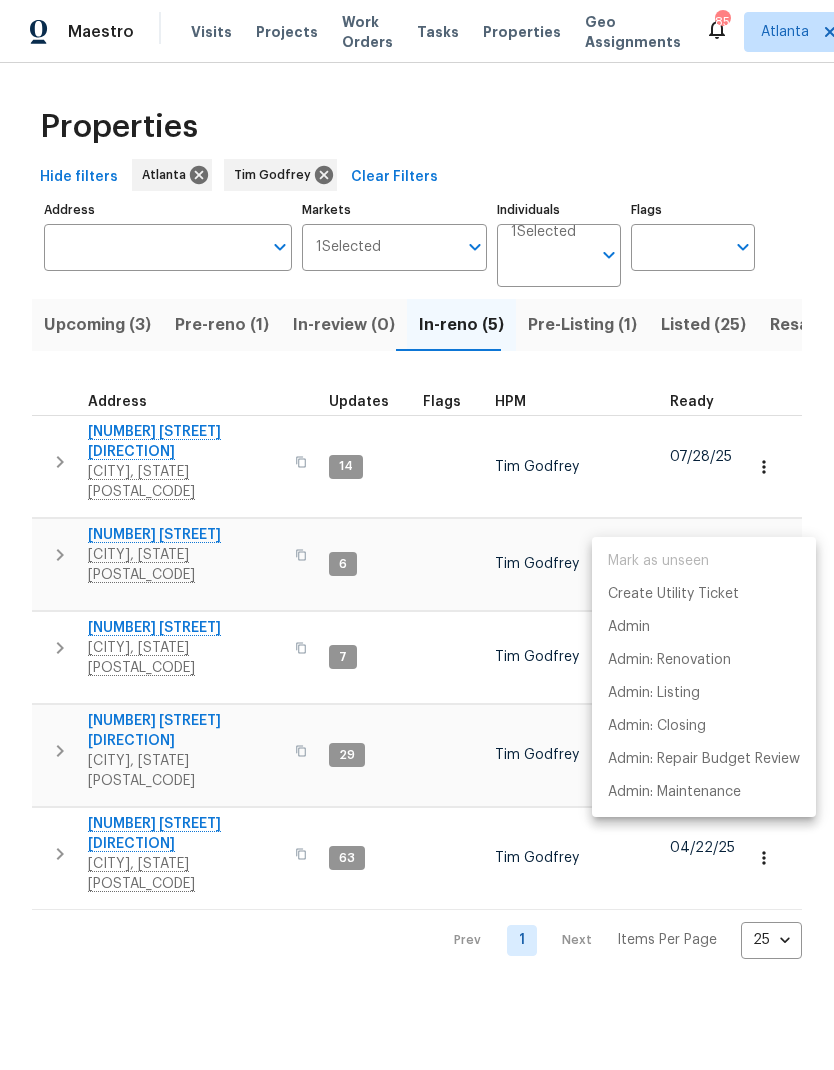 click at bounding box center [417, 535] 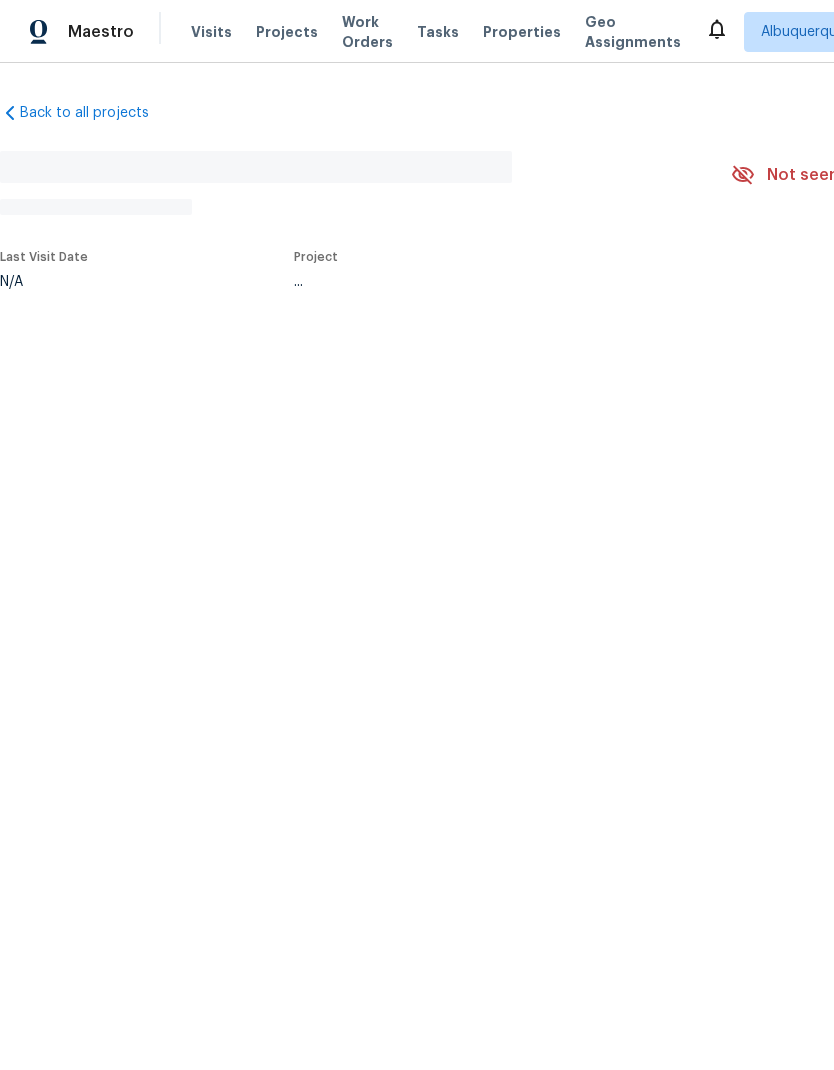 scroll, scrollTop: 0, scrollLeft: 0, axis: both 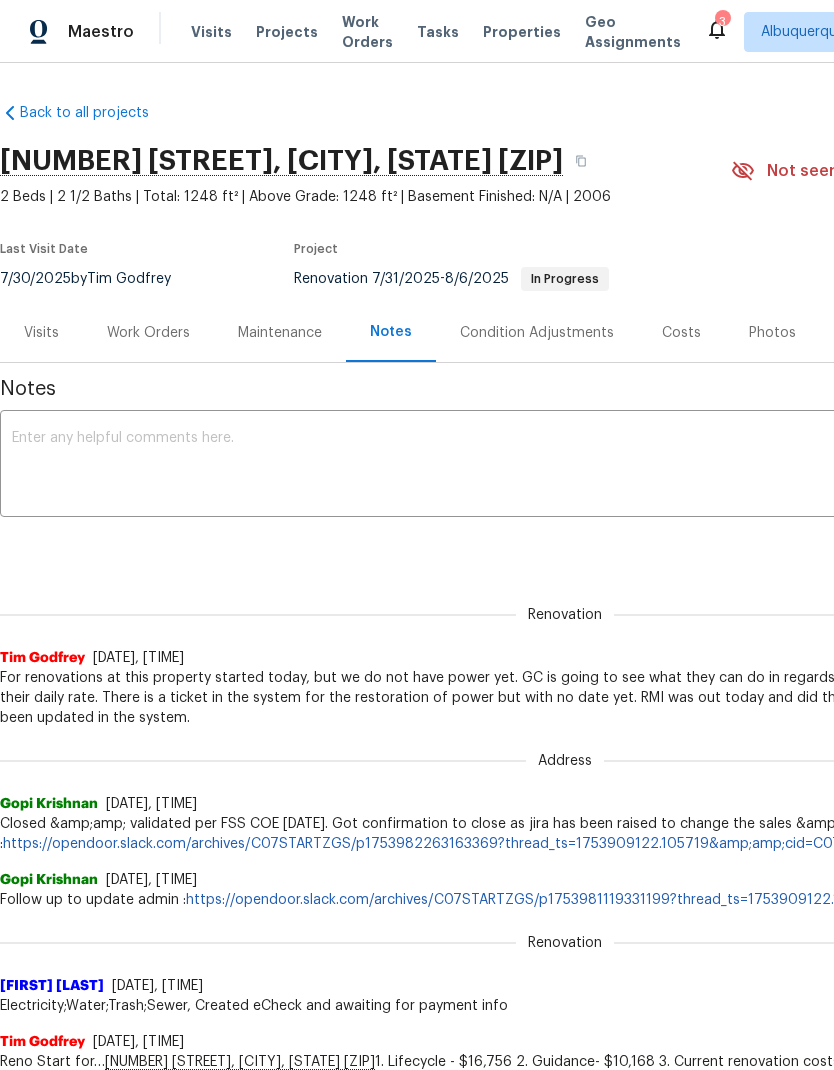 click at bounding box center [565, 466] 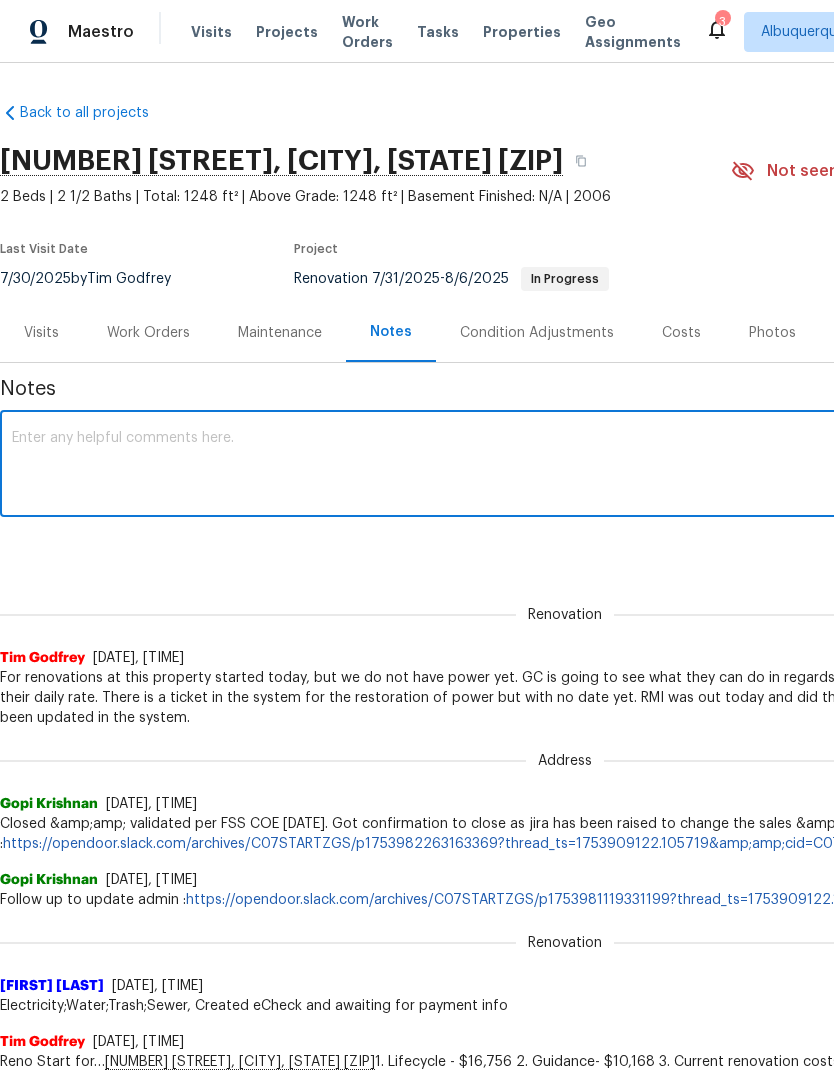 click at bounding box center [565, 466] 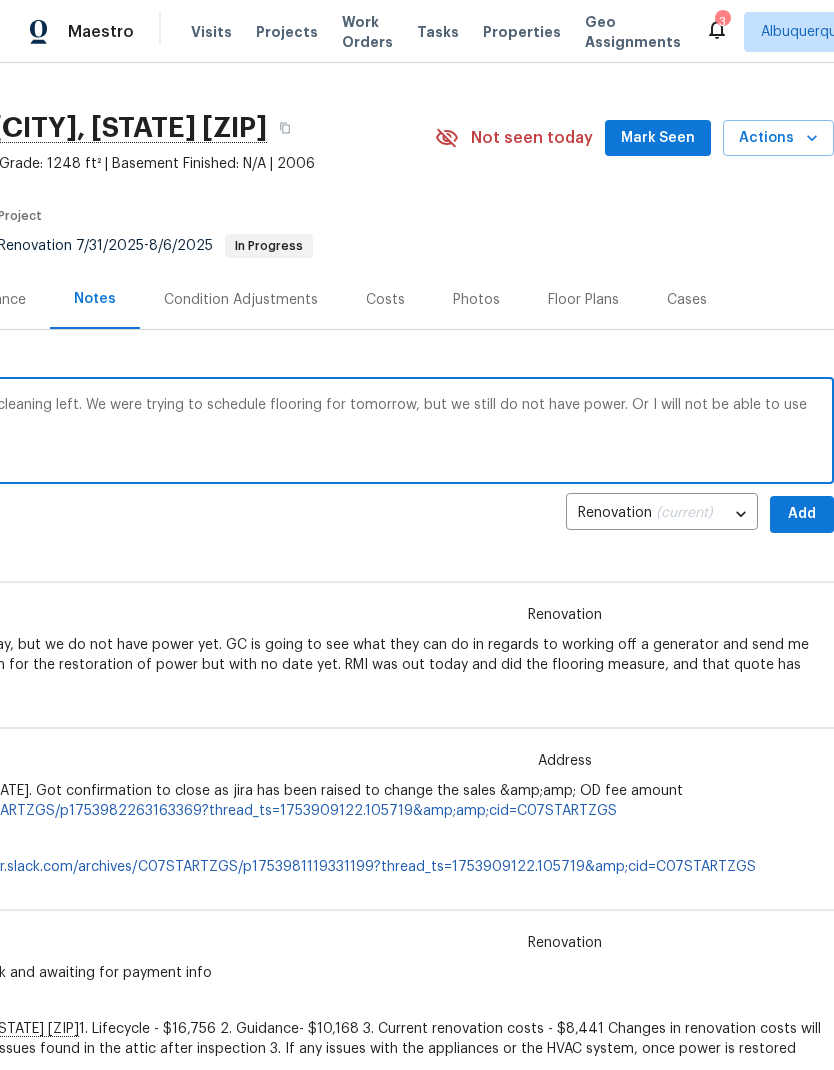 scroll, scrollTop: 33, scrollLeft: 0, axis: vertical 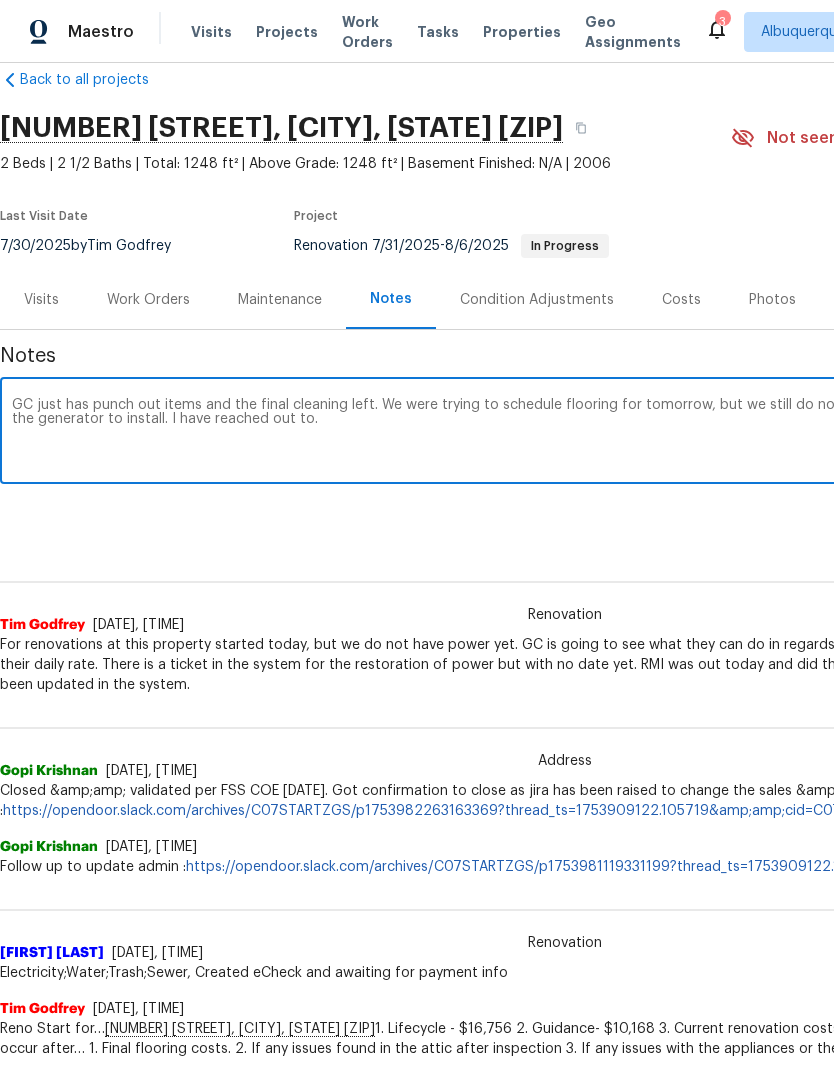 click on "GC just has punch out items and the final cleaning left. We were trying to schedule flooring for tomorrow, but we still do not have power. Or I will not be able to use the generator to install. I have reached out to." at bounding box center [565, 433] 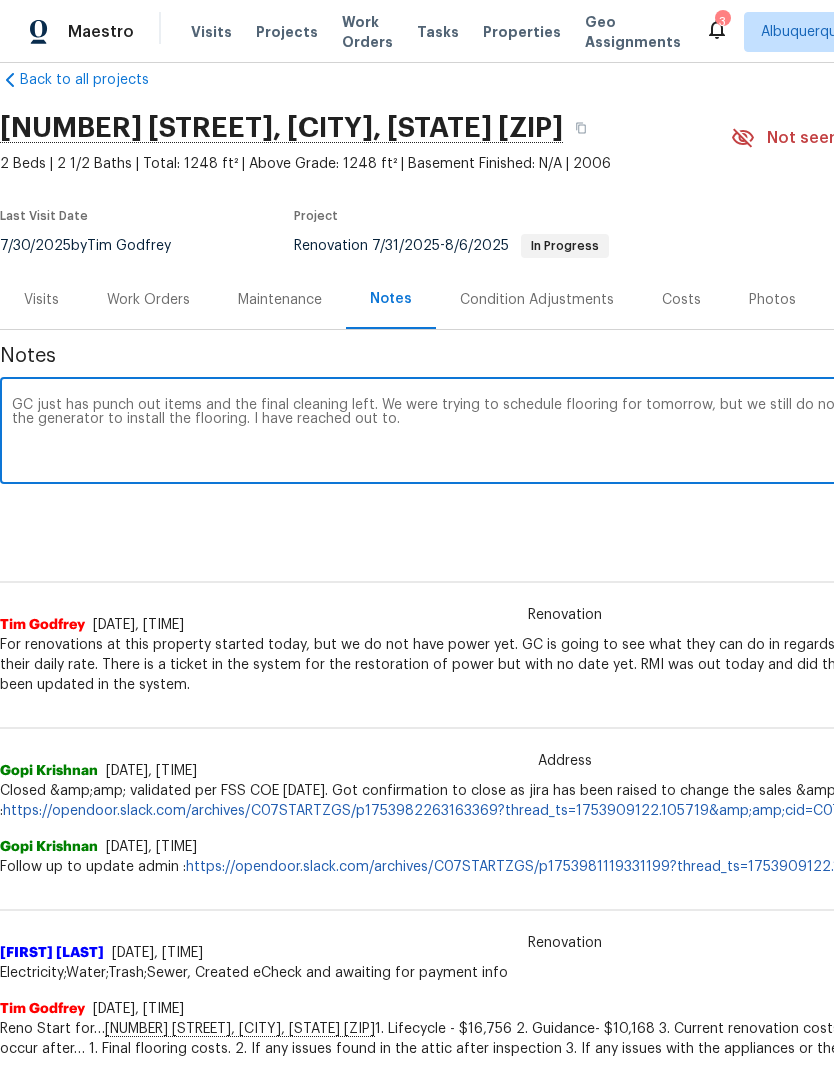 click on "GC just has punch out items and the final cleaning left. We were trying to schedule flooring for tomorrow, but we still do not have power. Or I will not be able to use the generator to install the flooring. I have reached out to." at bounding box center (565, 433) 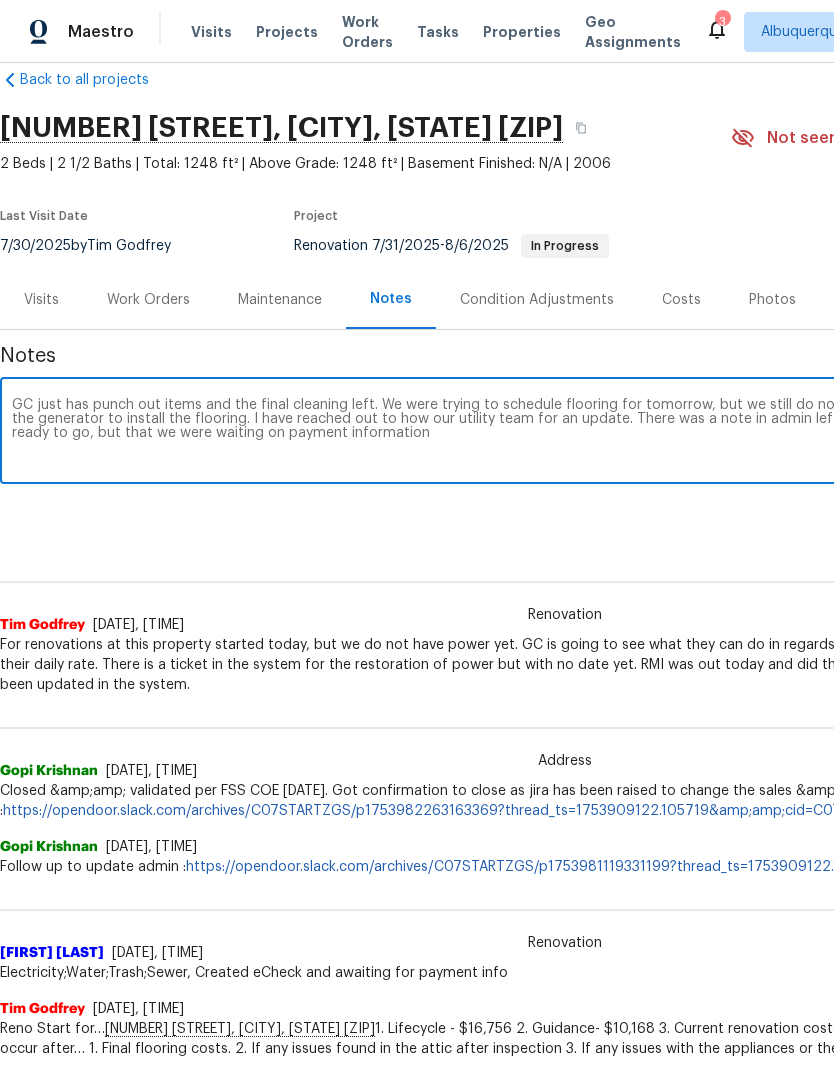 scroll, scrollTop: 33, scrollLeft: 0, axis: vertical 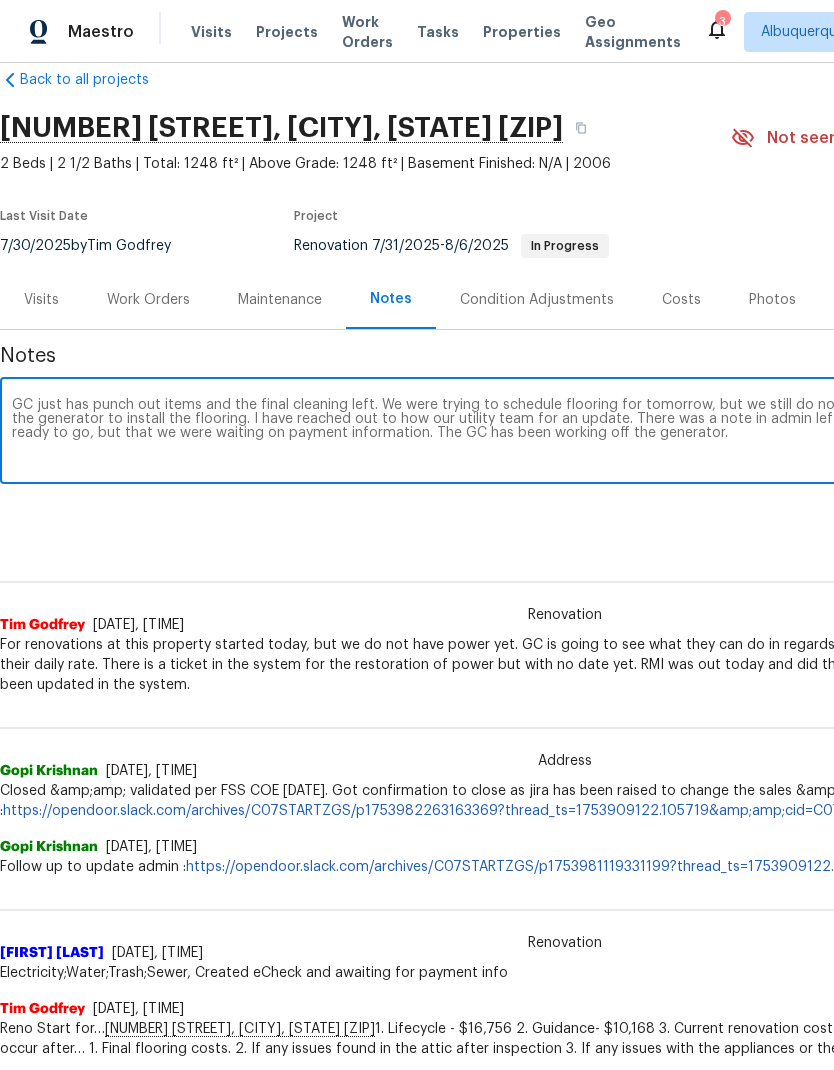 click on "GC just has punch out items and the final cleaning left. We were trying to schedule flooring for tomorrow, but we still do not have power. Or I will not be able to use the generator to install the flooring. I have reached out to how our utility team for an update. There was a note in admin left on [DATE] stating that we have a eCheck ready to go, but that we were waiting on payment information. The GC has been working off the generator." at bounding box center (565, 433) 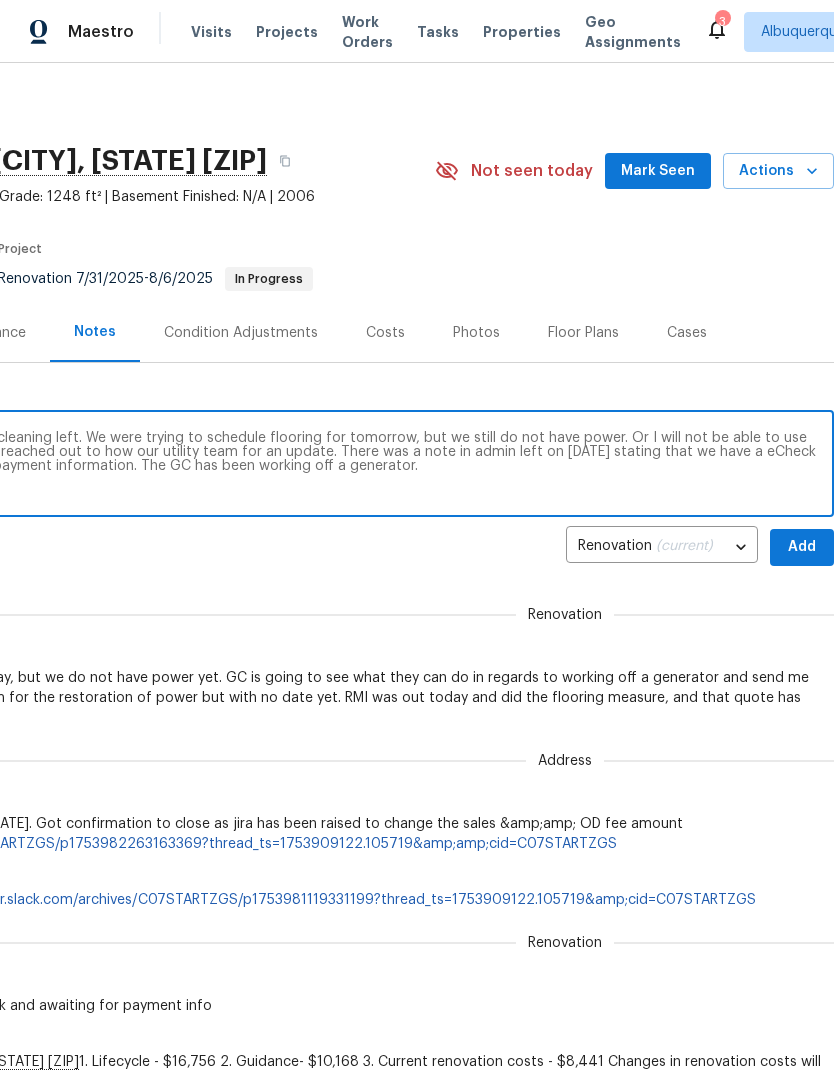 scroll, scrollTop: 0, scrollLeft: 296, axis: horizontal 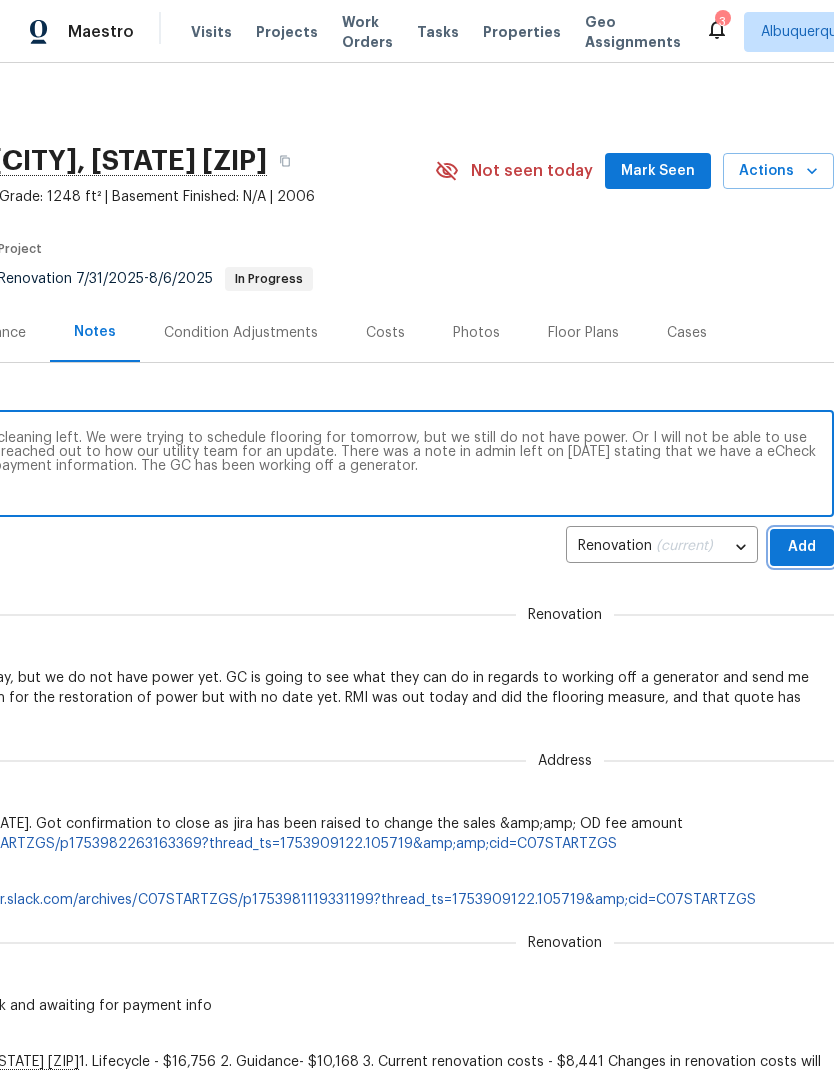 click on "Add" at bounding box center (802, 547) 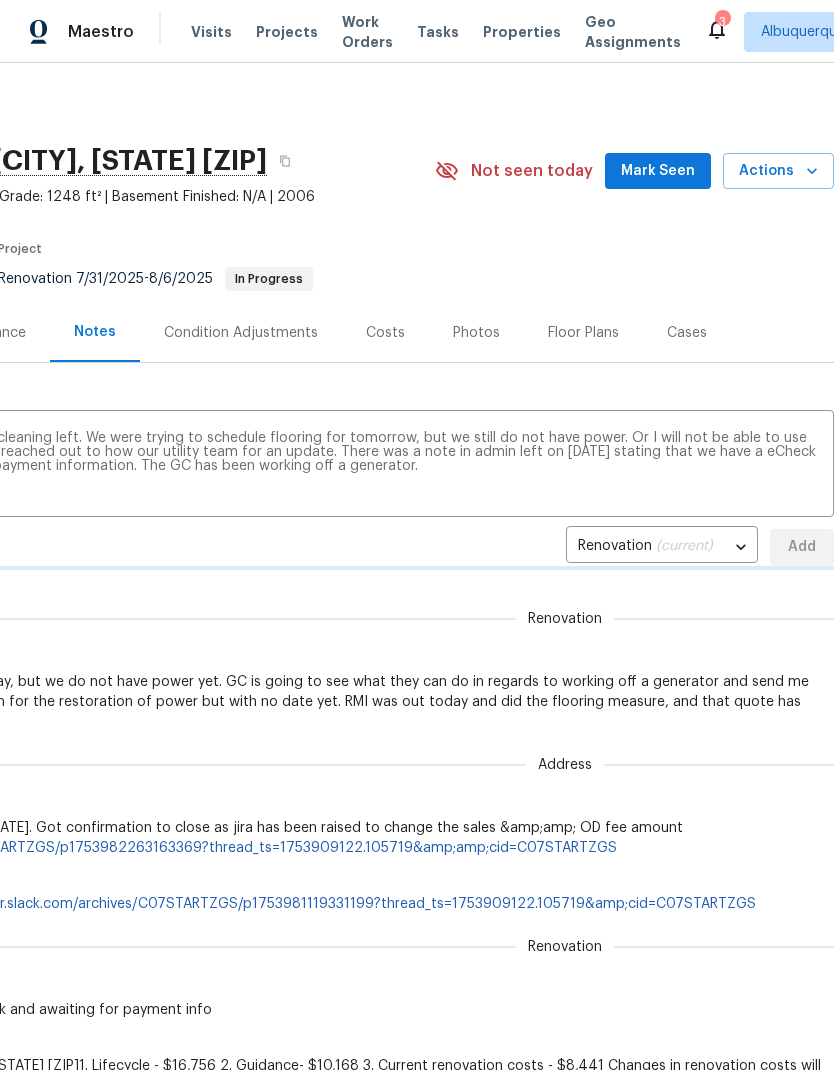 type 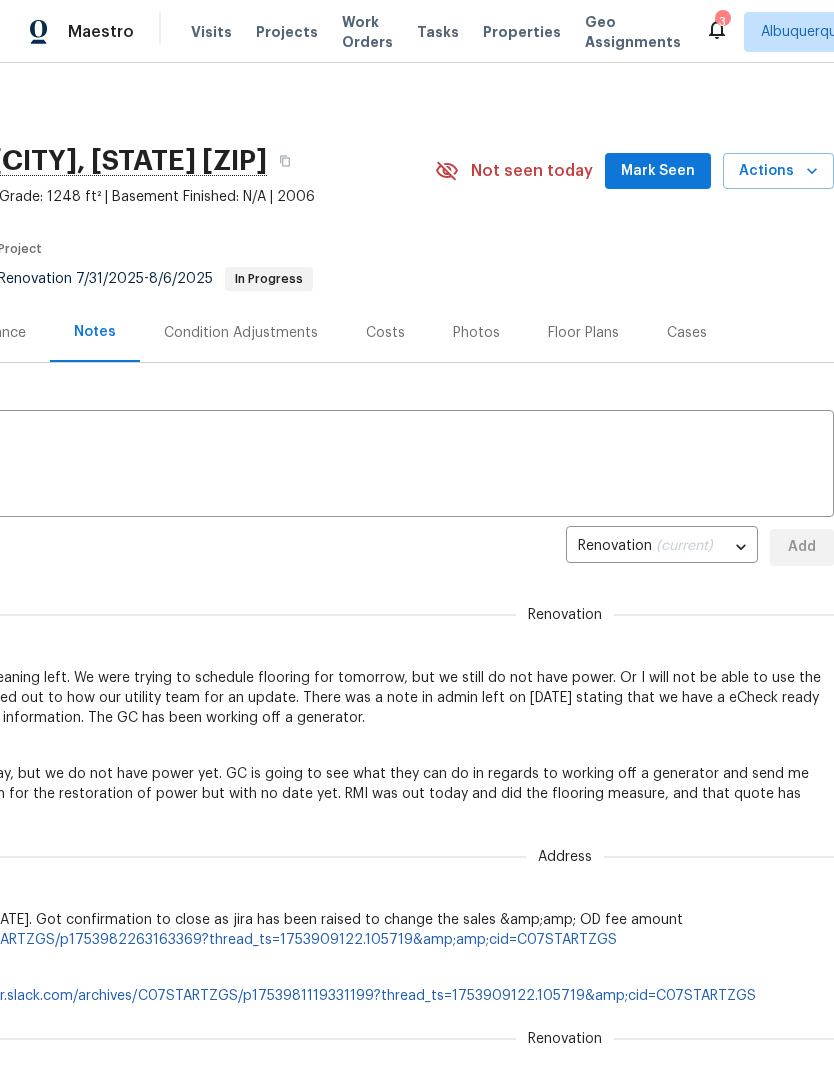 click on "Mark Seen" at bounding box center [658, 171] 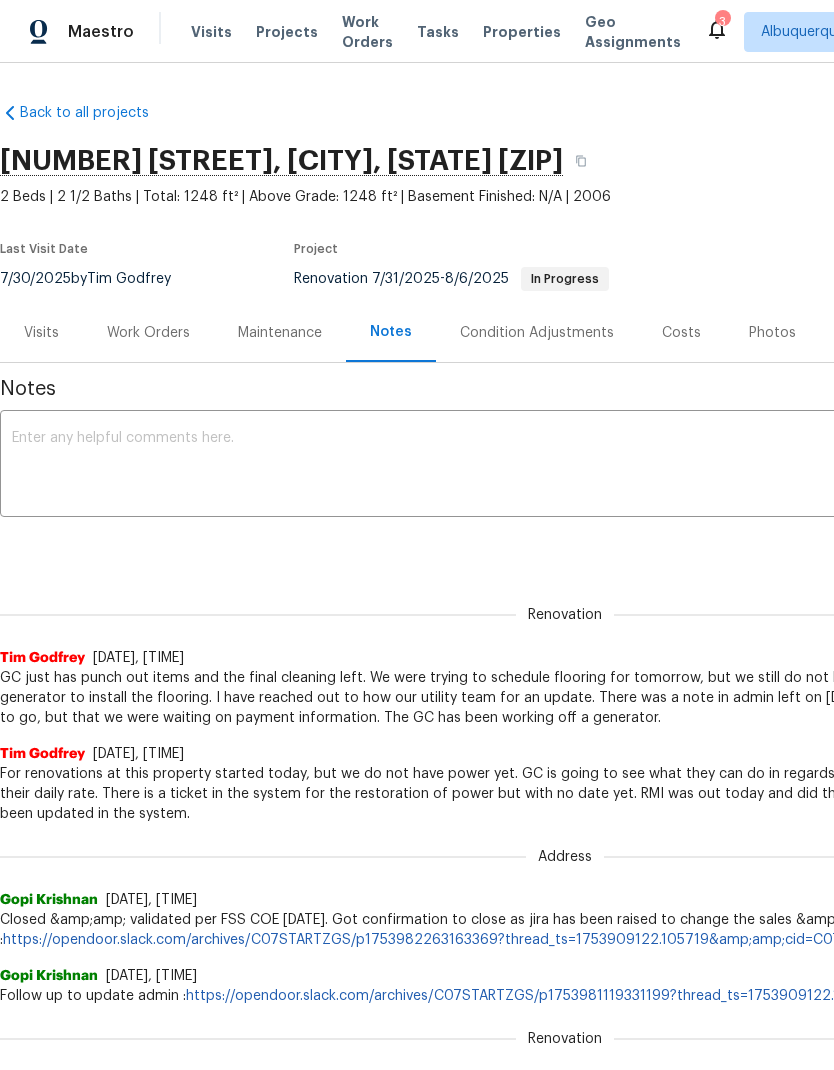 scroll, scrollTop: 0, scrollLeft: 0, axis: both 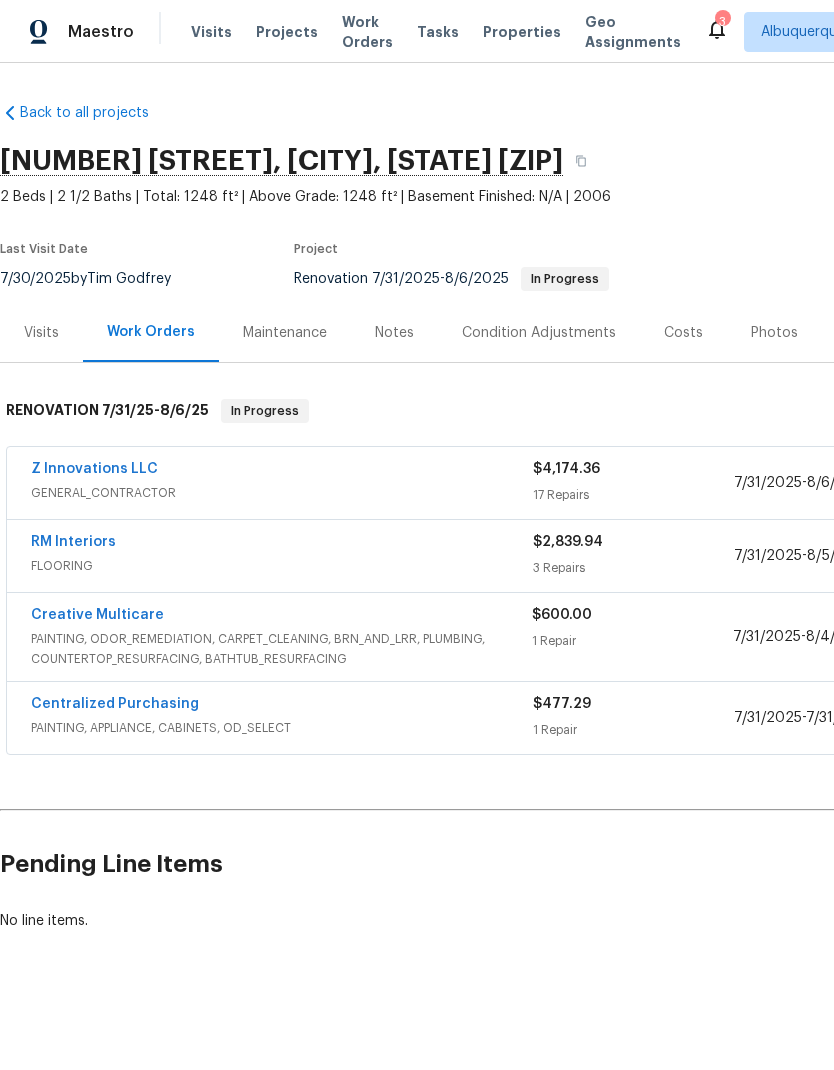 click on "RM Interiors" at bounding box center [73, 542] 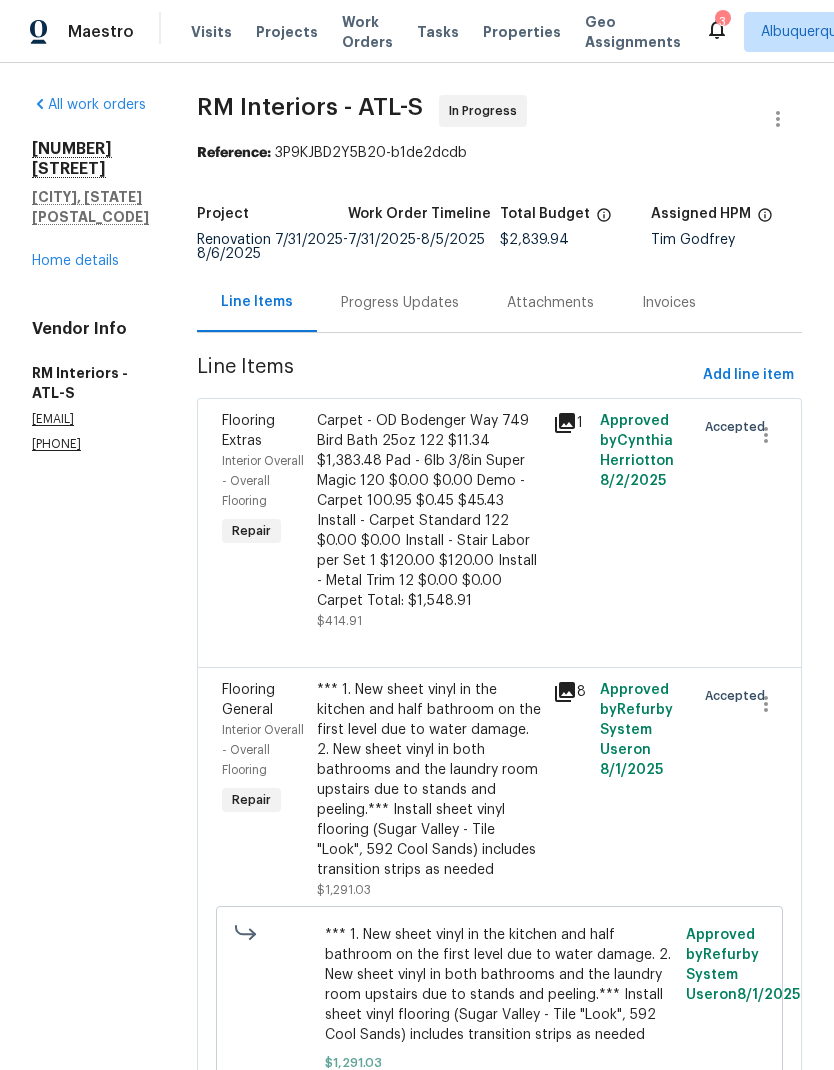 scroll, scrollTop: 0, scrollLeft: 0, axis: both 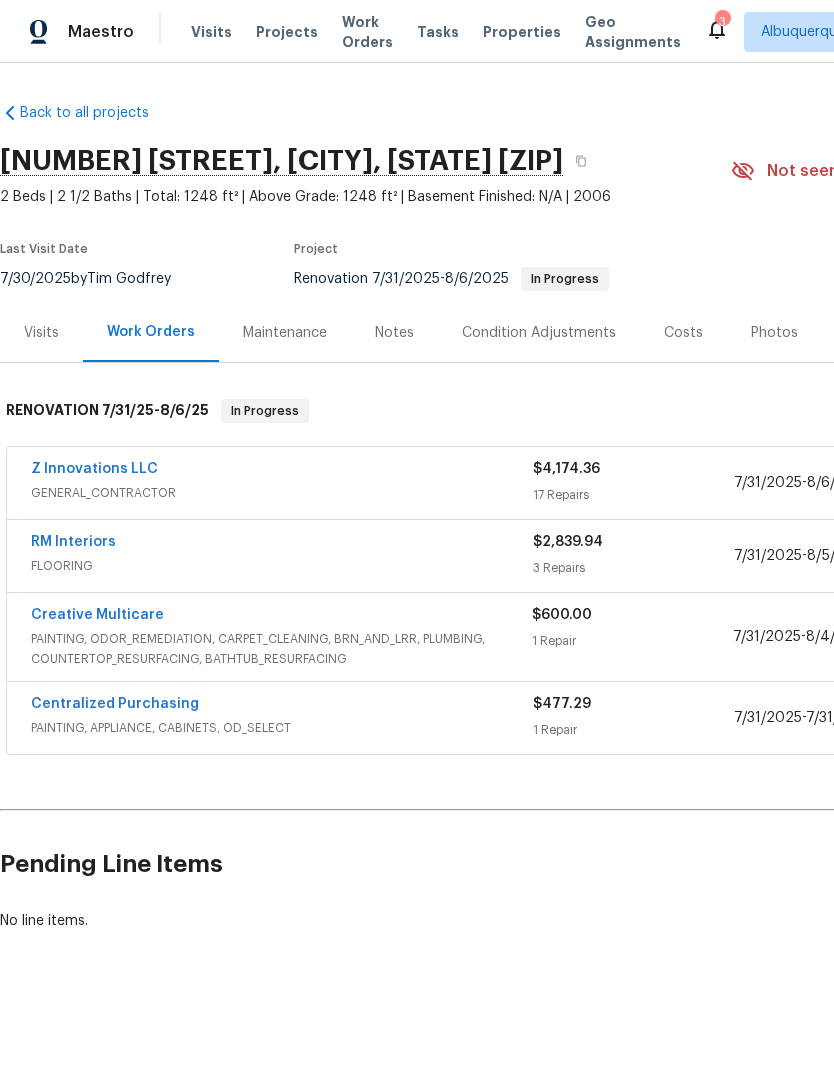 click on "Z Innovations LLC" at bounding box center [94, 469] 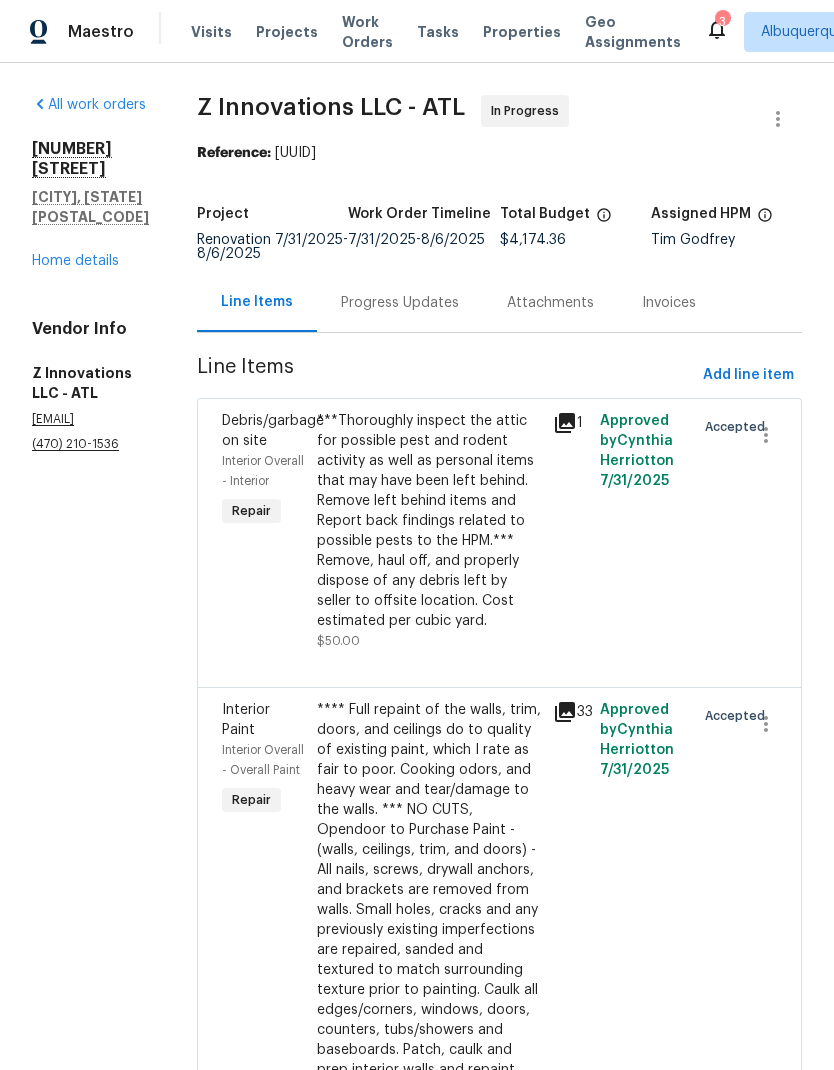 click on "Progress Updates" at bounding box center [400, 303] 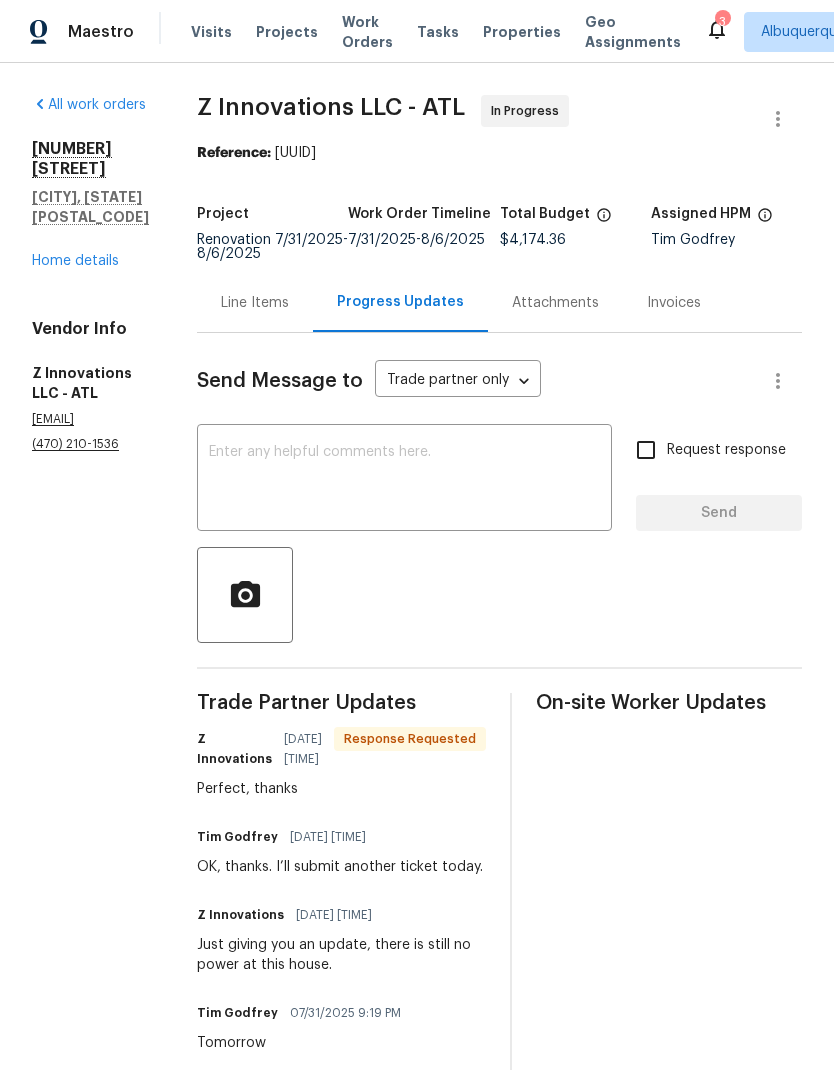 scroll, scrollTop: 0, scrollLeft: 0, axis: both 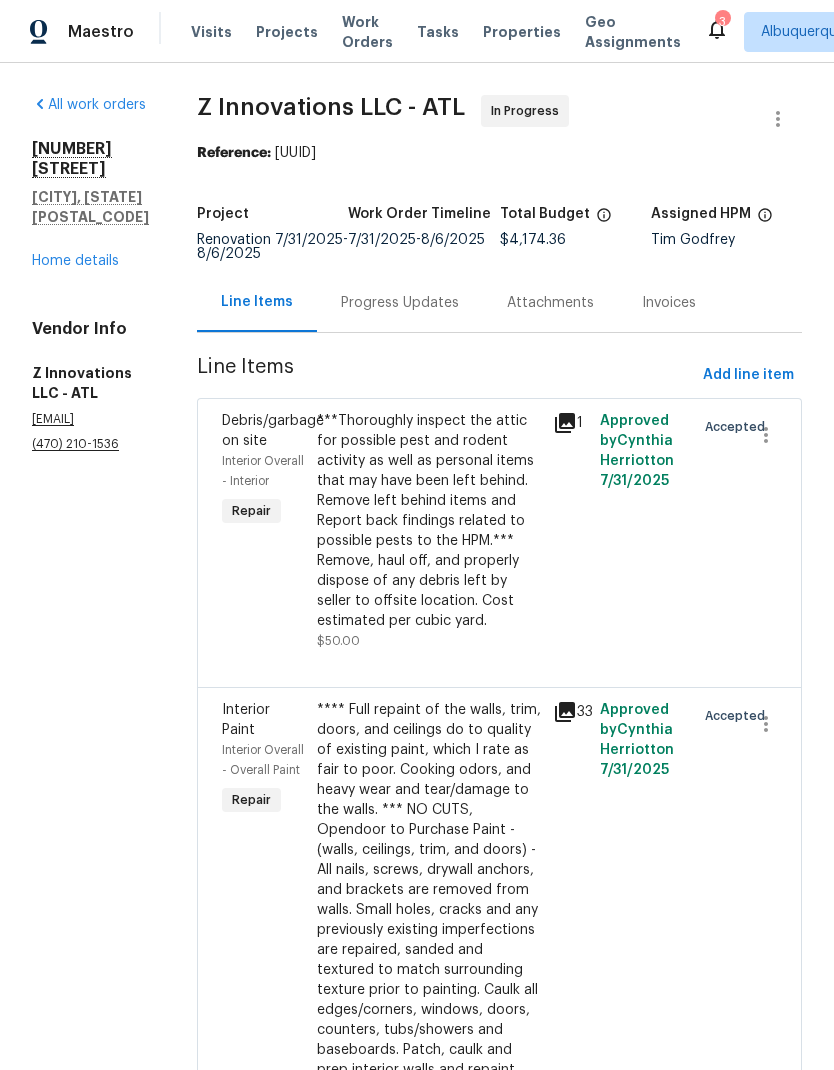click on "Home details" at bounding box center (75, 261) 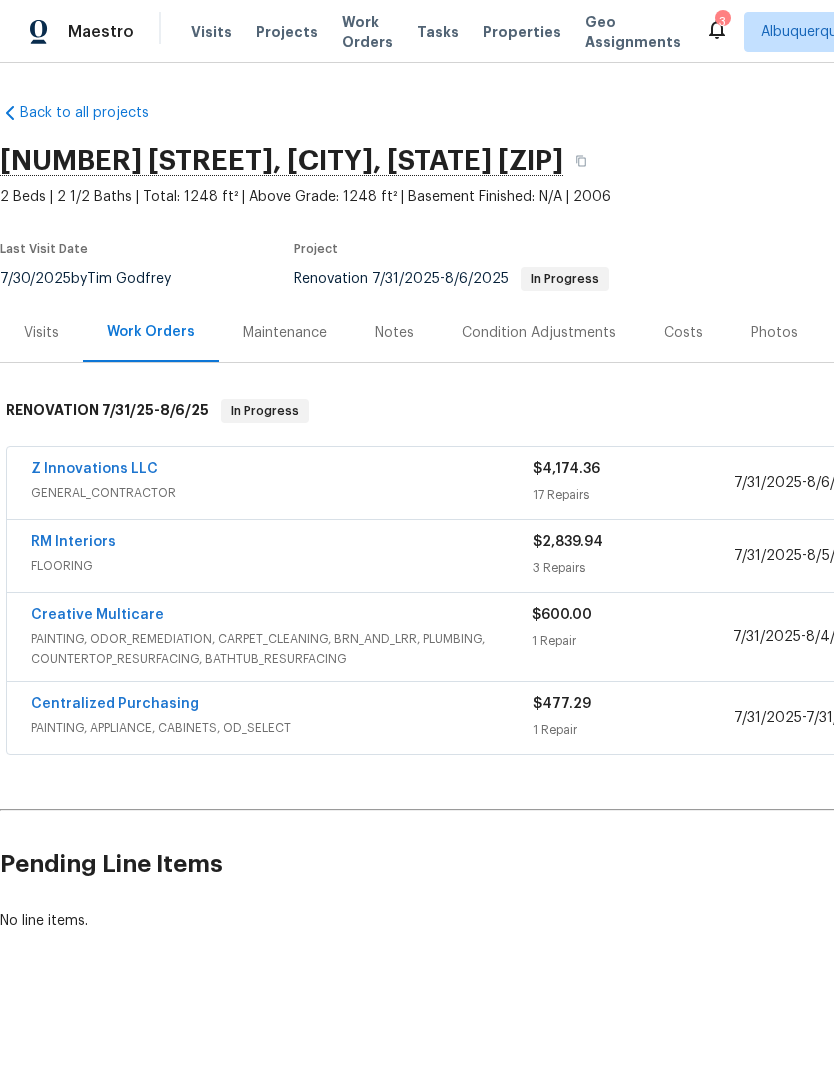 click on "Creative Multicare" at bounding box center (97, 615) 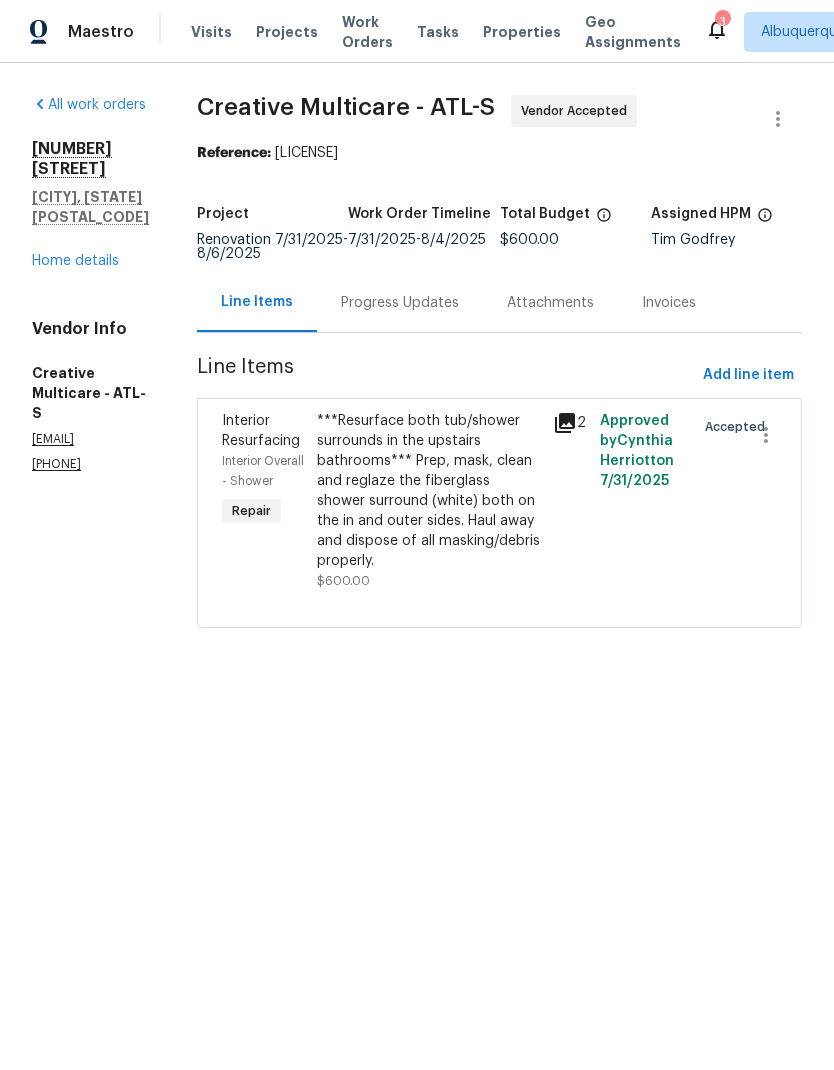 click on "Progress Updates" at bounding box center (400, 303) 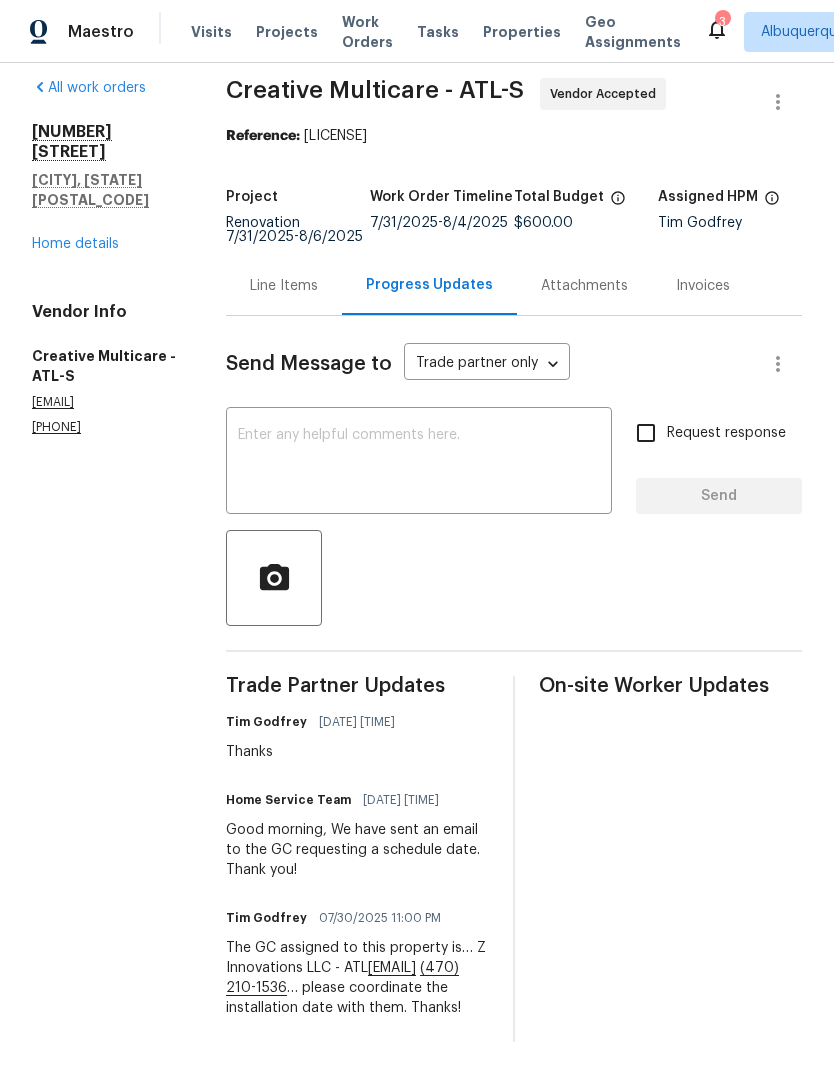 scroll, scrollTop: 16, scrollLeft: 0, axis: vertical 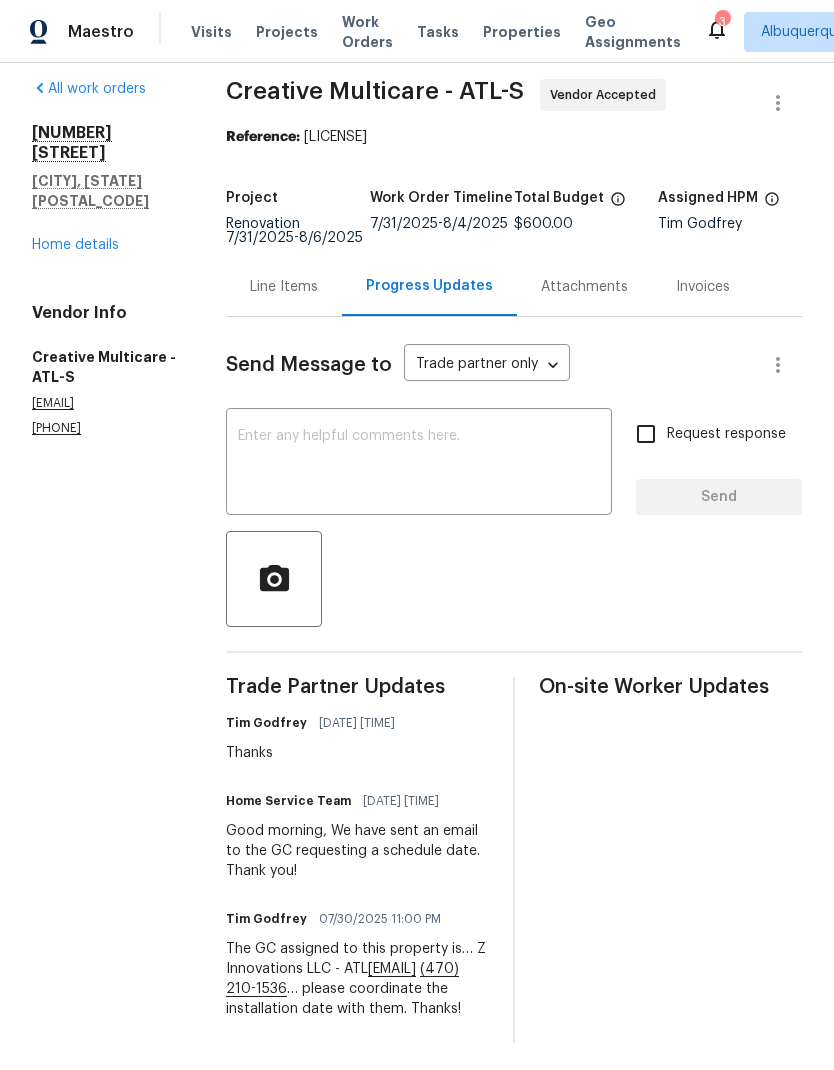 click on "Line Items" at bounding box center (284, 287) 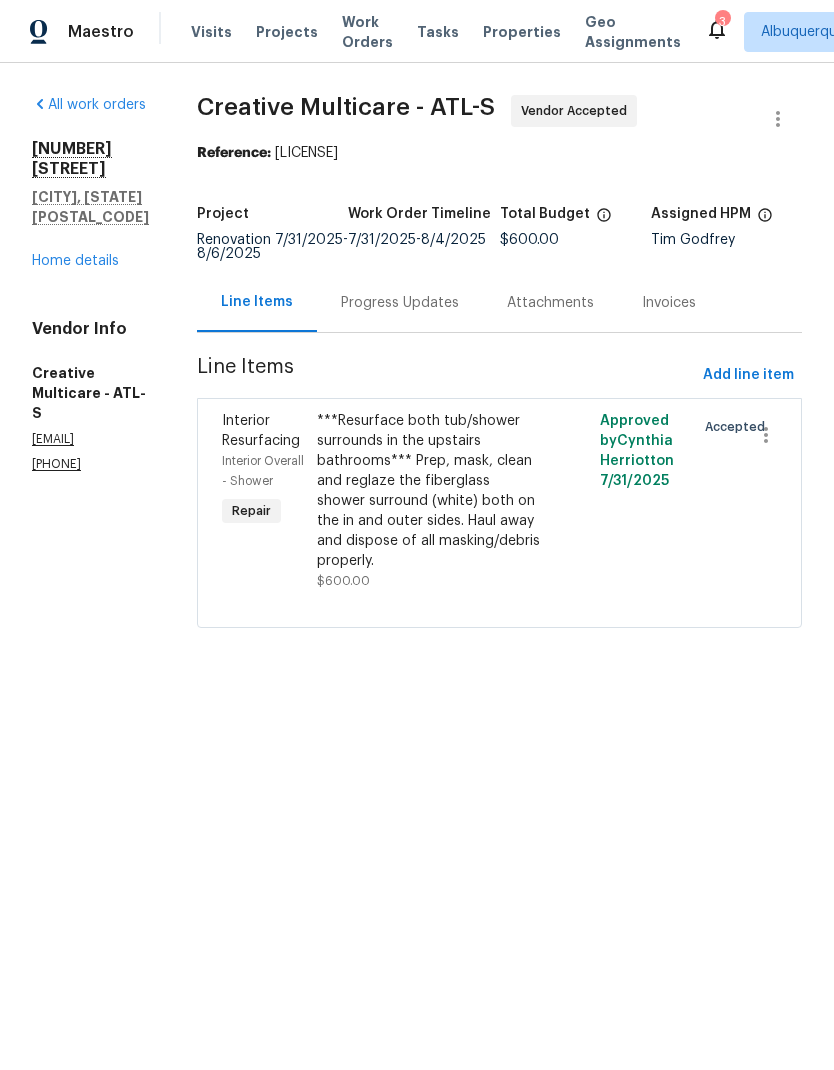 scroll, scrollTop: 0, scrollLeft: 0, axis: both 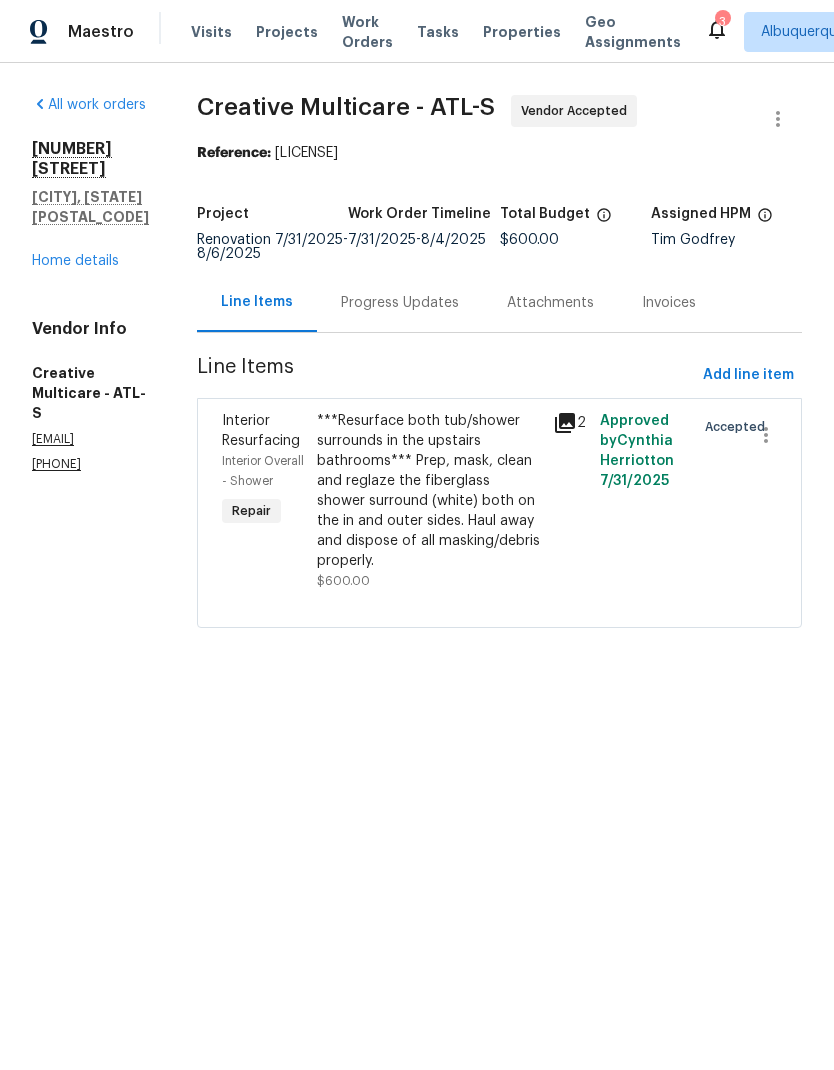 click on "Home details" at bounding box center (75, 261) 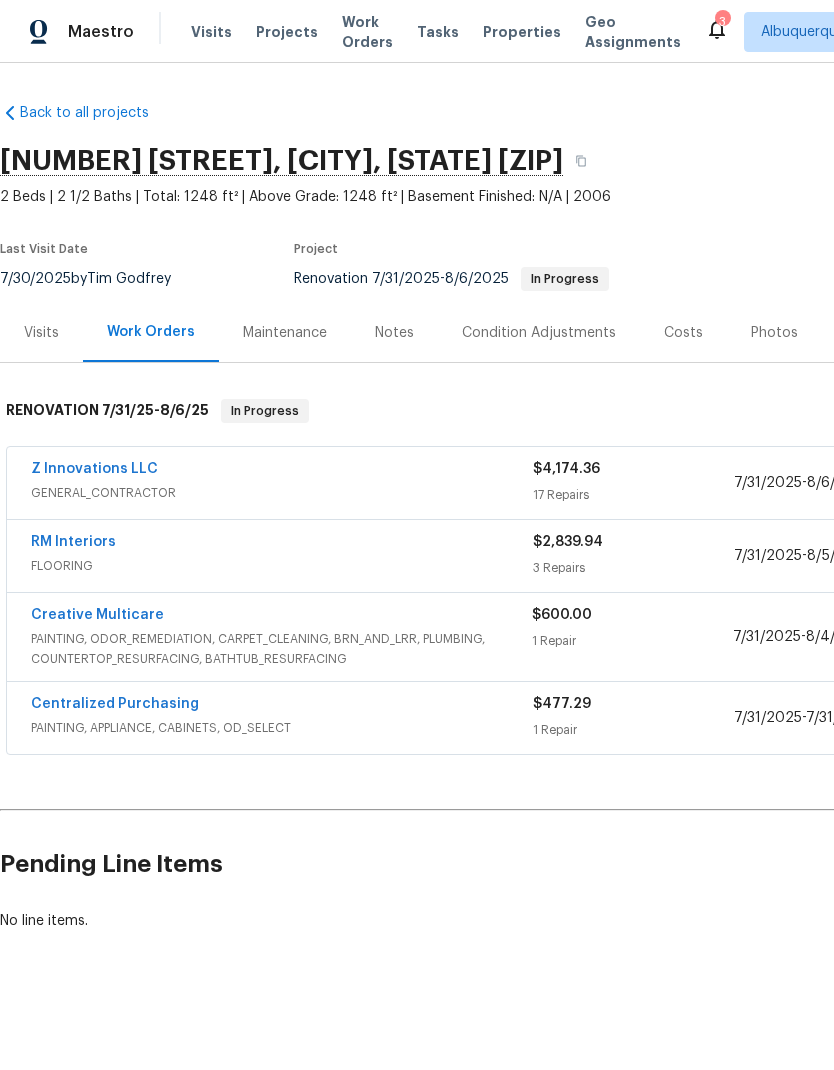 click on "Z Innovations LLC" at bounding box center [94, 469] 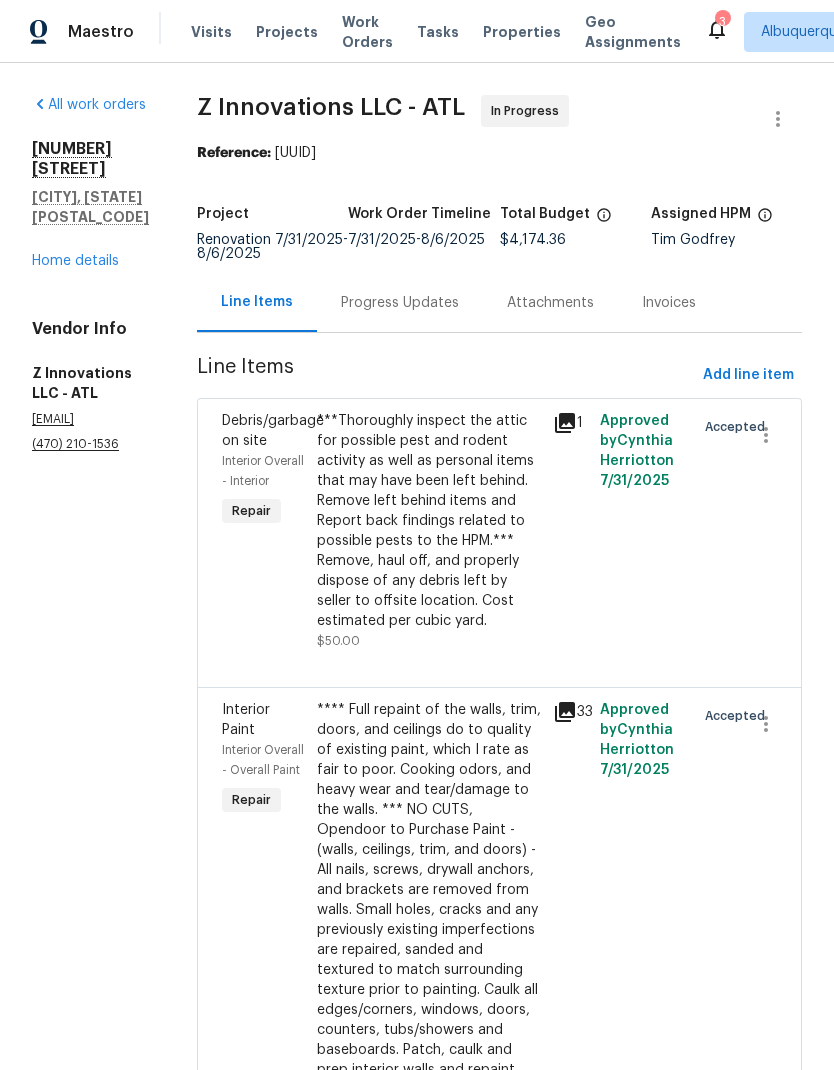 click on "Progress Updates" at bounding box center [400, 302] 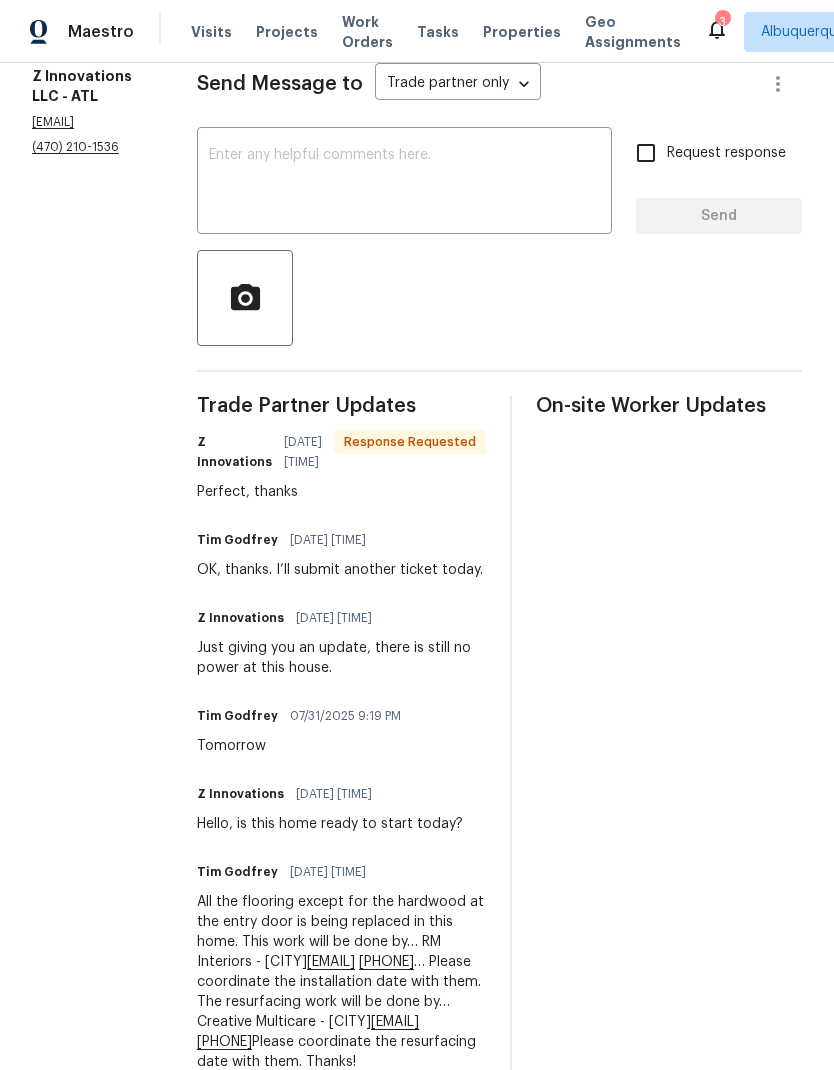 scroll, scrollTop: 296, scrollLeft: 0, axis: vertical 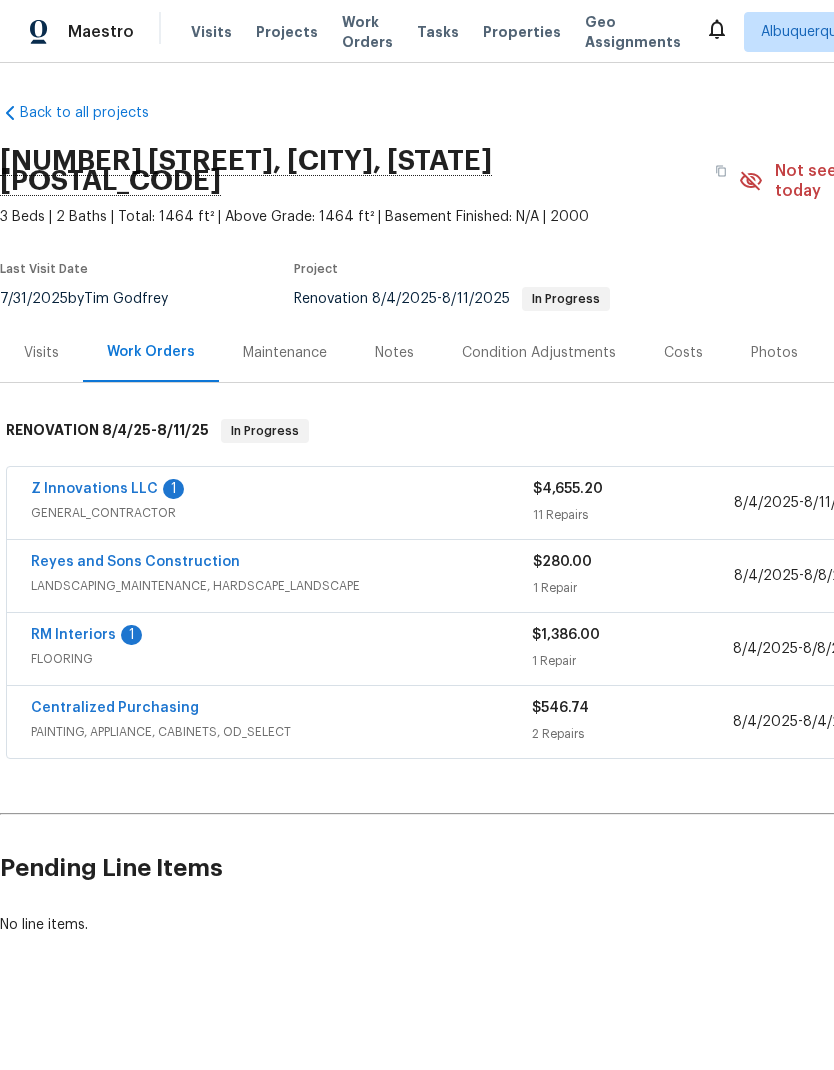 click on "Z Innovations LLC" at bounding box center [94, 489] 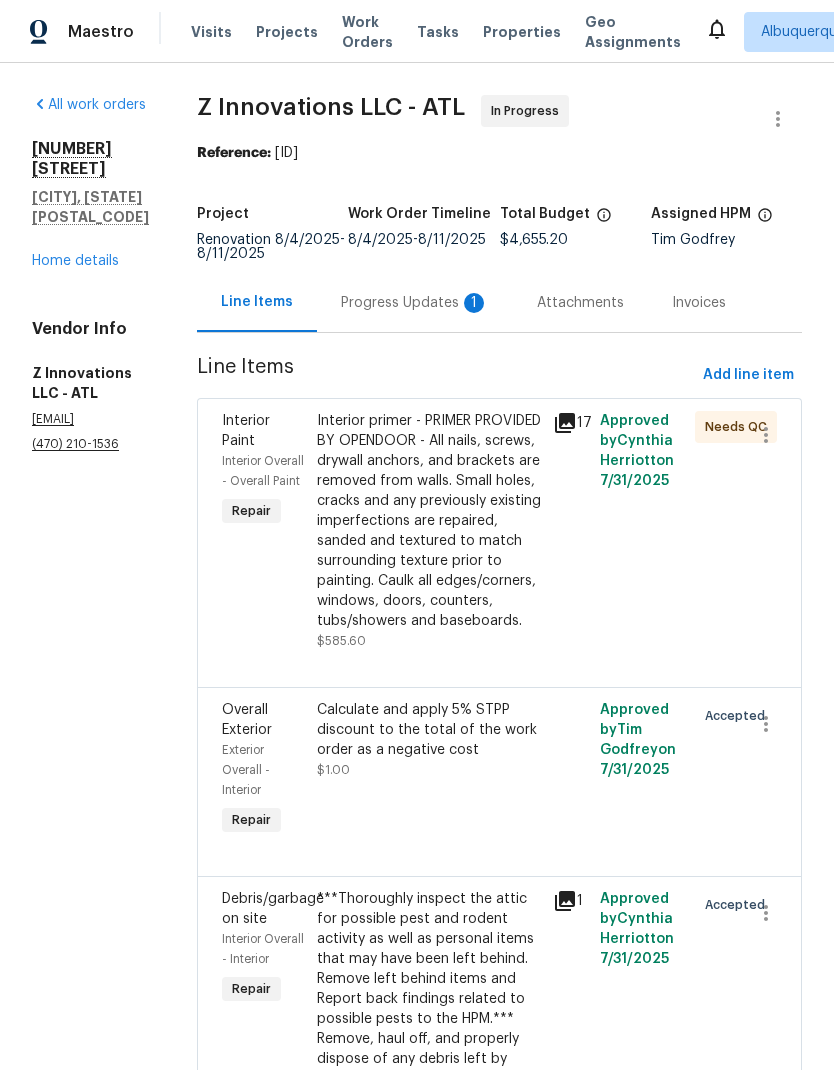 click on "Progress Updates 1" at bounding box center [415, 303] 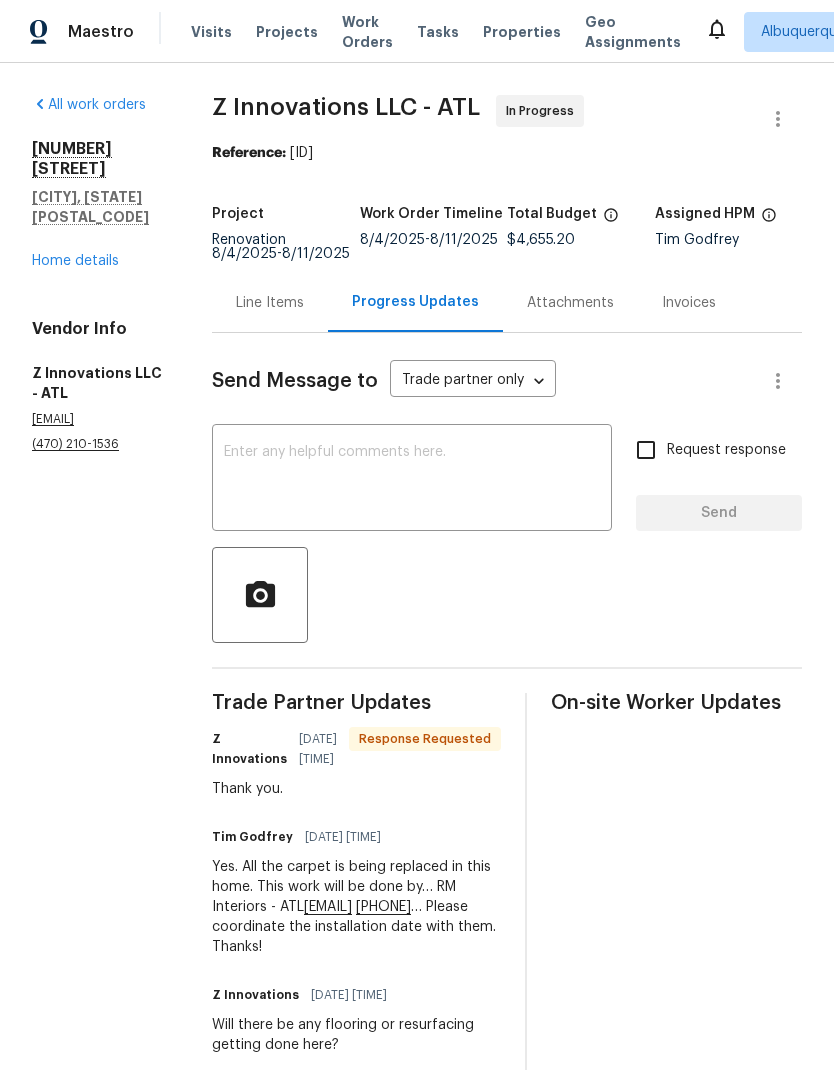 scroll, scrollTop: 0, scrollLeft: 0, axis: both 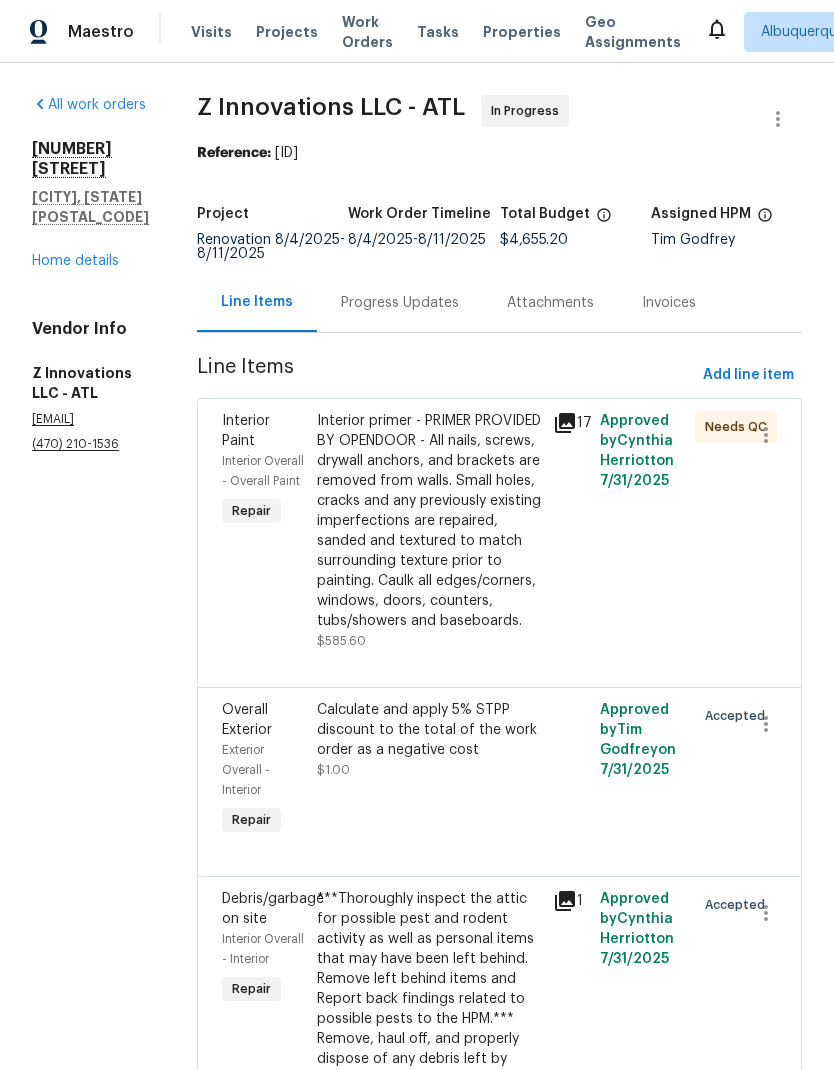 click on "Home details" at bounding box center [75, 261] 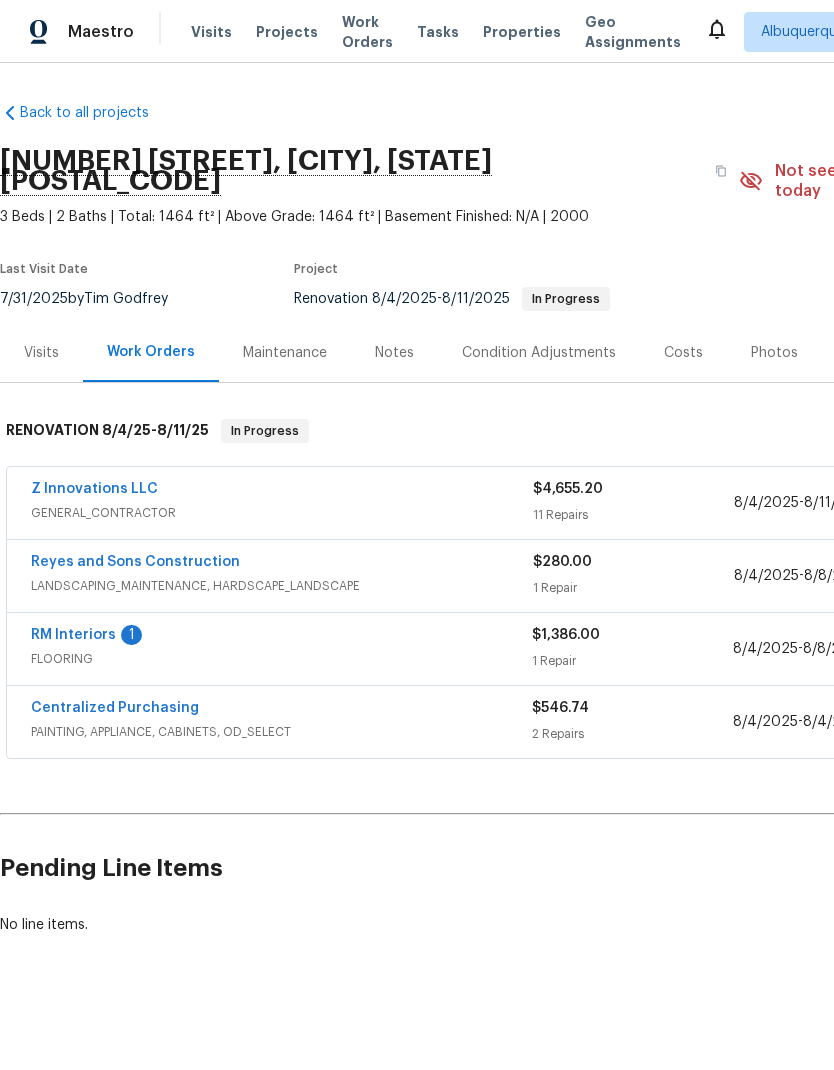 click on "RM Interiors" at bounding box center [73, 635] 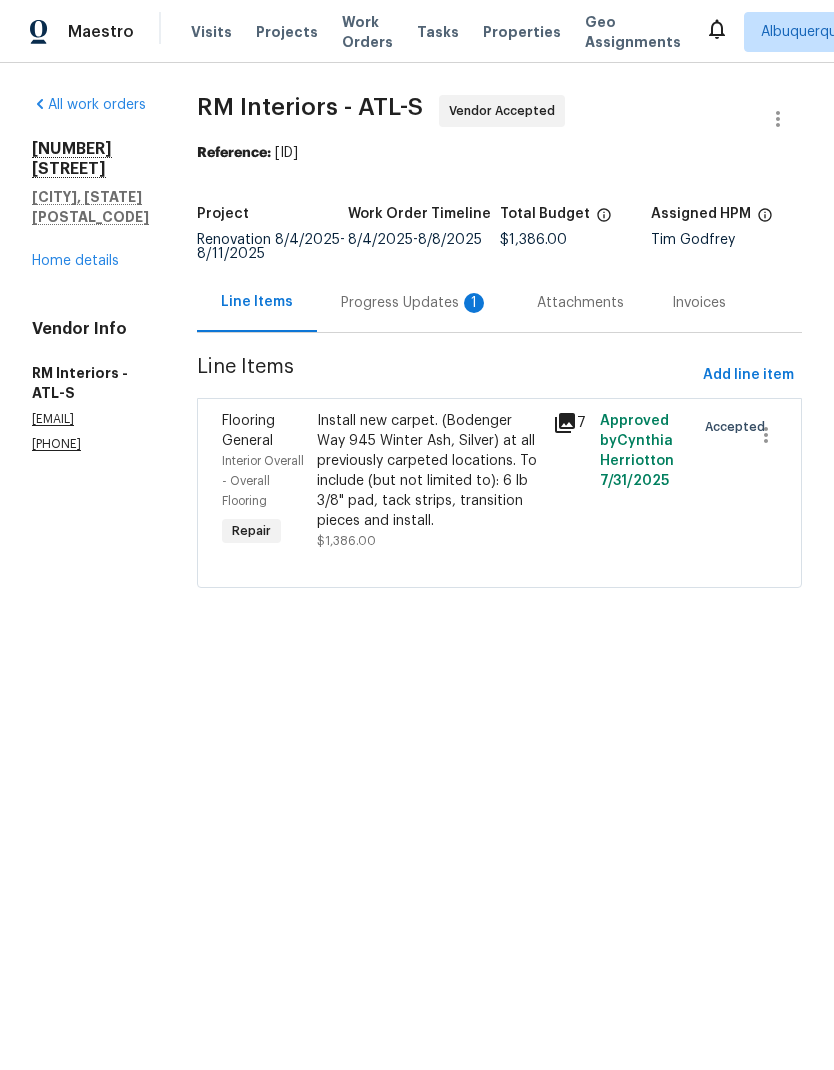 click on "Progress Updates 1" at bounding box center (415, 303) 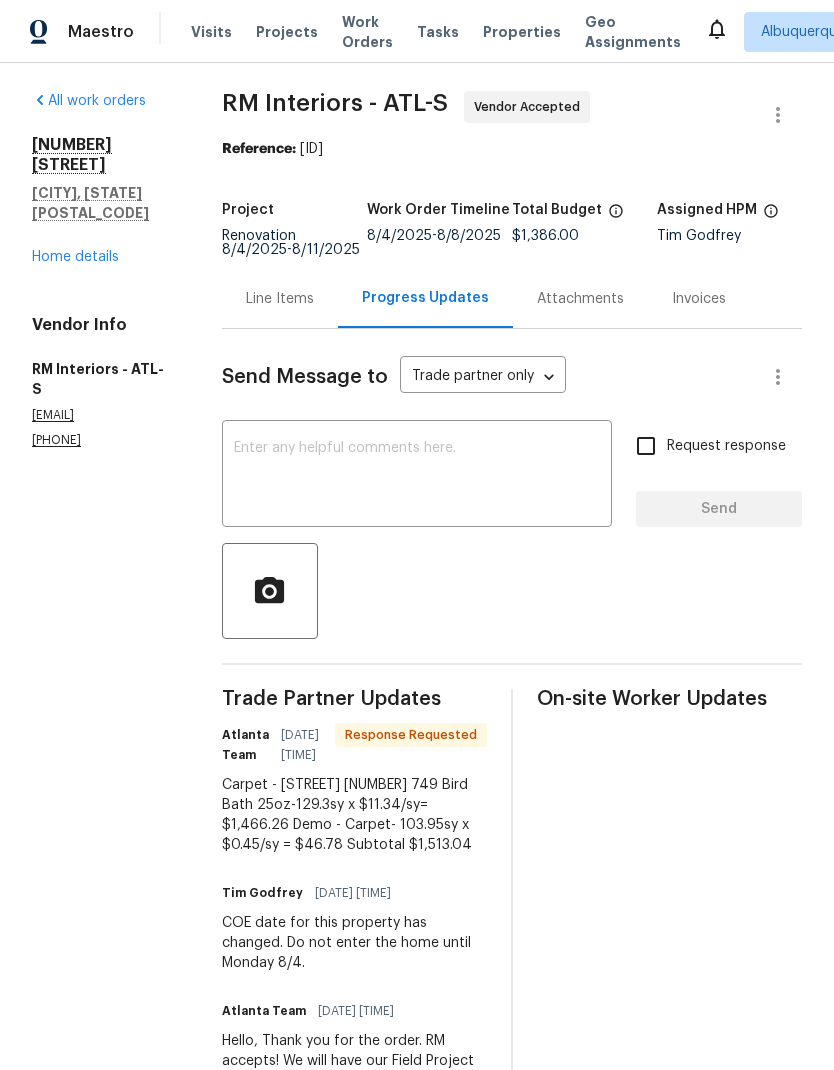 scroll, scrollTop: 2, scrollLeft: 0, axis: vertical 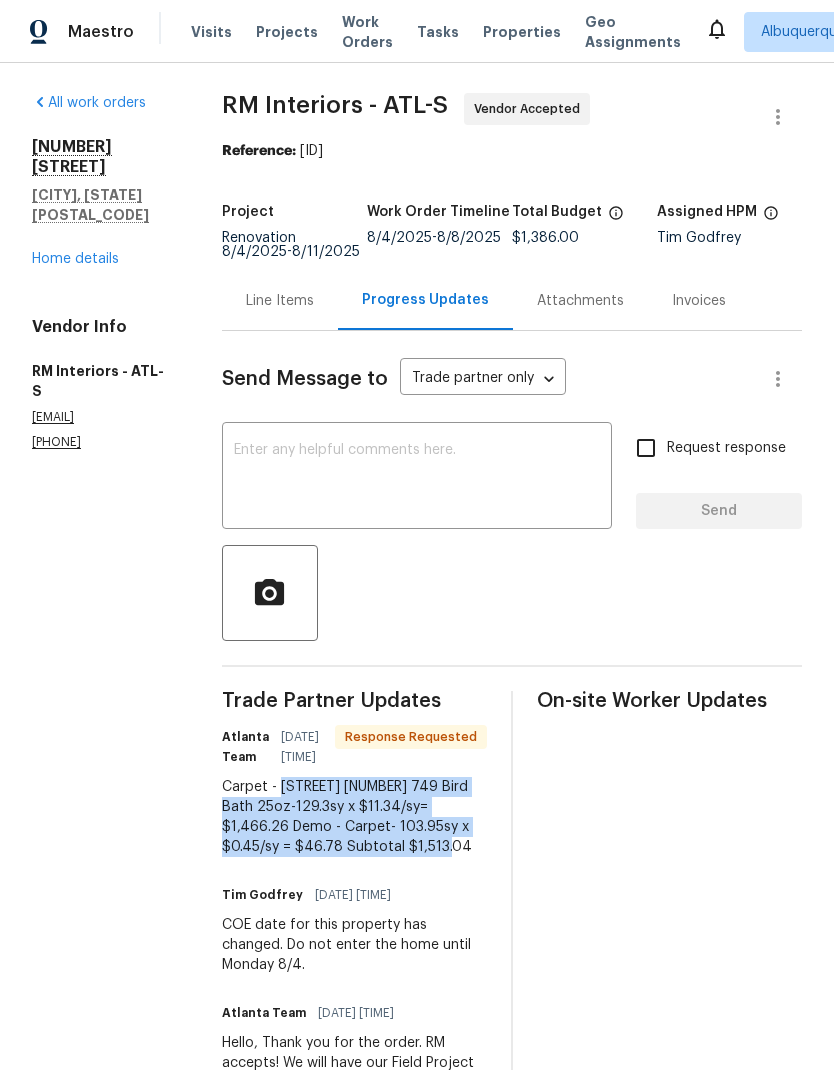 copy on "OD Bodenger Way 749 Bird Bath 25oz-129.3sy x  $11.34/sy= $1,466.26
Demo - Carpet- 103.95sy x  $0.45/sy = $46.78
Subtotal $1,513.04" 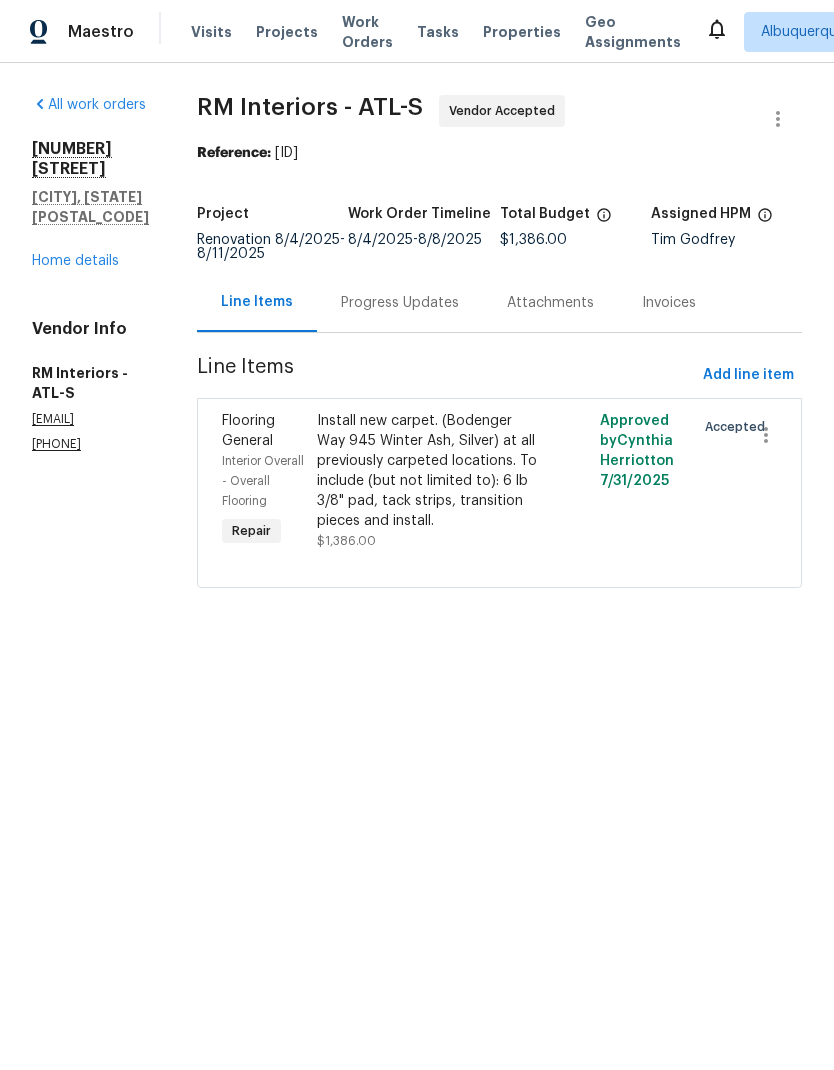 scroll, scrollTop: 0, scrollLeft: 0, axis: both 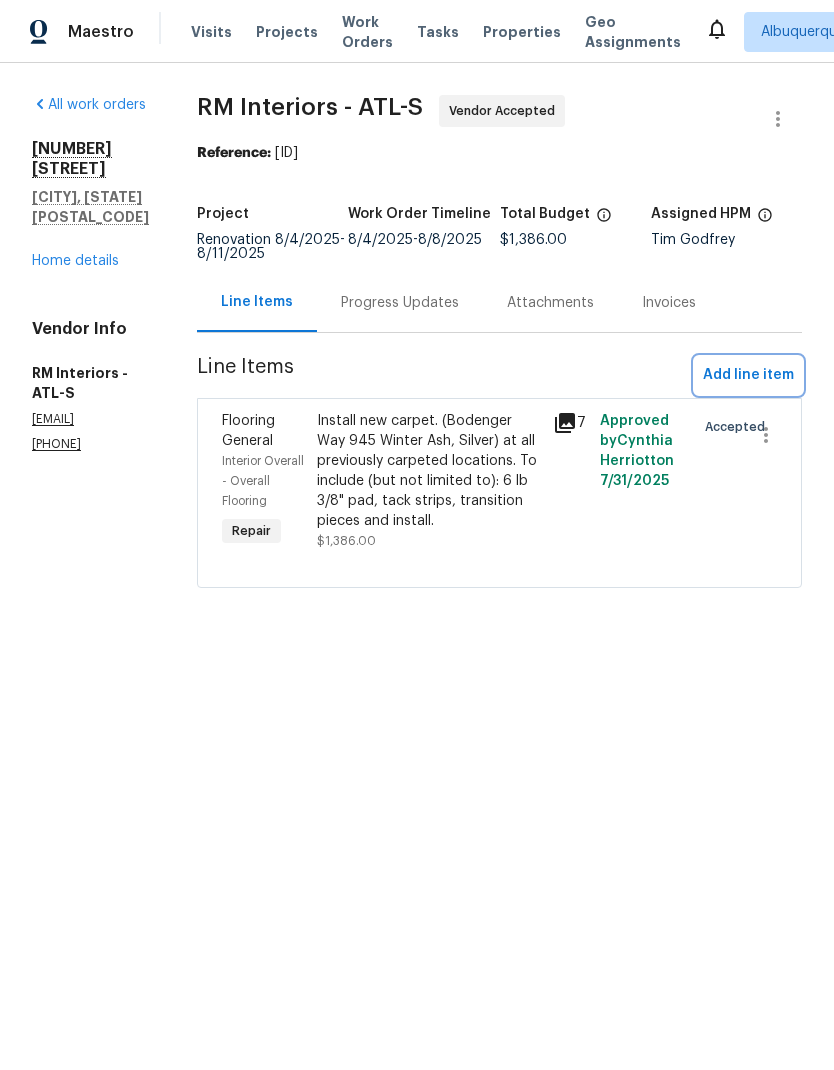 click on "Add line item" at bounding box center [748, 375] 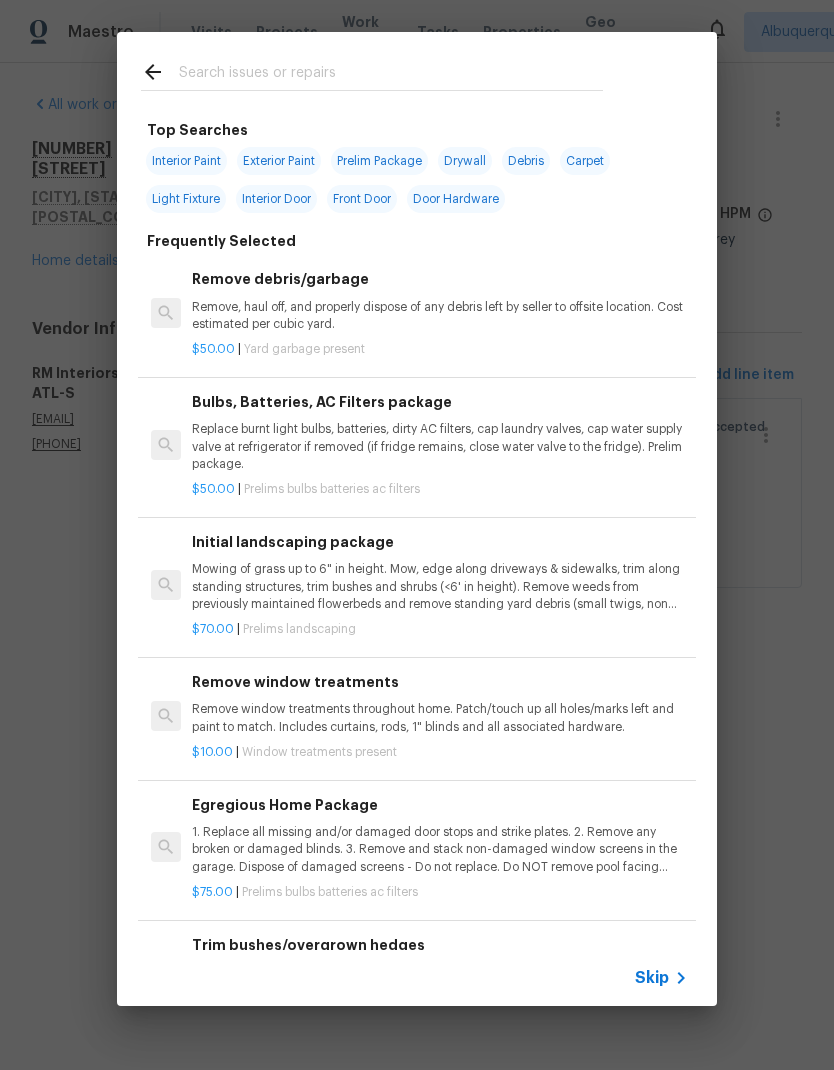 click at bounding box center (391, 75) 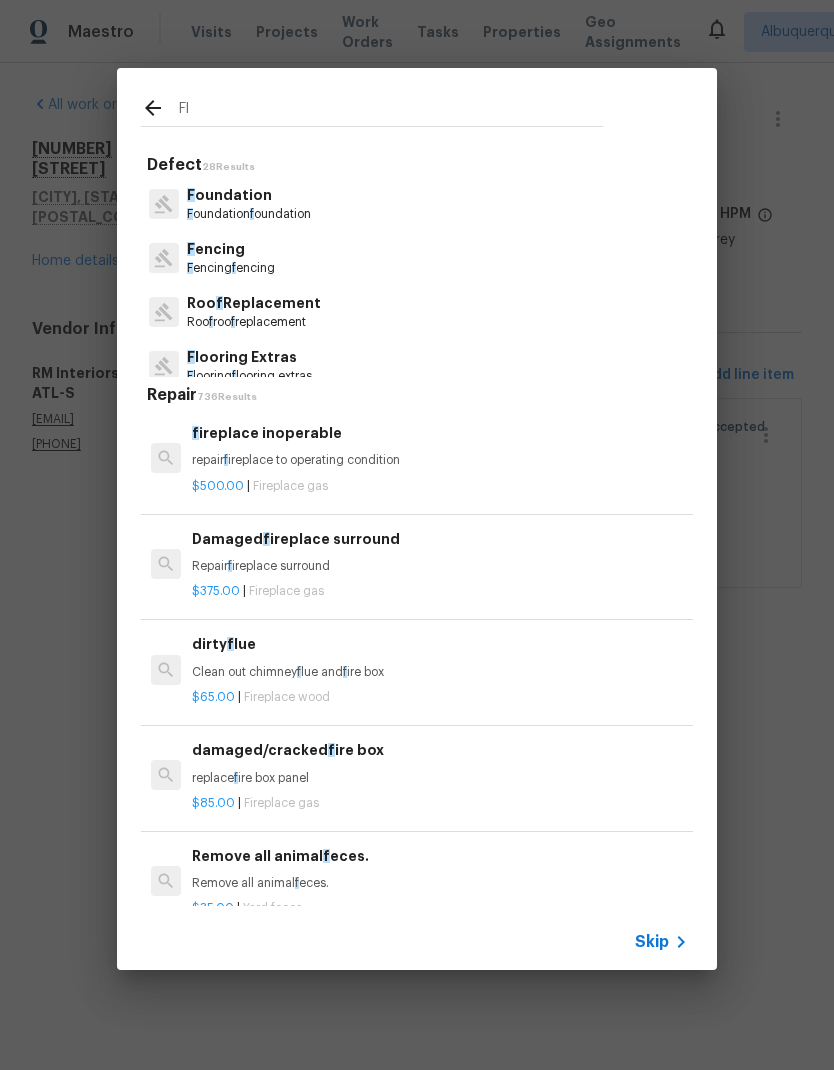 type on "Flo" 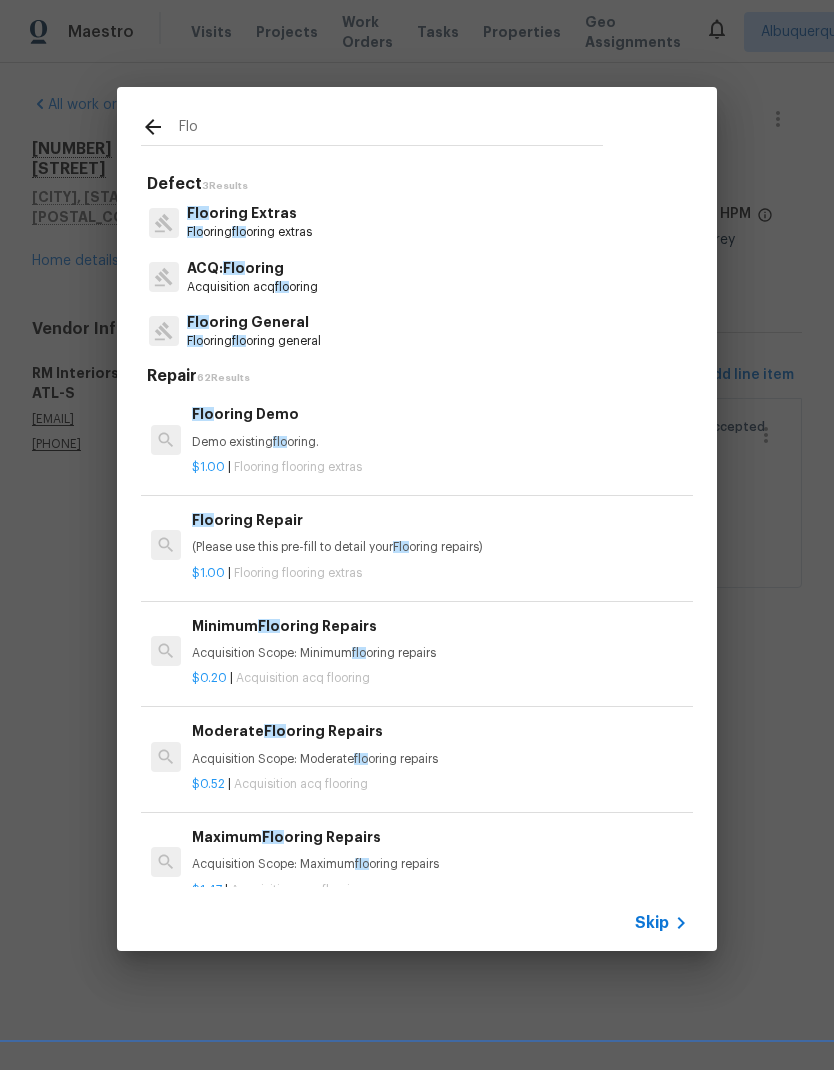 click on "Flo oring Extras" at bounding box center (249, 213) 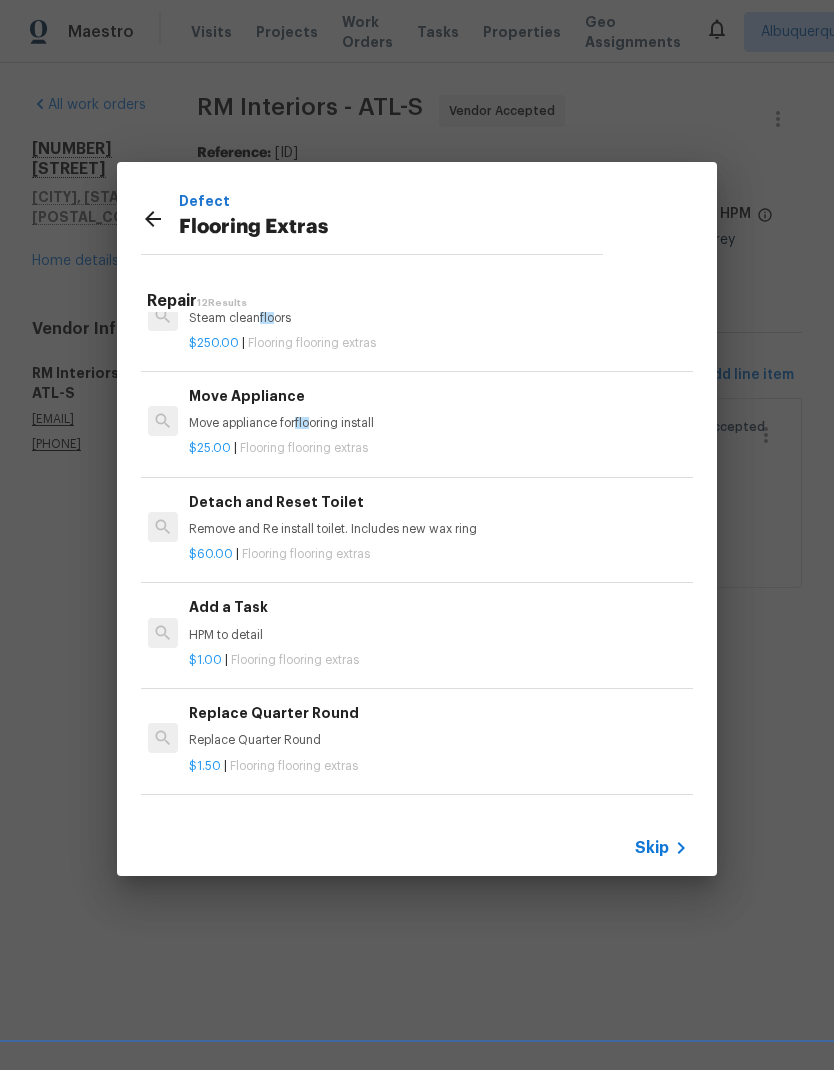 scroll, scrollTop: 473, scrollLeft: 3, axis: both 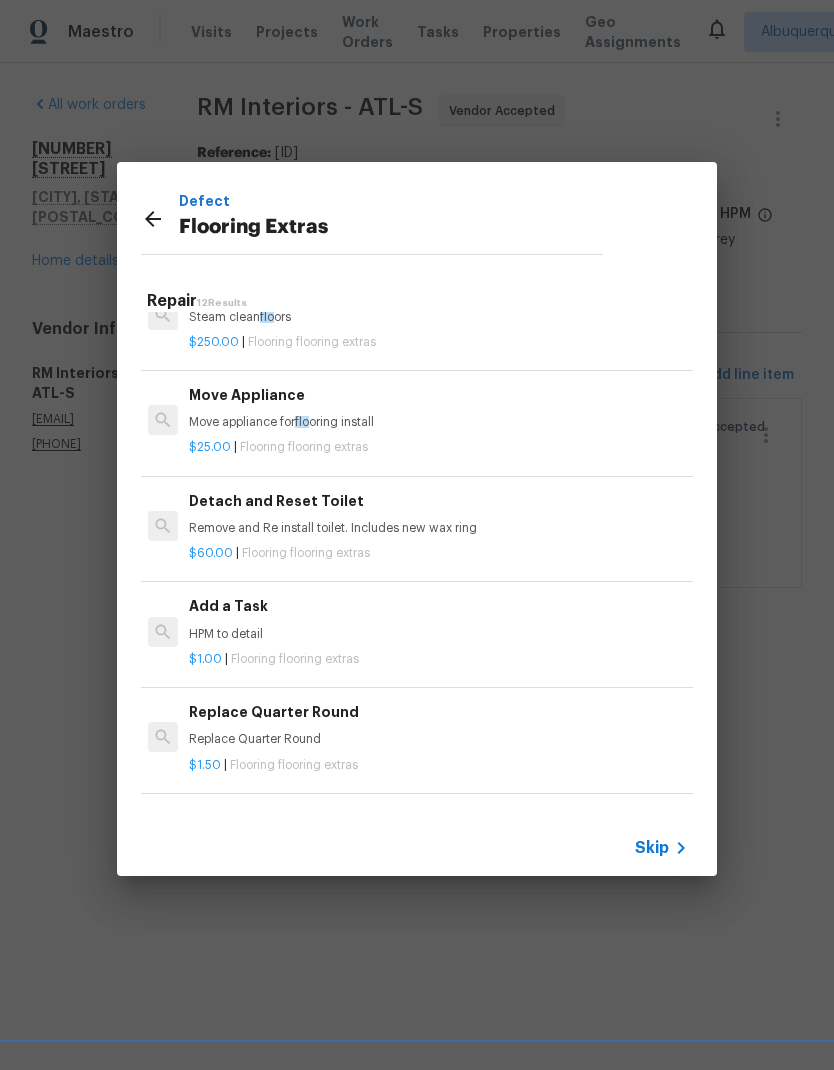 click on "Add a Task" at bounding box center (437, 606) 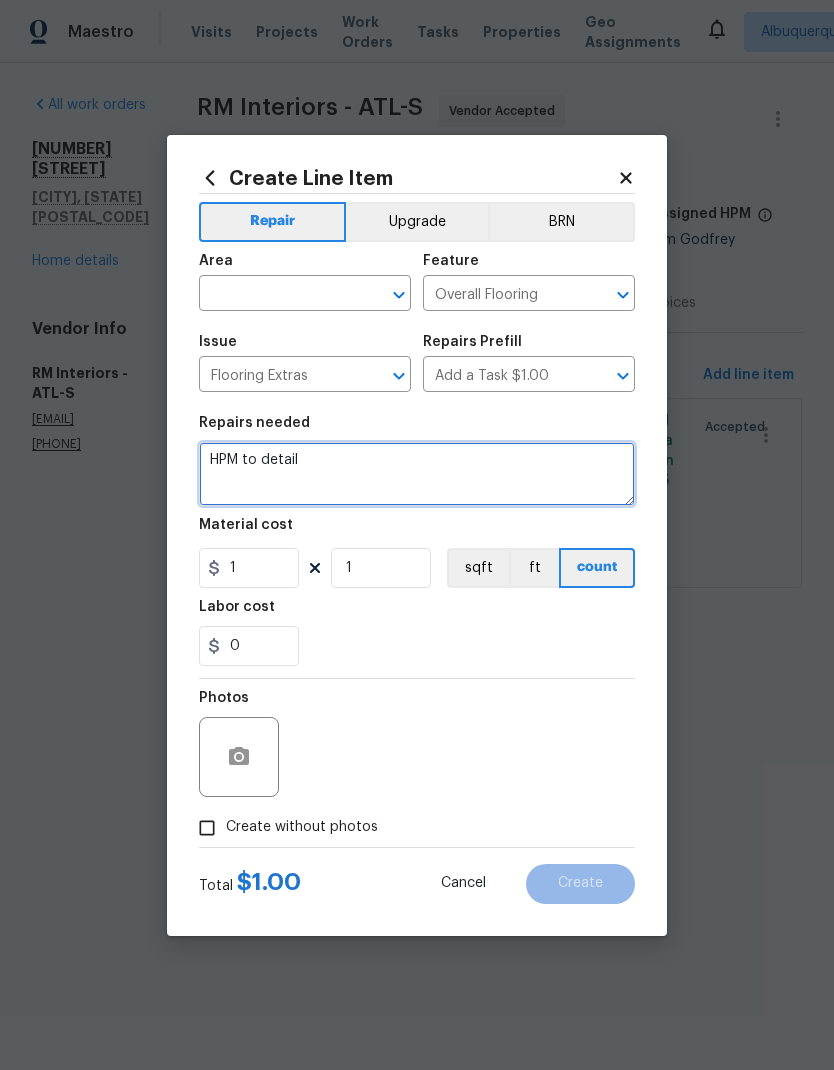 click on "HPM to detail" at bounding box center (417, 474) 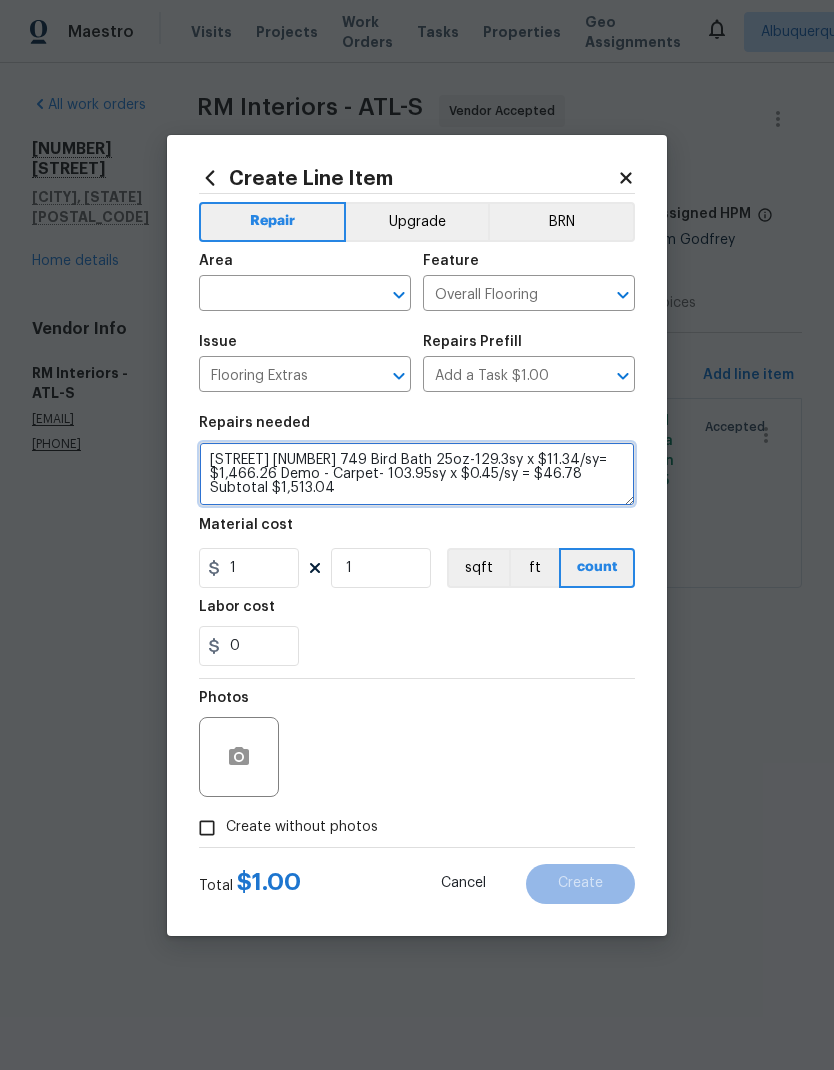 type on "OD Bodenger Way 749 Bird Bath 25oz-129.3sy x $11.34/sy= $1,466.26 Demo - Carpet- 103.95sy x $0.45/sy = $46.78 Subtotal $1,513.04" 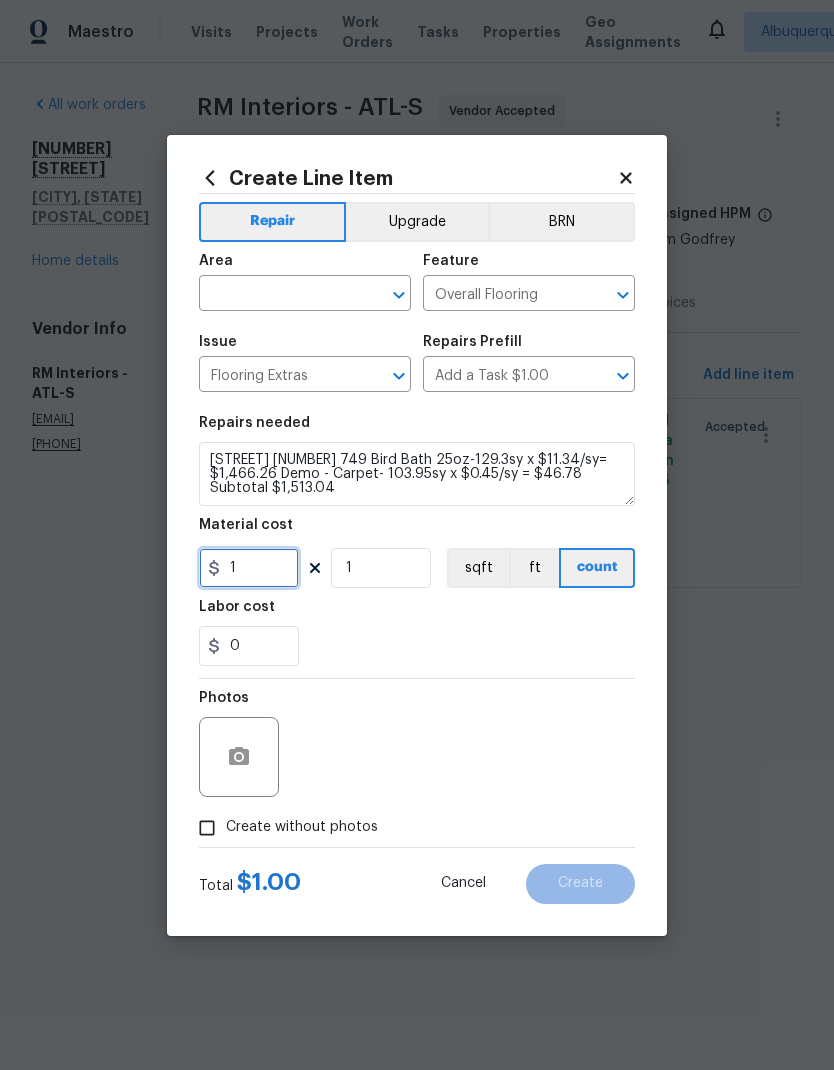 click on "1" at bounding box center [249, 568] 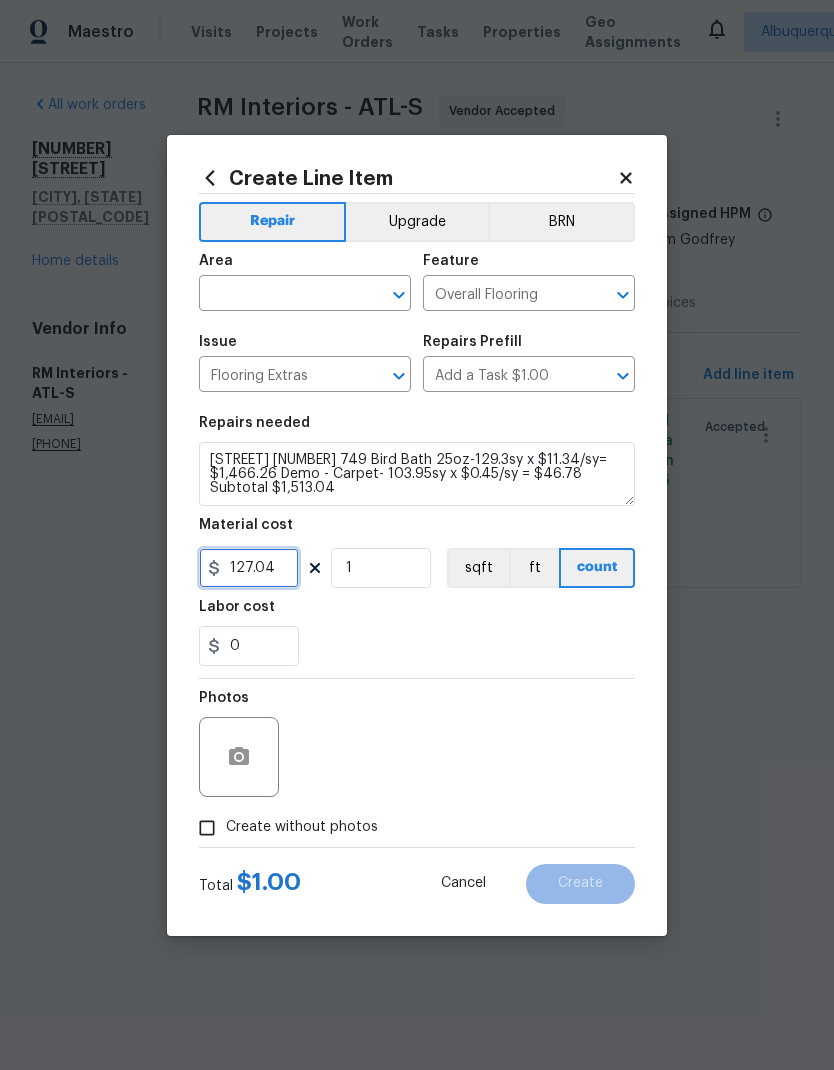 type on "127.04" 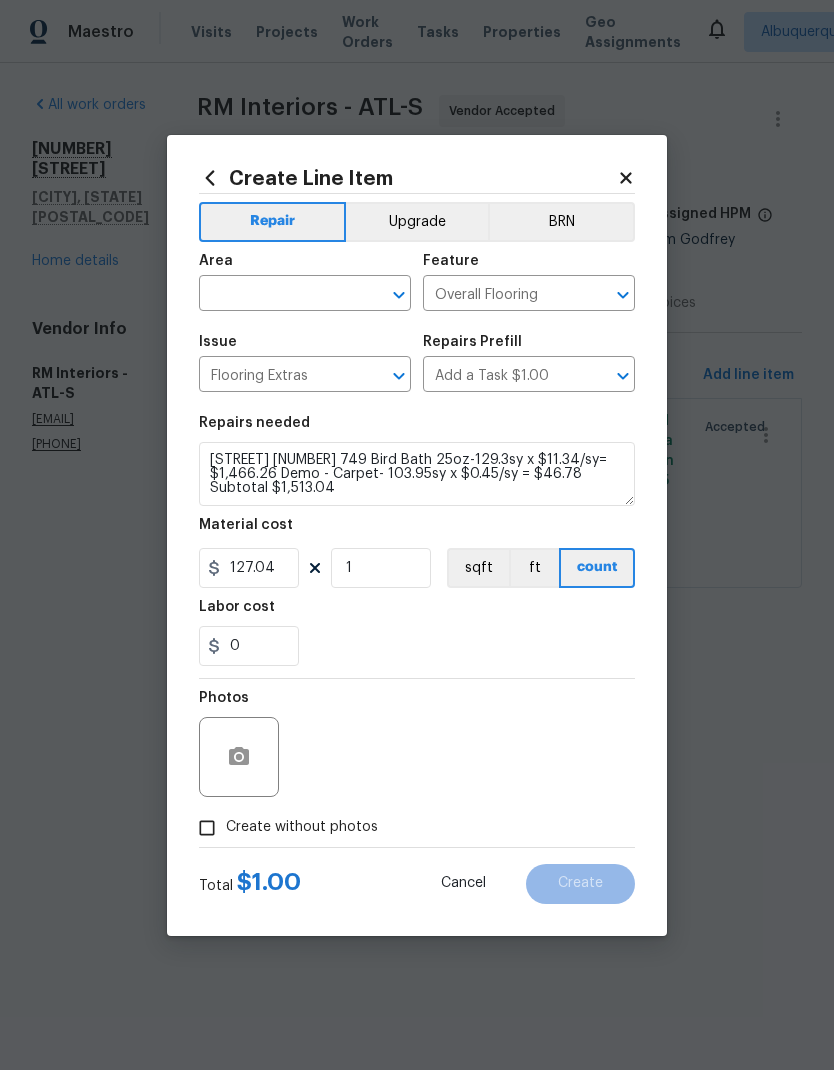 click on "1" at bounding box center [381, 568] 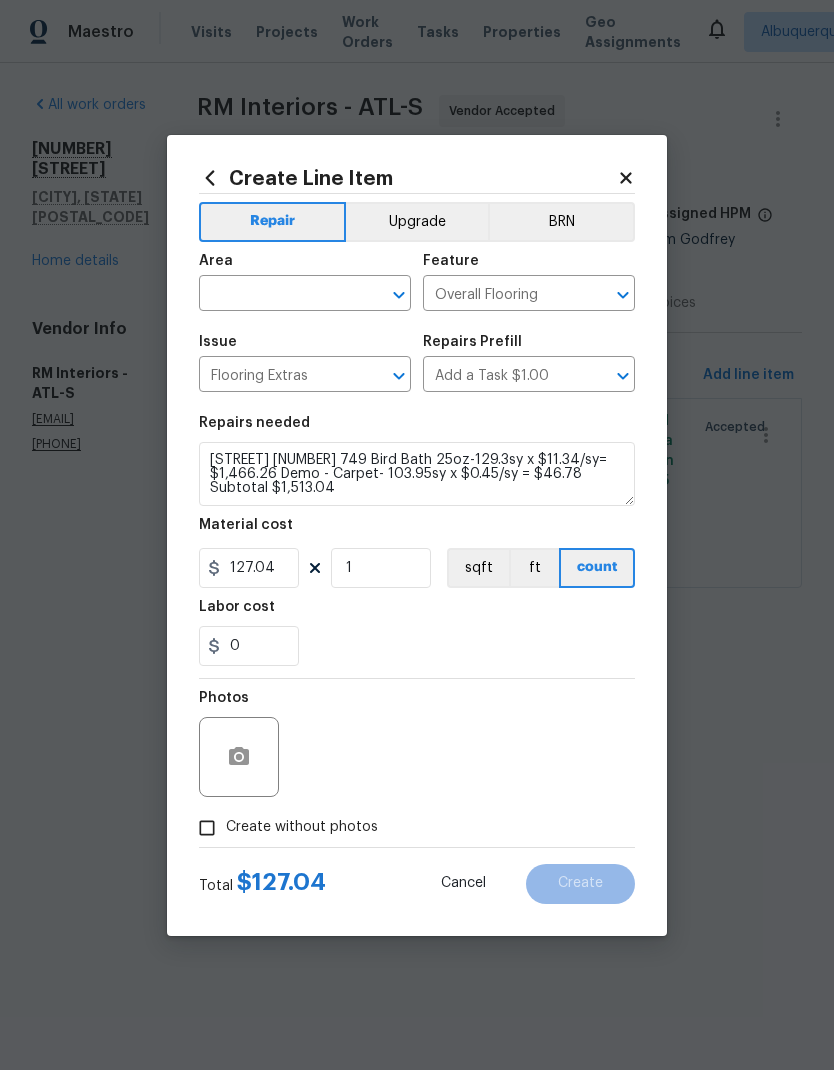 click on "Create without photos" at bounding box center (207, 828) 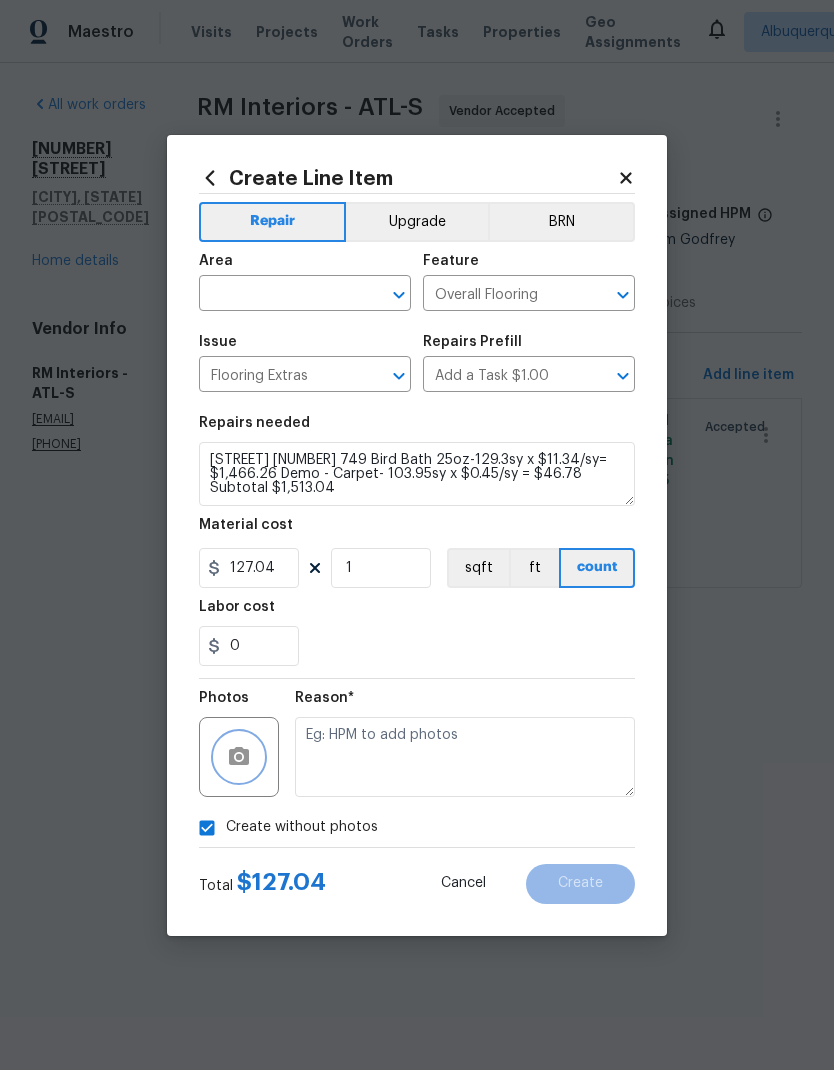 click 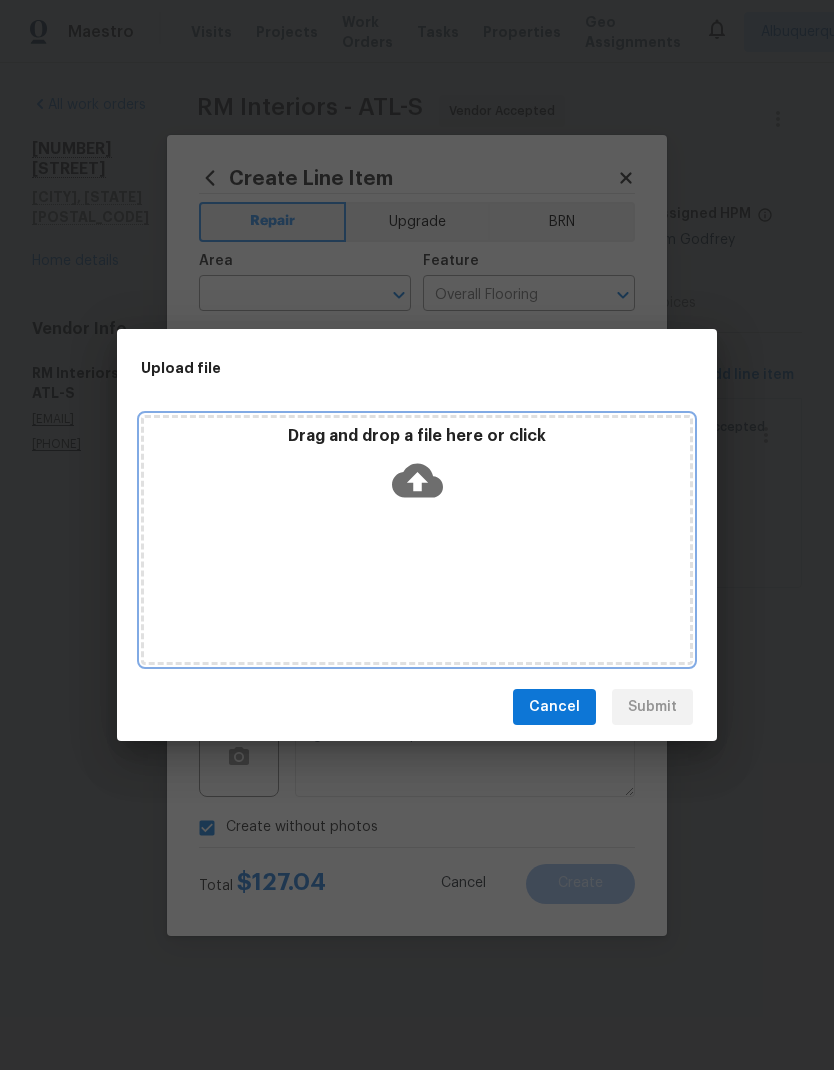 click 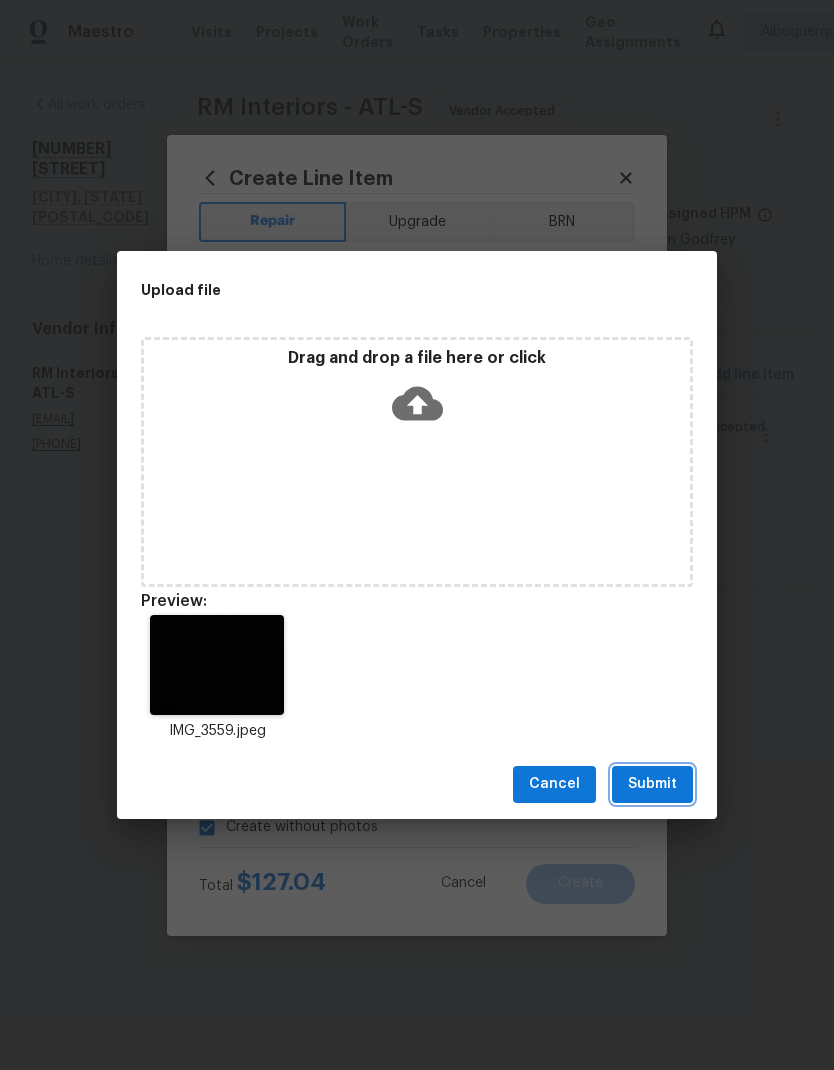 click on "Submit" at bounding box center [652, 784] 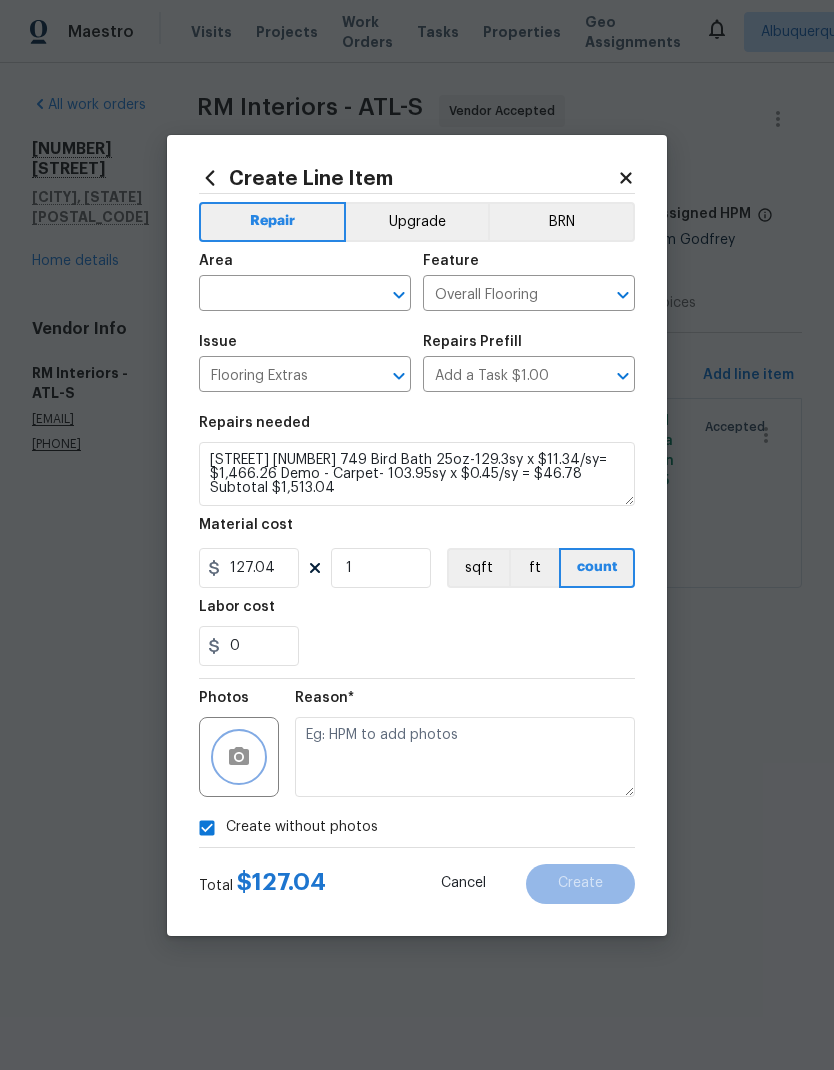 checkbox on "false" 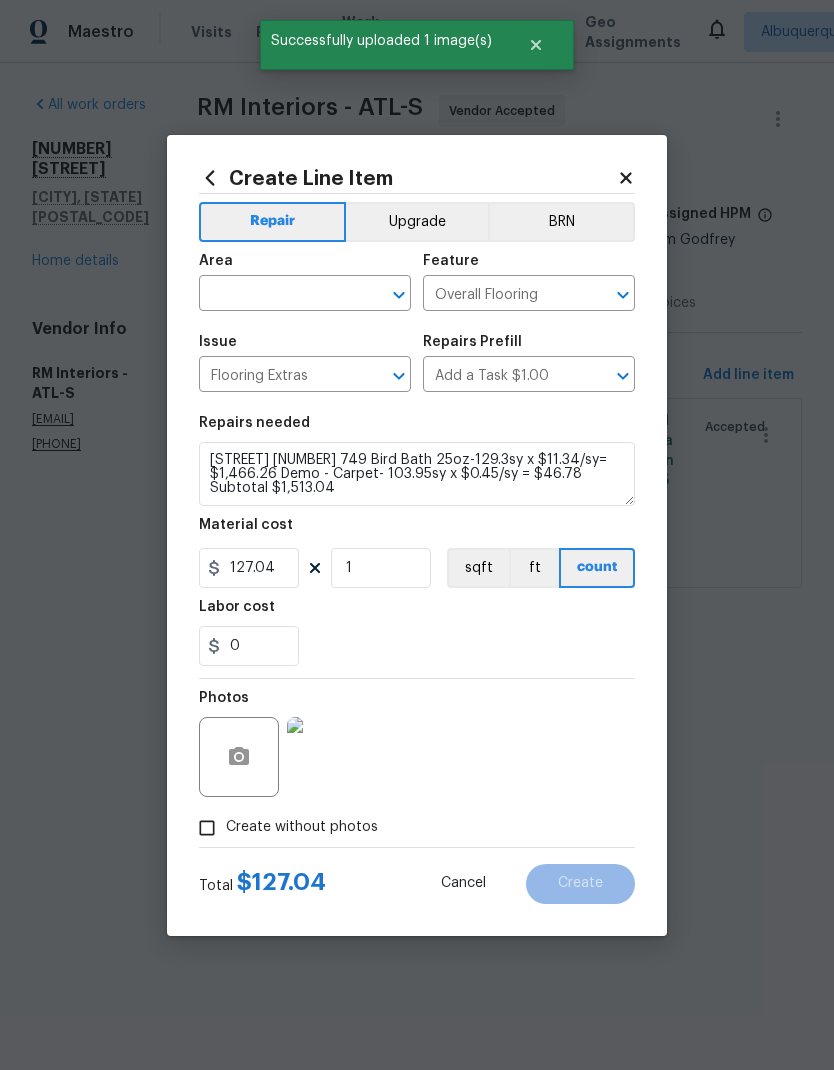 click at bounding box center [277, 295] 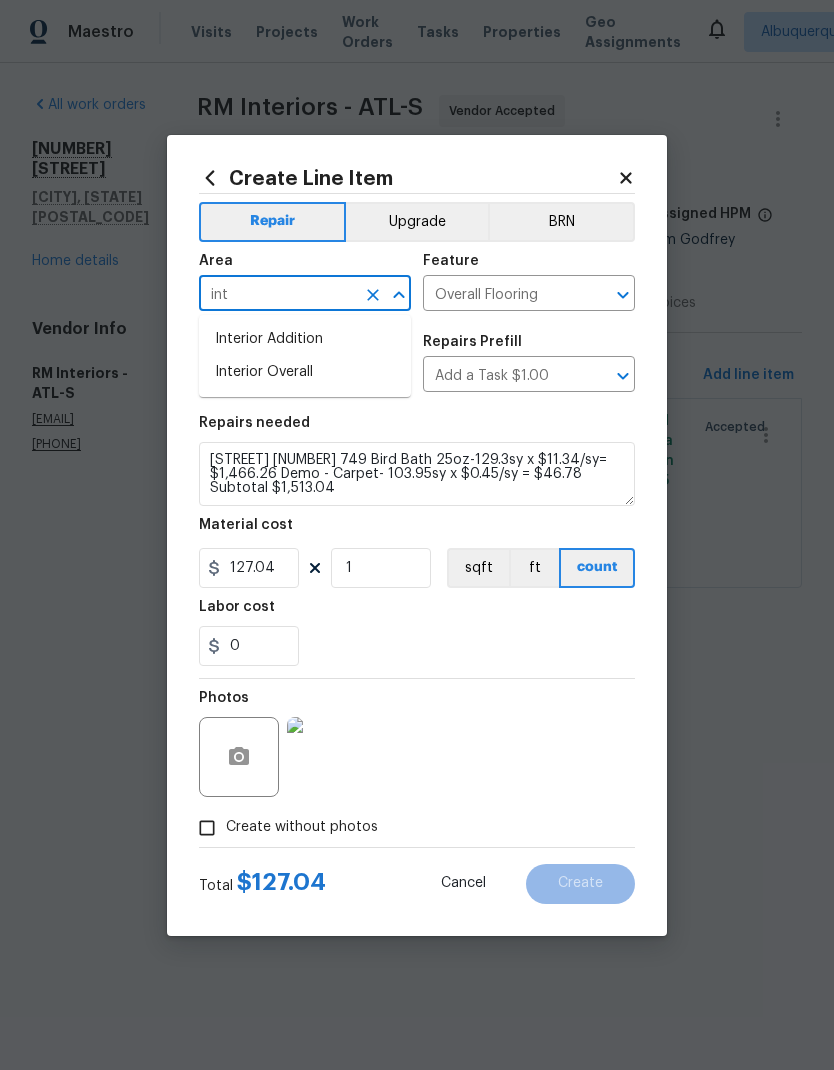 click on "Interior Overall" at bounding box center [305, 372] 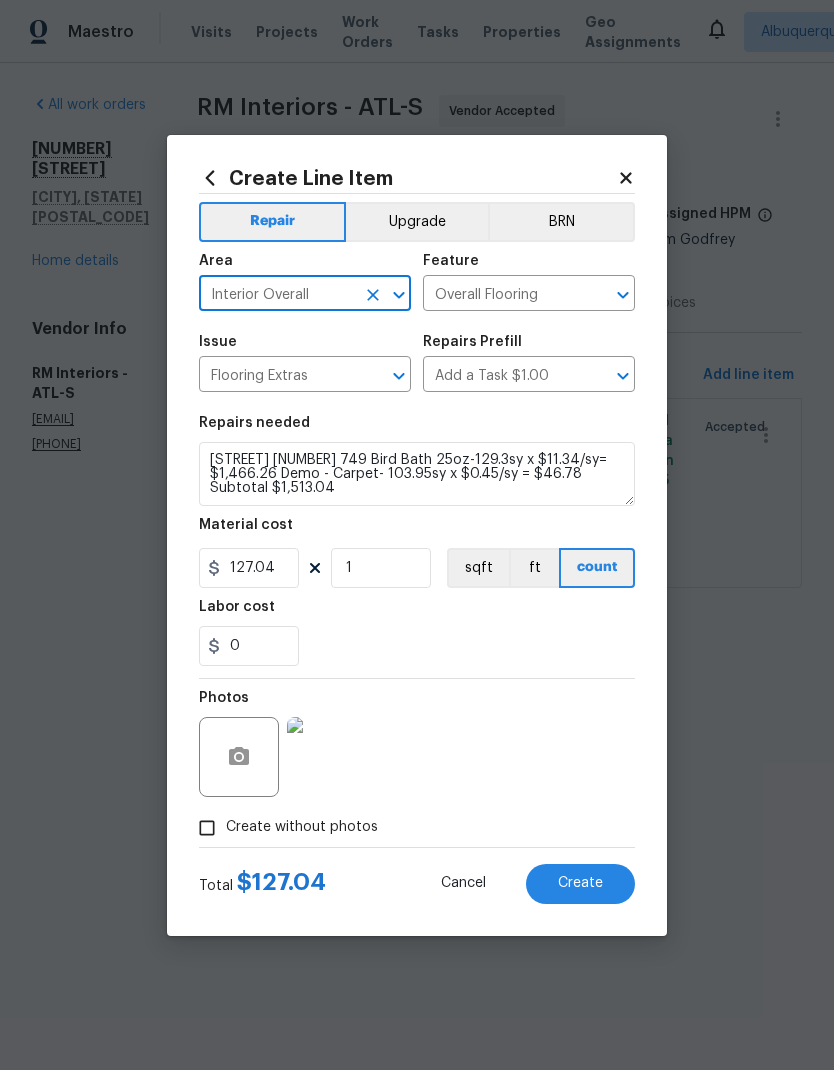 click on "Create" at bounding box center (580, 884) 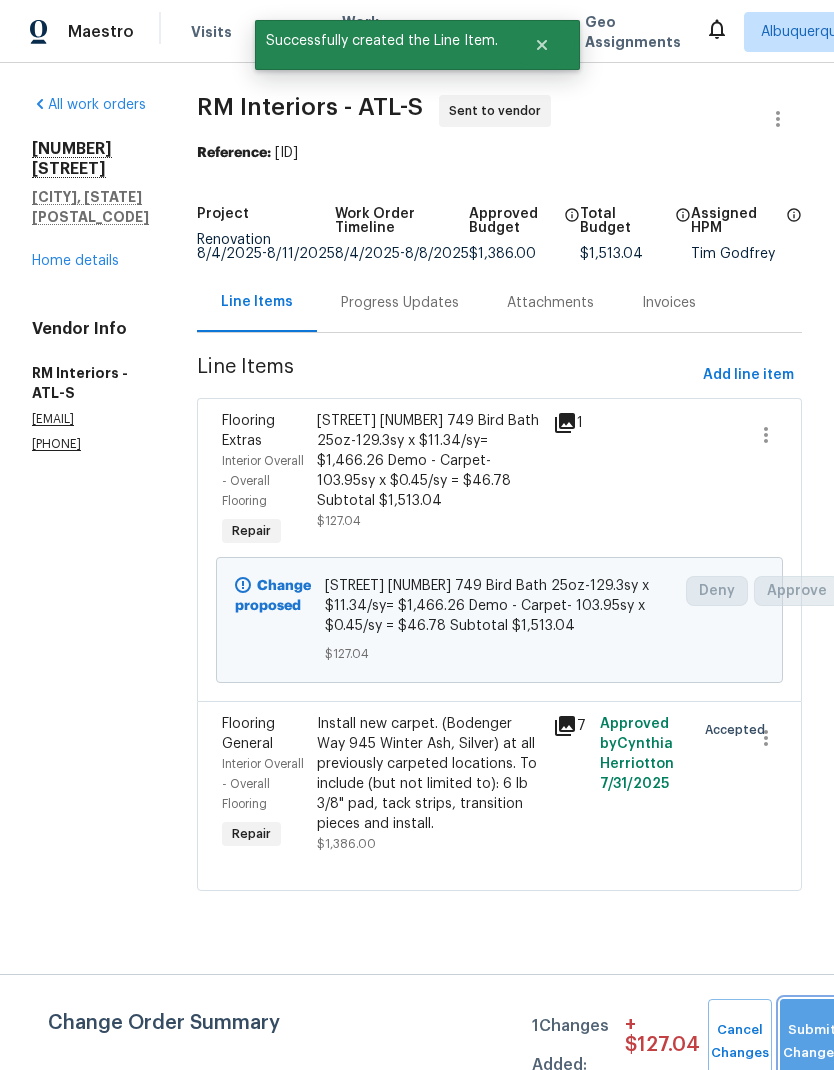 click on "Submit Changes" at bounding box center (812, 1042) 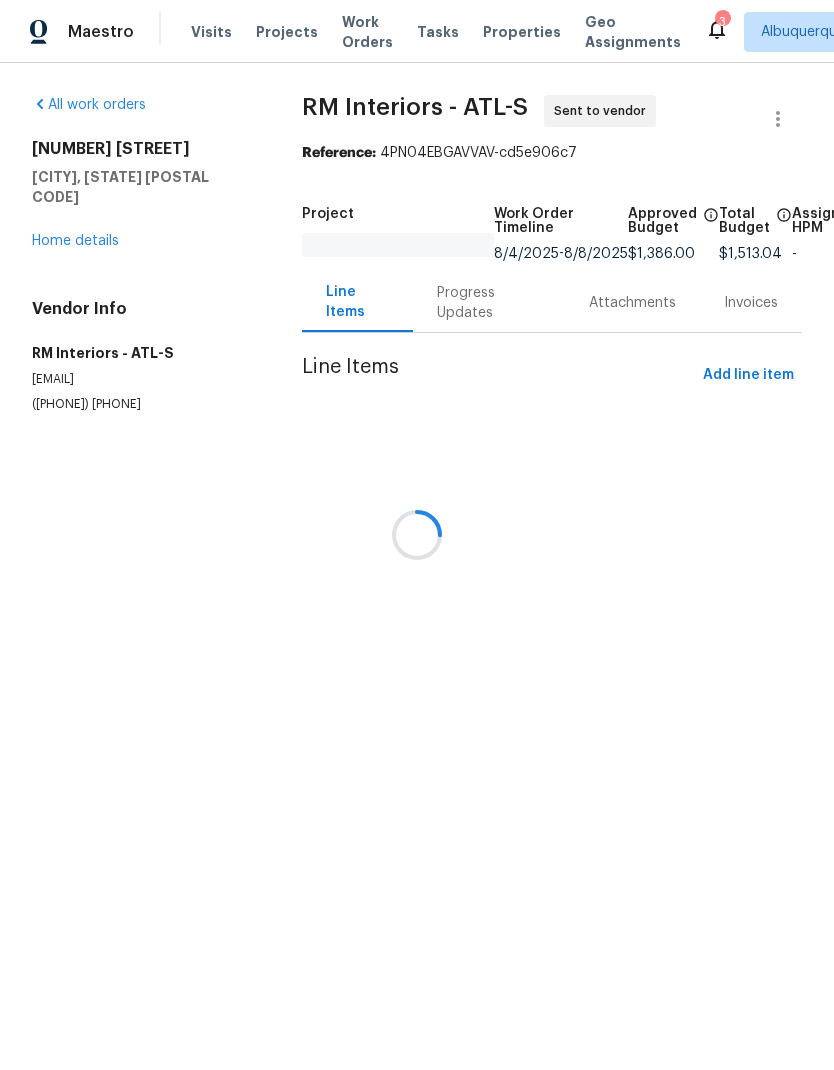 scroll, scrollTop: 0, scrollLeft: 0, axis: both 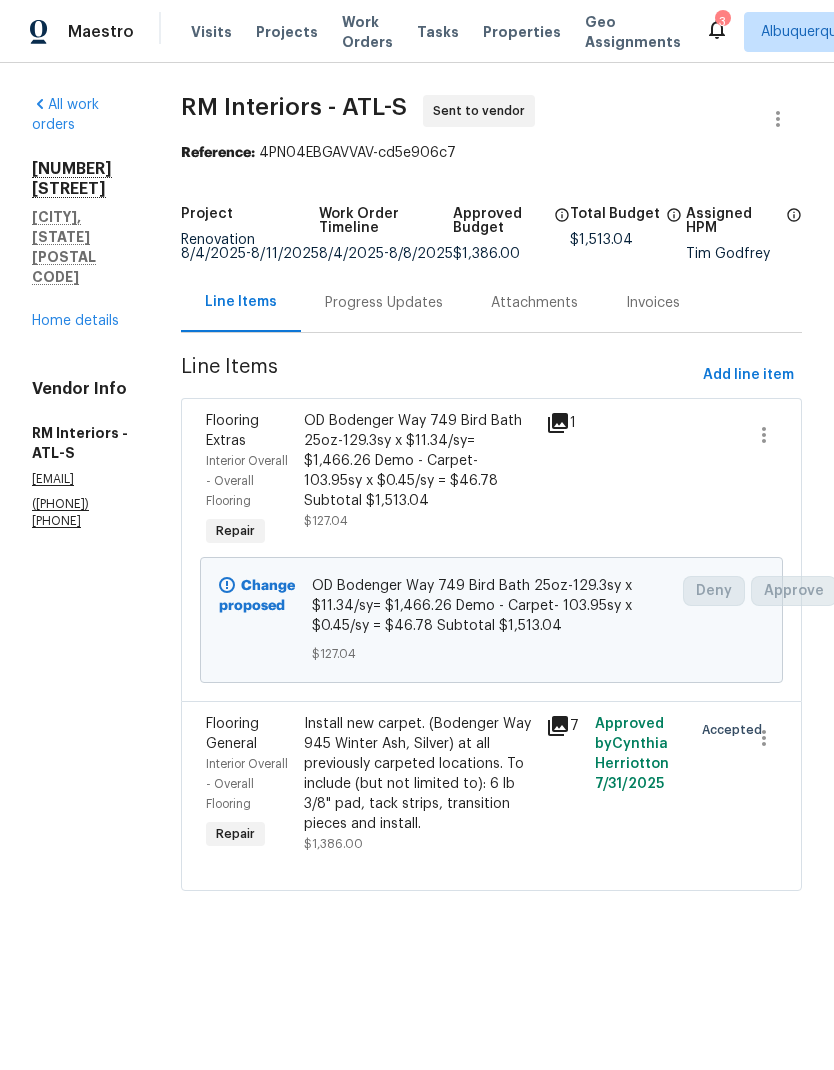 click on "Home details" at bounding box center (75, 321) 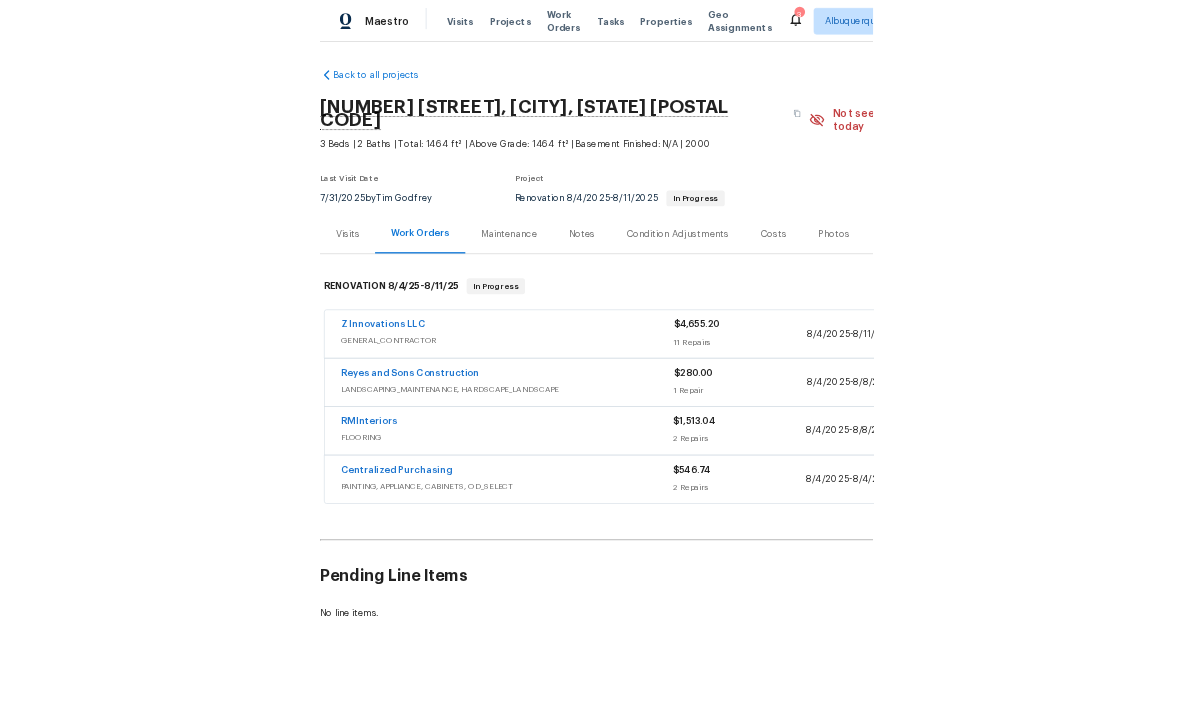 scroll, scrollTop: 0, scrollLeft: 0, axis: both 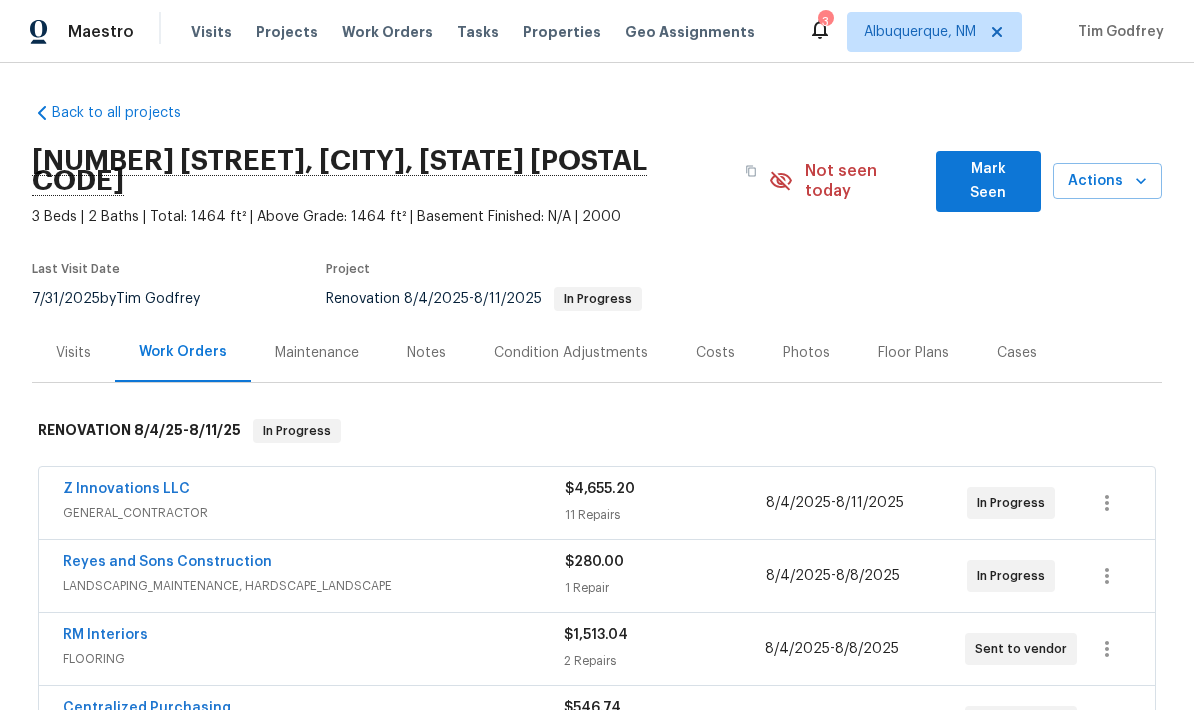 click on "Notes" at bounding box center (426, 353) 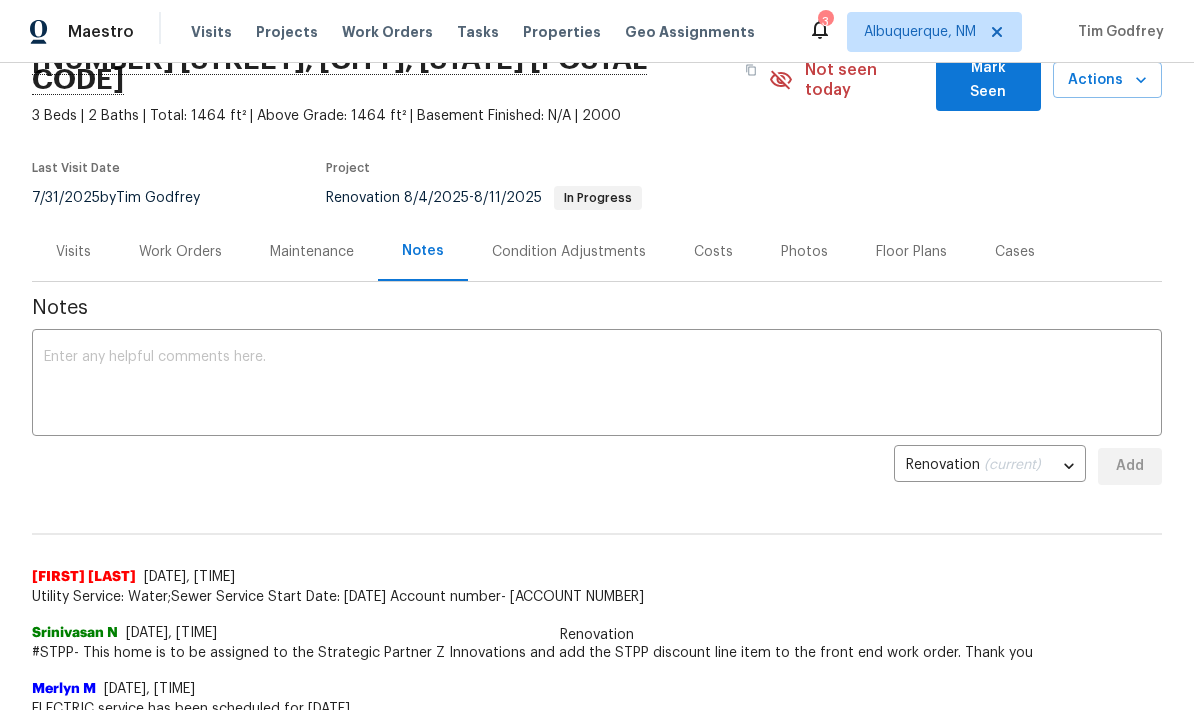 scroll, scrollTop: 52, scrollLeft: 0, axis: vertical 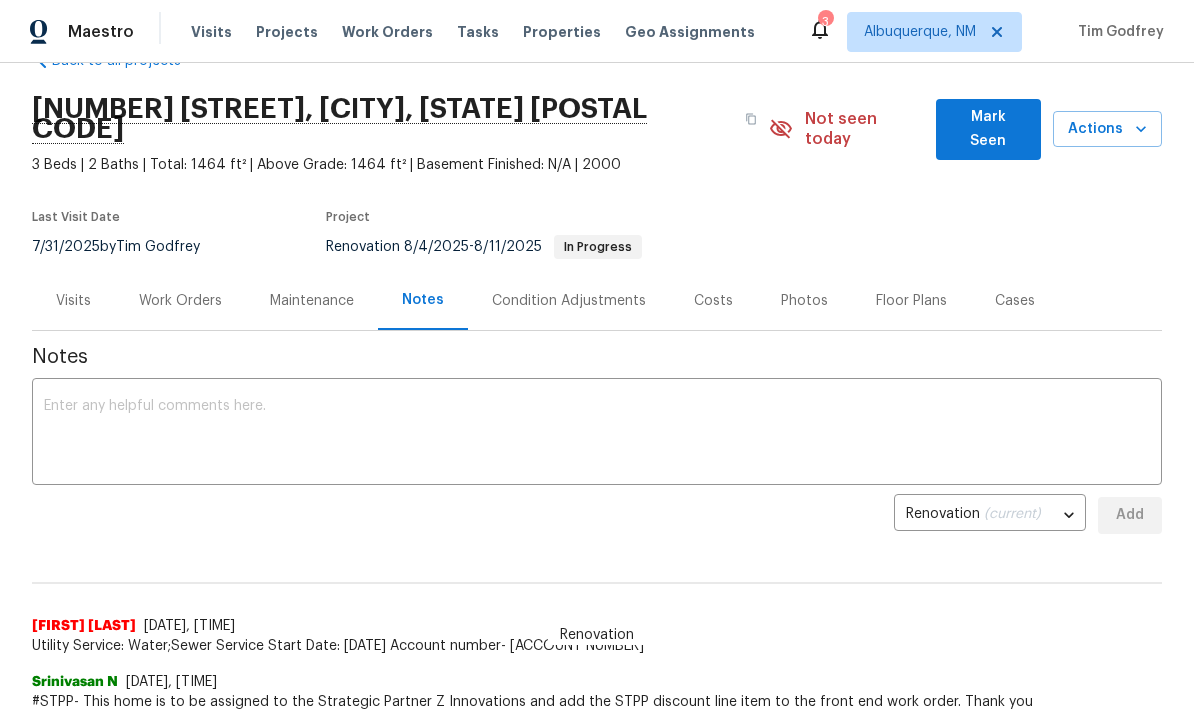 click at bounding box center (597, 434) 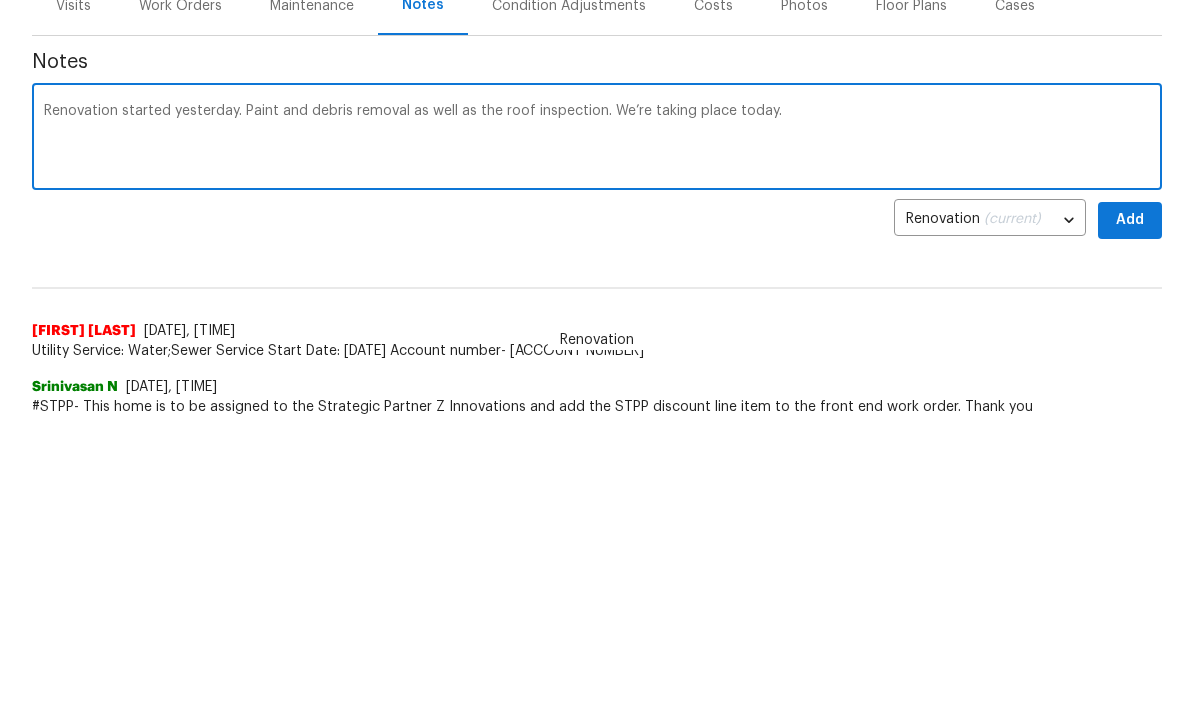 click on "Renovation started yesterday. Paint and debris removal as well as the roof inspection. We’re taking place today." at bounding box center [597, 434] 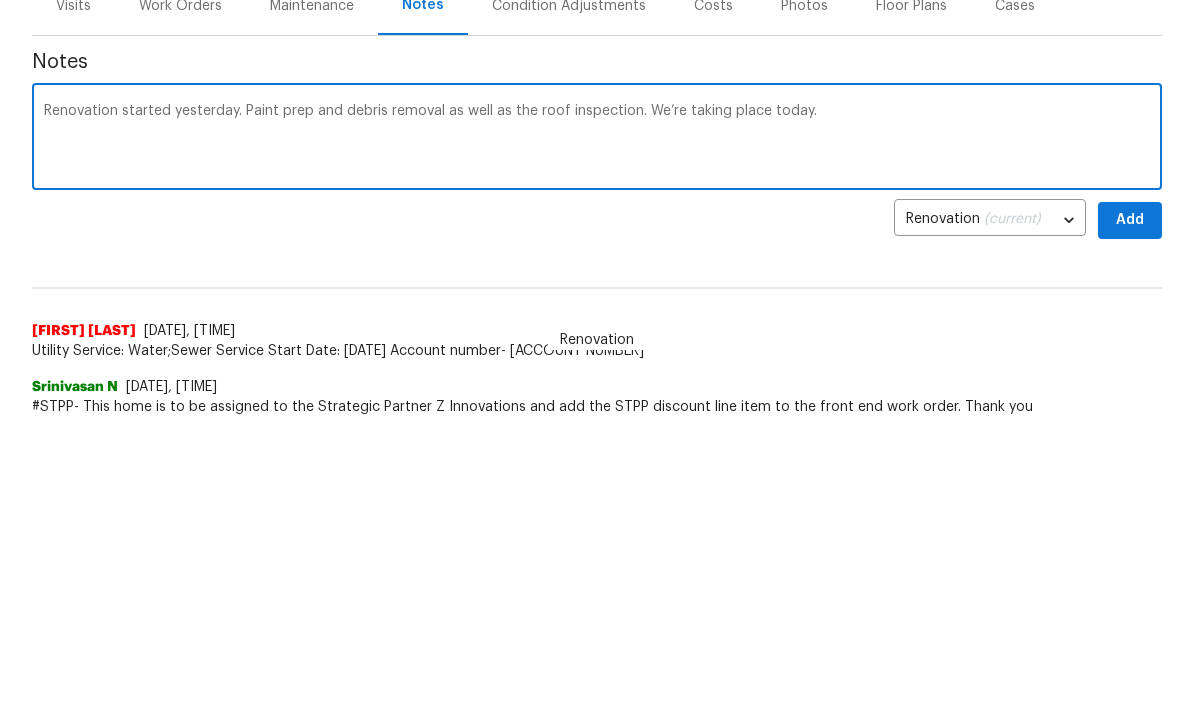 click on "Renovation started yesterday. Paint prep and debris removal as well as the roof inspection. We’re taking place today." at bounding box center [597, 434] 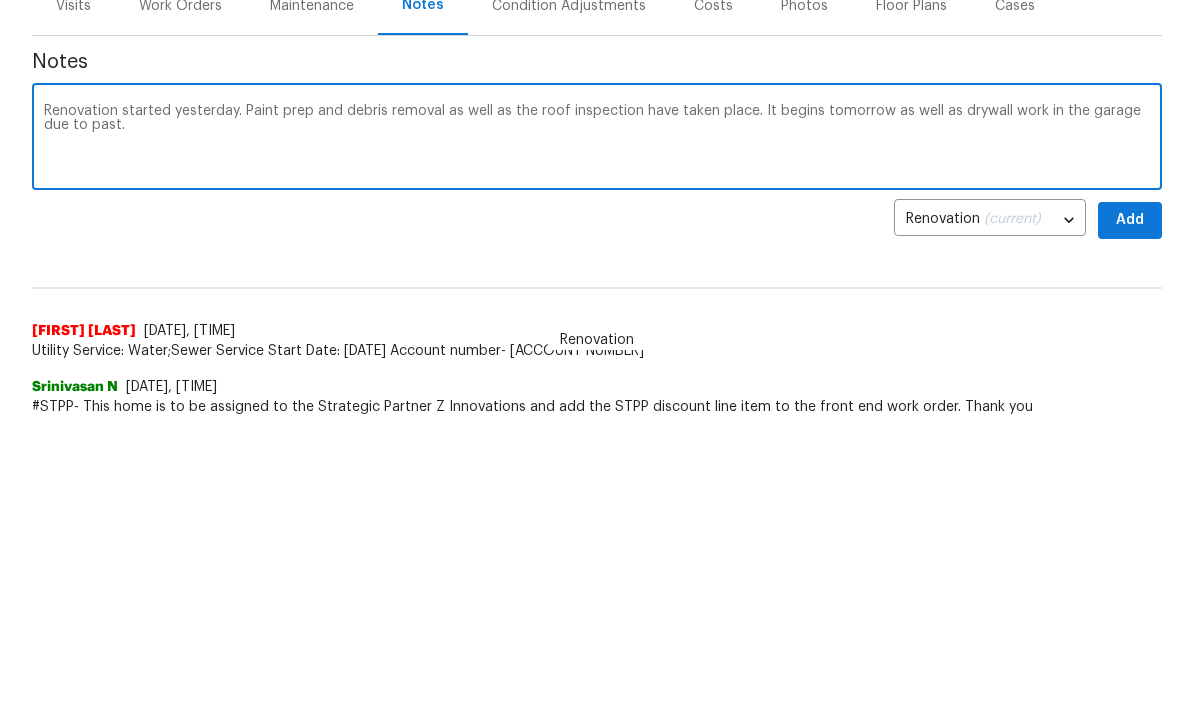 click on "Renovation started yesterday. Paint prep and debris removal as well as the roof inspection have taken place. It begins tomorrow as well as drywall work in the garage due to past." at bounding box center (597, 434) 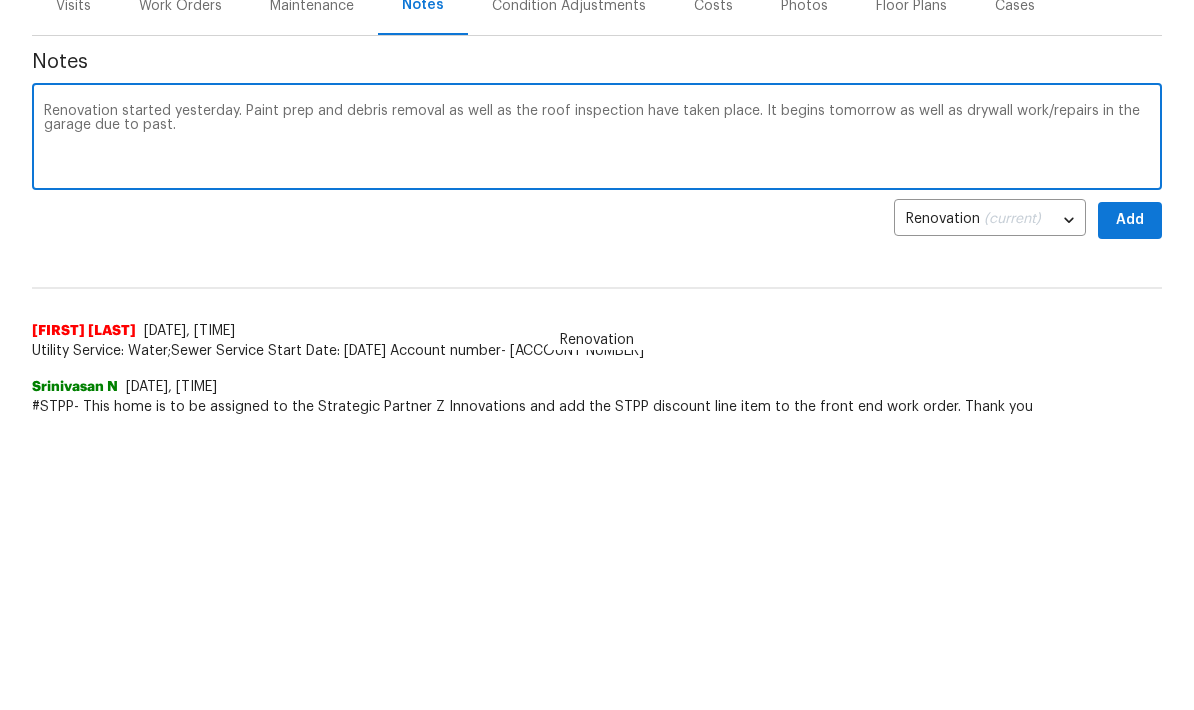 click on "Renovation started yesterday. Paint prep and debris removal as well as the roof inspection have taken place. It begins tomorrow as well as drywall work/repairs in the garage due to past." at bounding box center (597, 434) 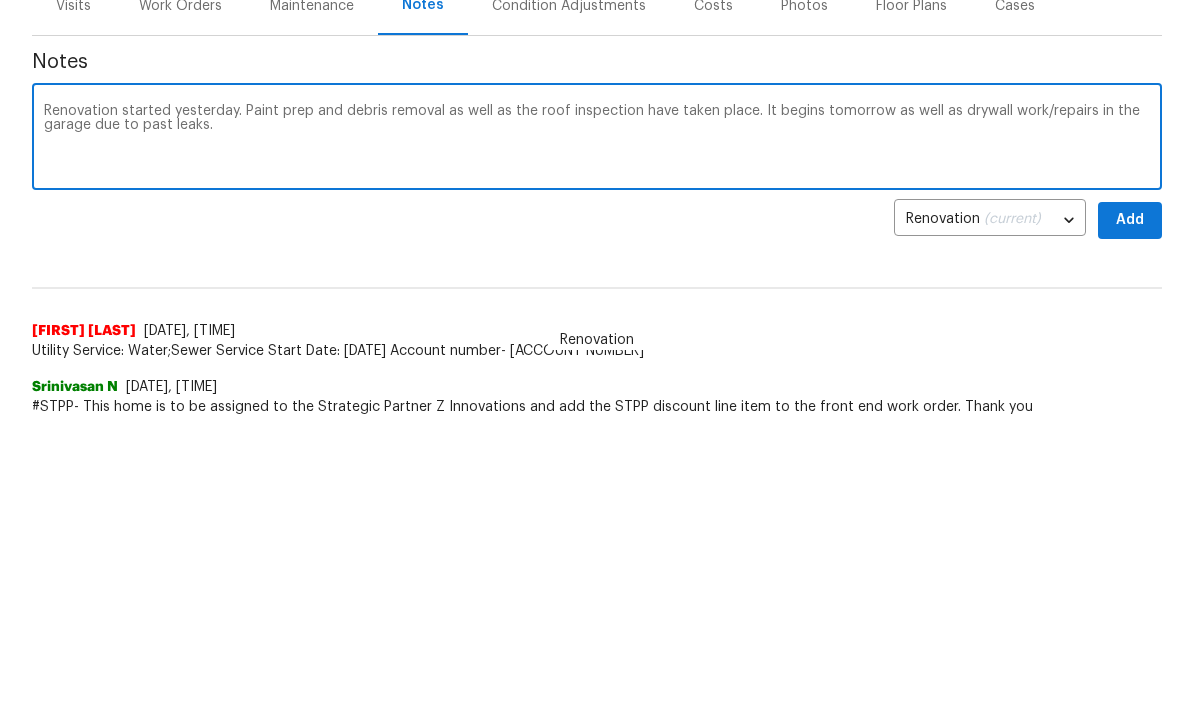 click on "Renovation started yesterday. Paint prep and debris removal as well as the roof inspection have taken place. It begins tomorrow as well as drywall work/repairs in the garage due to past leaks." at bounding box center [597, 434] 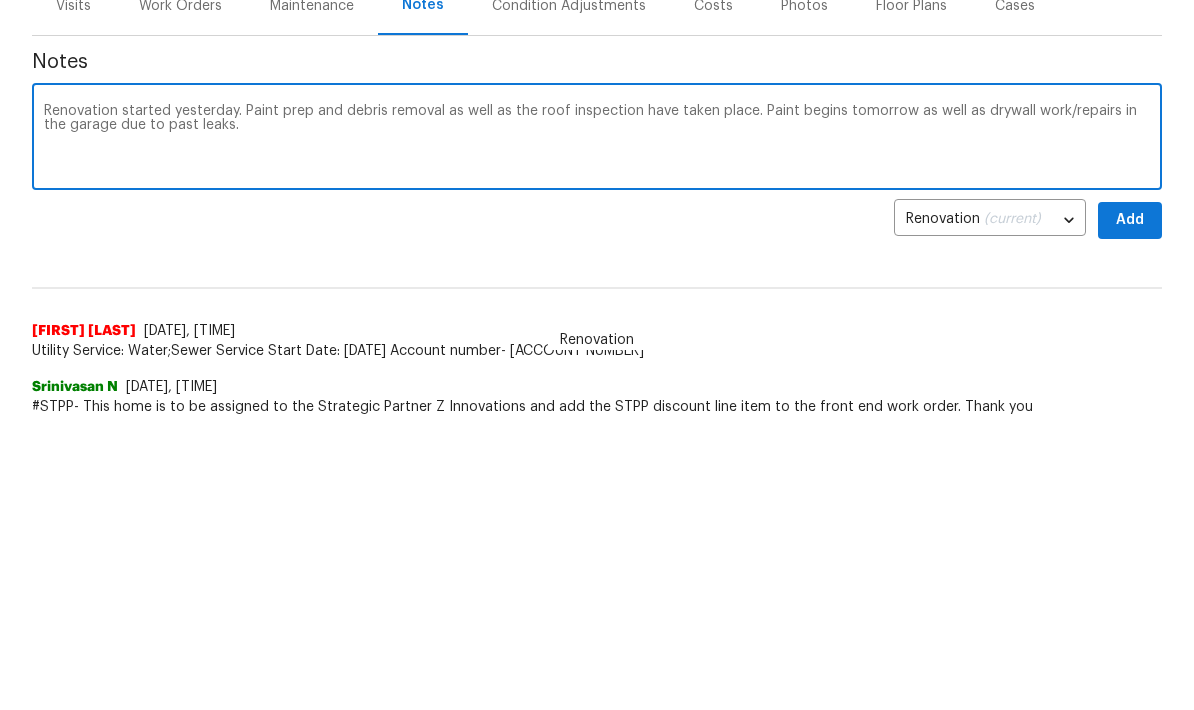 click on "Renovation started yesterday. Paint prep and debris removal as well as the roof inspection have taken place. Paint begins tomorrow as well as drywall work/repairs in the garage due to past leaks." at bounding box center (597, 434) 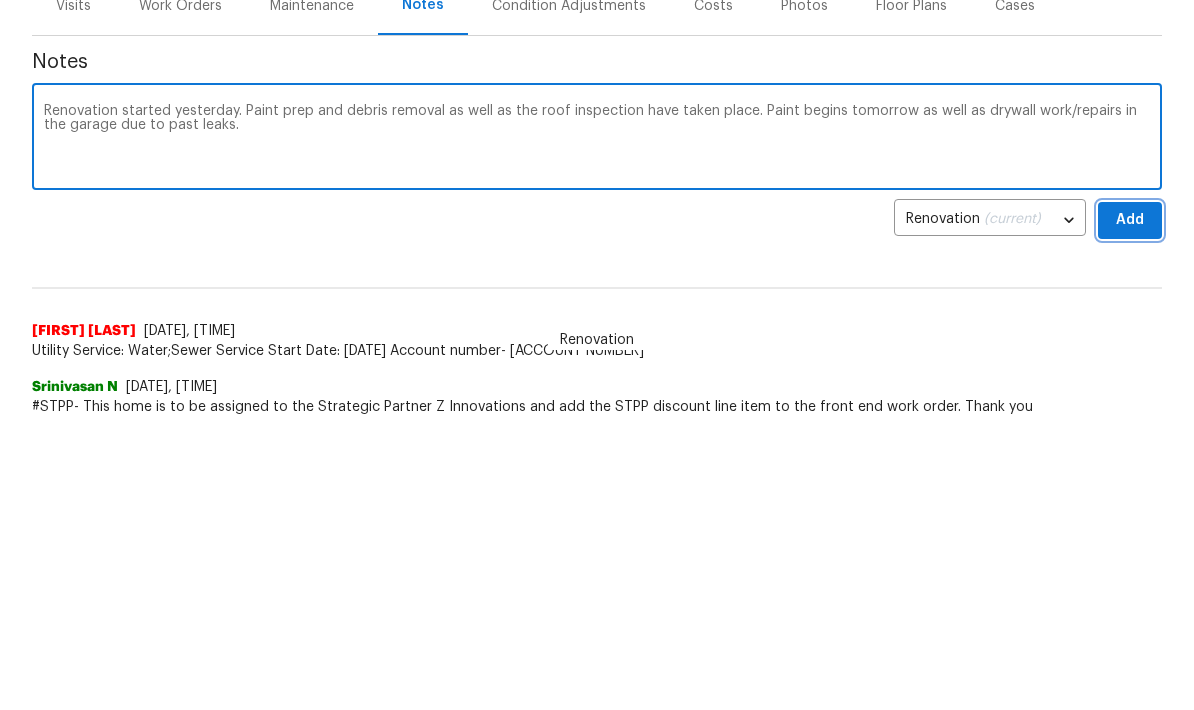 click on "Add" at bounding box center (1130, 515) 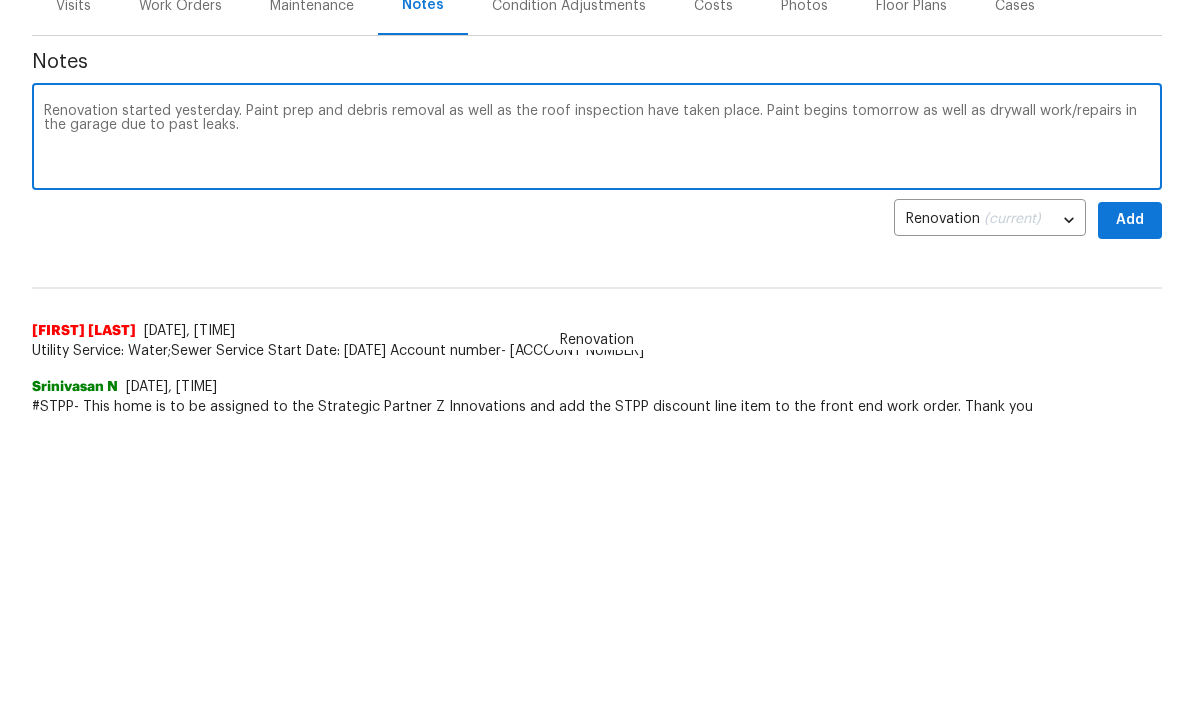 scroll, scrollTop: 295, scrollLeft: 0, axis: vertical 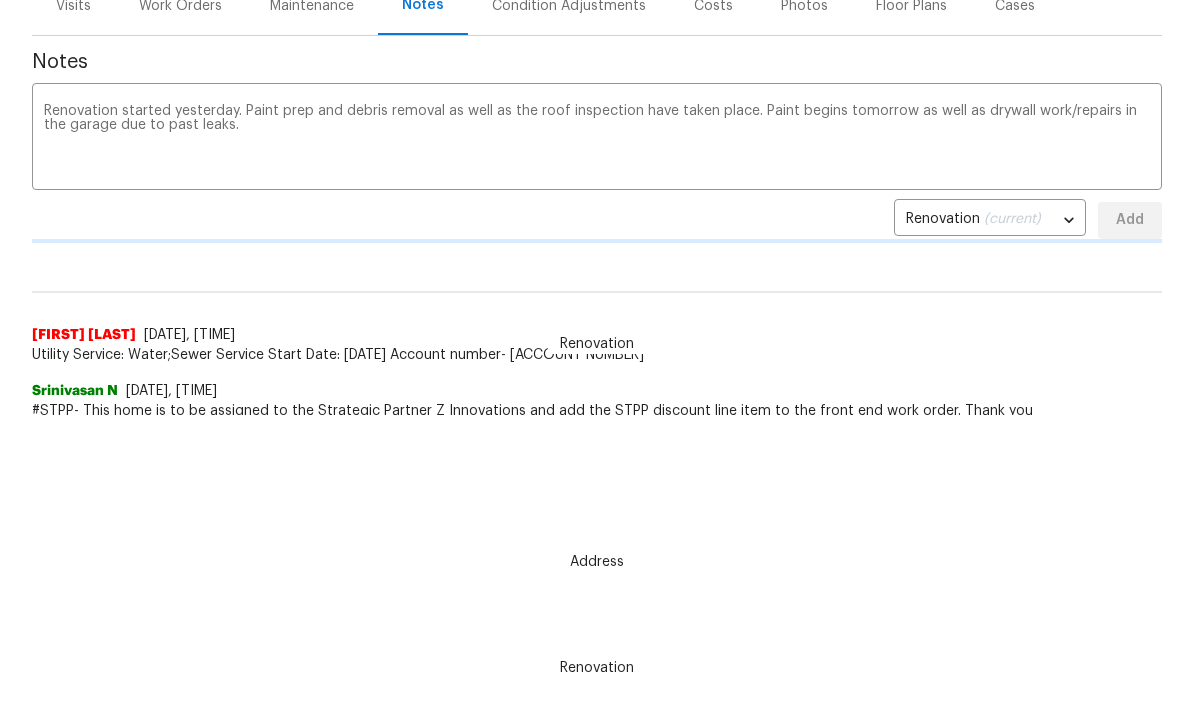 type 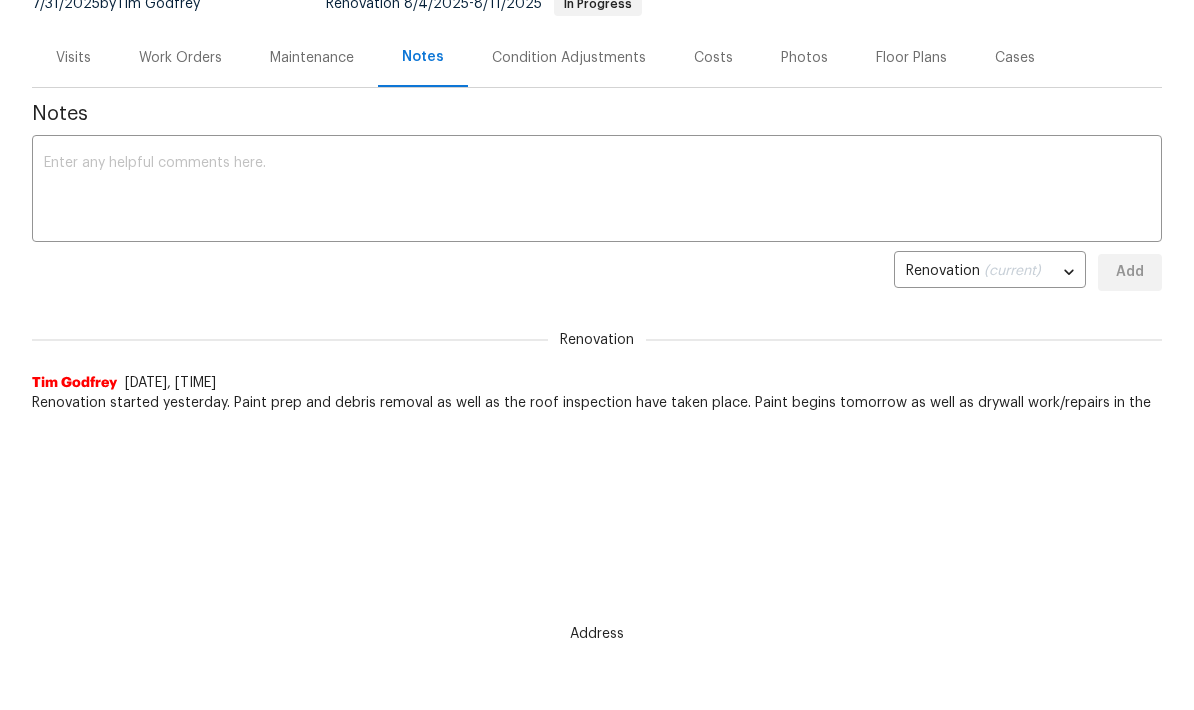 scroll, scrollTop: 0, scrollLeft: 0, axis: both 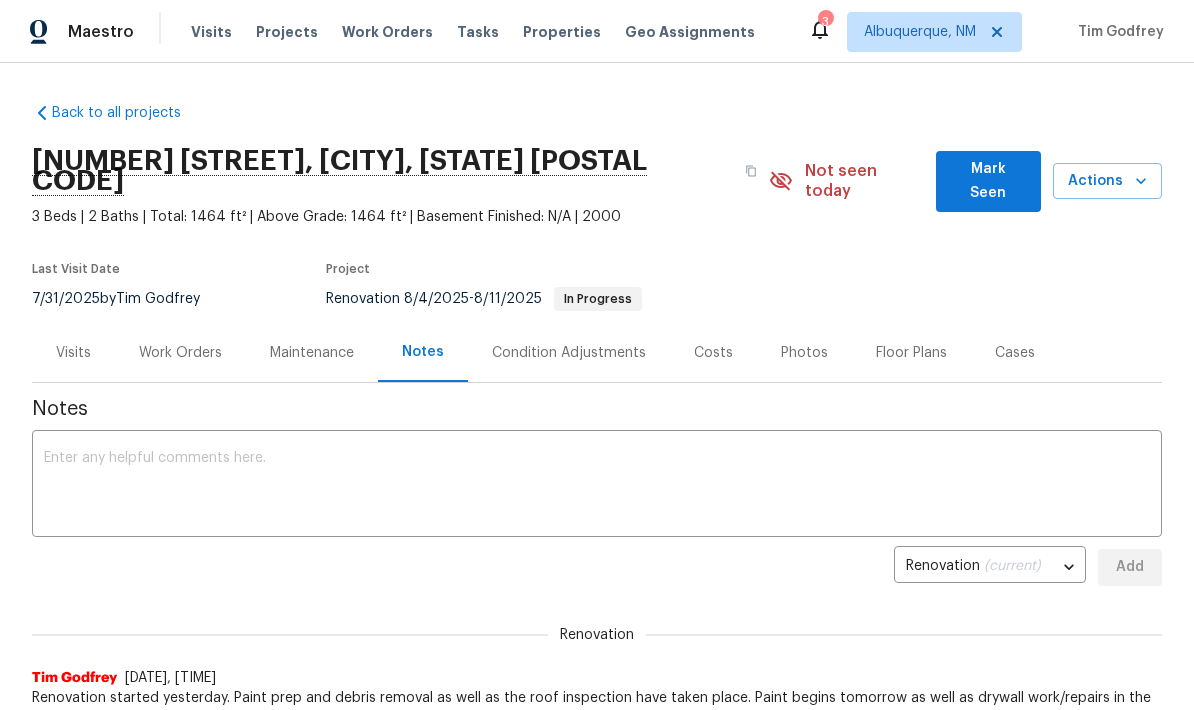 click on "Mark Seen" at bounding box center [988, 181] 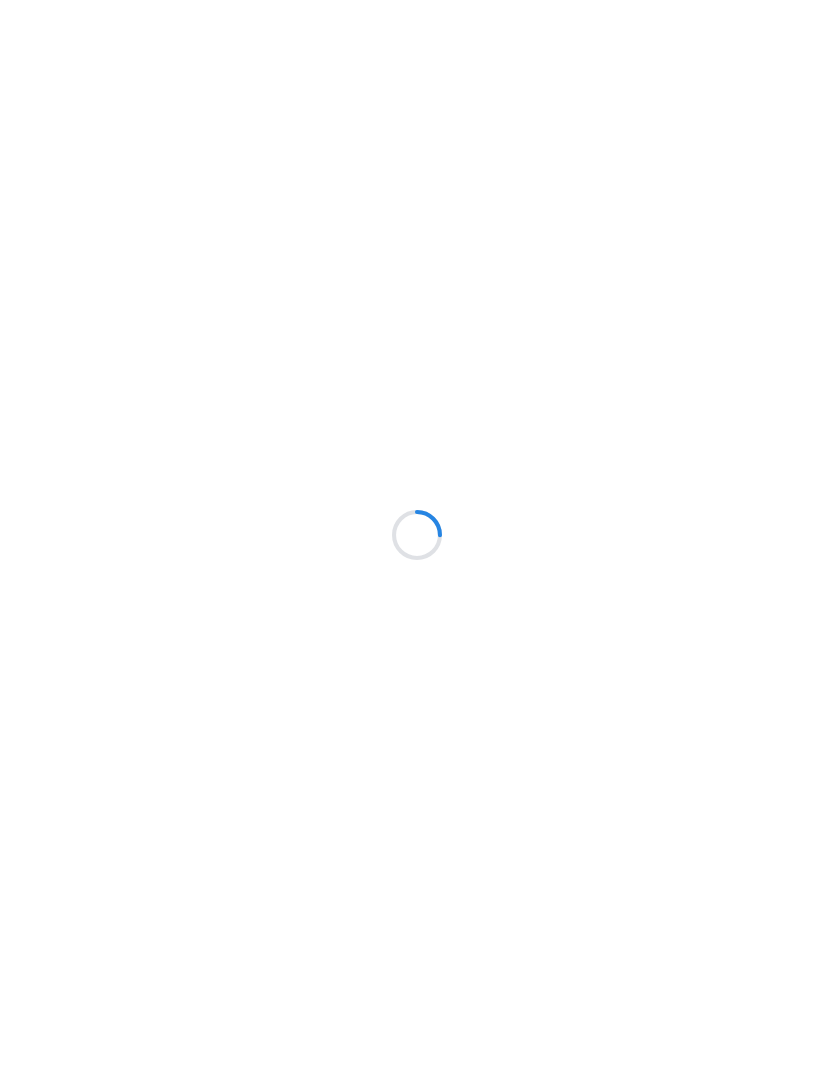 scroll, scrollTop: 0, scrollLeft: 0, axis: both 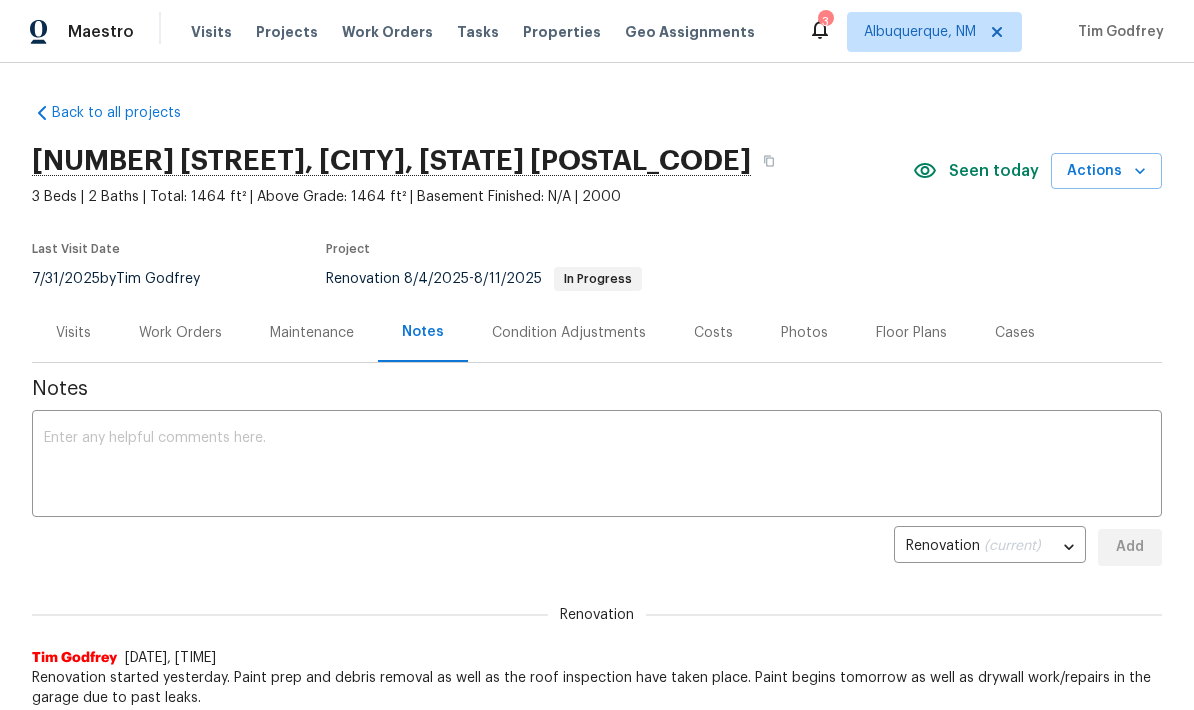 click on "Work Orders" at bounding box center [180, 333] 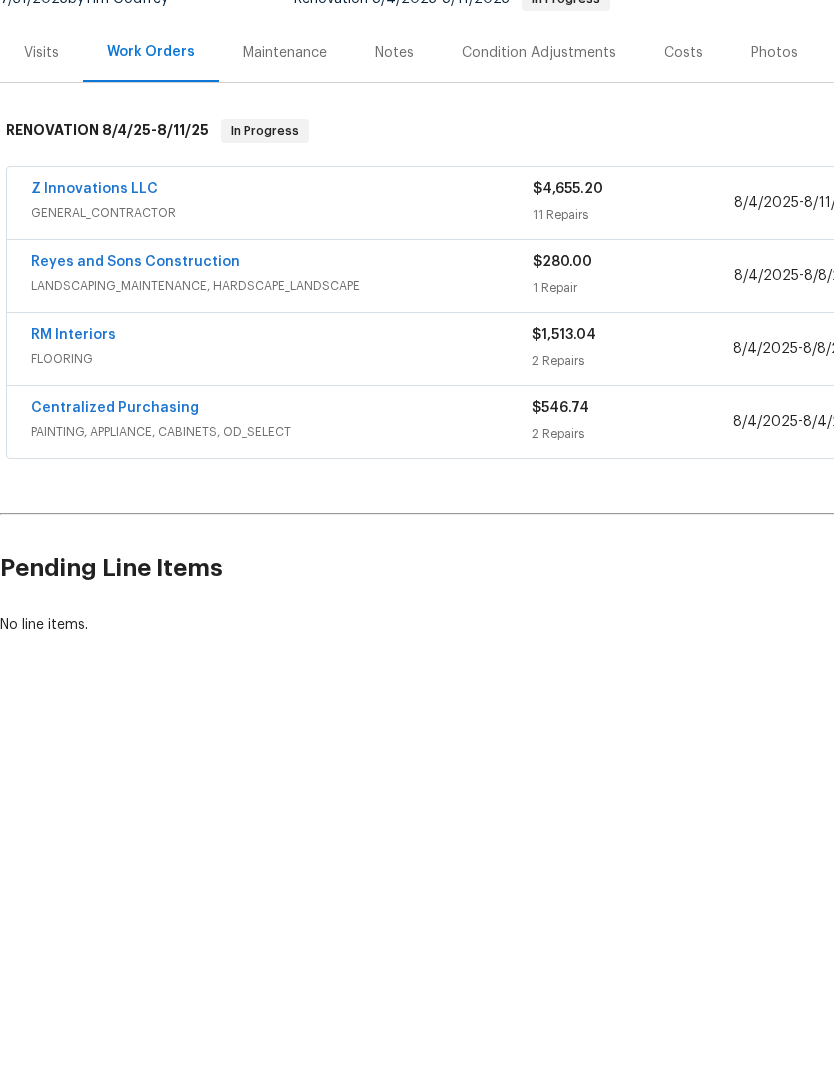 scroll, scrollTop: 0, scrollLeft: 0, axis: both 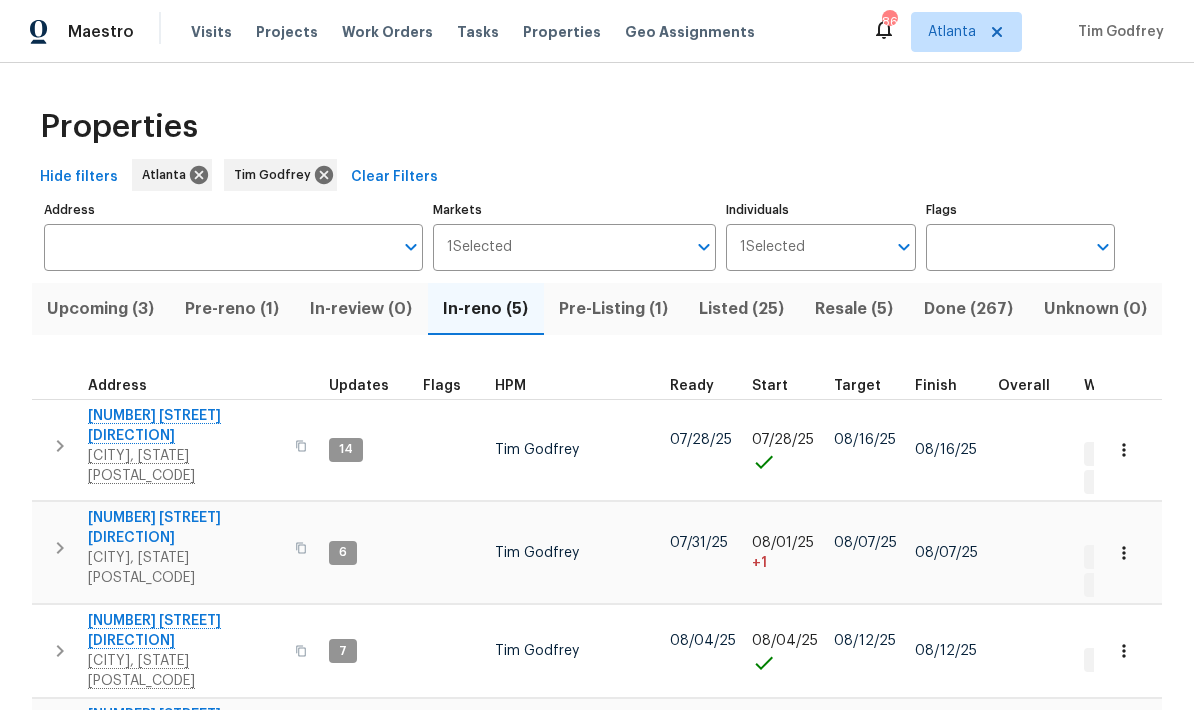 click on "Pre-reno (1)" at bounding box center [232, 309] 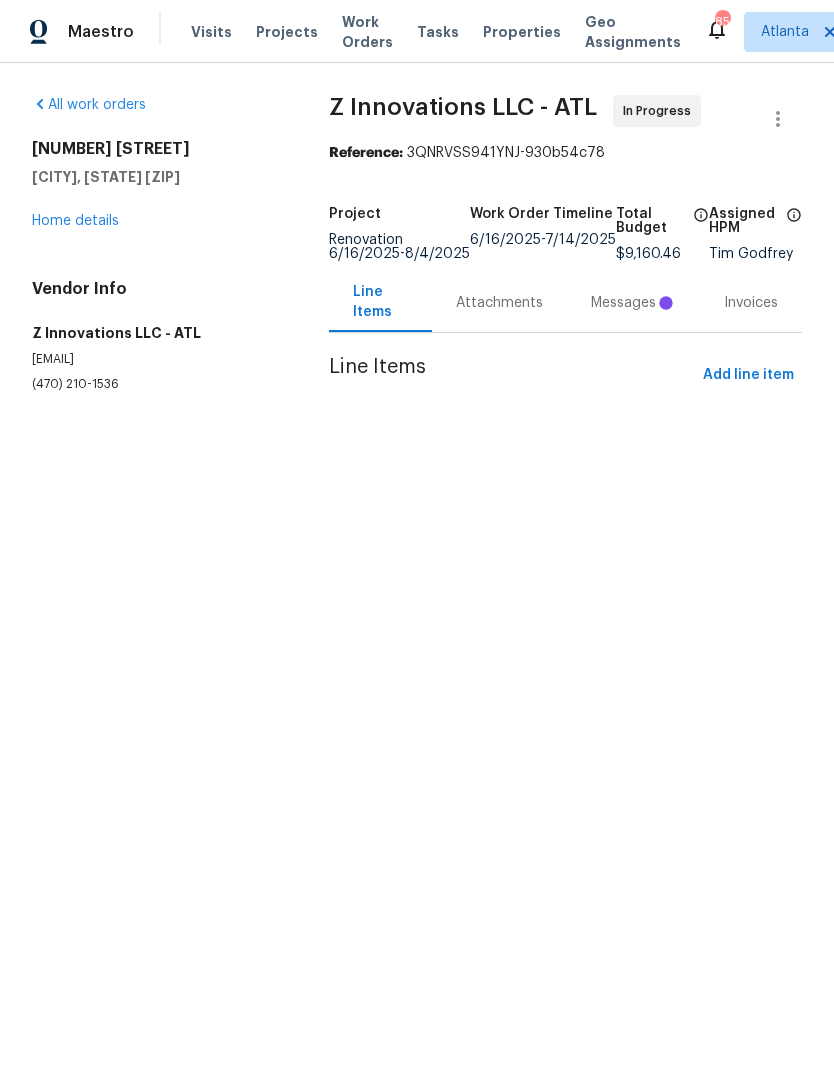 scroll, scrollTop: 0, scrollLeft: 0, axis: both 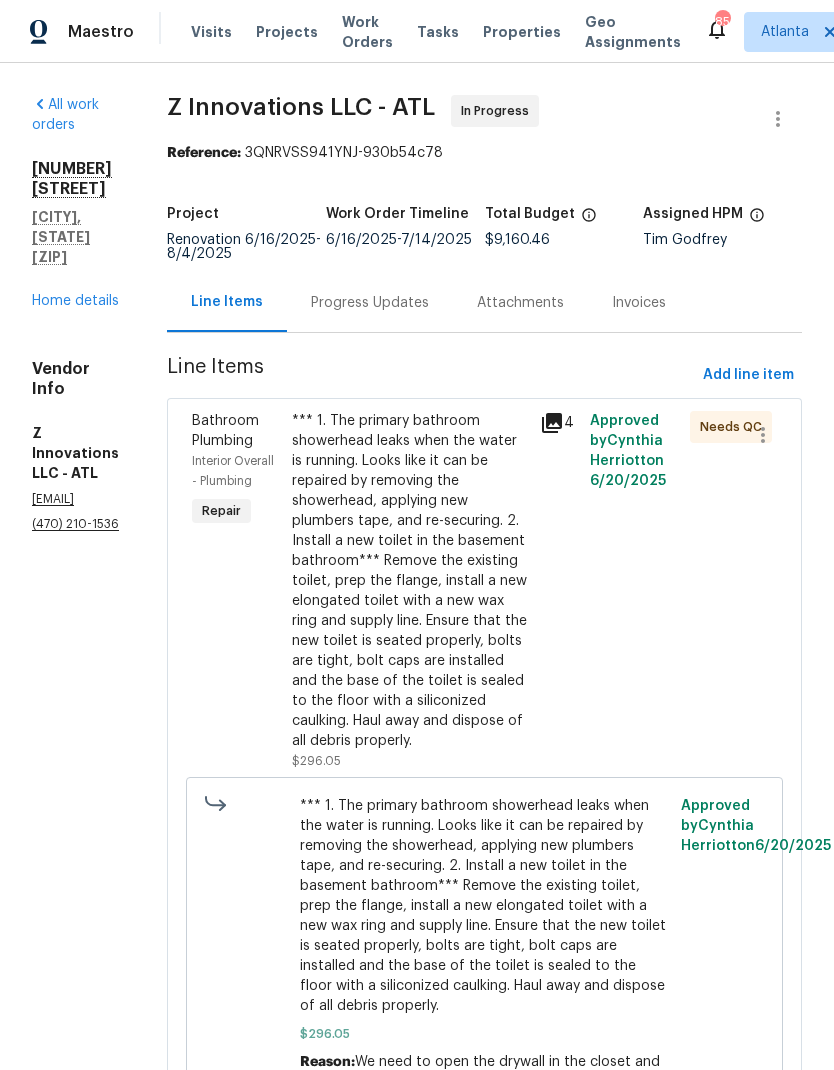 click on "Home details" at bounding box center (75, 301) 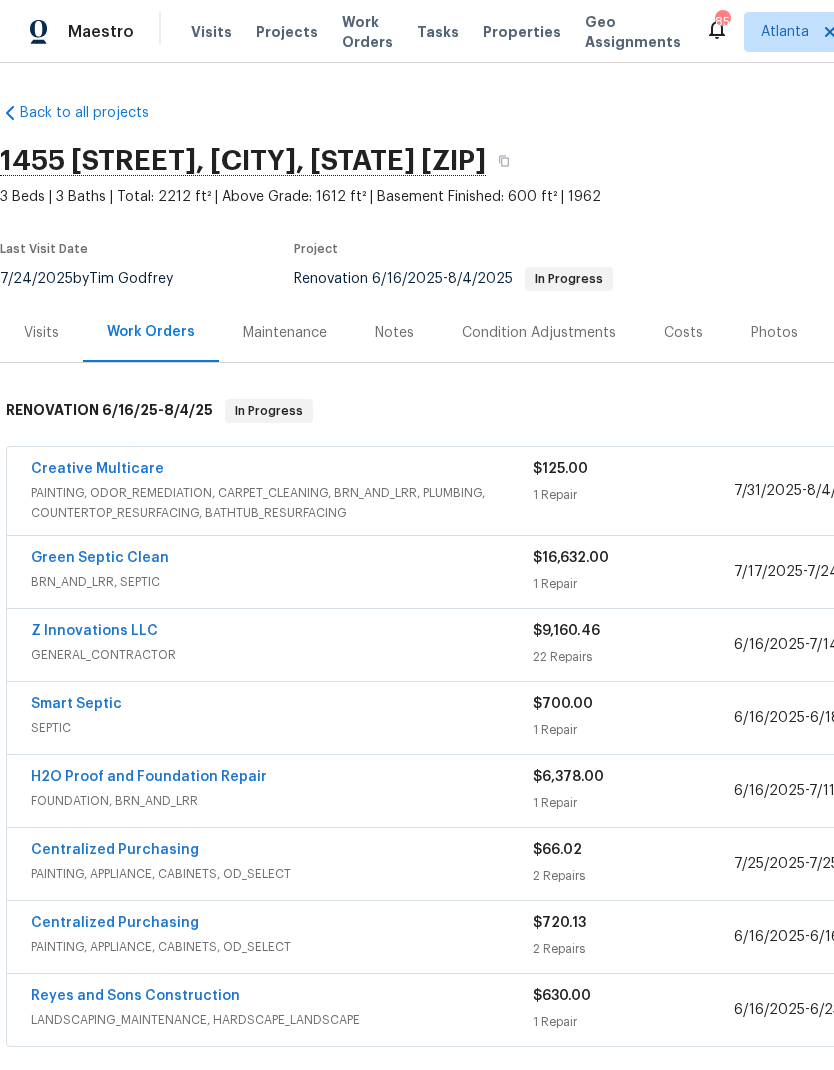 click on "Z Innovations LLC" at bounding box center (94, 631) 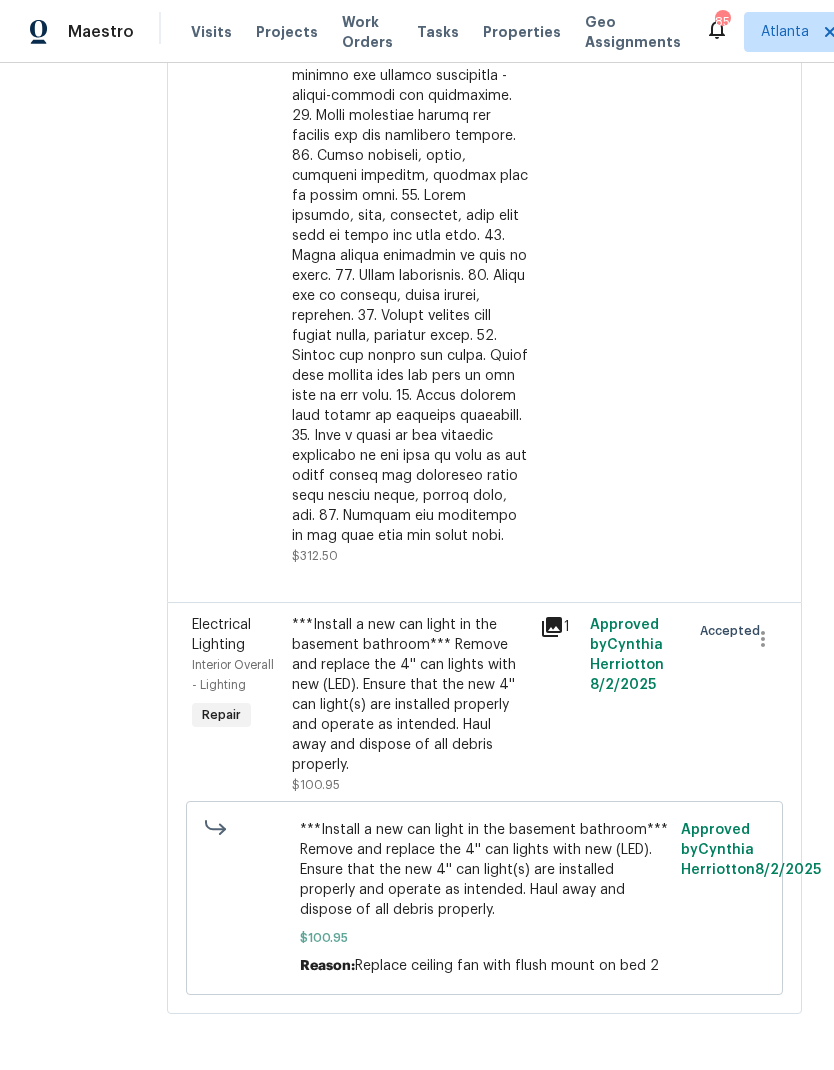scroll, scrollTop: 9348, scrollLeft: 0, axis: vertical 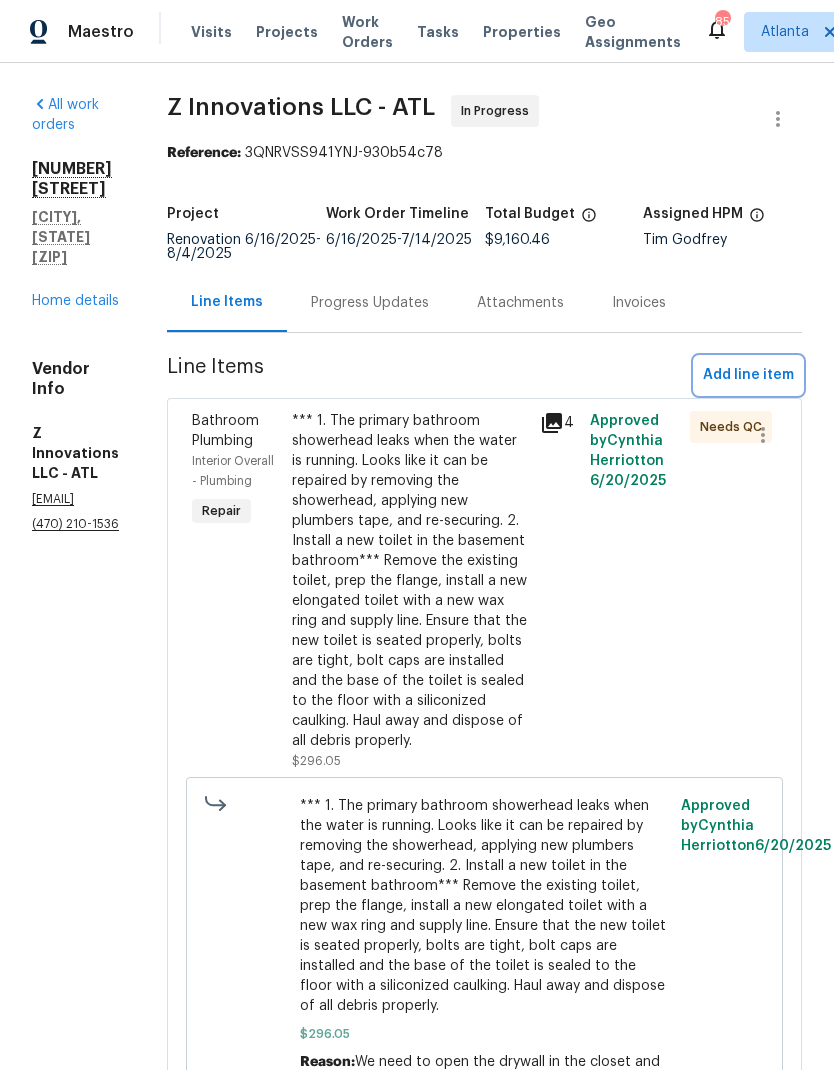 click on "Add line item" at bounding box center (748, 375) 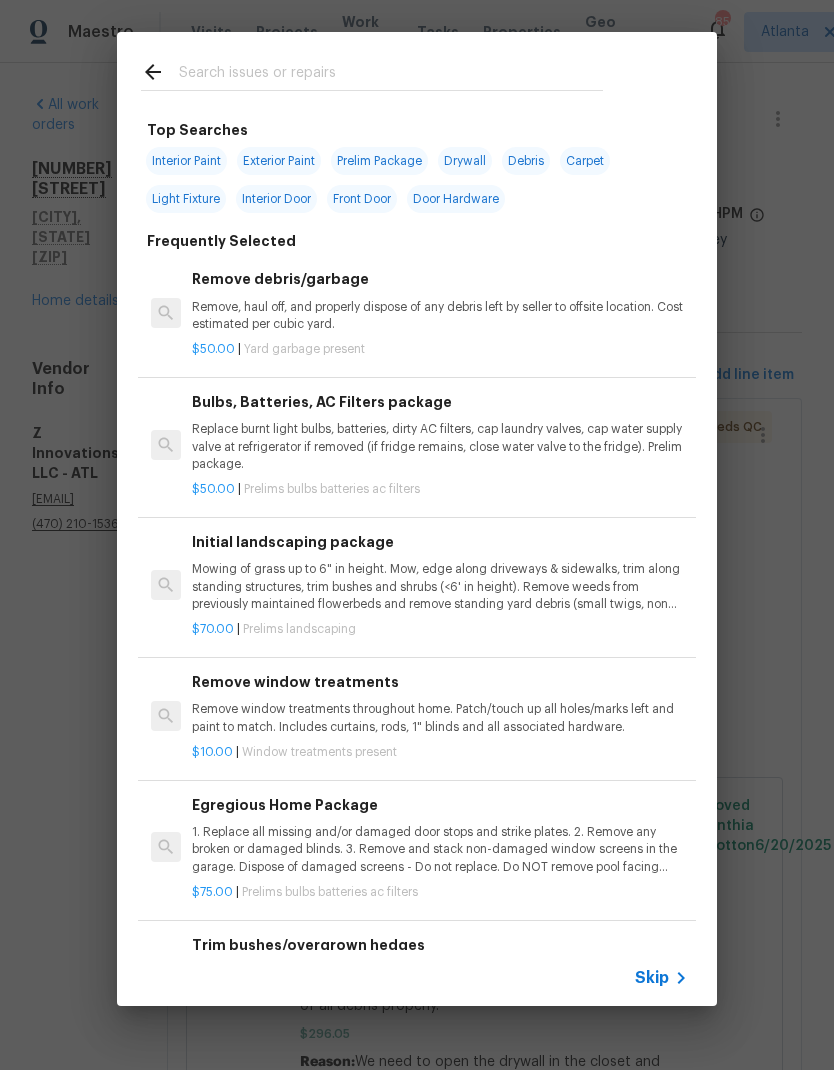 click at bounding box center [372, 71] 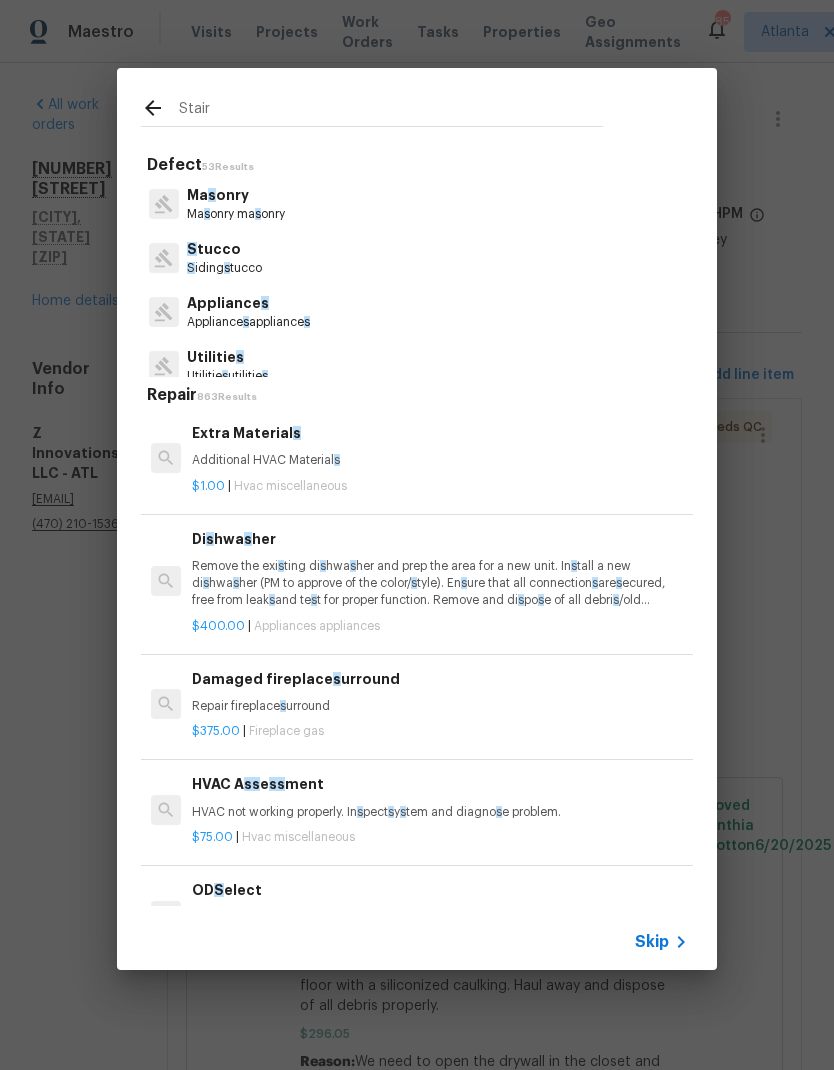 type on "Stairs" 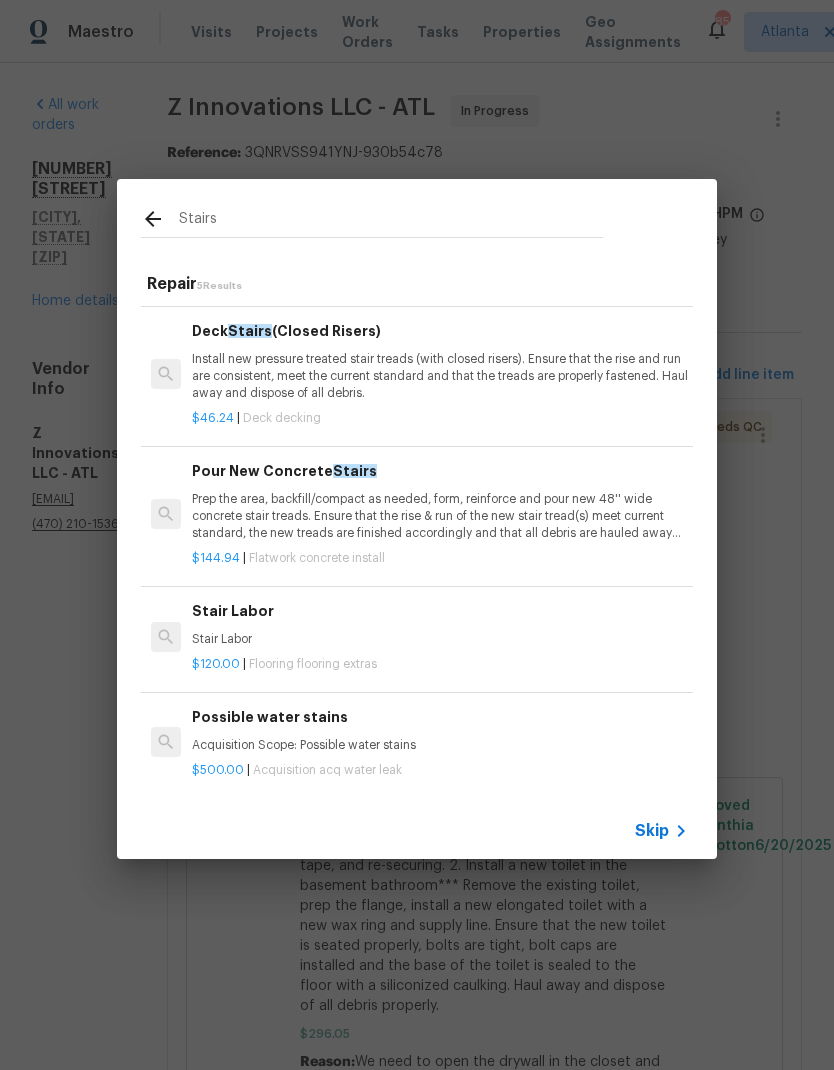 scroll, scrollTop: 130, scrollLeft: 0, axis: vertical 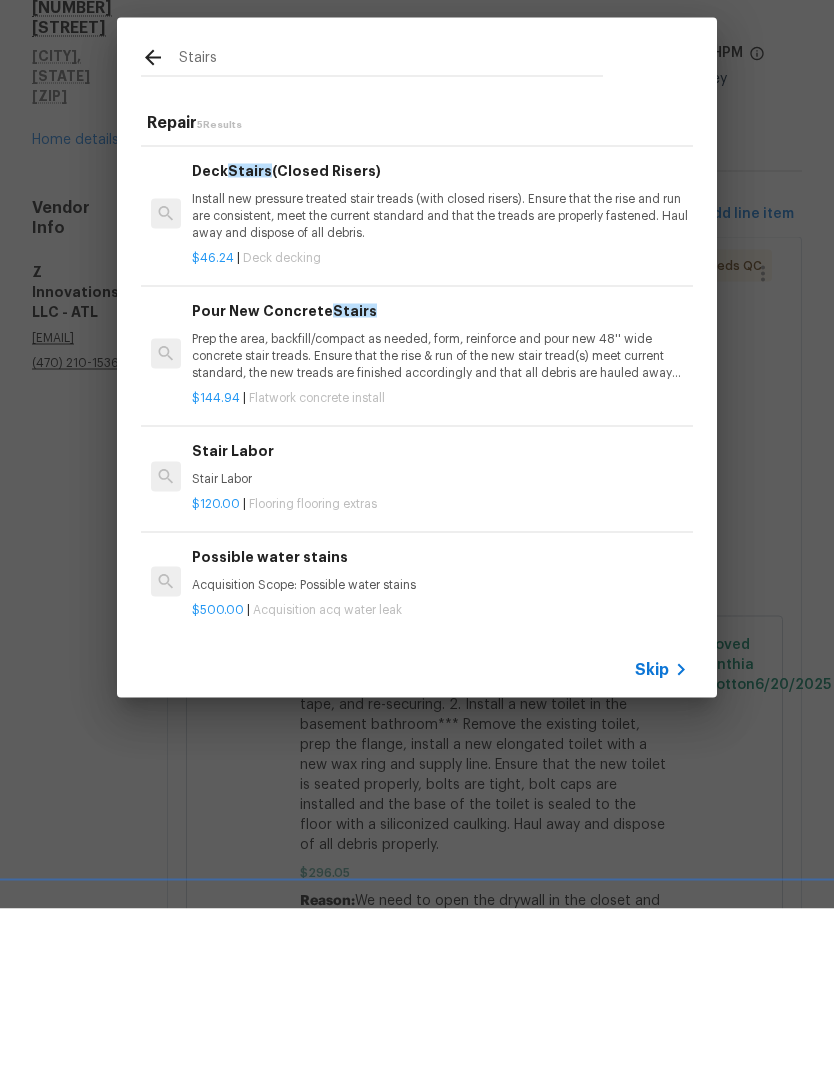 click on "Stair Labor" at bounding box center (440, 612) 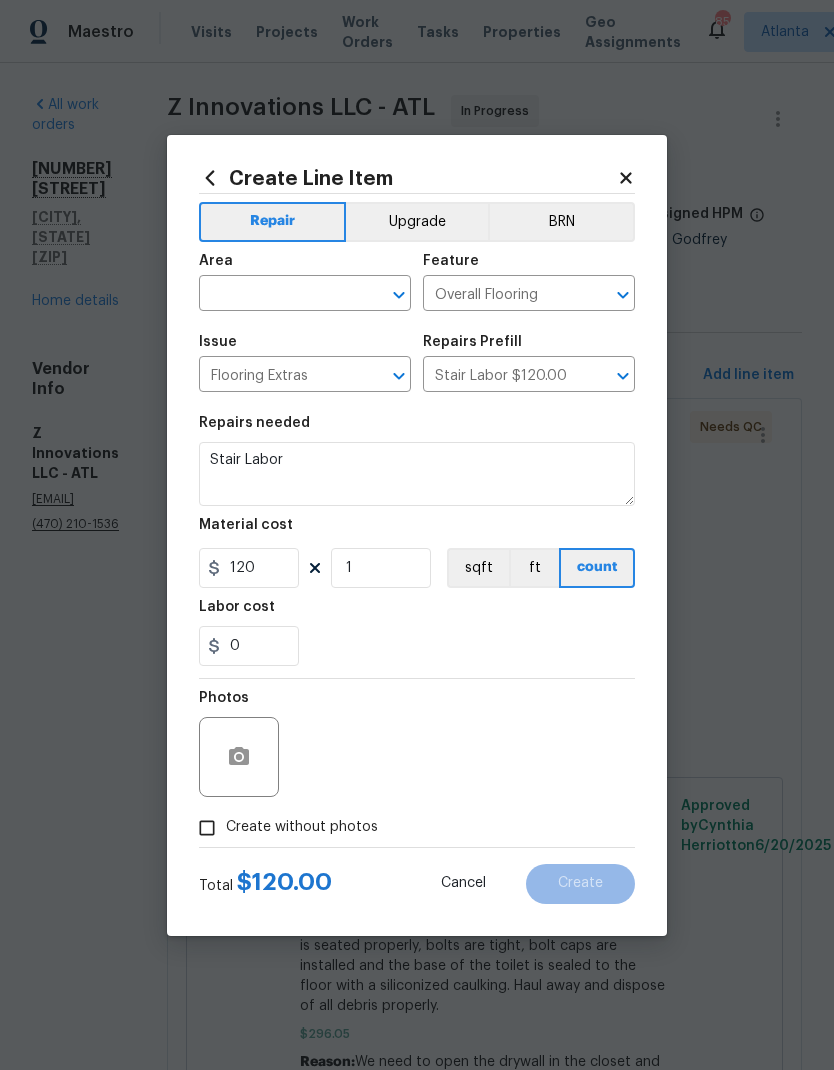 click at bounding box center (277, 295) 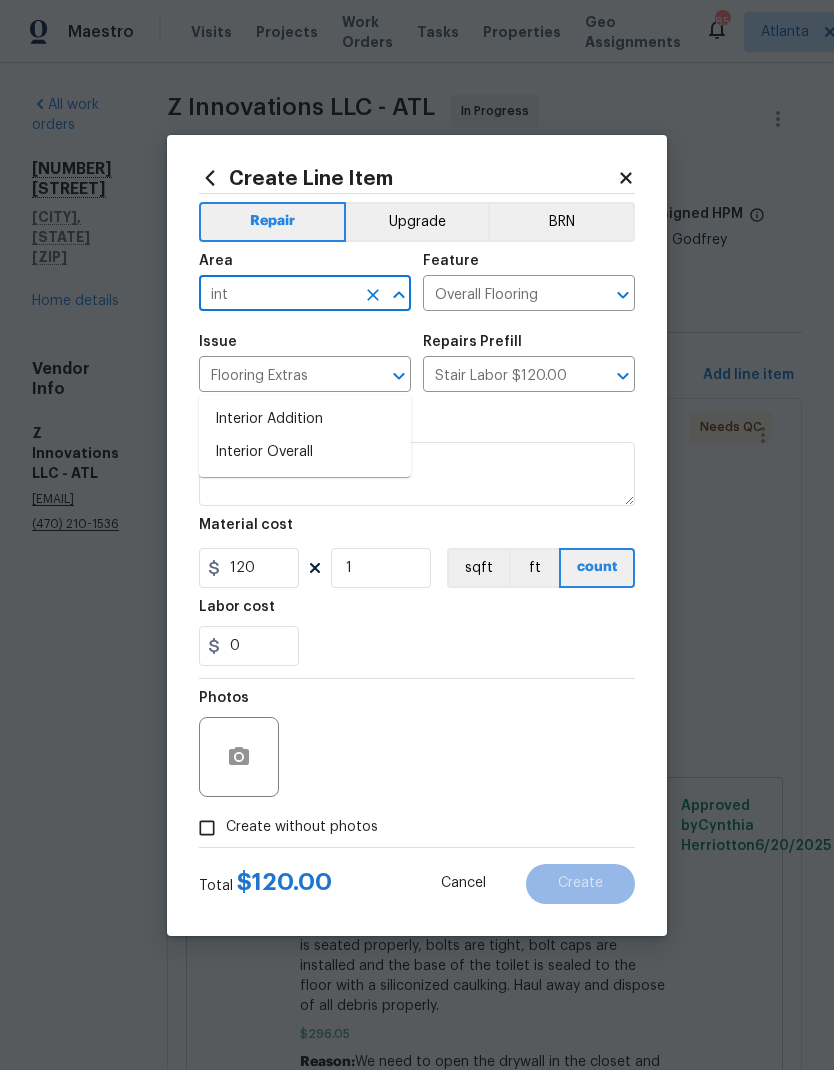 click on "Interior Overall" at bounding box center [305, 452] 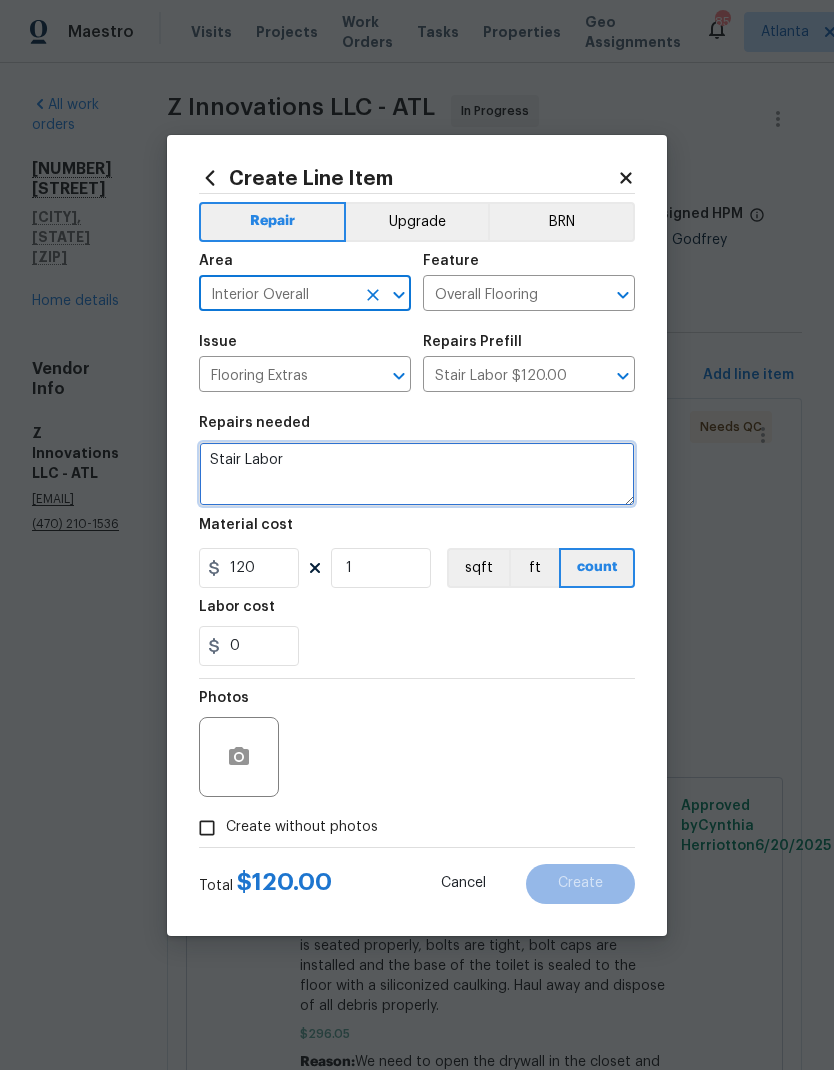 click on "Stair Labor" at bounding box center [417, 474] 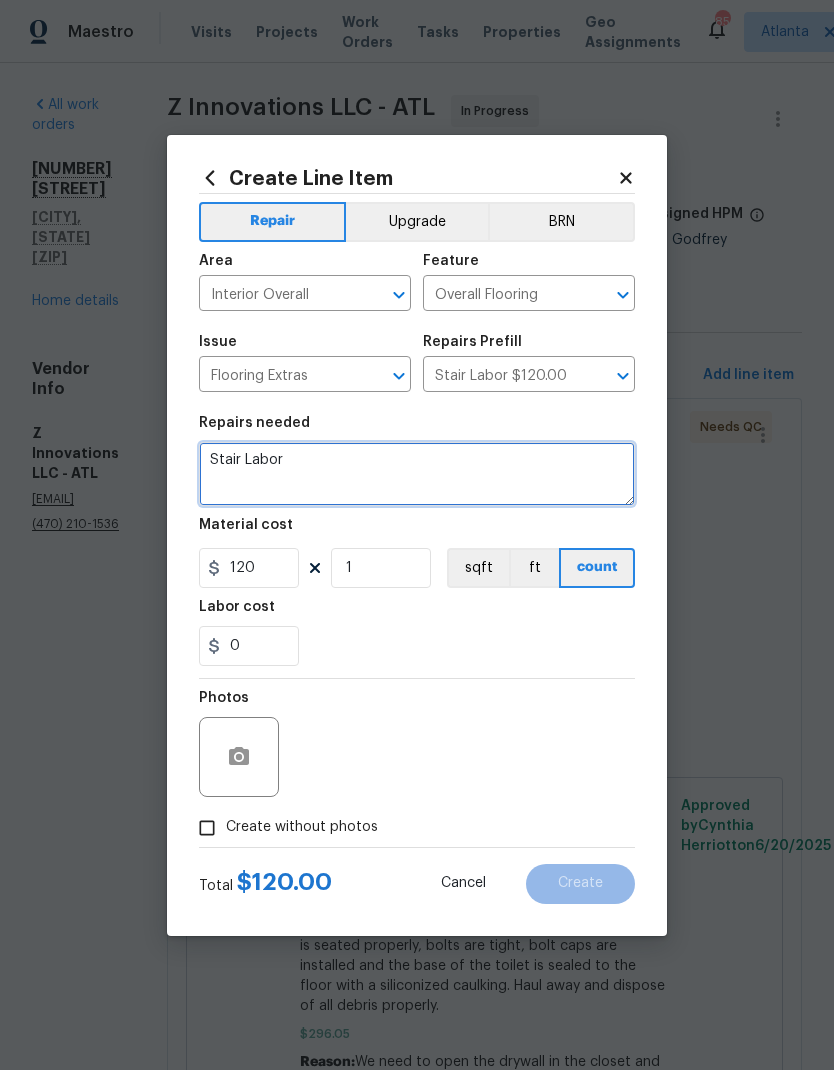 click on "Stair Labor" at bounding box center (417, 474) 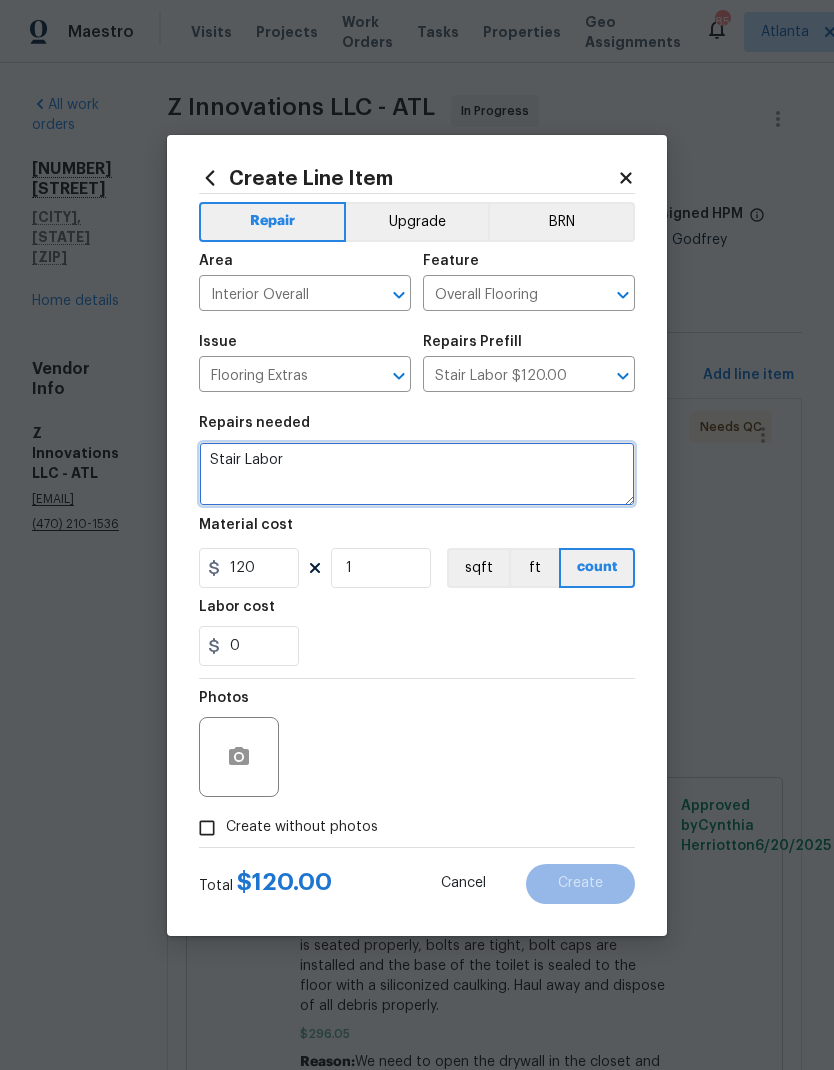 paste on "1. 175 Reinstall section of stairs" 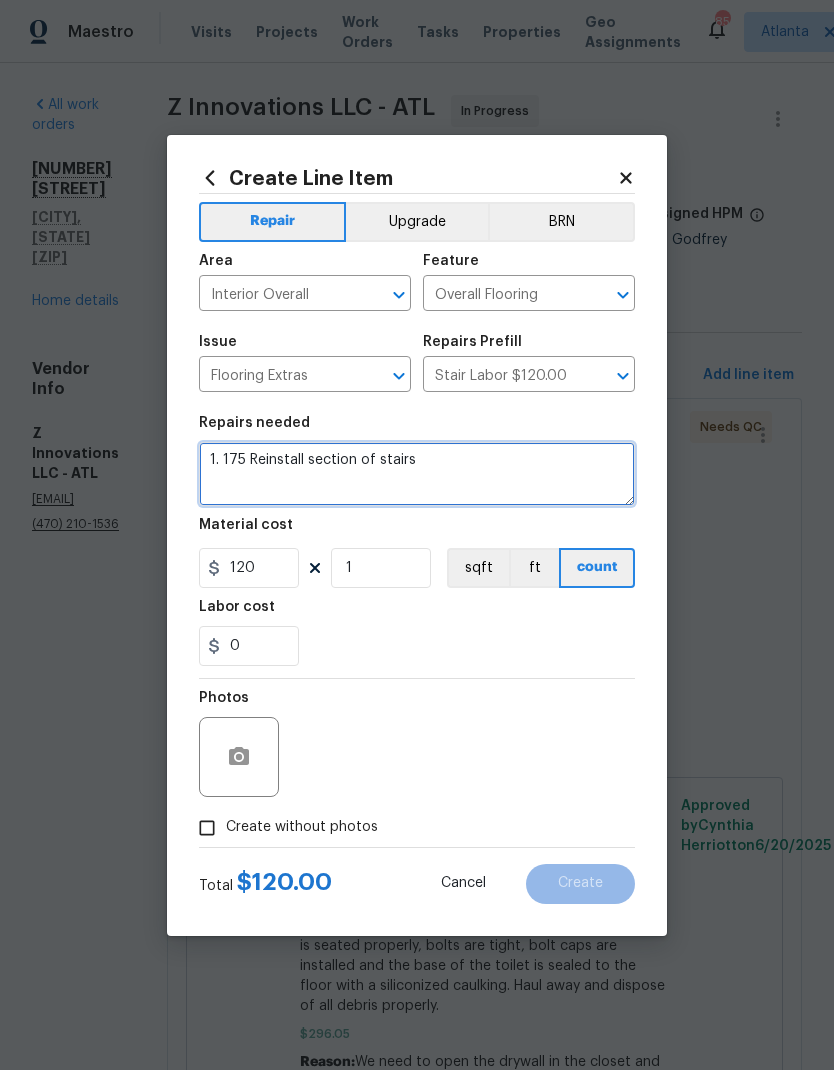 click on "1. 175 Reinstall section of stairs" at bounding box center [417, 474] 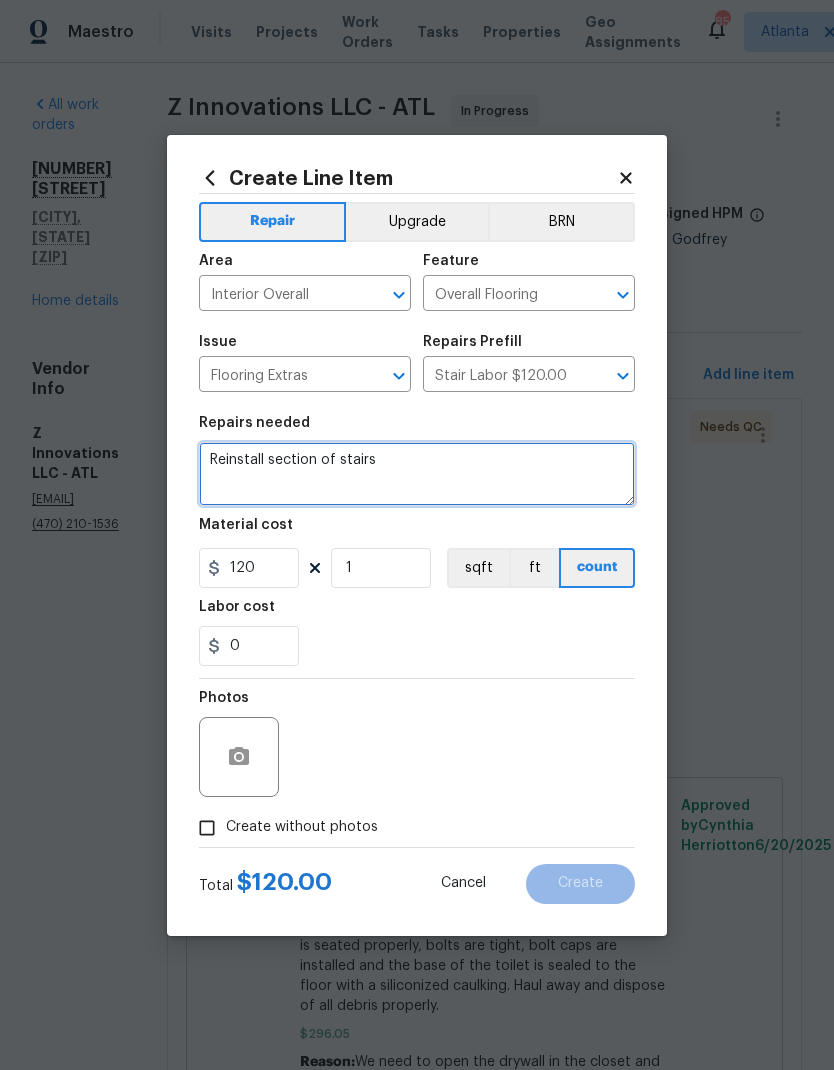 type on "Reinstall section of stairs" 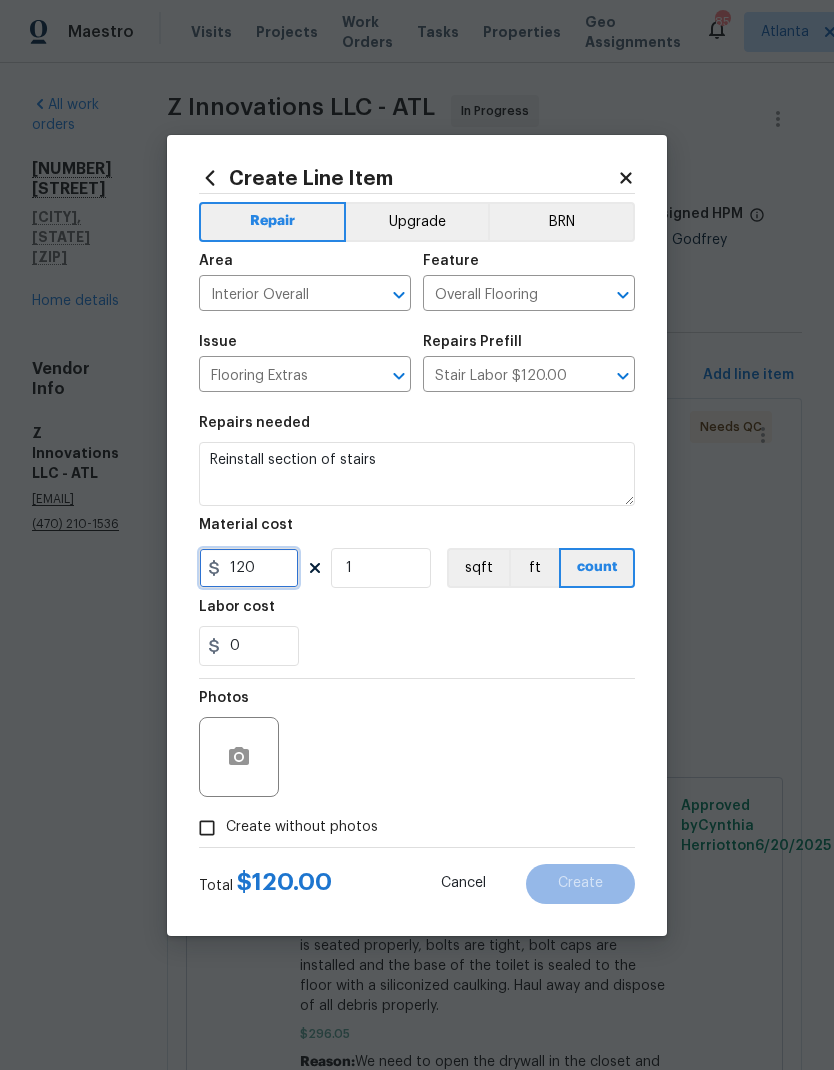 click on "120" at bounding box center [249, 568] 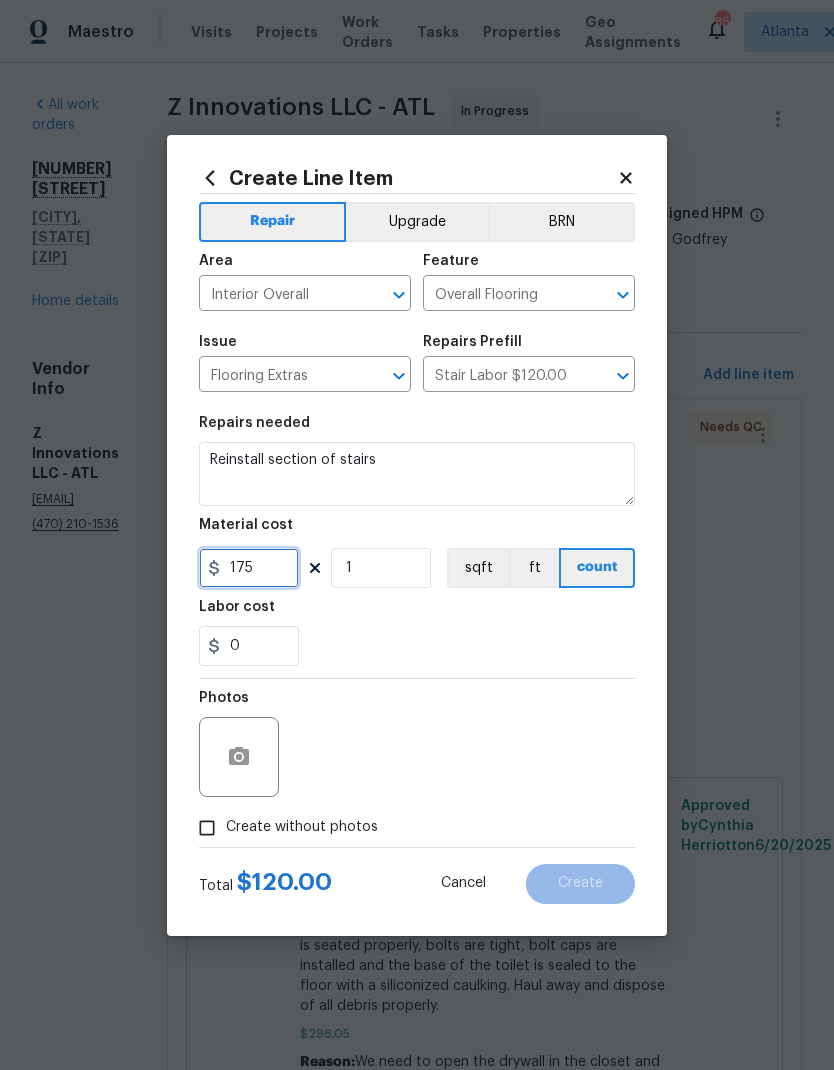 type on "175" 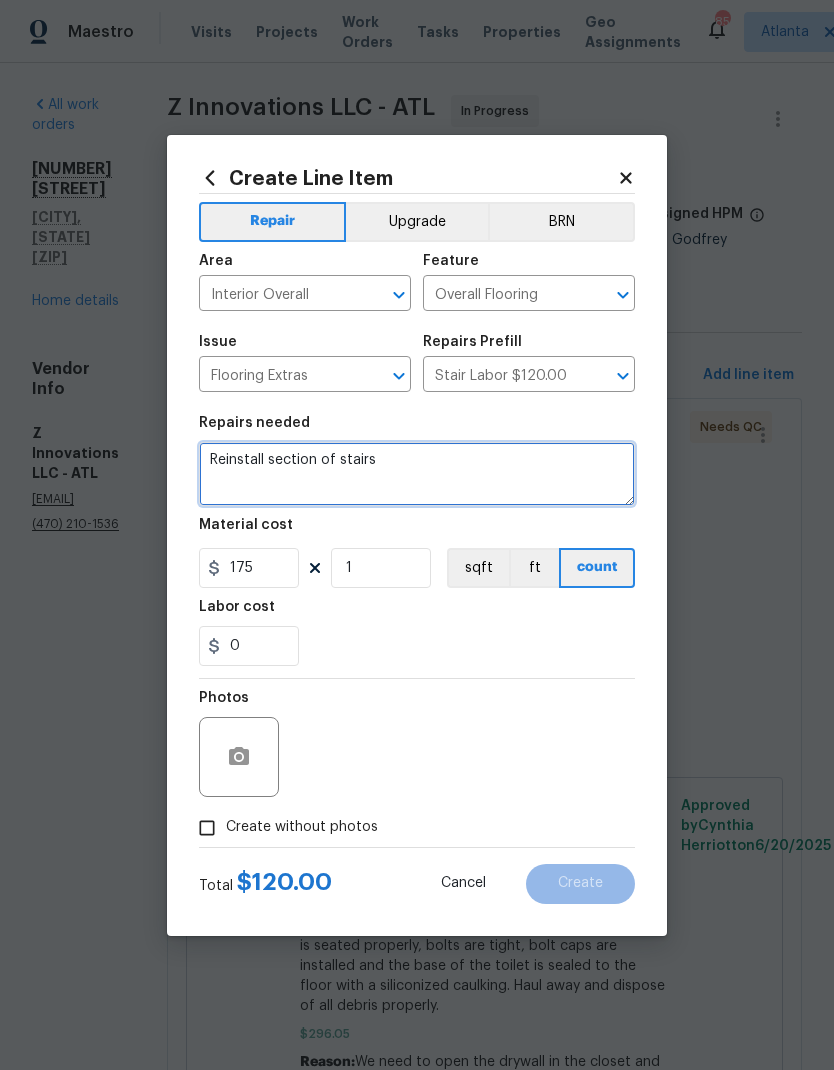 click on "Reinstall section of stairs" at bounding box center [417, 474] 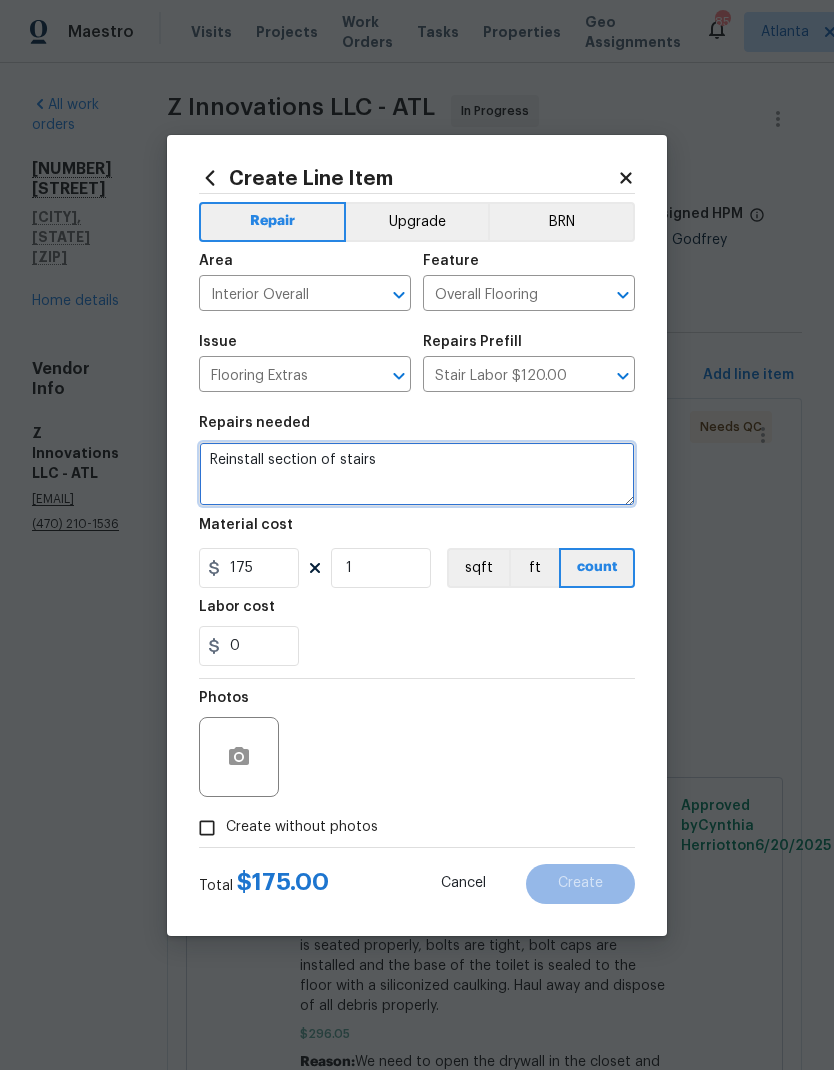 click on "Reinstall section of stairs" at bounding box center [417, 474] 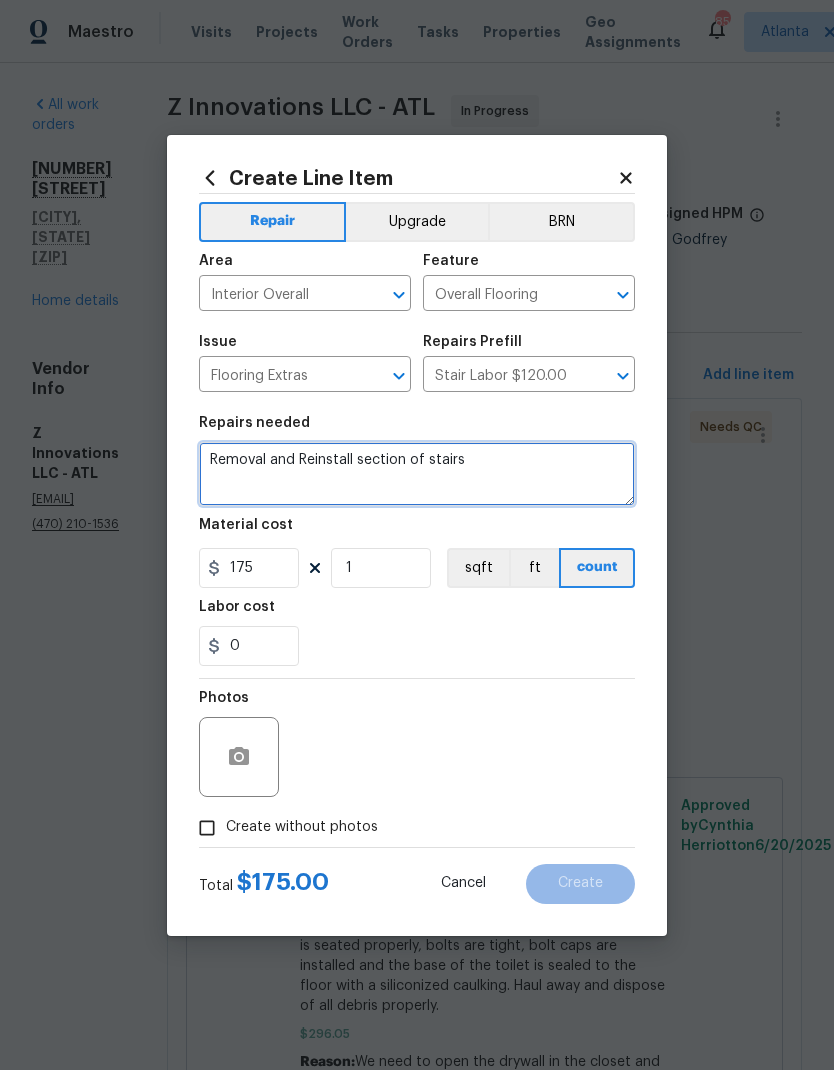 click on "Removal and Reinstall section of stairs" at bounding box center (417, 474) 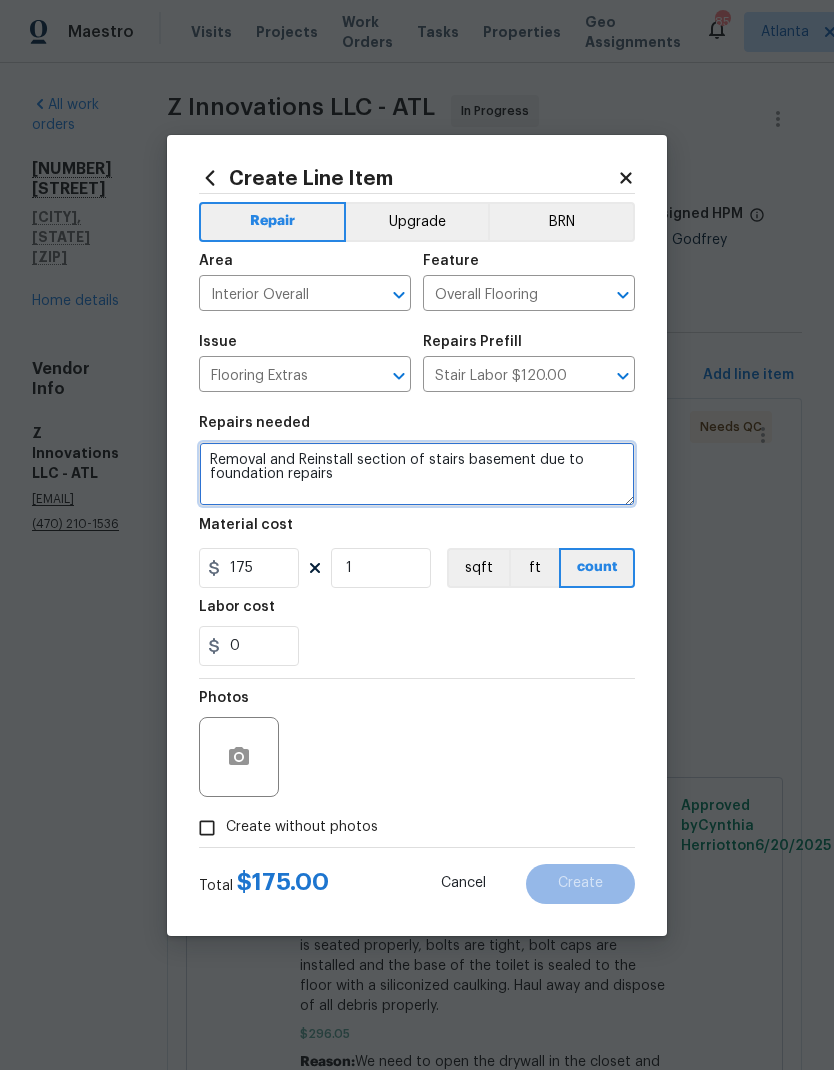 type on "Removal and Reinstall section of stairs basement due to foundation repairs" 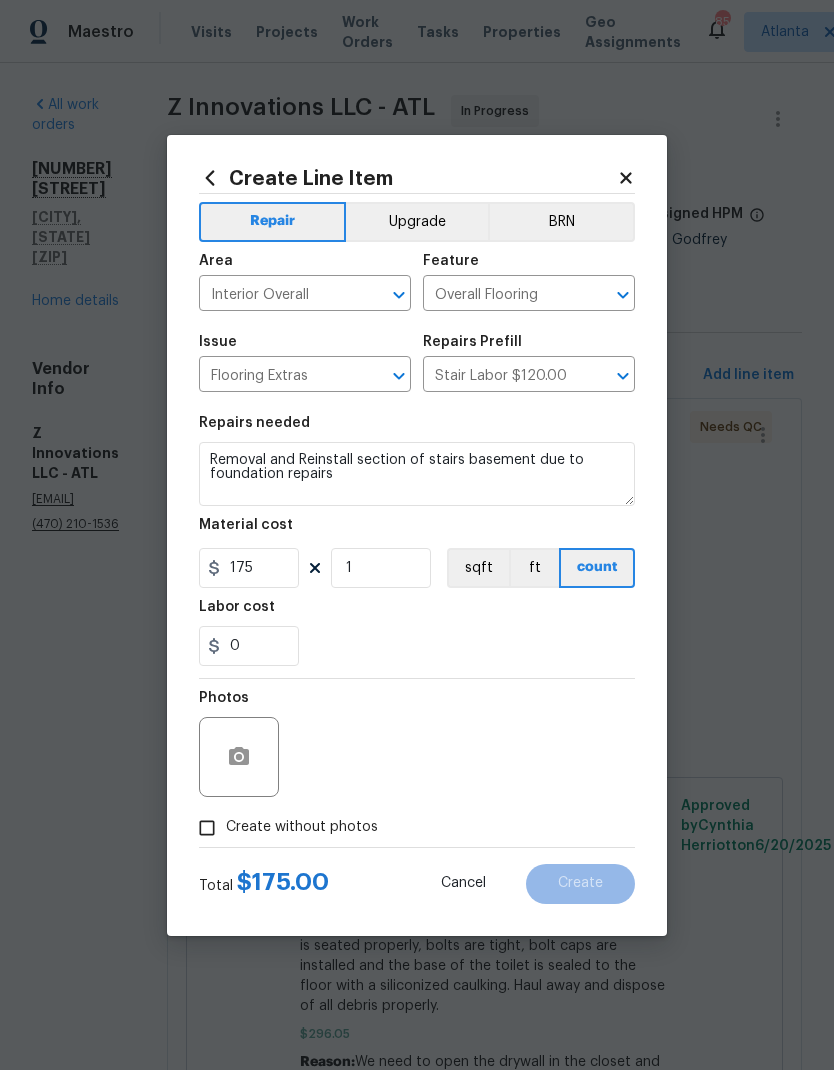 click on "Create without photos" at bounding box center (207, 828) 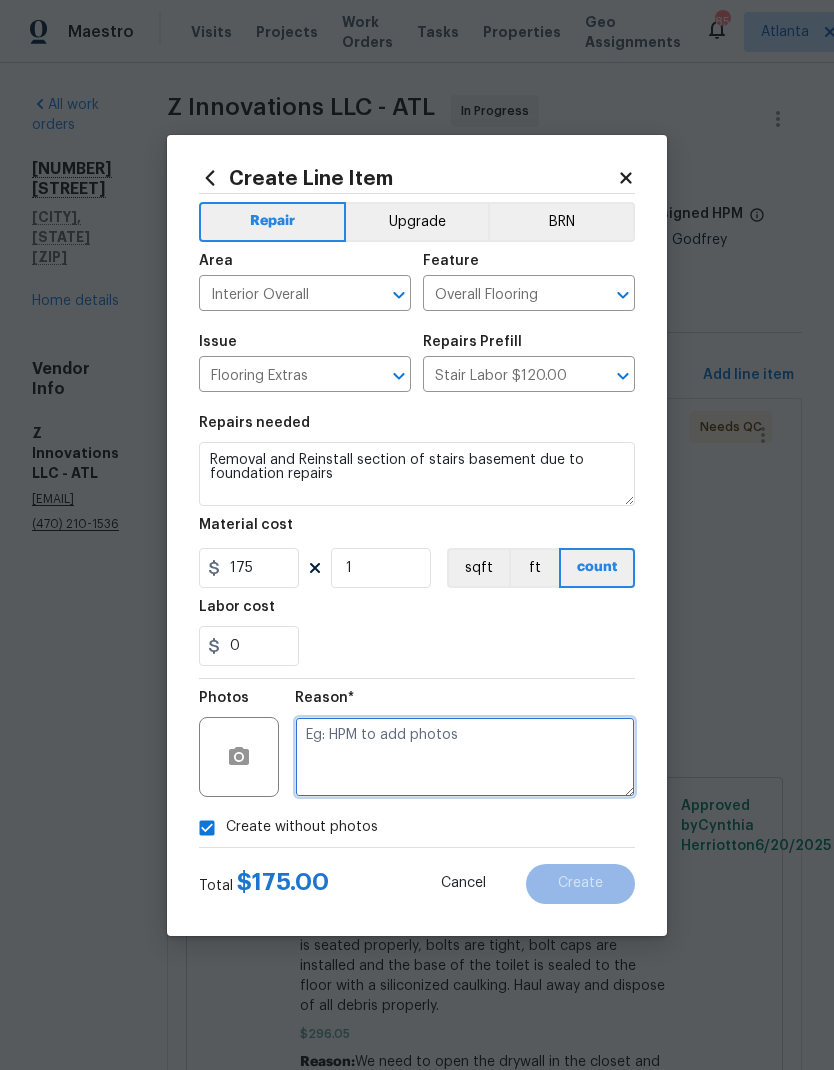 click at bounding box center [465, 757] 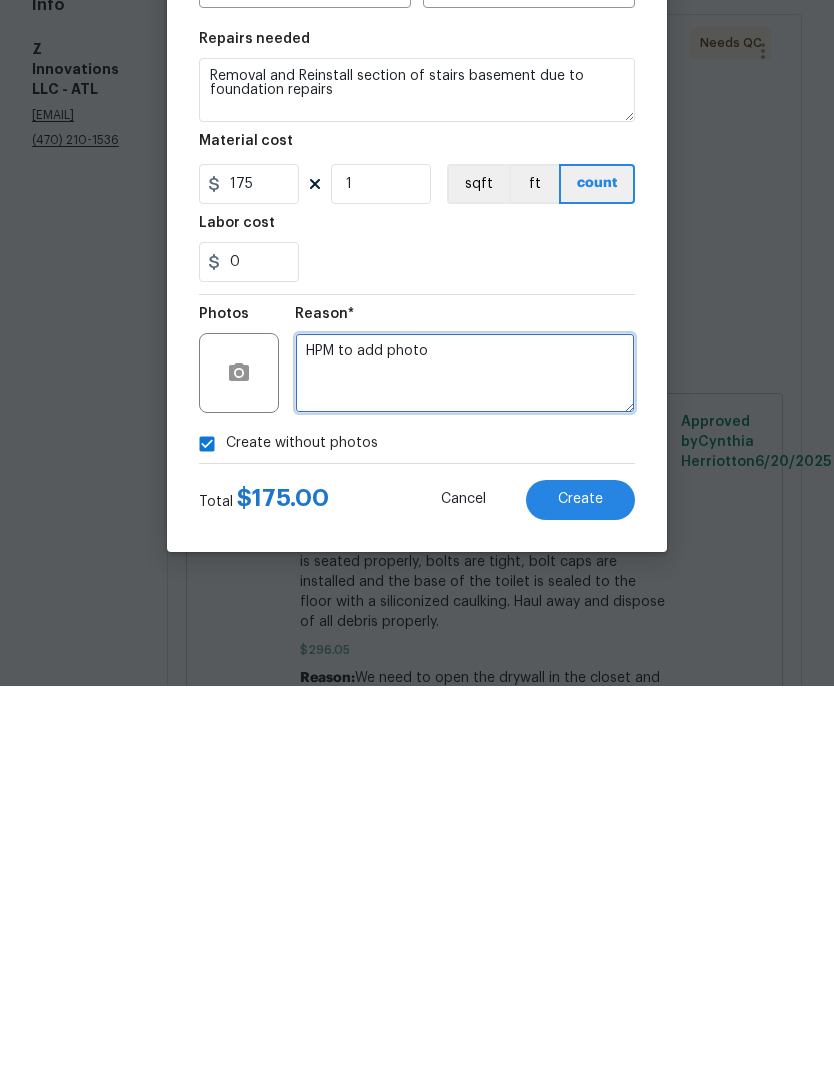 type on "HPM to add photo" 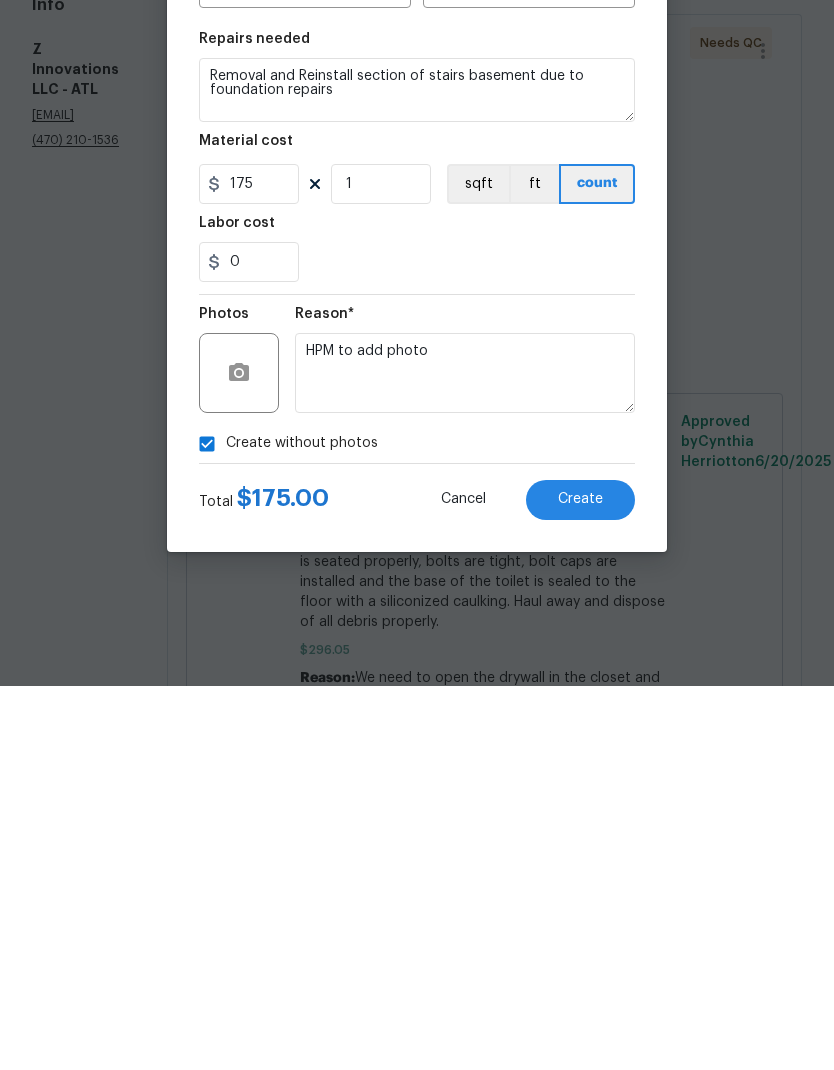 click on "Create" at bounding box center (580, 884) 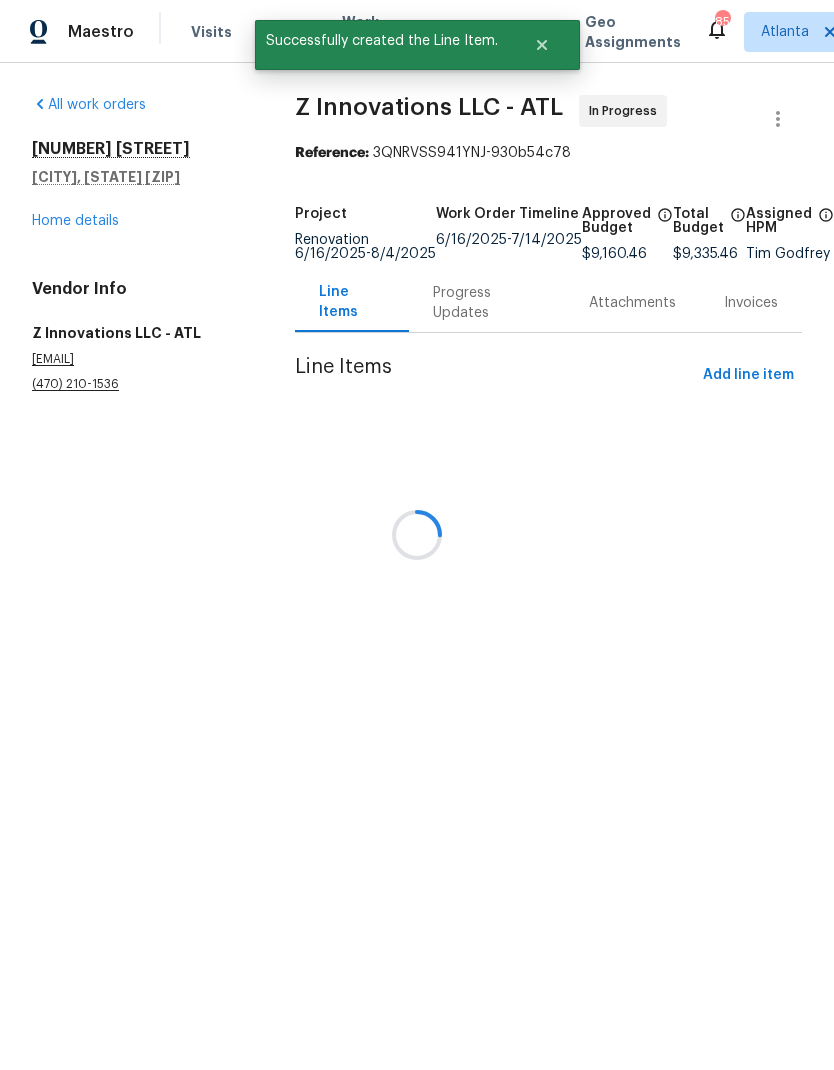 scroll, scrollTop: 0, scrollLeft: 0, axis: both 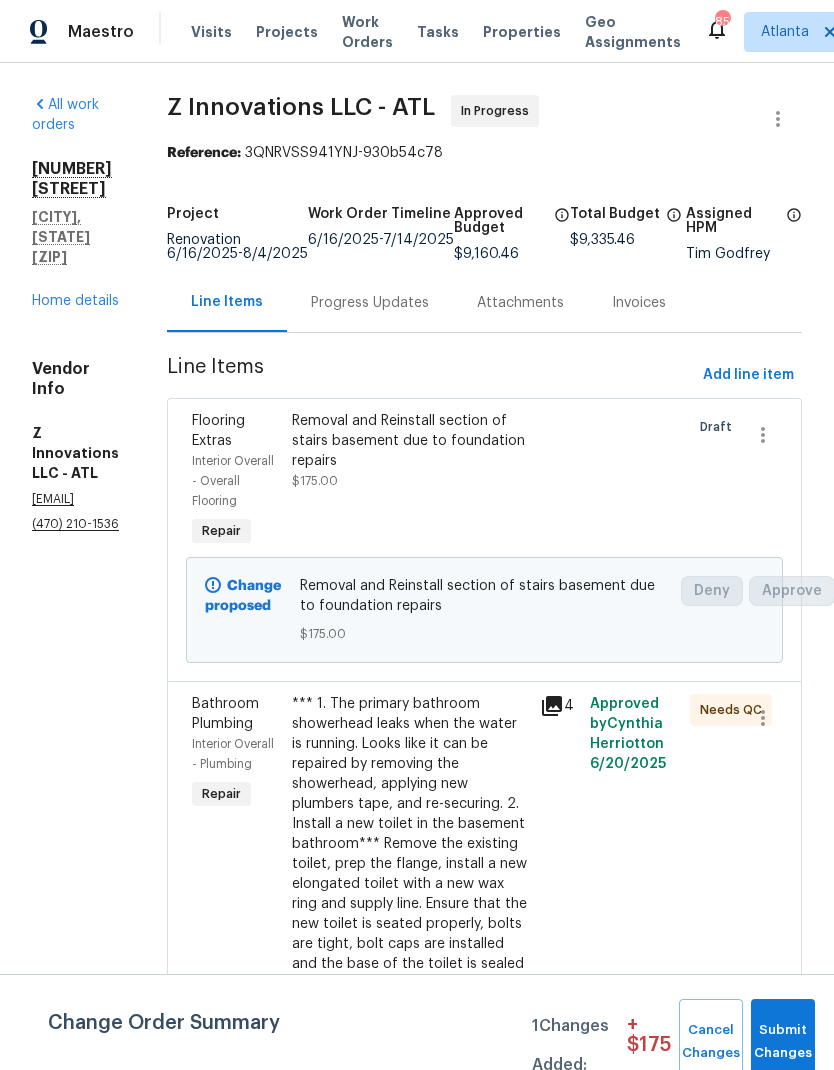 click on "Home details" at bounding box center [75, 301] 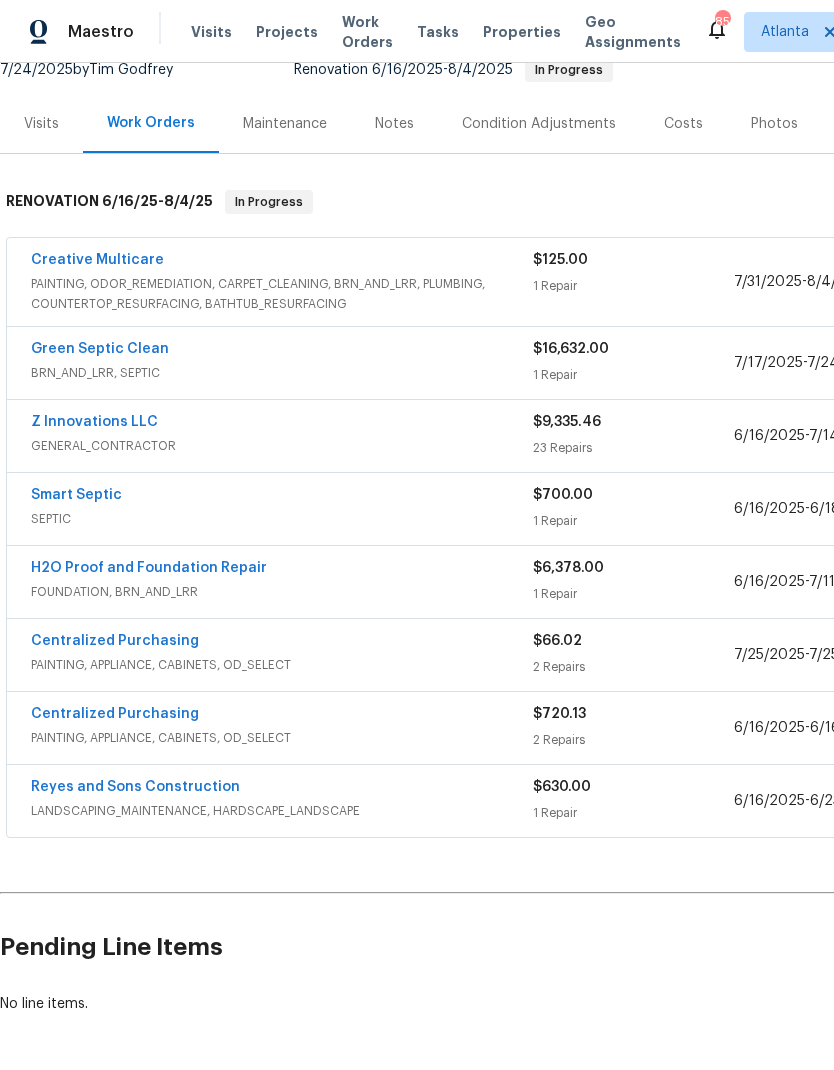 scroll, scrollTop: 208, scrollLeft: 0, axis: vertical 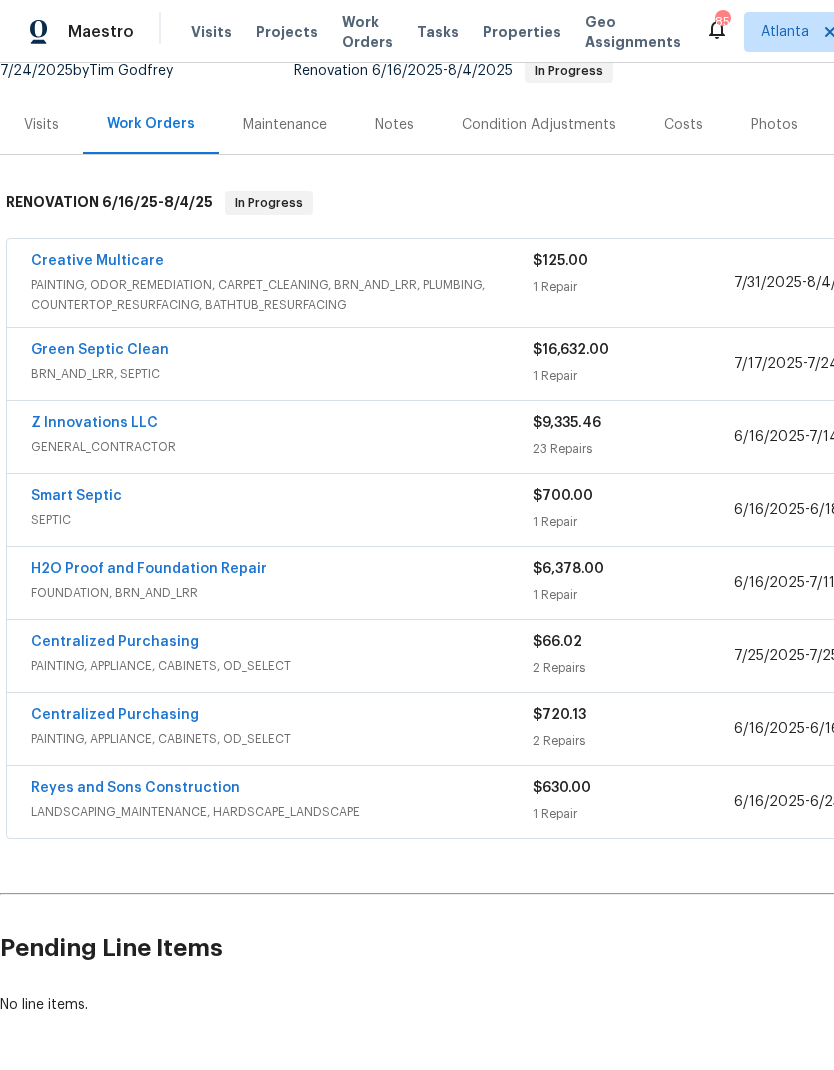 click on "Z Innovations LLC" at bounding box center [94, 423] 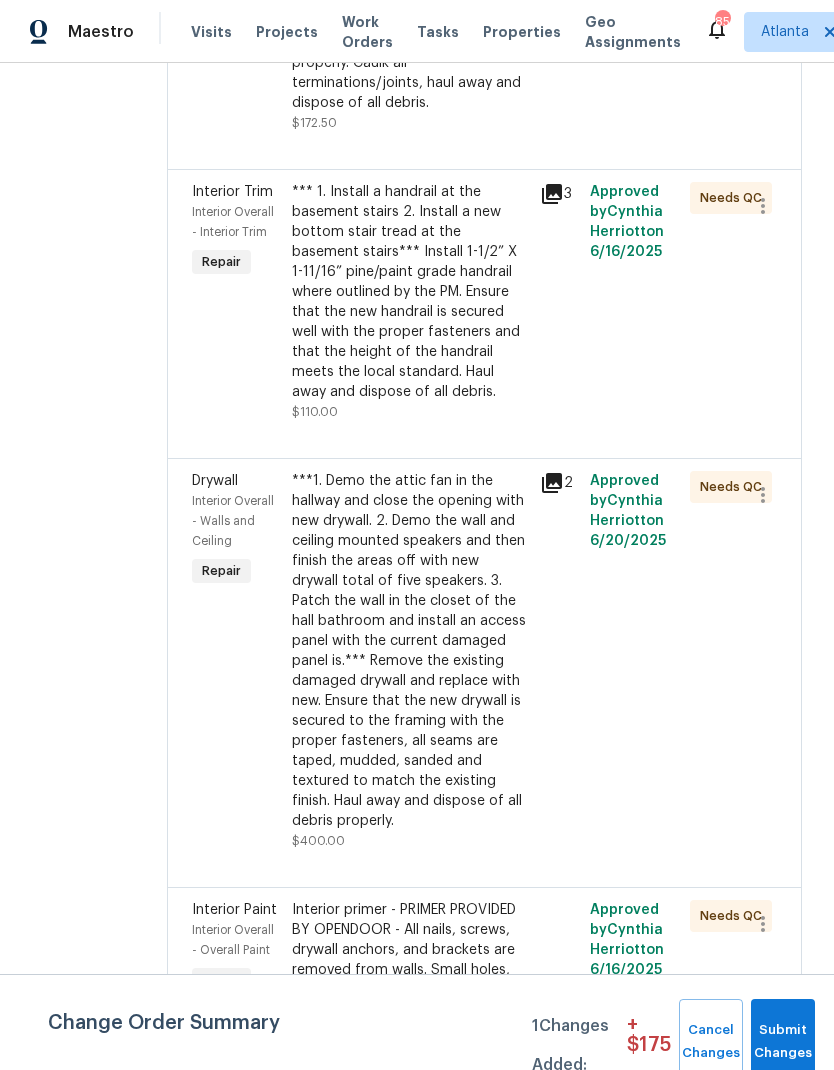 scroll, scrollTop: 5642, scrollLeft: 0, axis: vertical 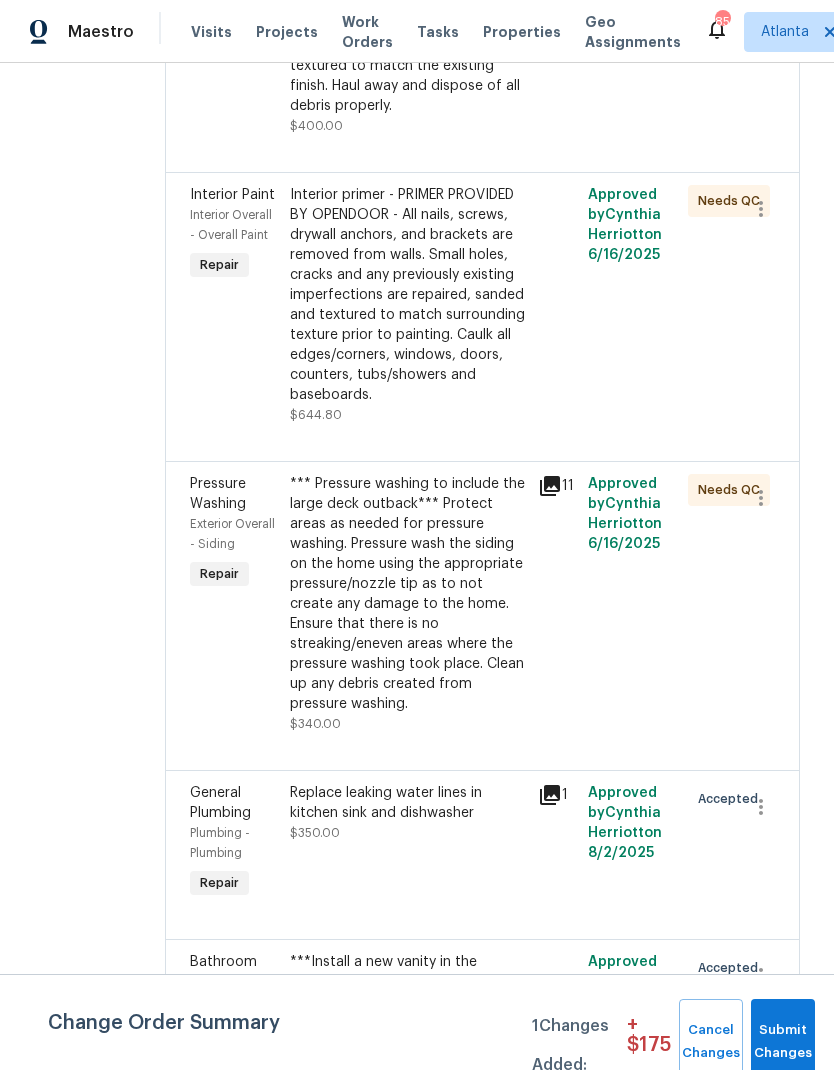 click on "***1. Demo the attic fan in the hallway and close the opening with new drywall.
2. Demo the wall and ceiling mounted speakers and then finish the areas off with new drywall total of five speakers.
3. Patch the wall in the closet of the hall bathroom and install an access panel with the current damaged panel is.***
Remove the existing damaged drywall and replace with new. Ensure that the new drywall is secured to the framing with the proper fasteners, all seams are taped, mudded, sanded and textured to match the existing finish. Haul away and dispose of all debris properly." at bounding box center [408, -64] 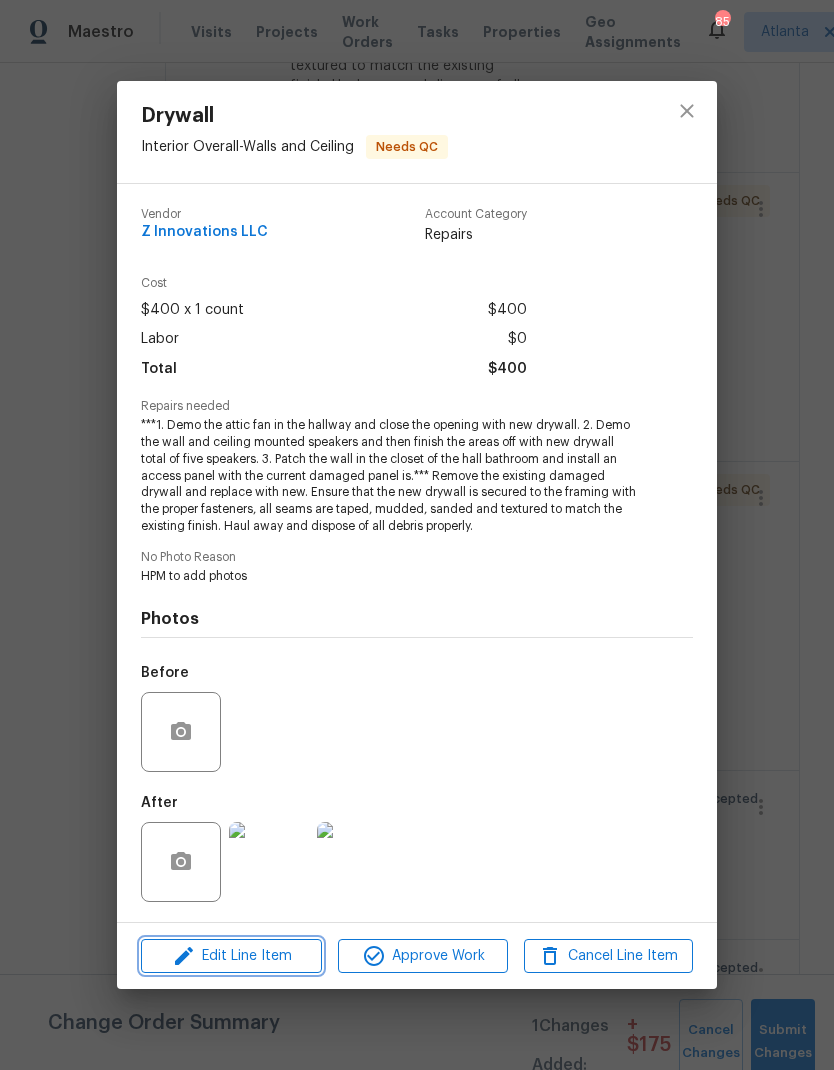 click on "Edit Line Item" at bounding box center (231, 956) 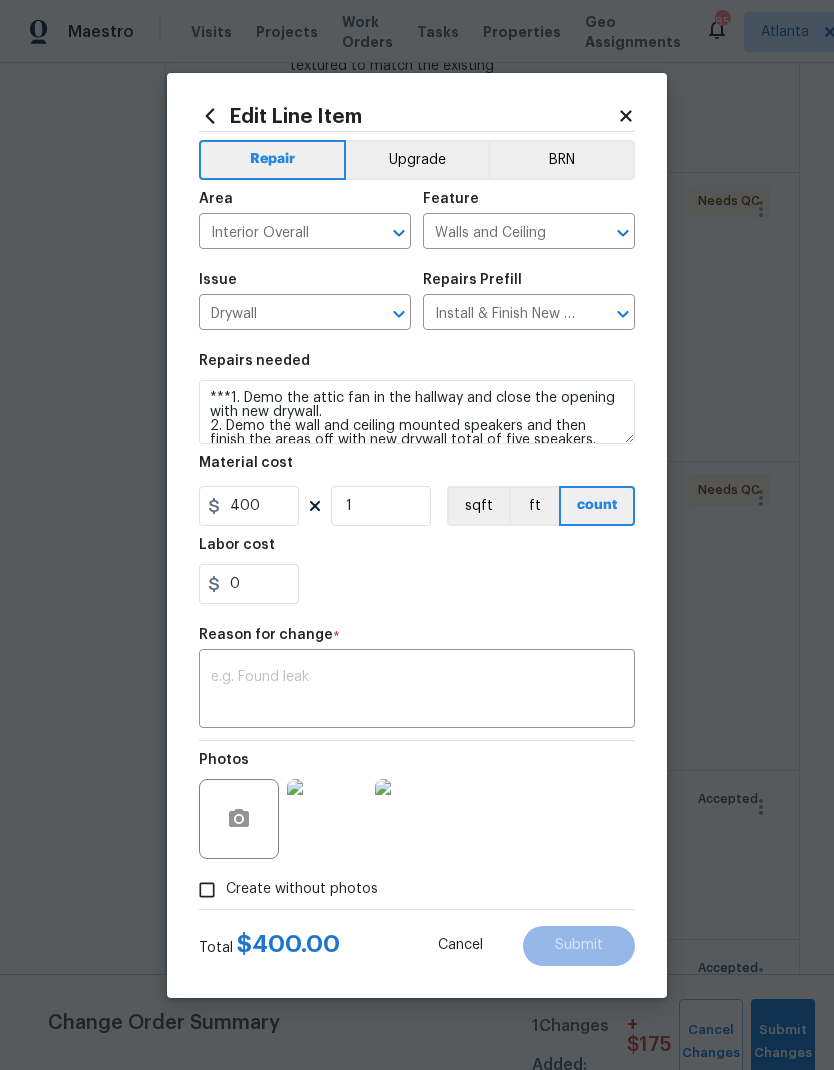 click at bounding box center [417, 691] 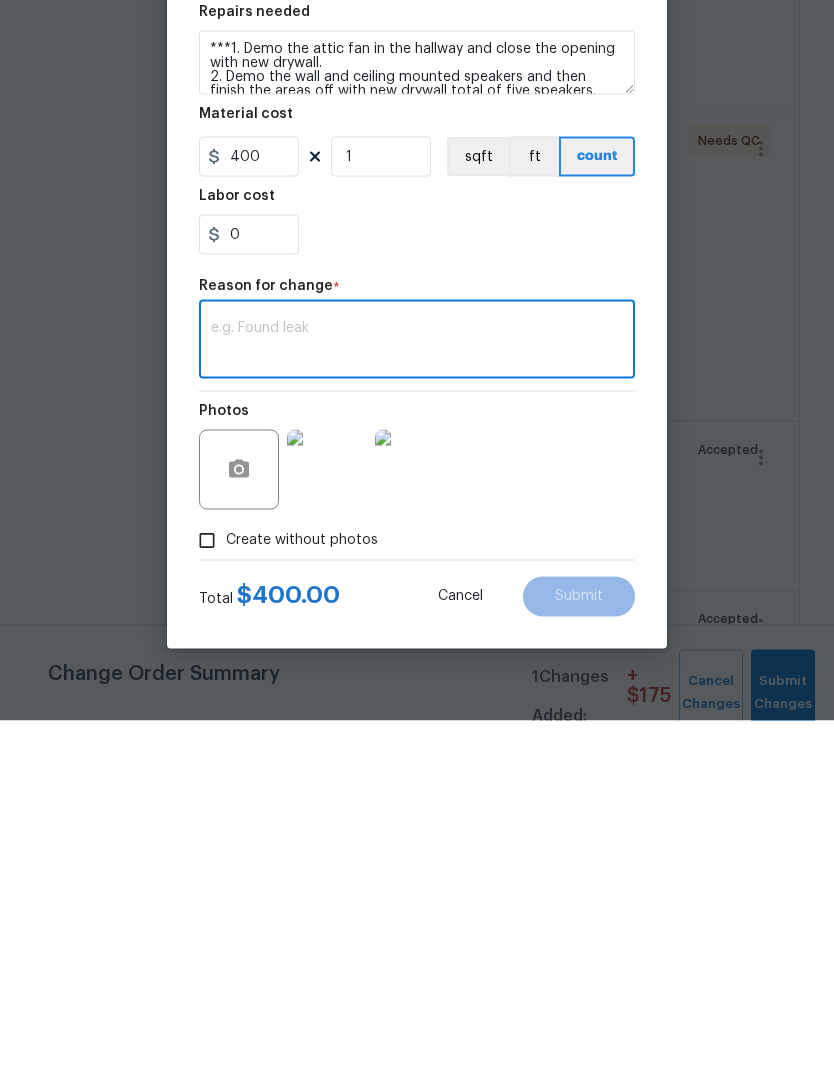 click at bounding box center (417, 691) 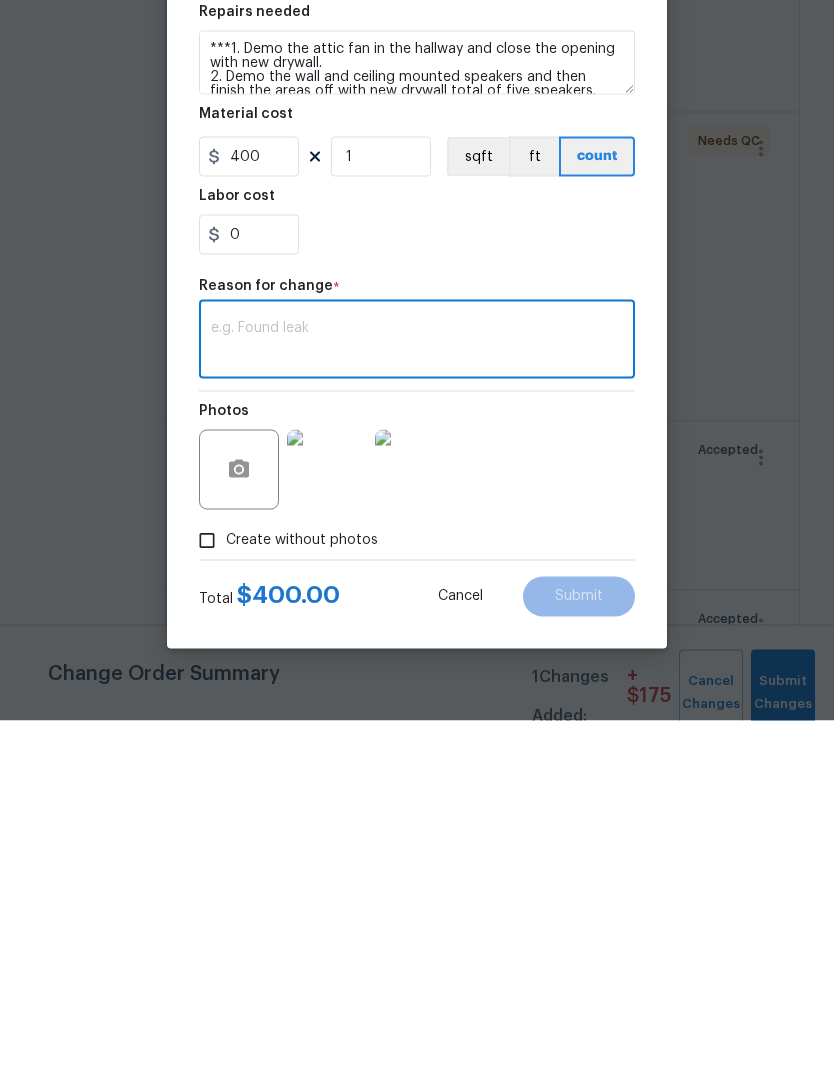 paste on "2. 2,000 15 sheets of Sheetrock" 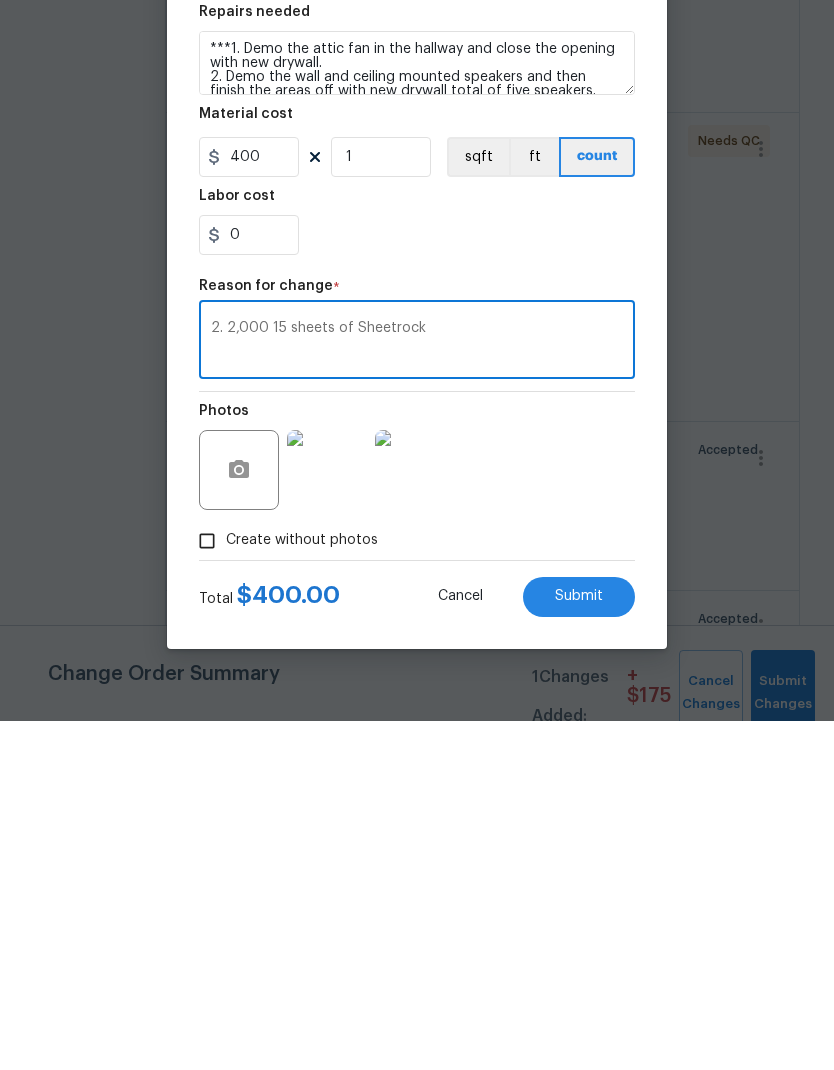 click on "2. 2,000 15 sheets of Sheetrock" at bounding box center (417, 691) 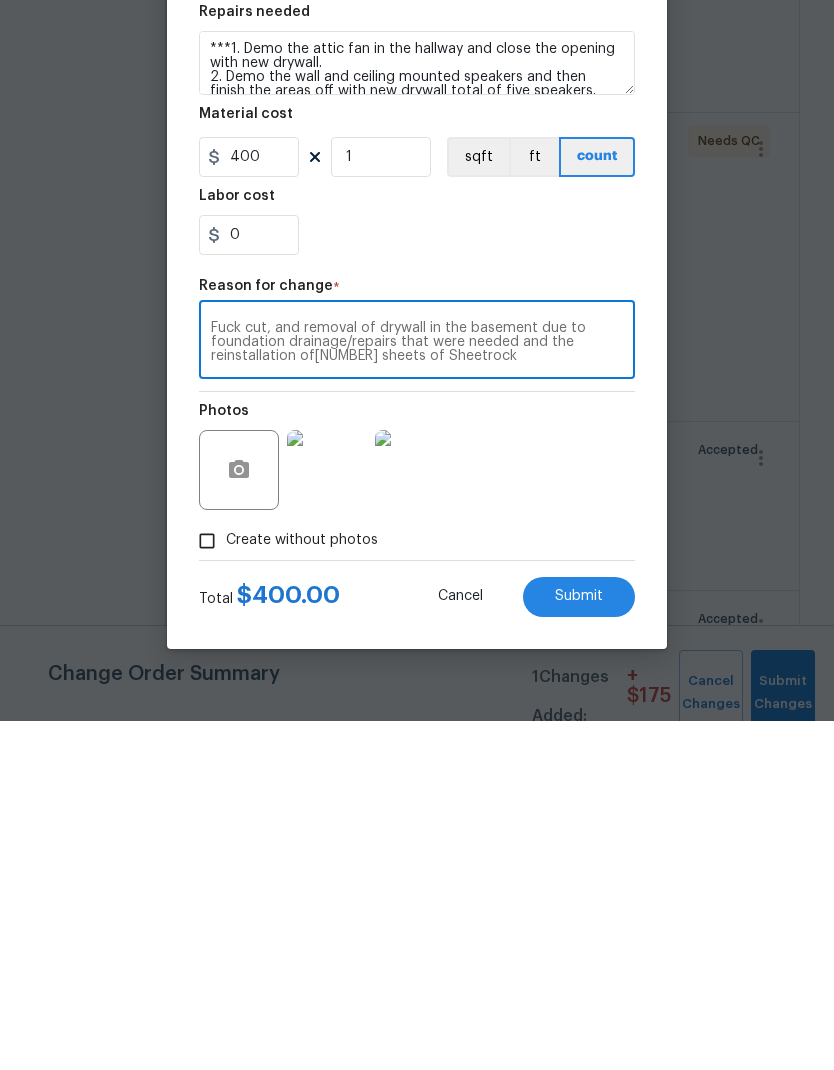 click on "Fuck cut, and removal of drywall in the basement due to foundation drainage/repairs that were needed and the reinstallation of[NUMBER] sheets of Sheetrock" at bounding box center (417, 691) 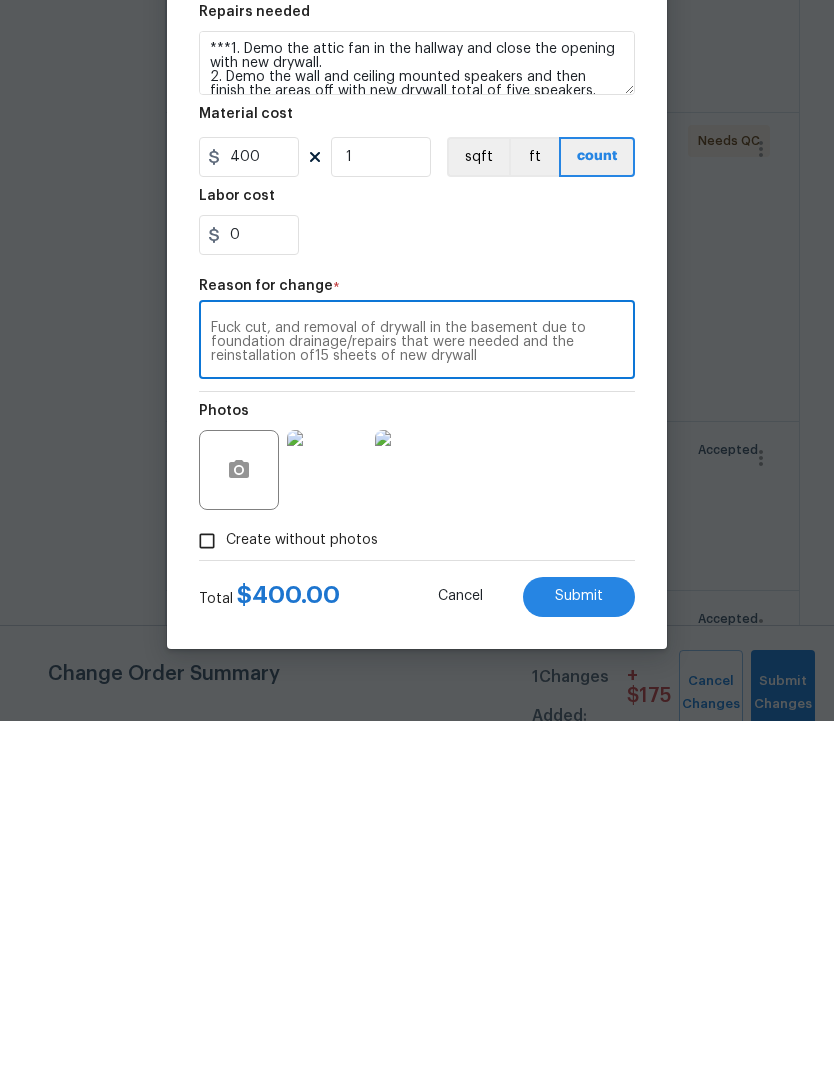 click on "Fuck cut, and removal of drywall in the basement due to foundation drainage/repairs that were needed and the reinstallation of15 sheets of new drywall" at bounding box center (417, 691) 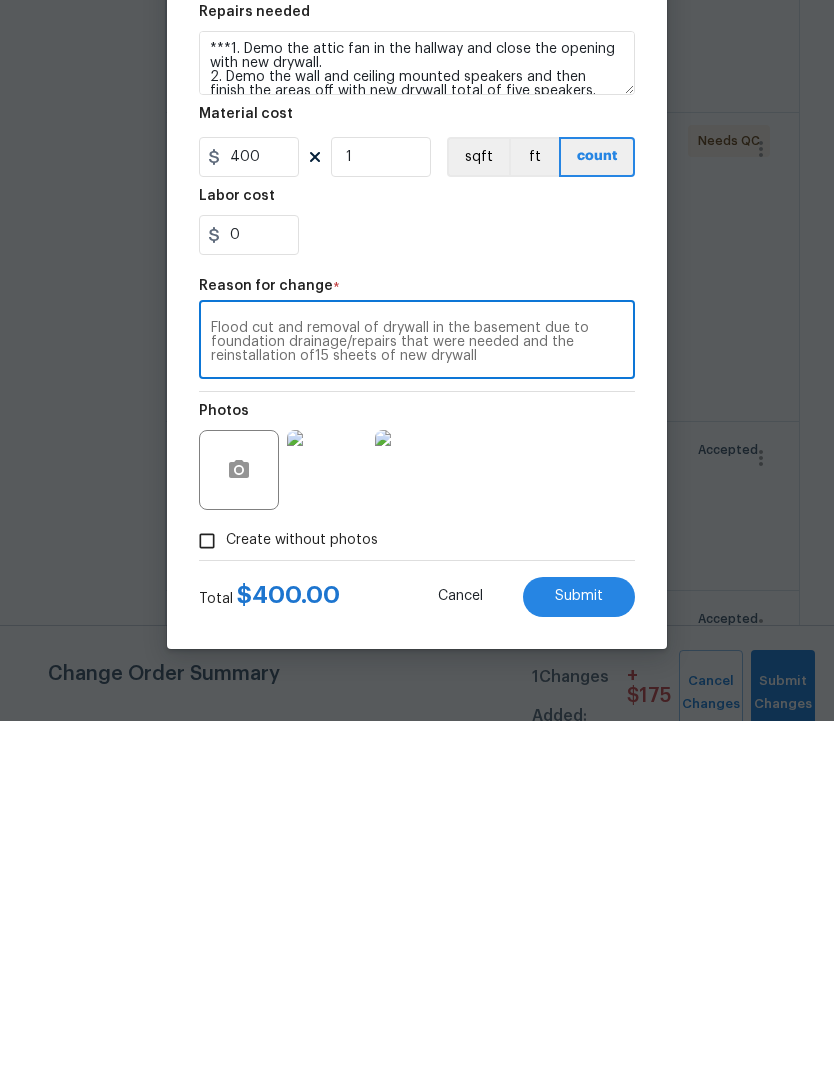 click on "Flood cut and removal of drywall in the basement due to foundation drainage/repairs that were needed and the reinstallation of15 sheets of new drywall" at bounding box center (417, 691) 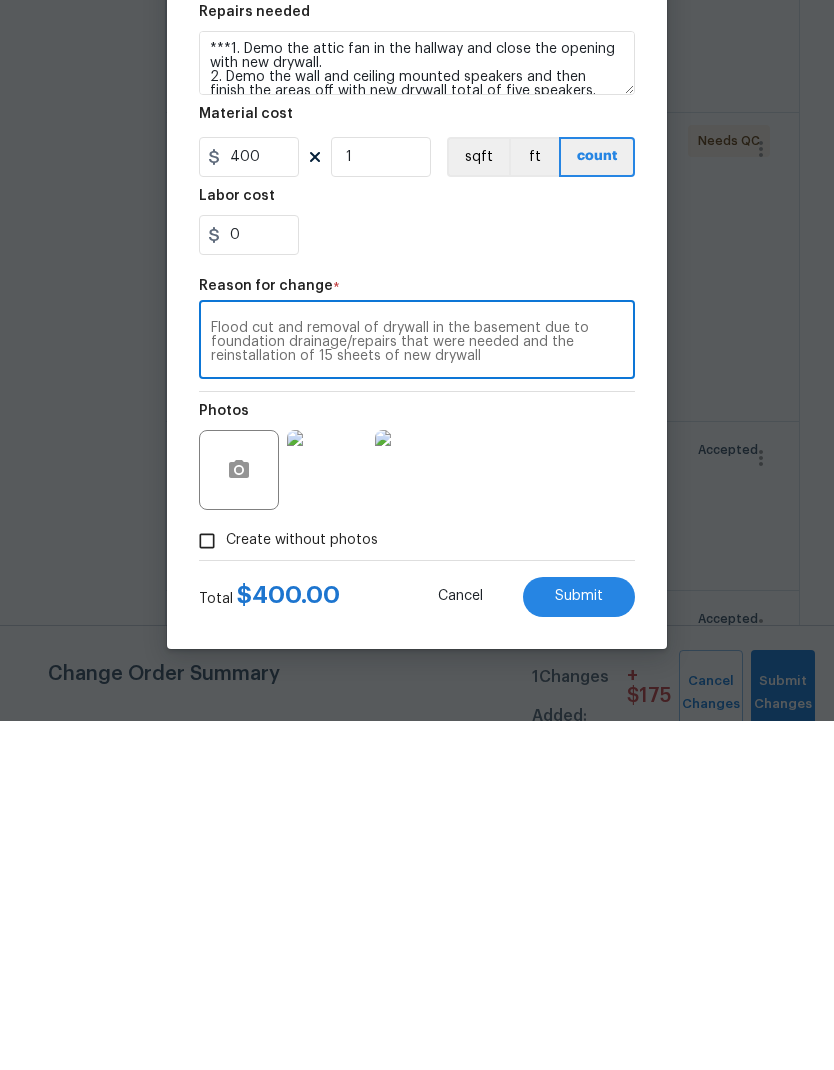 click on "Flood cut and removal of drywall in the basement due to foundation drainage/repairs that were needed and the reinstallation of 15 sheets of new drywall" at bounding box center (417, 691) 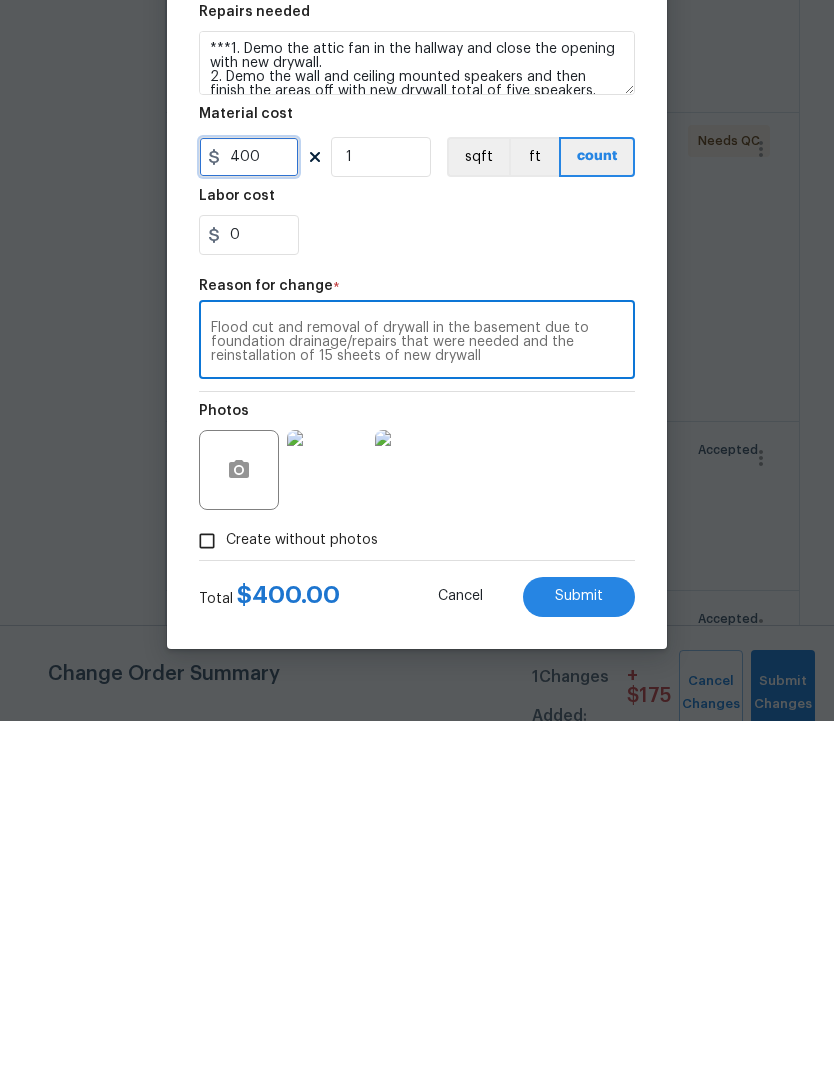 click on "400" at bounding box center (249, 506) 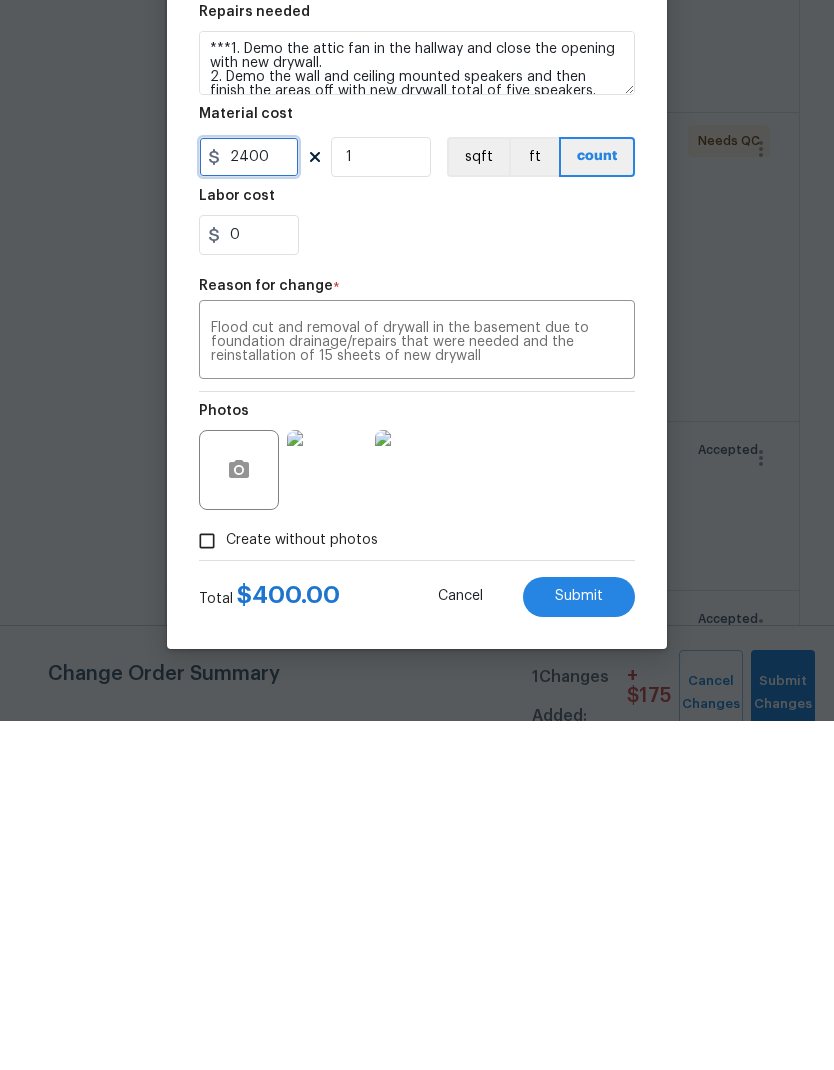 type on "2400" 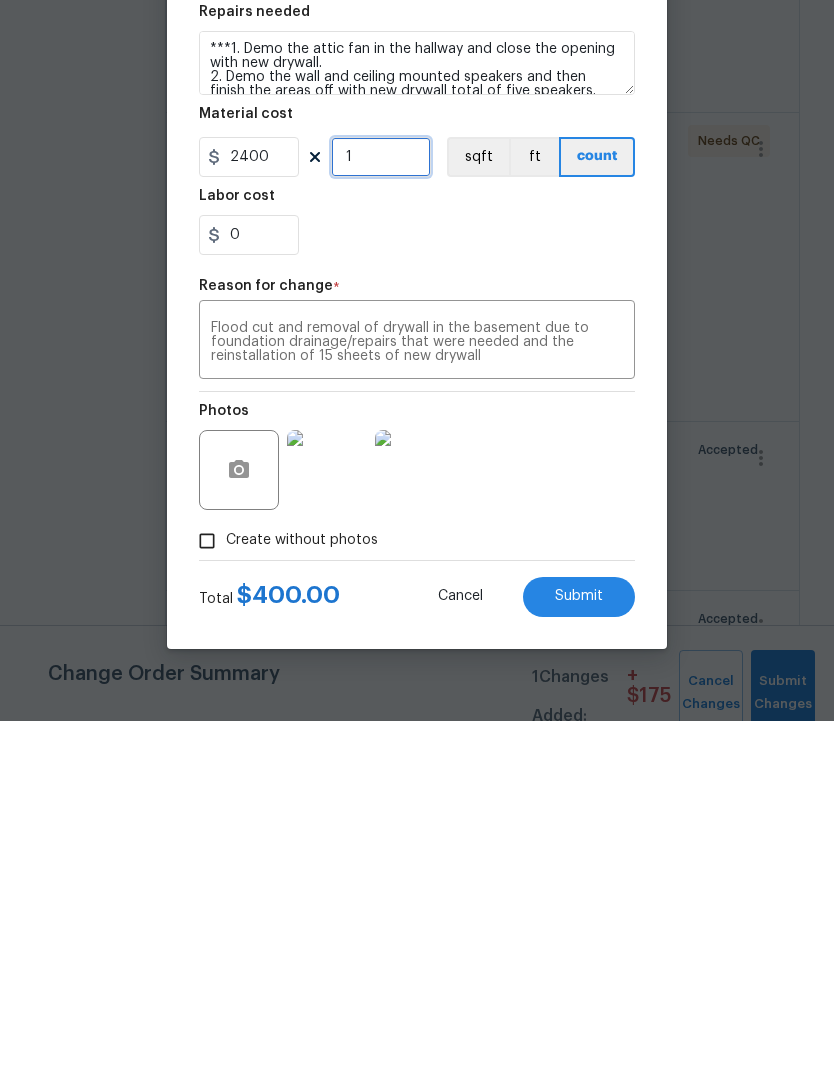 click on "1" at bounding box center (381, 506) 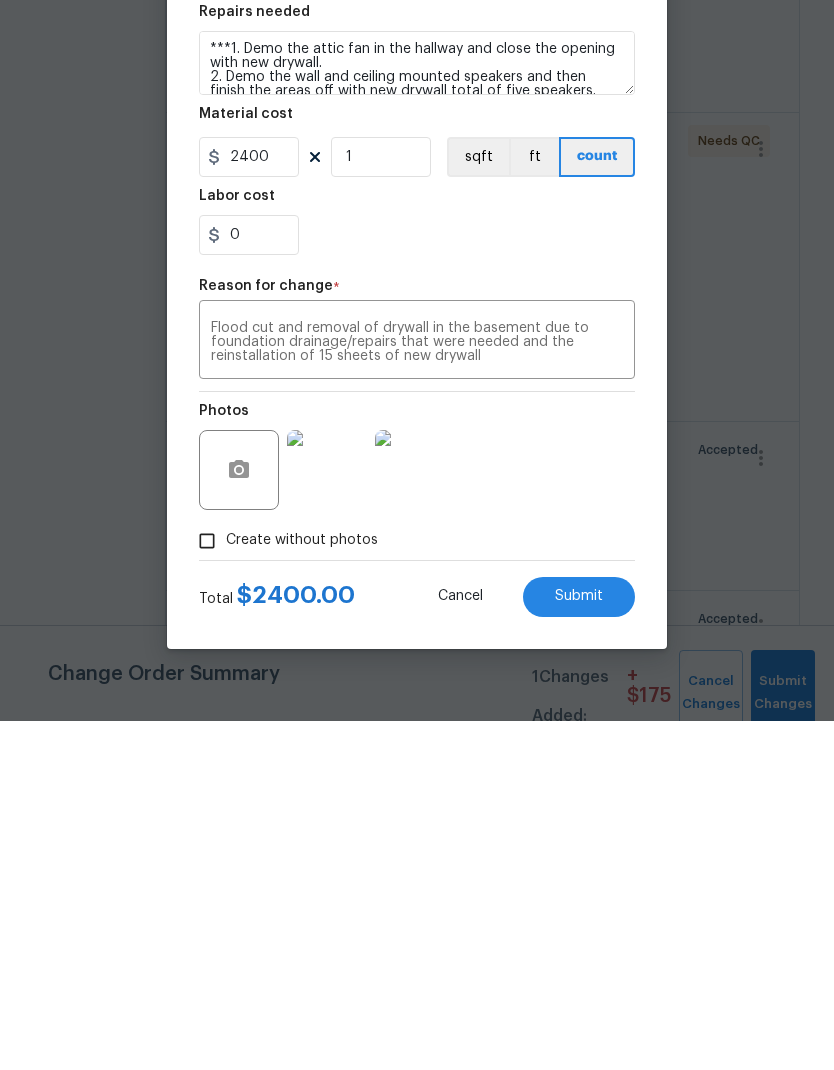 click on "Submit" at bounding box center (579, 945) 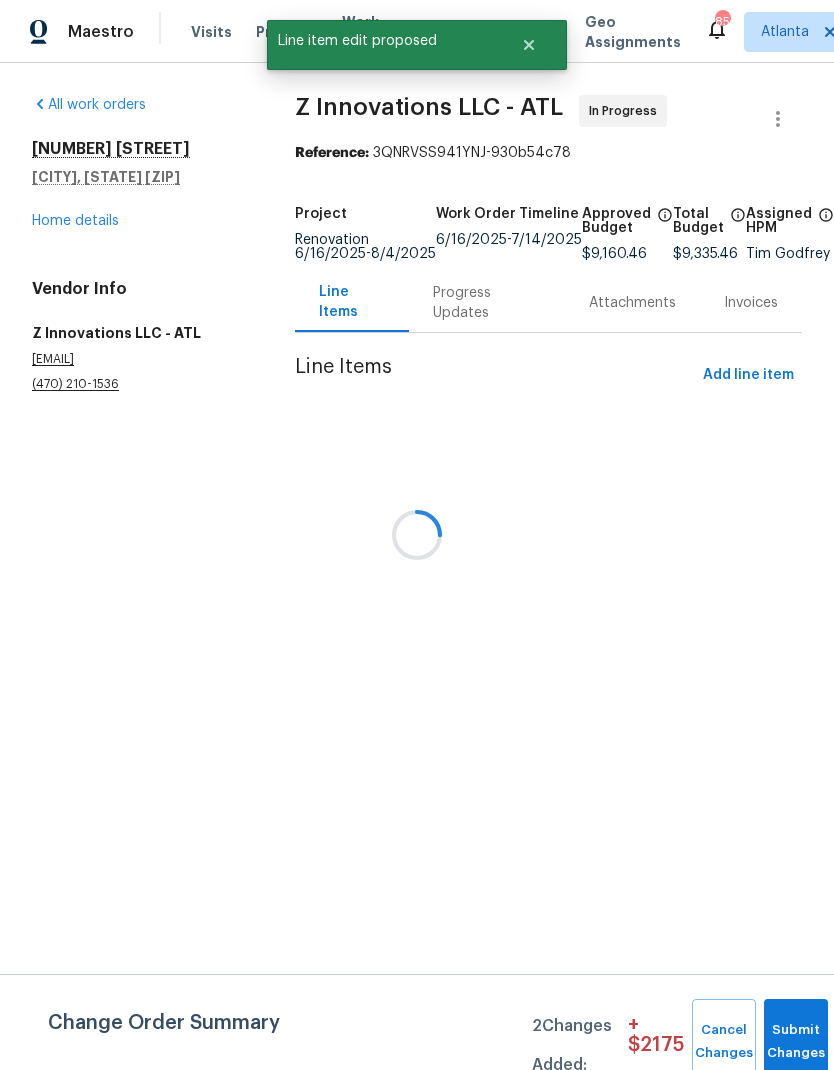 scroll, scrollTop: 0, scrollLeft: 0, axis: both 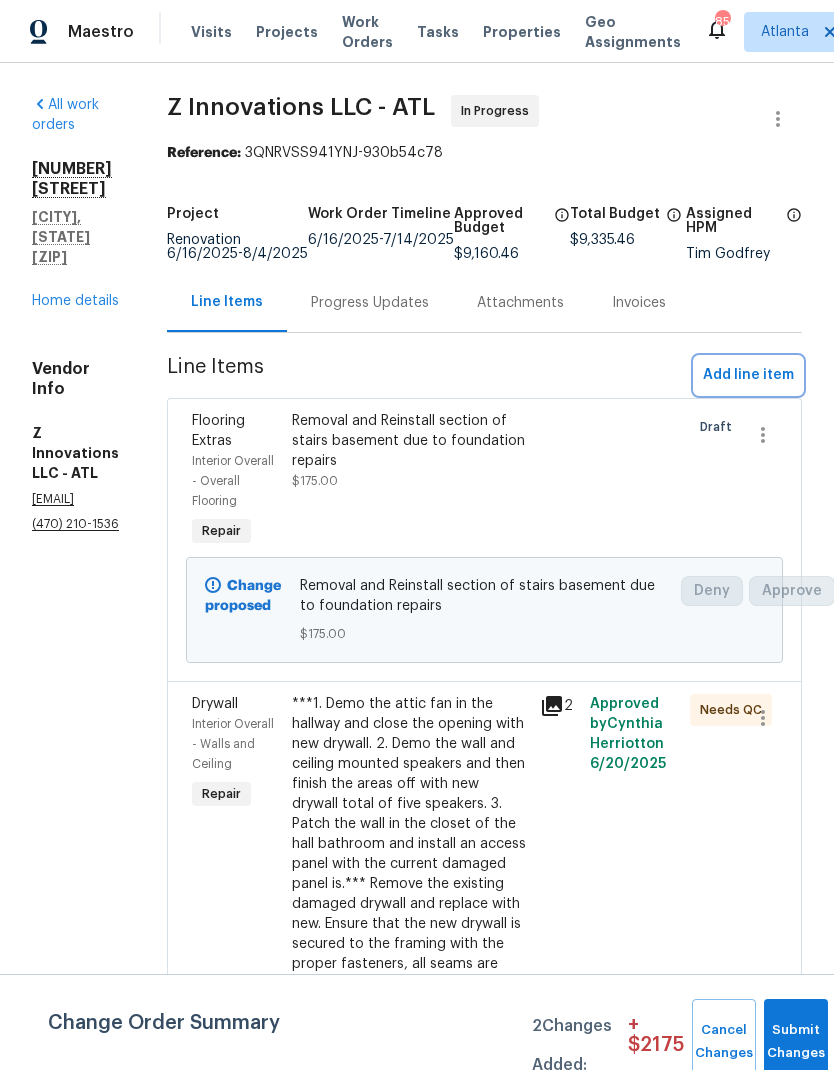 click on "Add line item" at bounding box center (748, 375) 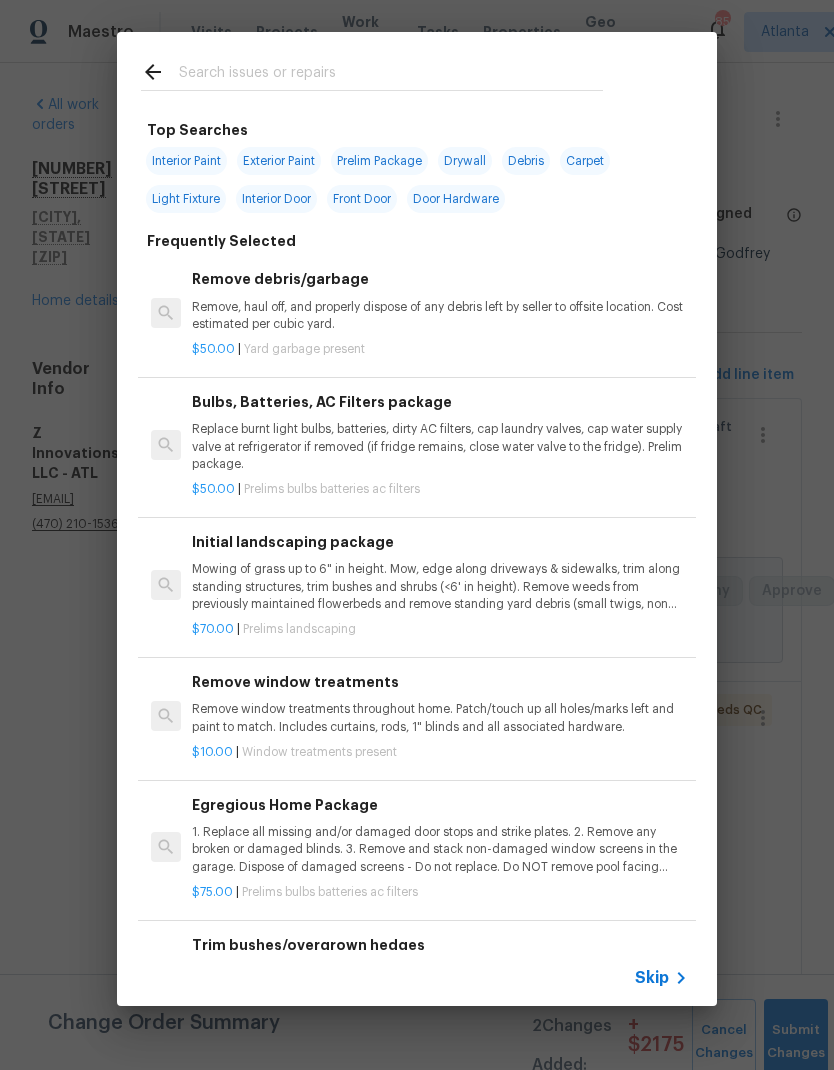 click at bounding box center (391, 75) 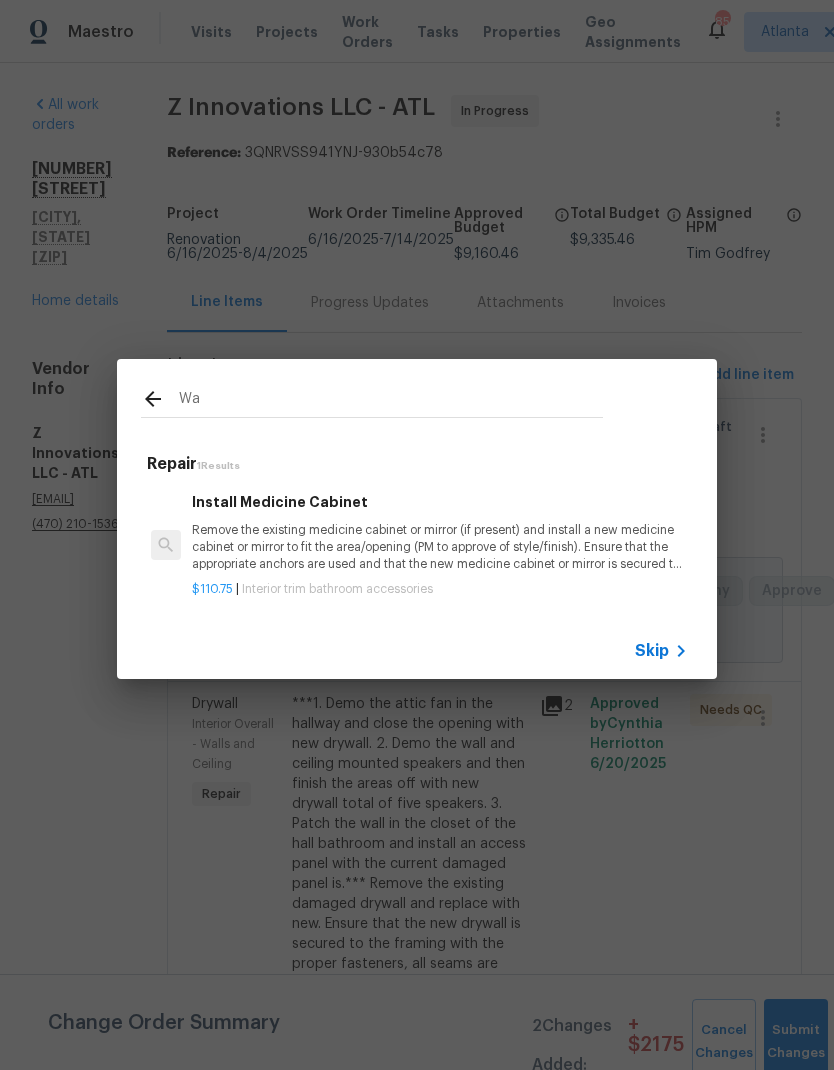 type on "W" 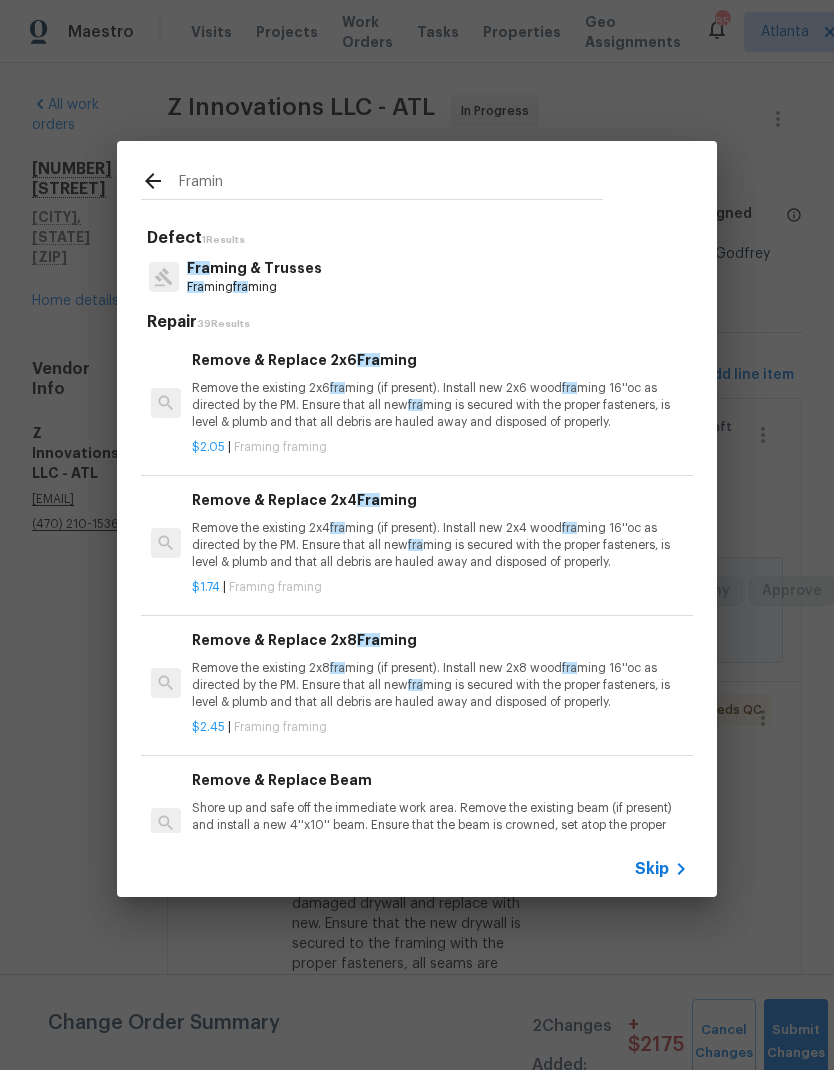 type on "Framing" 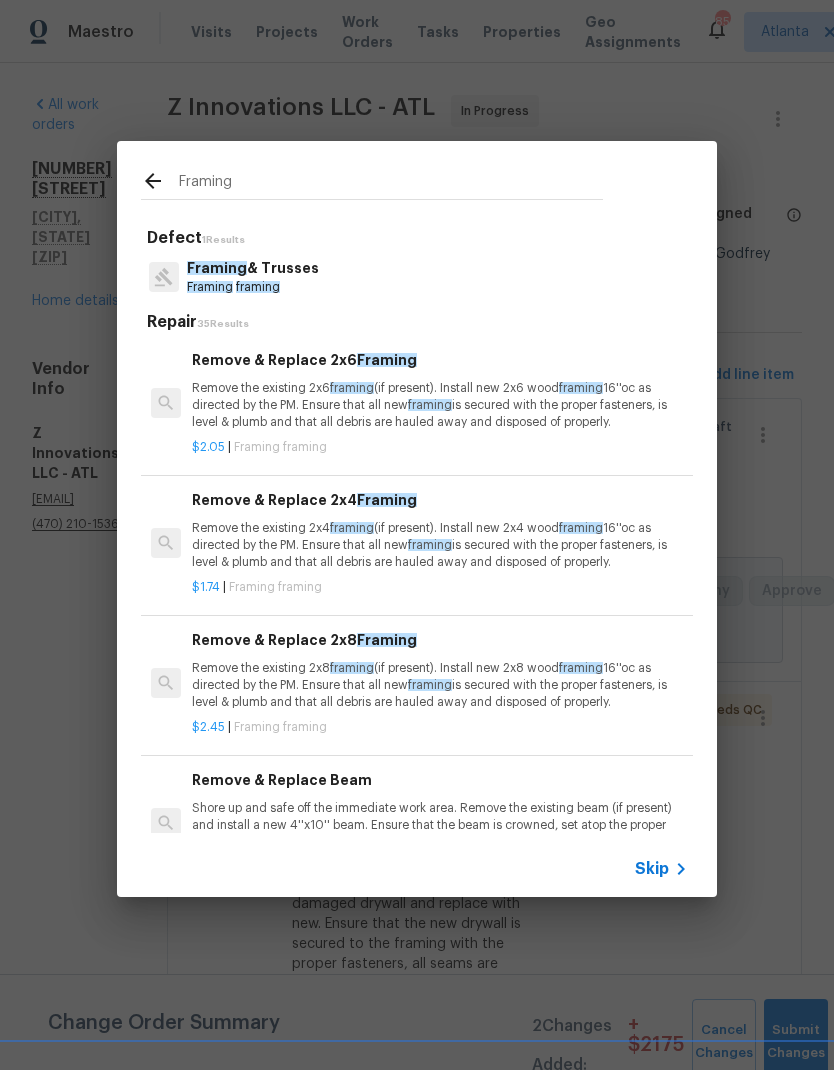 click on "Remove the existing 2x4  framing  (if present). Install new 2x4 wood  framing  16''oc as directed by the PM. Ensure that all new  framing  is secured with the proper fasteners, is level & plumb and that all debris are hauled away and disposed of properly." at bounding box center [440, 545] 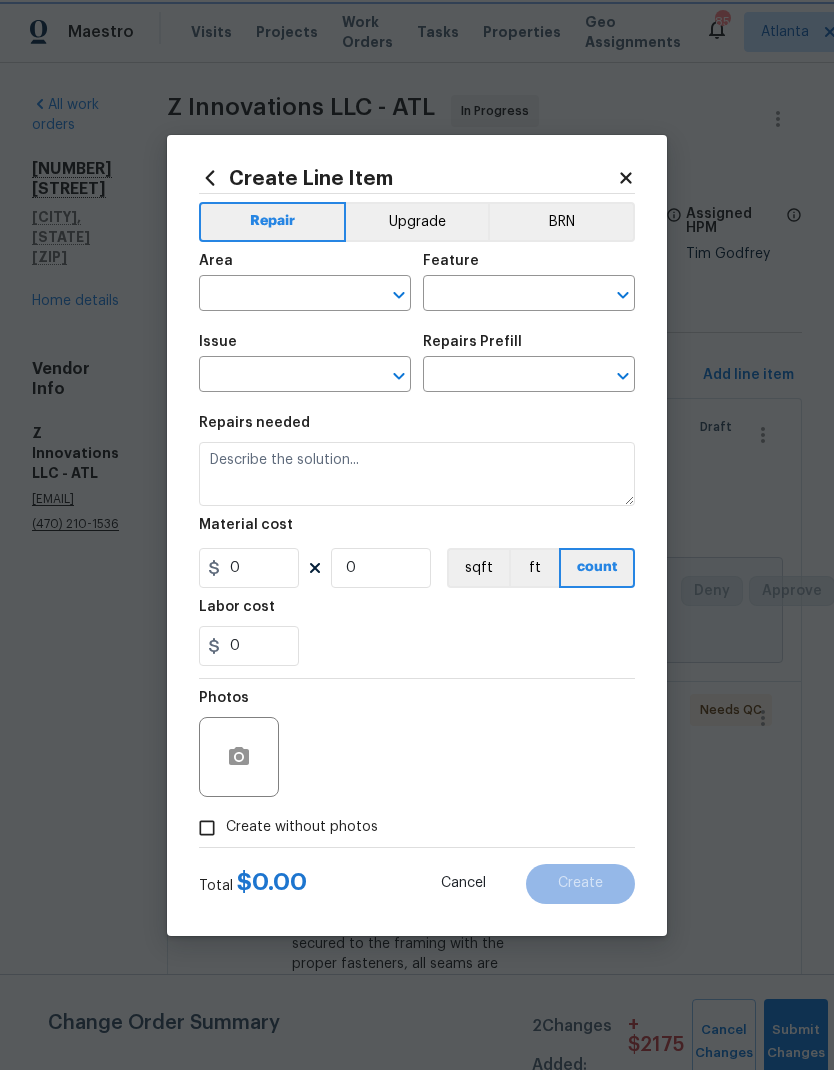 type on "Framing" 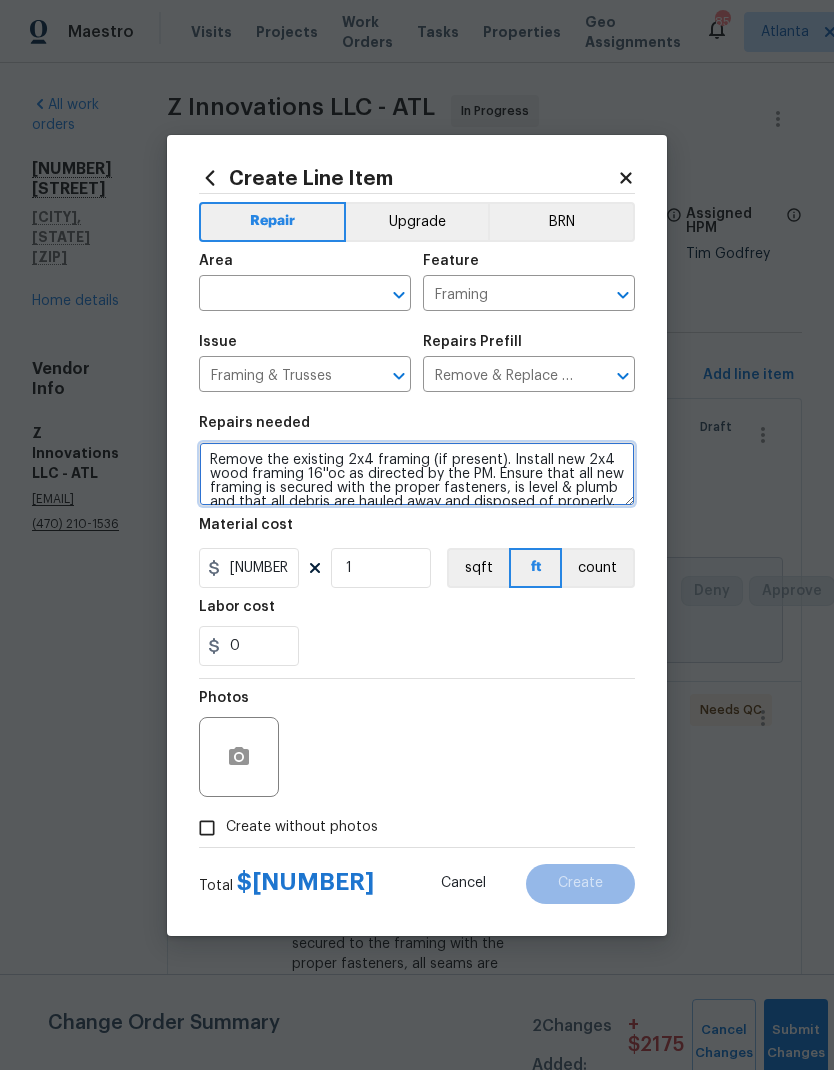 click on "Remove the existing 2x4 framing (if present). Install new 2x4 wood framing 16''oc as directed by the PM. Ensure that all new framing is secured with the proper fasteners, is level & plumb and that all debris are hauled away and disposed of properly." at bounding box center [417, 474] 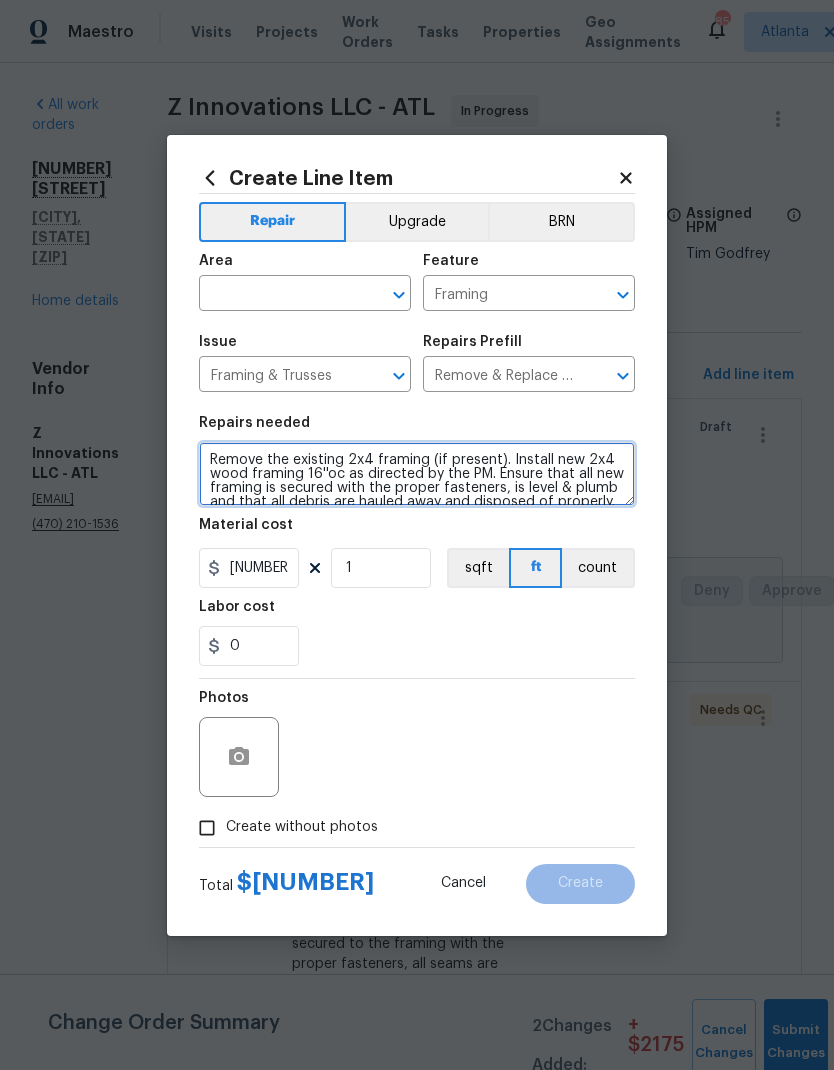click on "Remove the existing 2x4 framing (if present). Install new 2x4 wood framing 16''oc as directed by the PM. Ensure that all new framing is secured with the proper fasteners, is level & plumb and that all debris are hauled away and disposed of properly." at bounding box center [417, 474] 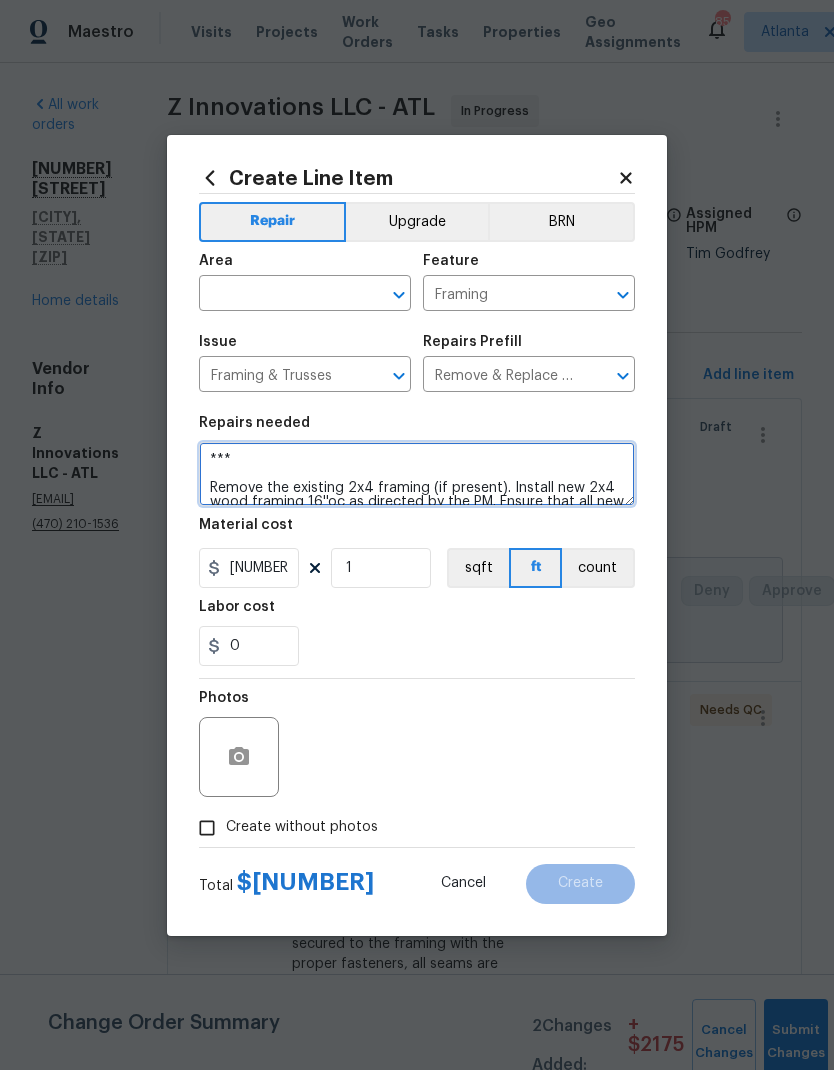 click on "***
Remove the existing 2x4 framing (if present). Install new 2x4 wood framing 16''oc as directed by the PM. Ensure that all new framing is secured with the proper fasteners, is level & plumb and that all debris are hauled away and disposed of properly." at bounding box center (417, 474) 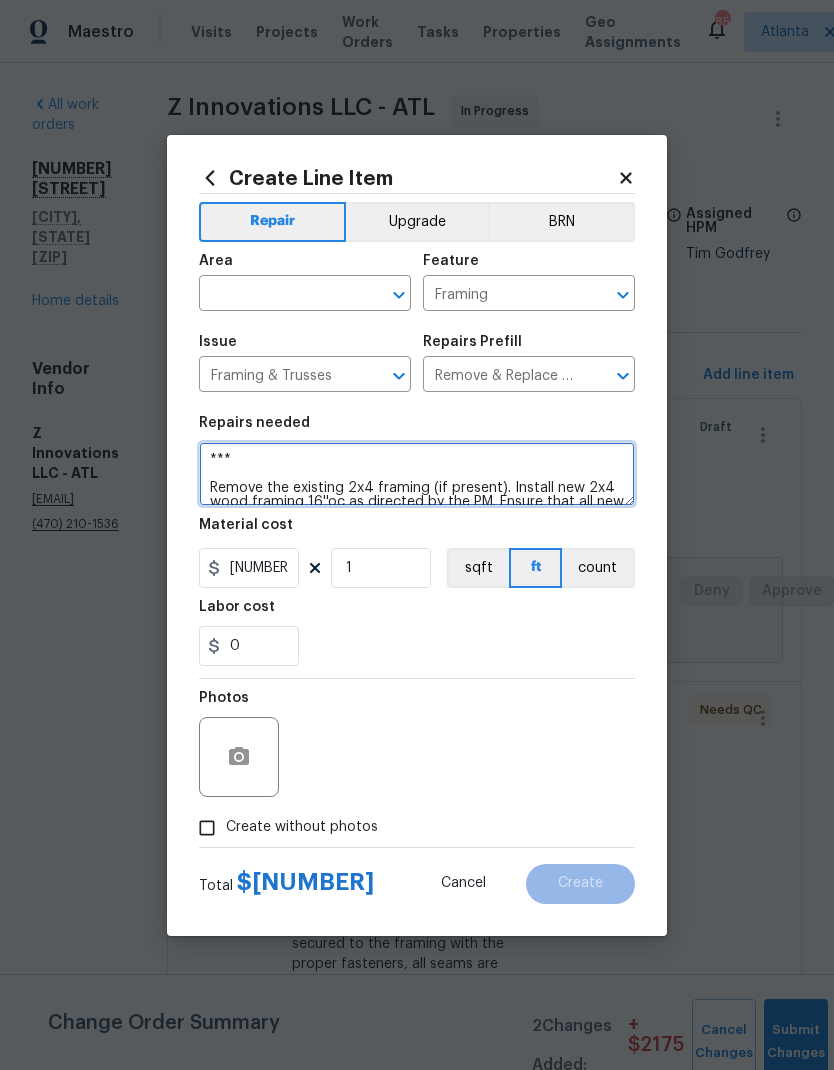 paste on "2. 950 Install 2x4 framing" 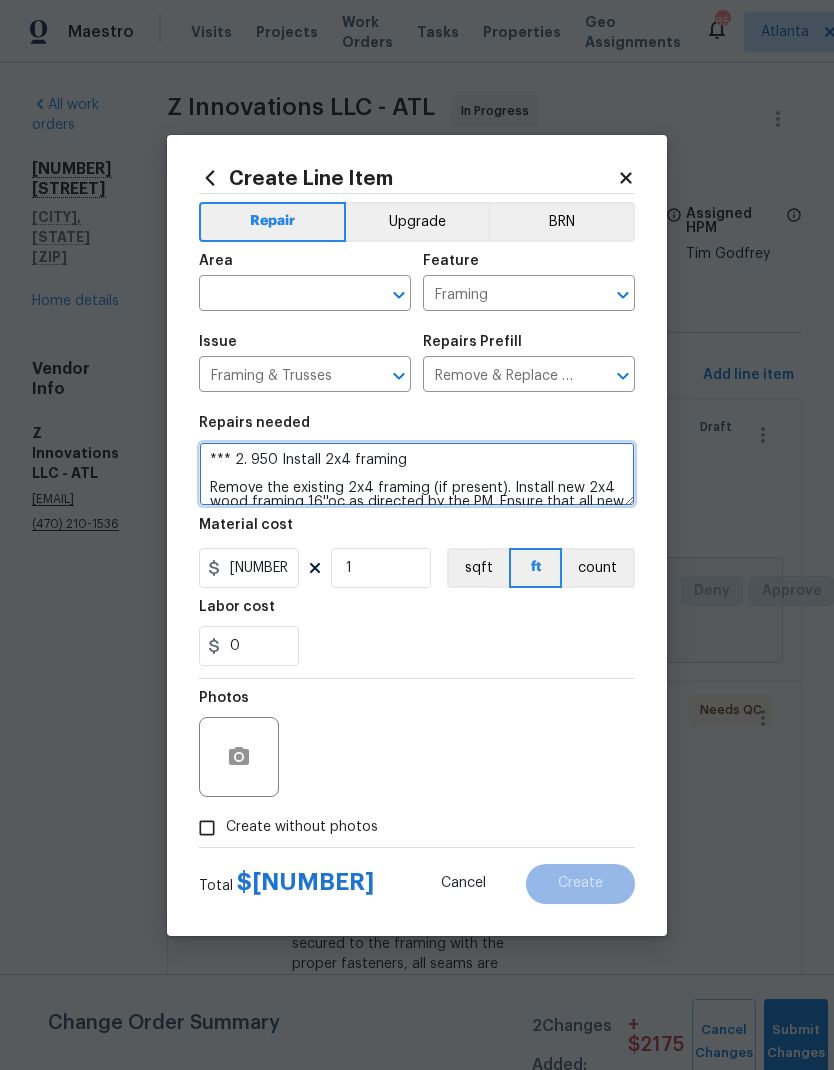 click on "*** 2. 950 Install 2x4 framing
Remove the existing 2x4 framing (if present). Install new 2x4 wood framing 16''oc as directed by the PM. Ensure that all new framing is secured with the proper fasteners, is level & plumb and that all debris are hauled away and disposed of properly." at bounding box center (417, 474) 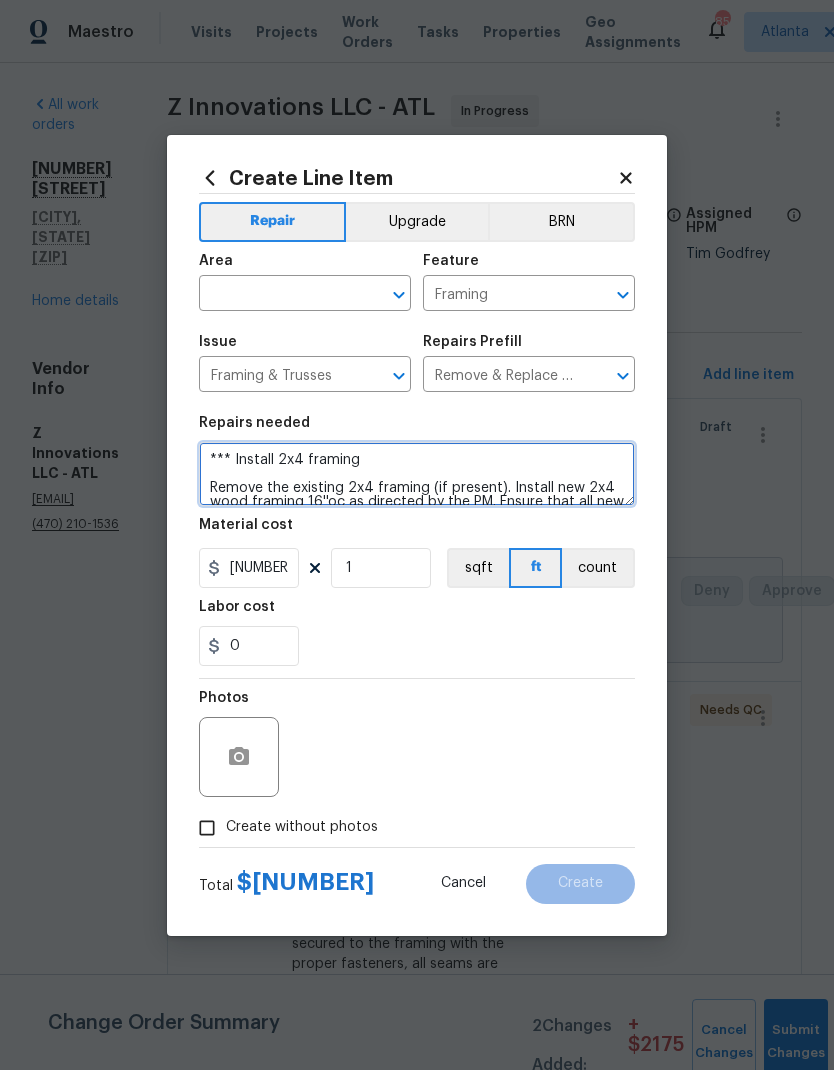type on "*** Install 2x4 framing
Remove the existing 2x4 framing (if present). Install new 2x4 wood framing 16''oc as directed by the PM. Ensure that all new framing is secured with the proper fasteners, is level & plumb and that all debris are hauled away and disposed of properly." 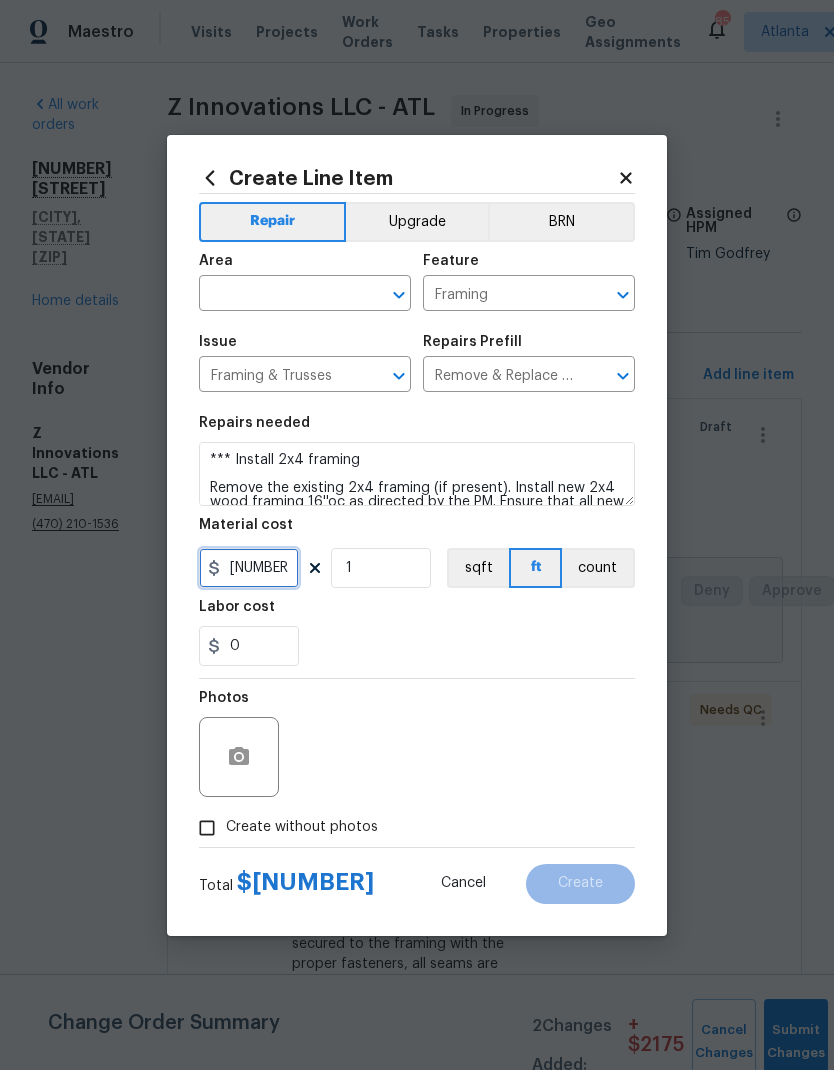 click on "[NUMBER]" at bounding box center (249, 568) 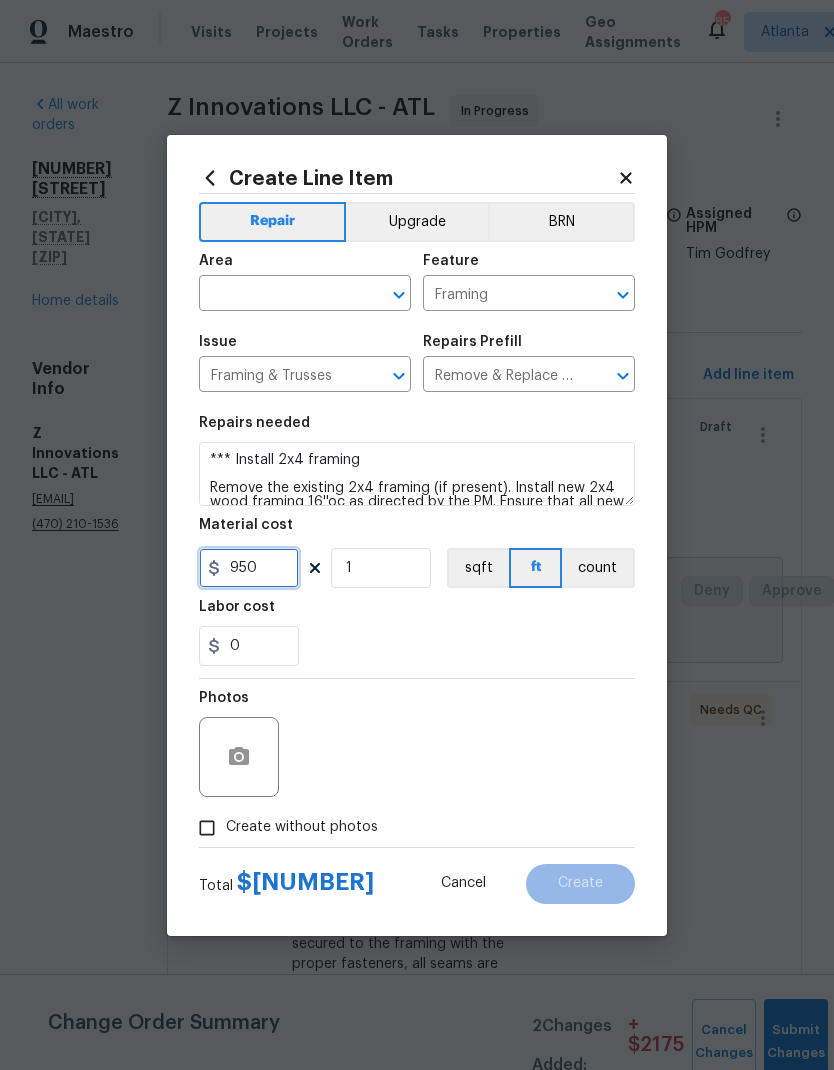 type on "950" 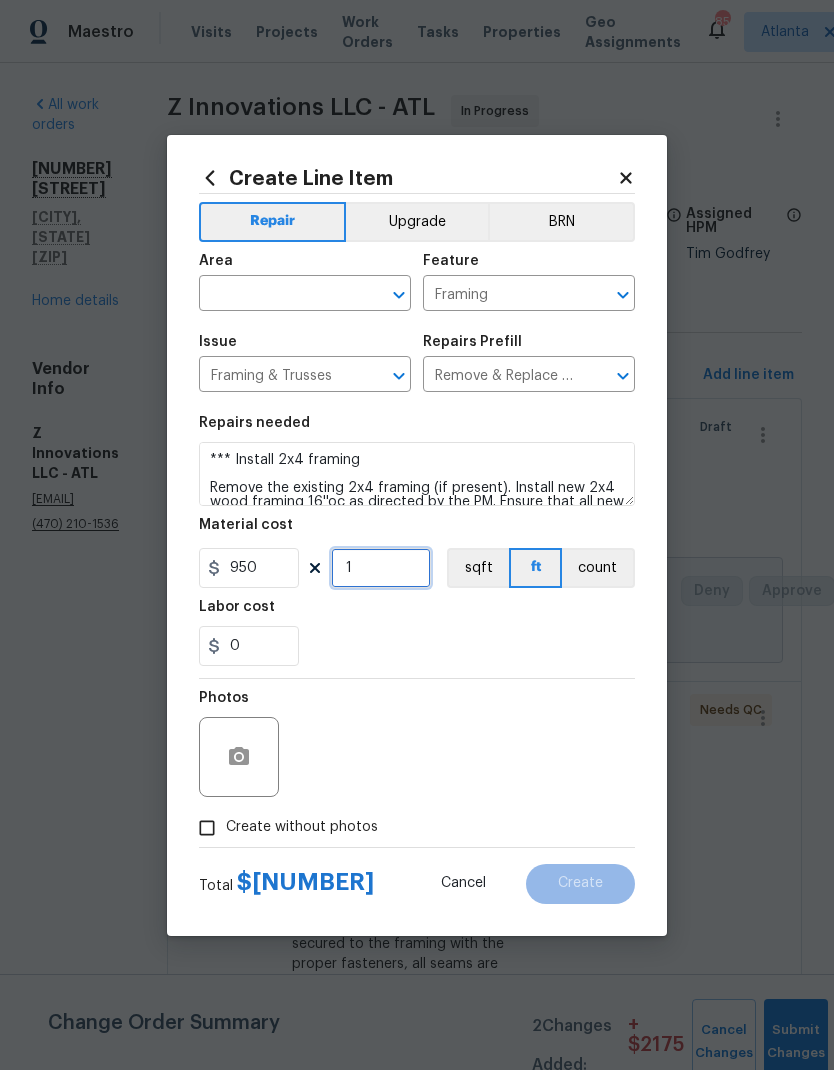 click on "1" at bounding box center [381, 568] 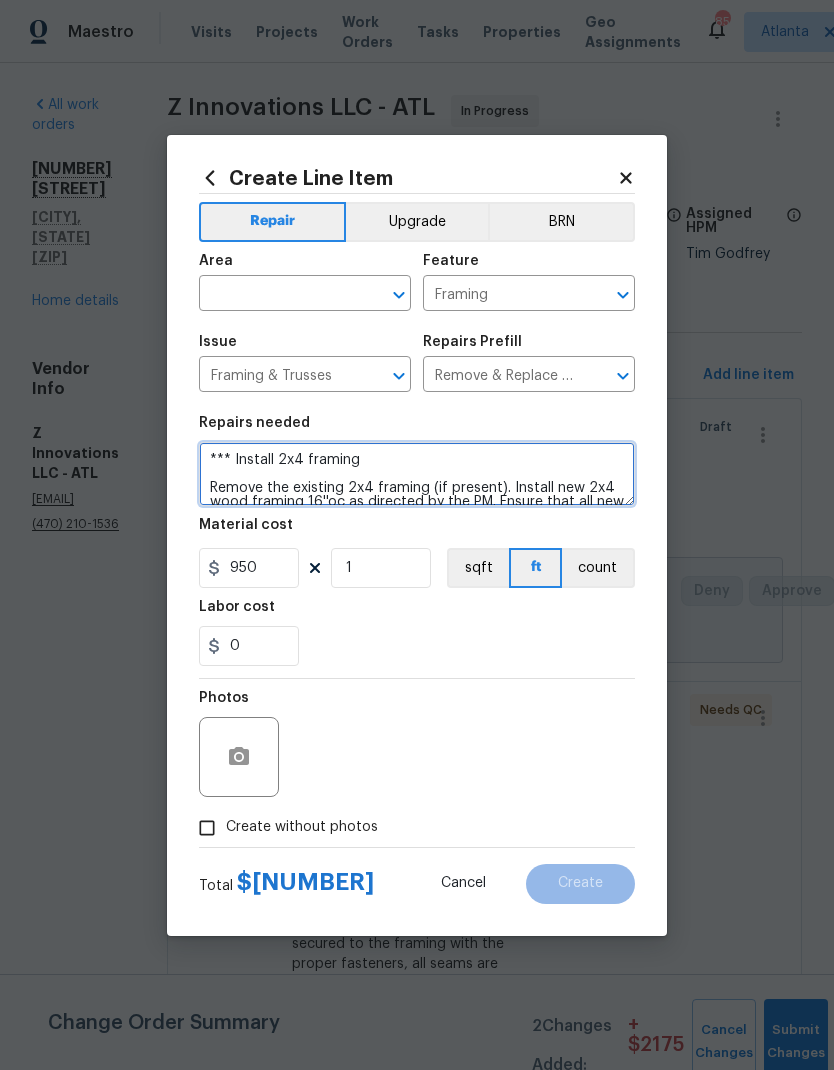 click on "*** Install 2x4 framing
Remove the existing 2x4 framing (if present). Install new 2x4 wood framing 16''oc as directed by the PM. Ensure that all new framing is secured with the proper fasteners, is level & plumb and that all debris are hauled away and disposed of properly." at bounding box center [417, 474] 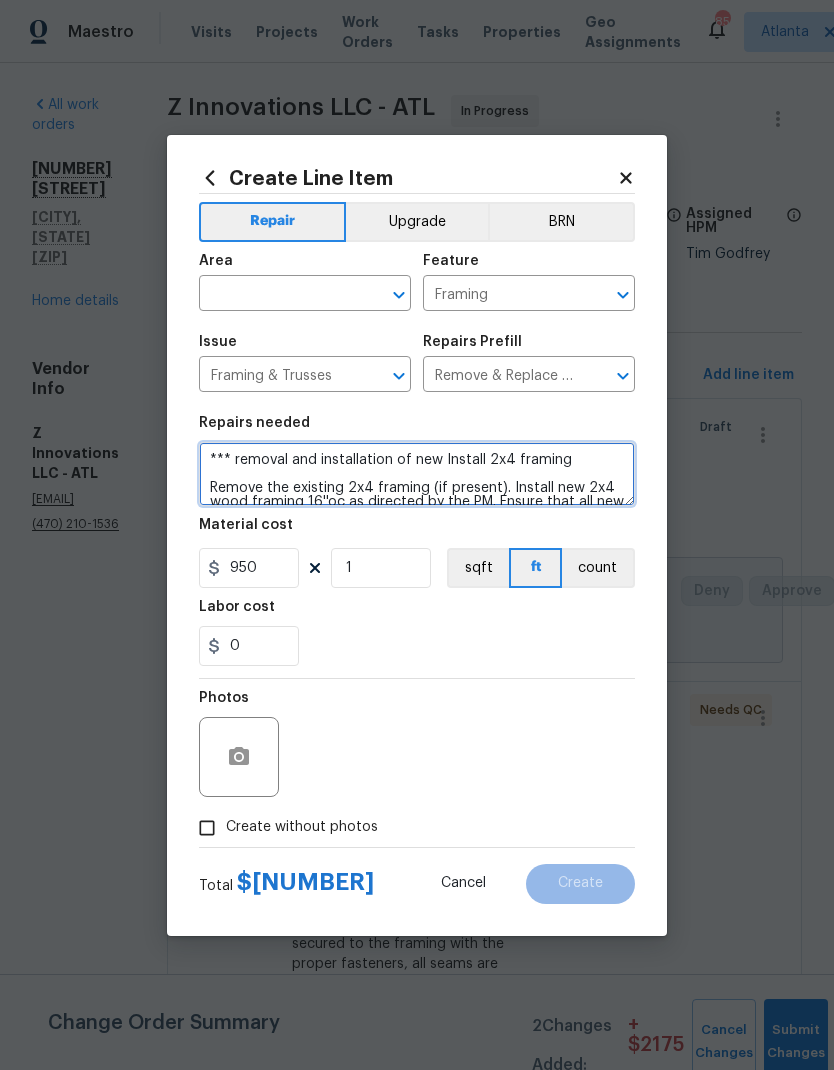 click on "*** removal and installation of new Install 2x4 framing
Remove the existing 2x4 framing (if present). Install new 2x4 wood framing 16''oc as directed by the PM. Ensure that all new framing is secured with the proper fasteners, is level & plumb and that all debris are hauled away and disposed of properly." at bounding box center (417, 474) 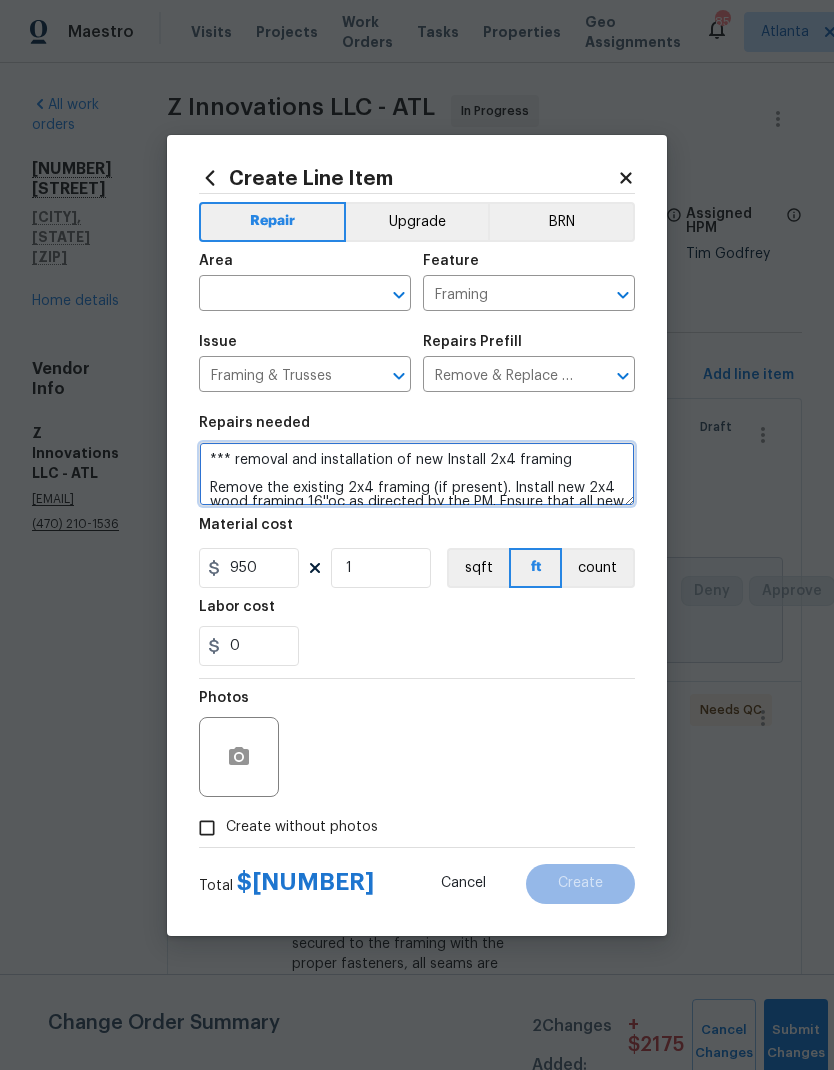 click on "*** removal and installation of new Install 2x4 framing
Remove the existing 2x4 framing (if present). Install new 2x4 wood framing 16''oc as directed by the PM. Ensure that all new framing is secured with the proper fasteners, is level & plumb and that all debris are hauled away and disposed of properly." at bounding box center [417, 474] 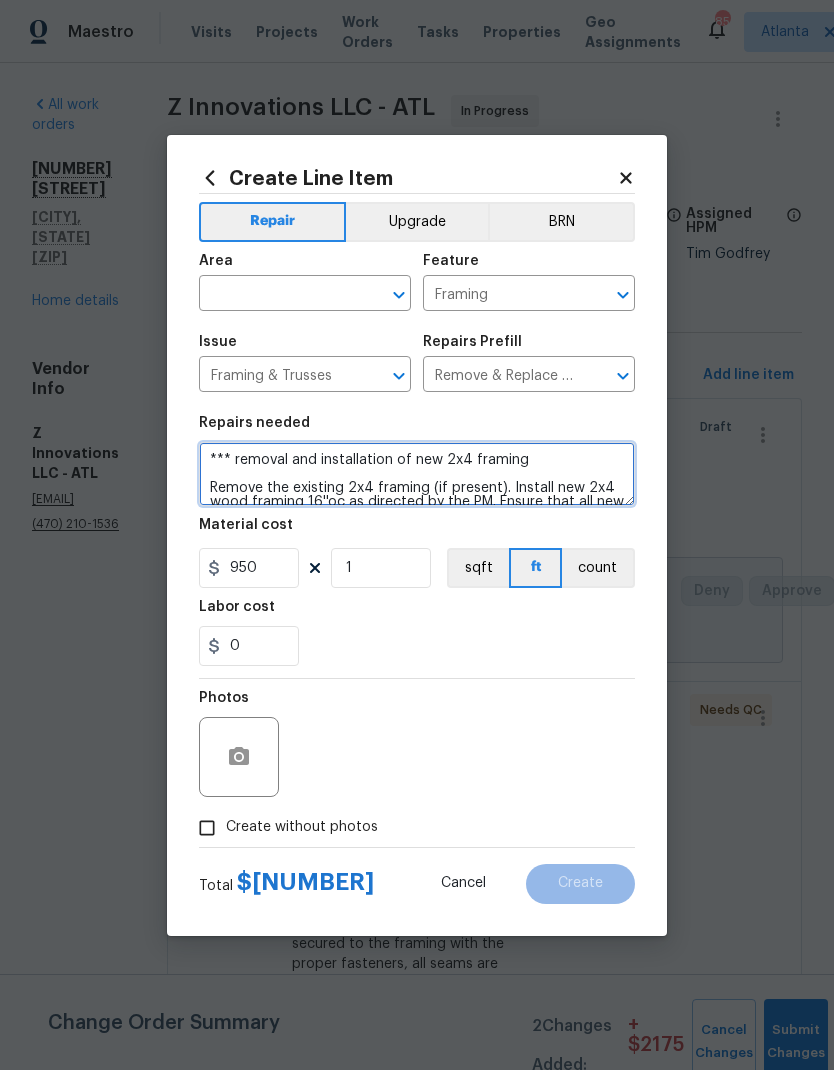 click on "*** removal and installation of new 2x4 framing
Remove the existing 2x4 framing (if present). Install new 2x4 wood framing 16''oc as directed by the PM. Ensure that all new framing is secured with the proper fasteners, is level & plumb and that all debris are hauled away and disposed of properly." at bounding box center (417, 474) 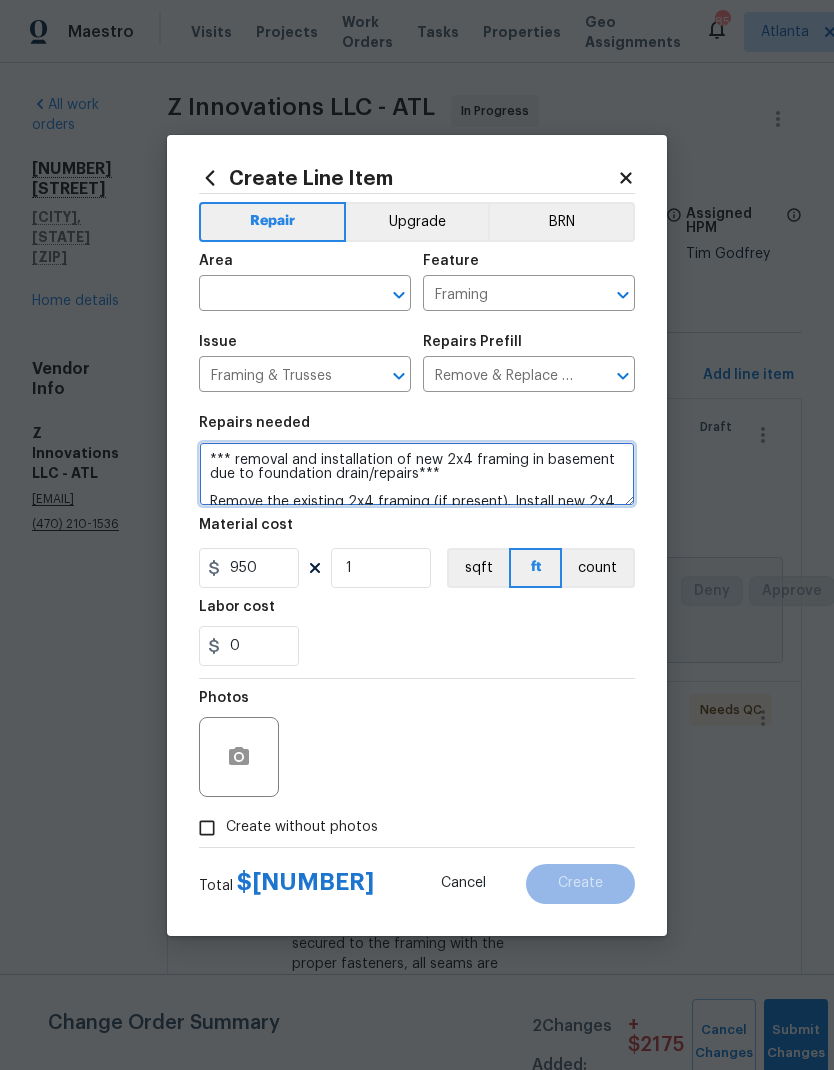 click on "*** removal and installation of new 2x4 framing in basement due to foundation drain/repairs***
Remove the existing 2x4 framing (if present). Install new 2x4 wood framing 16''oc as directed by the PM. Ensure that all new framing is secured with the proper fasteners, is level & plumb and that all debris are hauled away and disposed of properly." at bounding box center (417, 474) 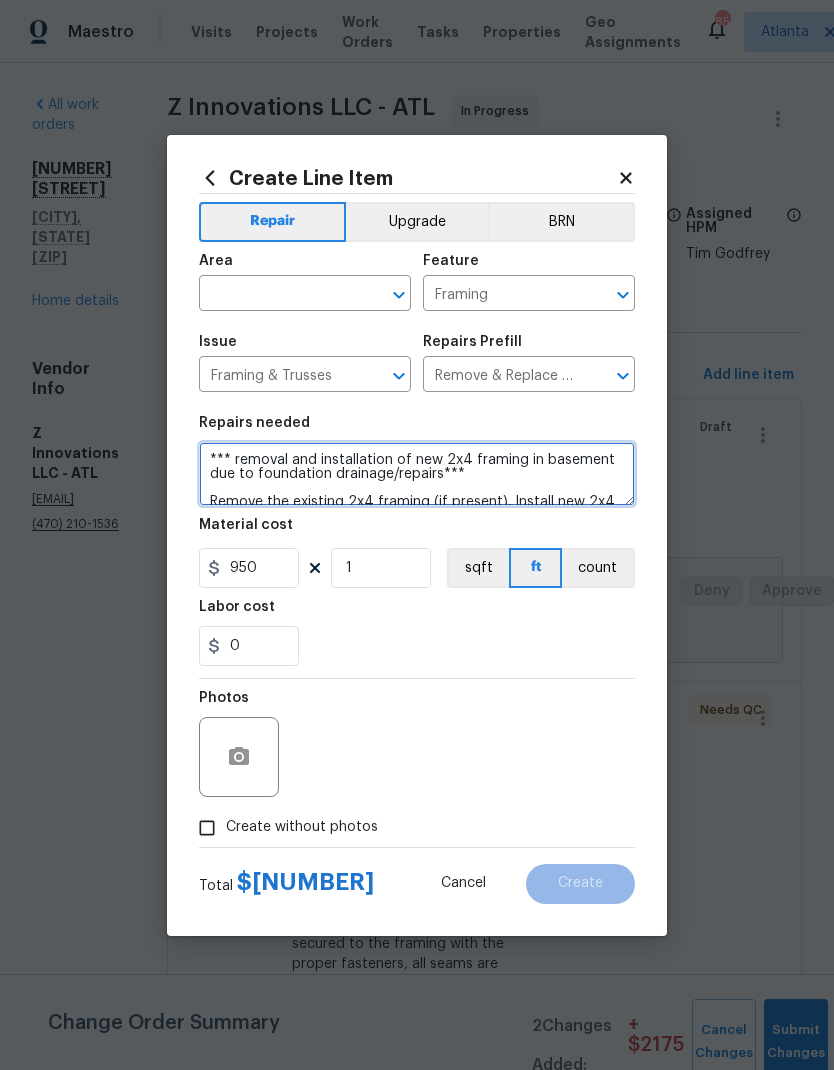 click on "*** removal and installation of new 2x4 framing in basement due to foundation drainage/repairs***
Remove the existing 2x4 framing (if present). Install new 2x4 wood framing 16''oc as directed by the PM. Ensure that all new framing is secured with the proper fasteners, is level & plumb and that all debris are hauled away and disposed of properly." at bounding box center (417, 474) 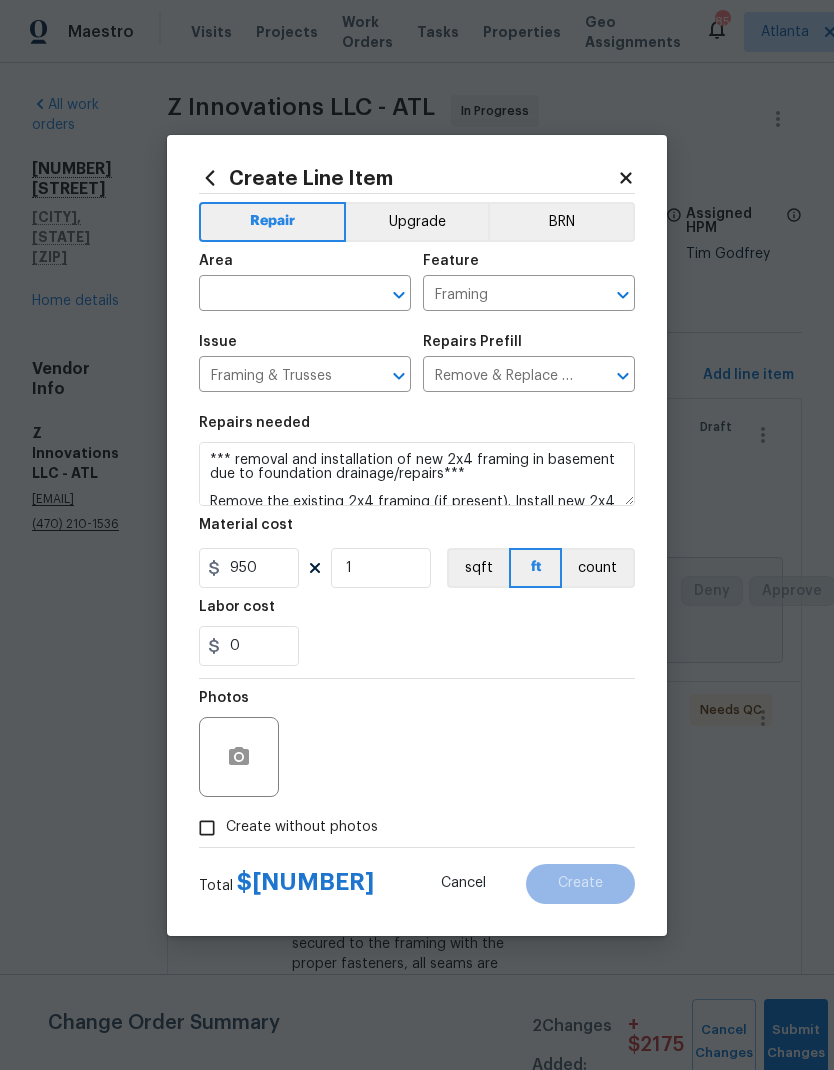 click on "Create without photos" at bounding box center (207, 828) 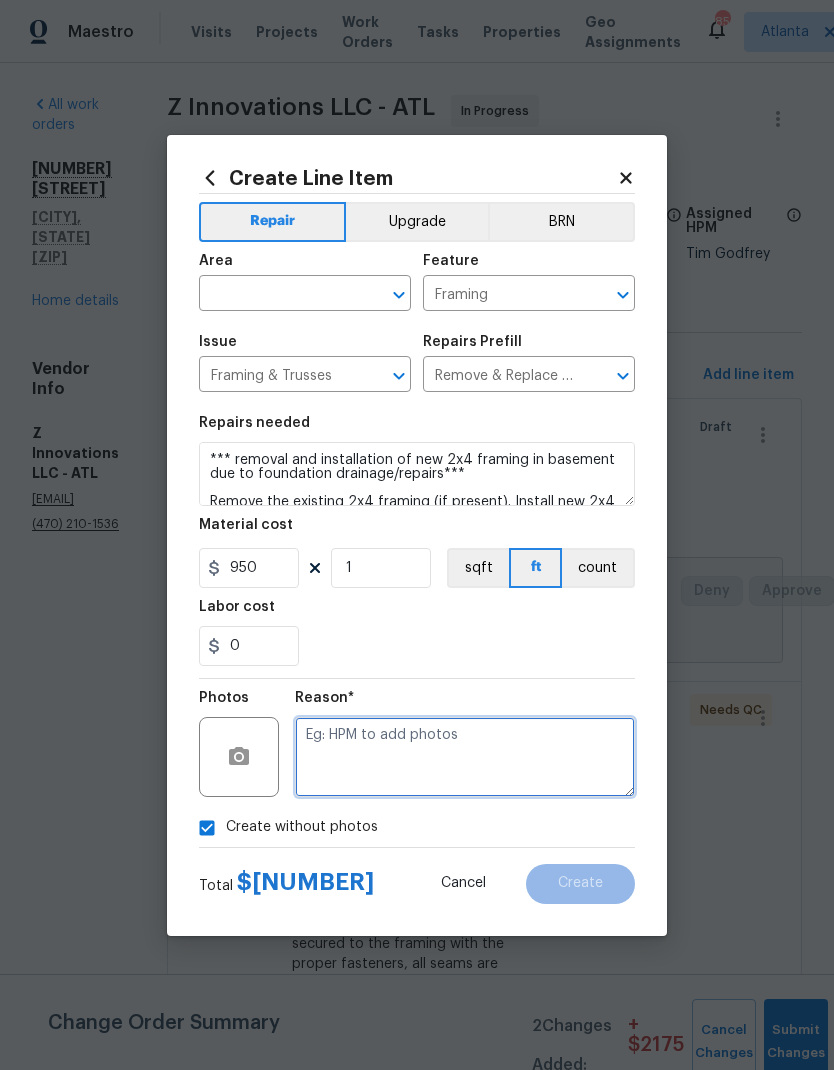 click at bounding box center (465, 757) 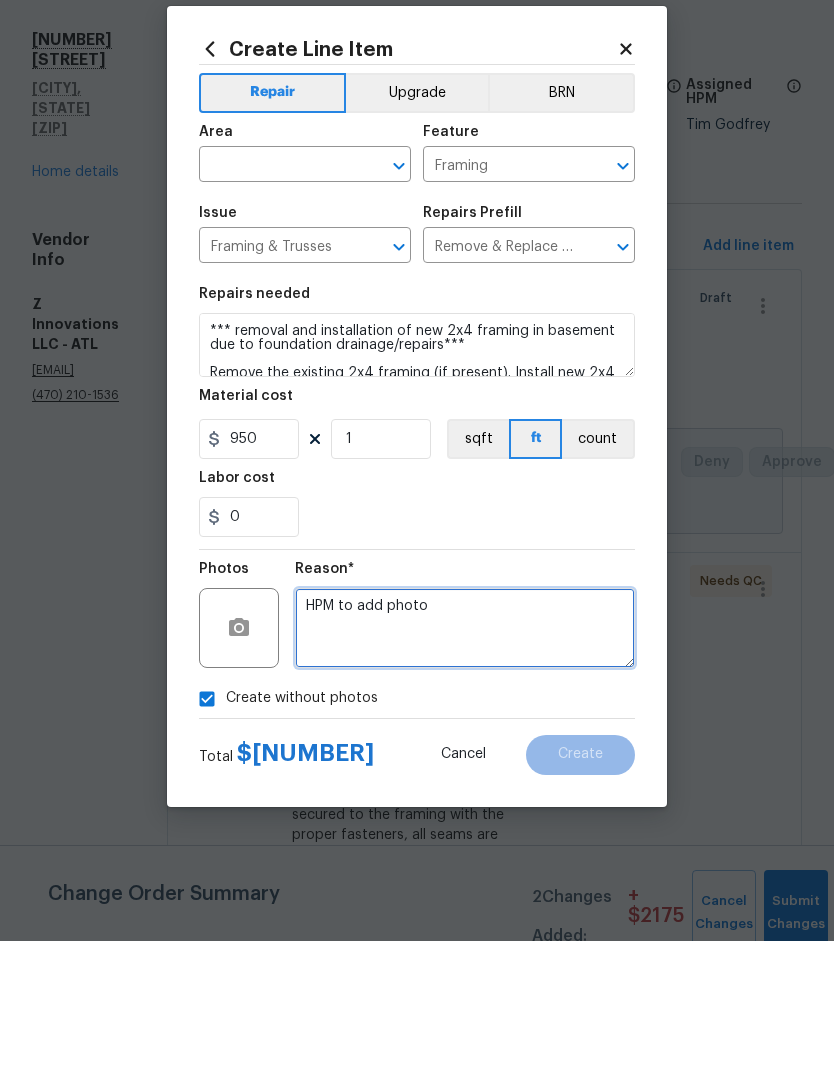 type on "HPM to add photo" 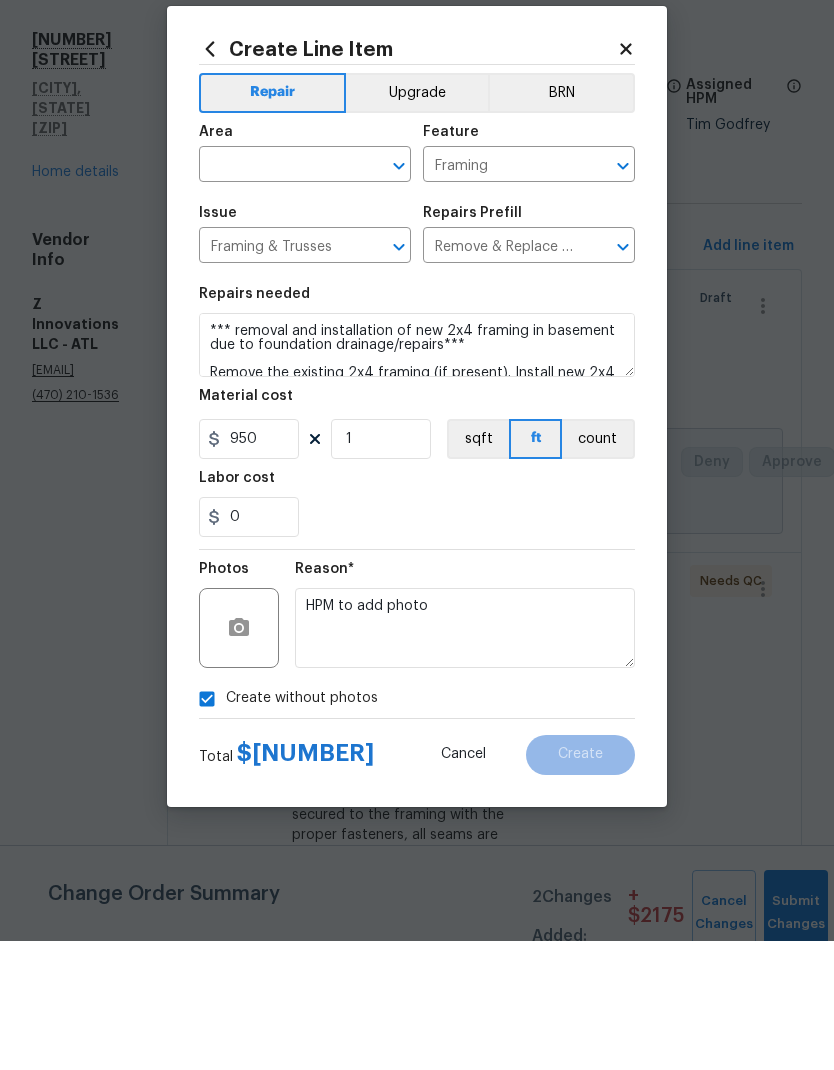 click at bounding box center [277, 295] 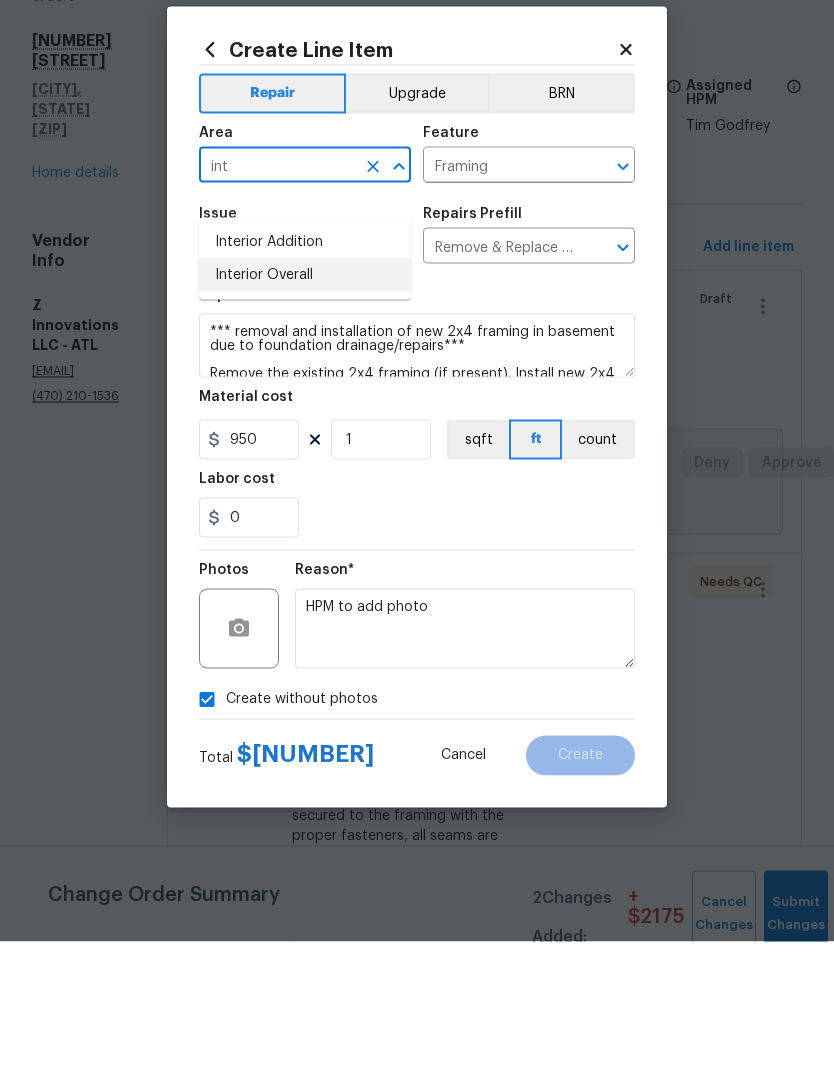 click on "Interior Overall" at bounding box center (305, 403) 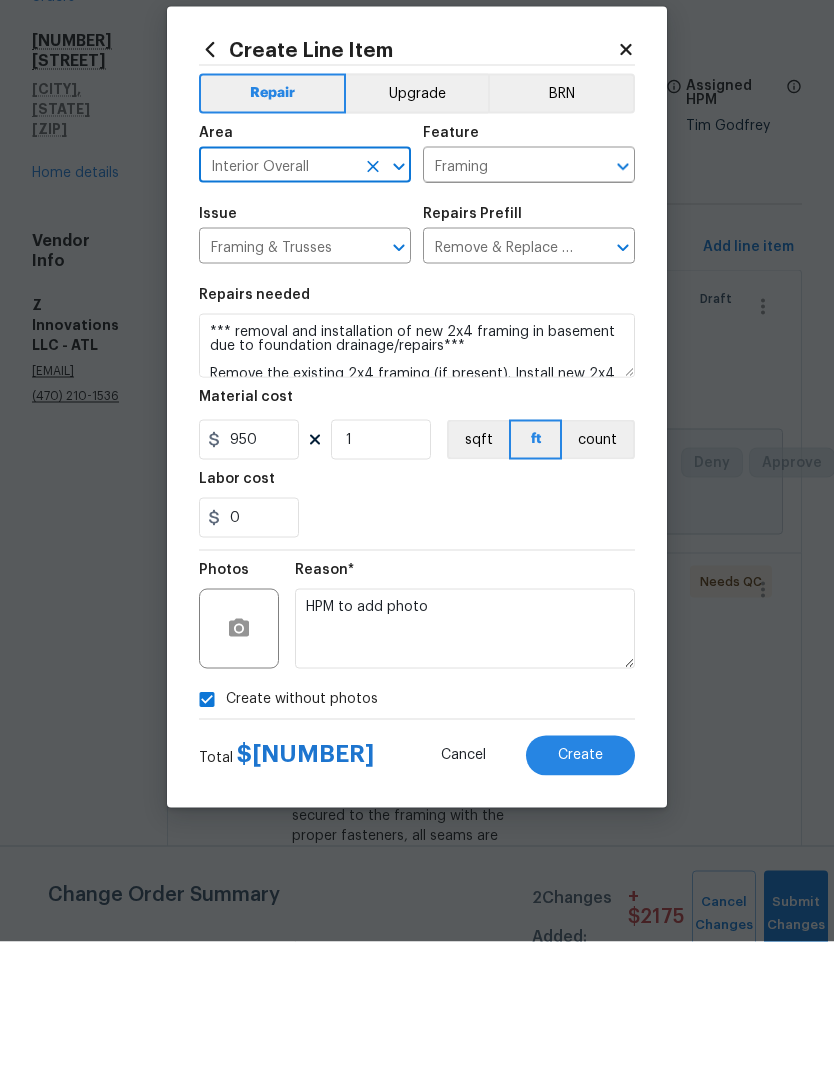 scroll, scrollTop: 80, scrollLeft: 0, axis: vertical 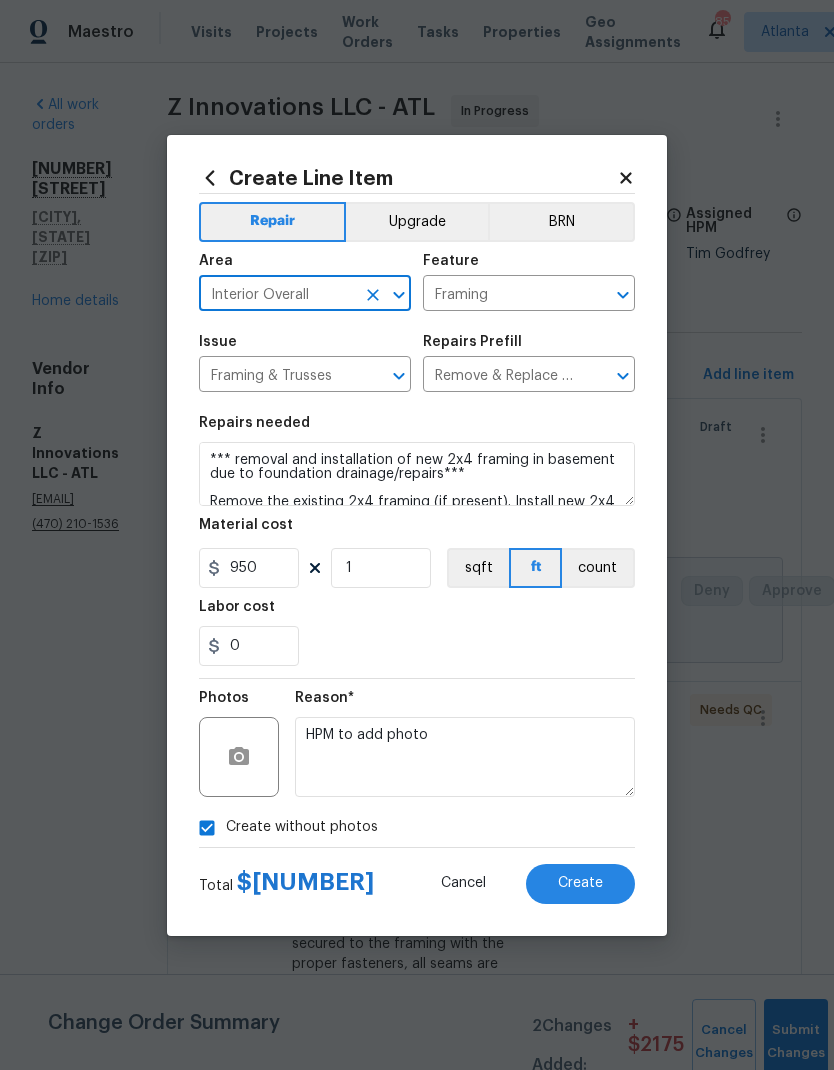 click on "Create" at bounding box center [580, 884] 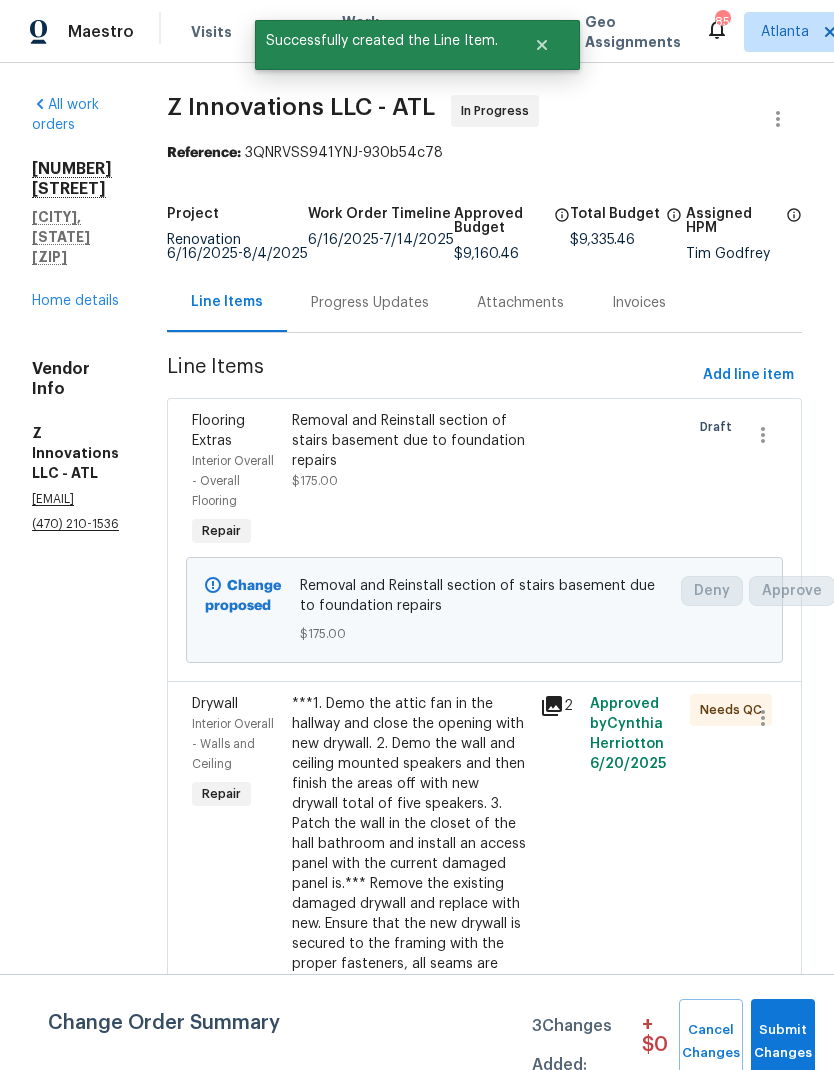scroll, scrollTop: 0, scrollLeft: 0, axis: both 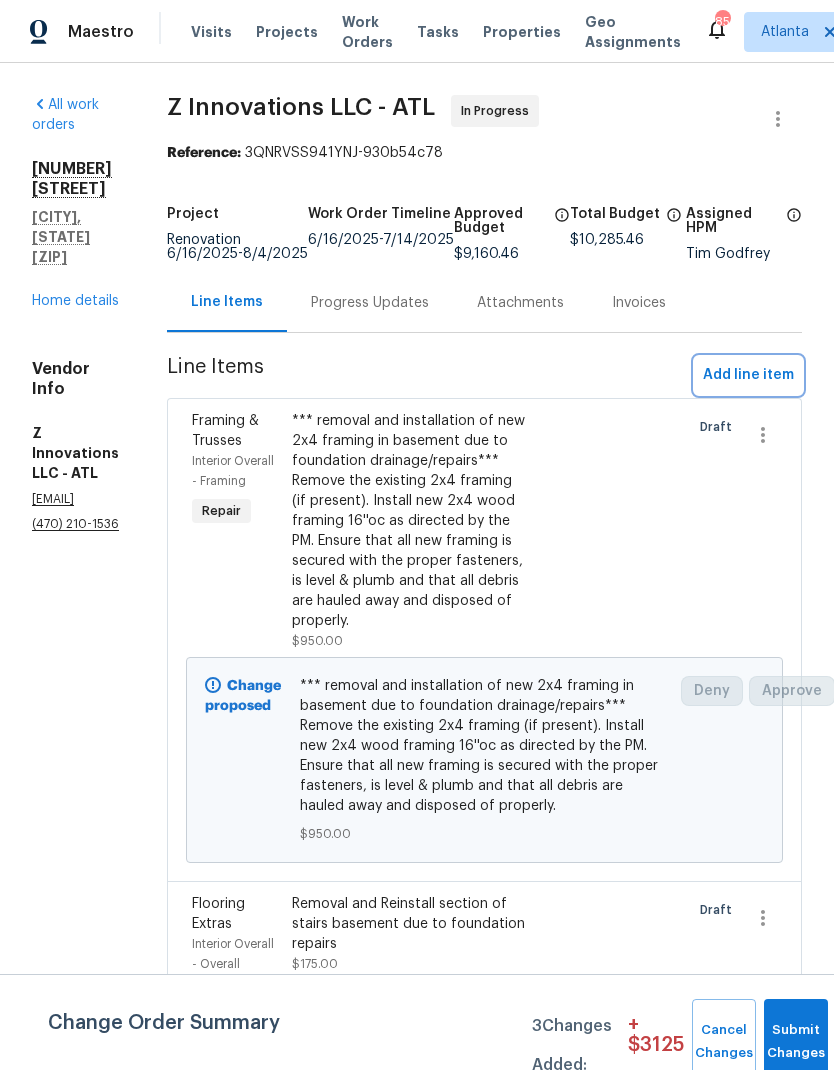 click on "Add line item" at bounding box center (748, 375) 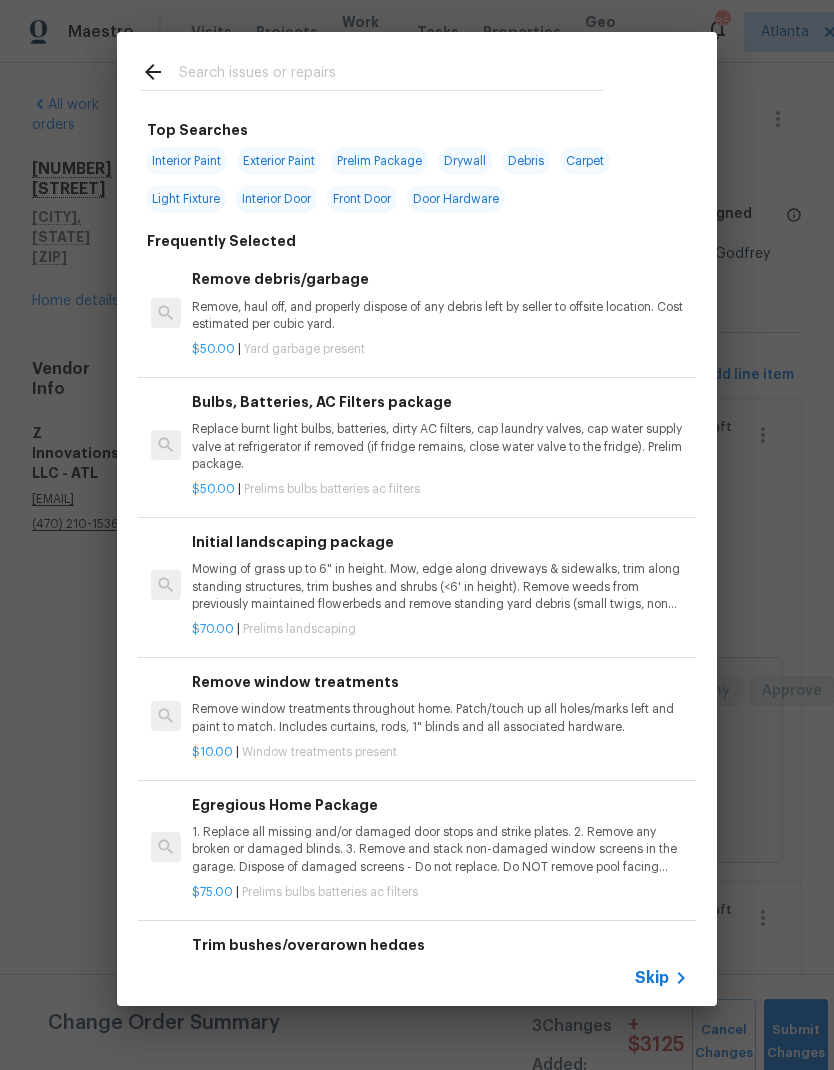 click at bounding box center [391, 75] 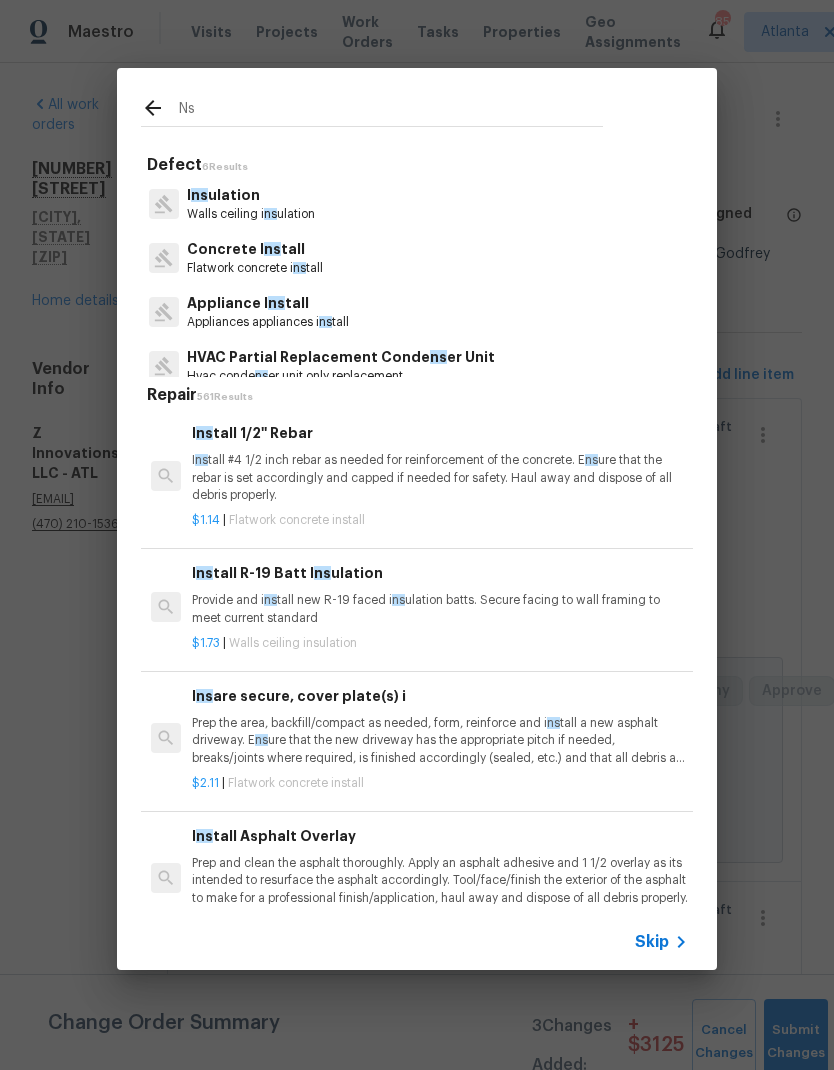 type on "N" 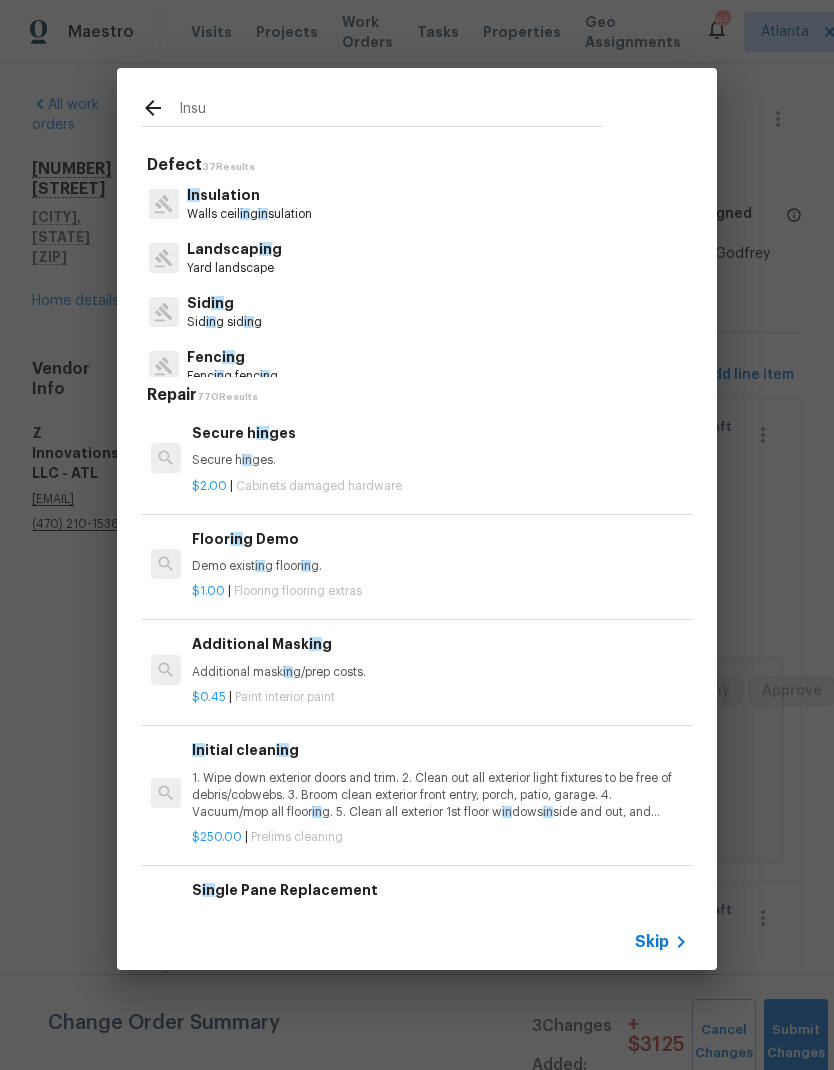 type on "Insul" 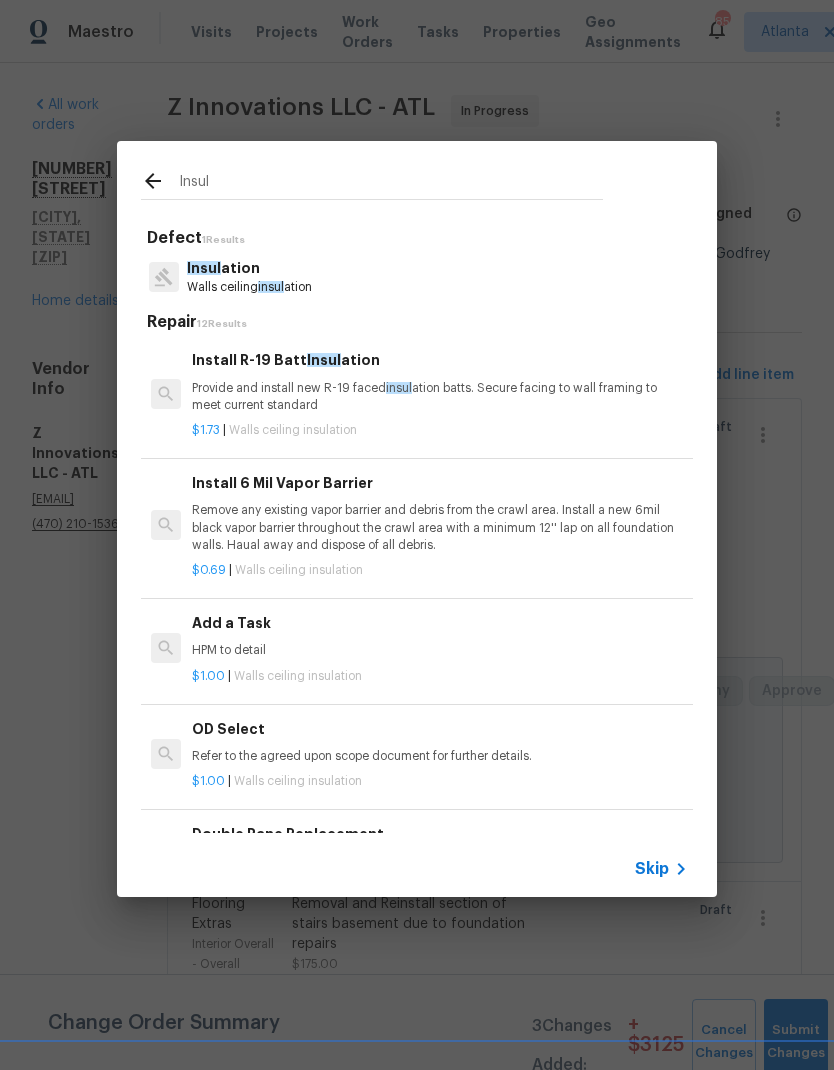 click on "Walls ceiling insul ation" at bounding box center [249, 287] 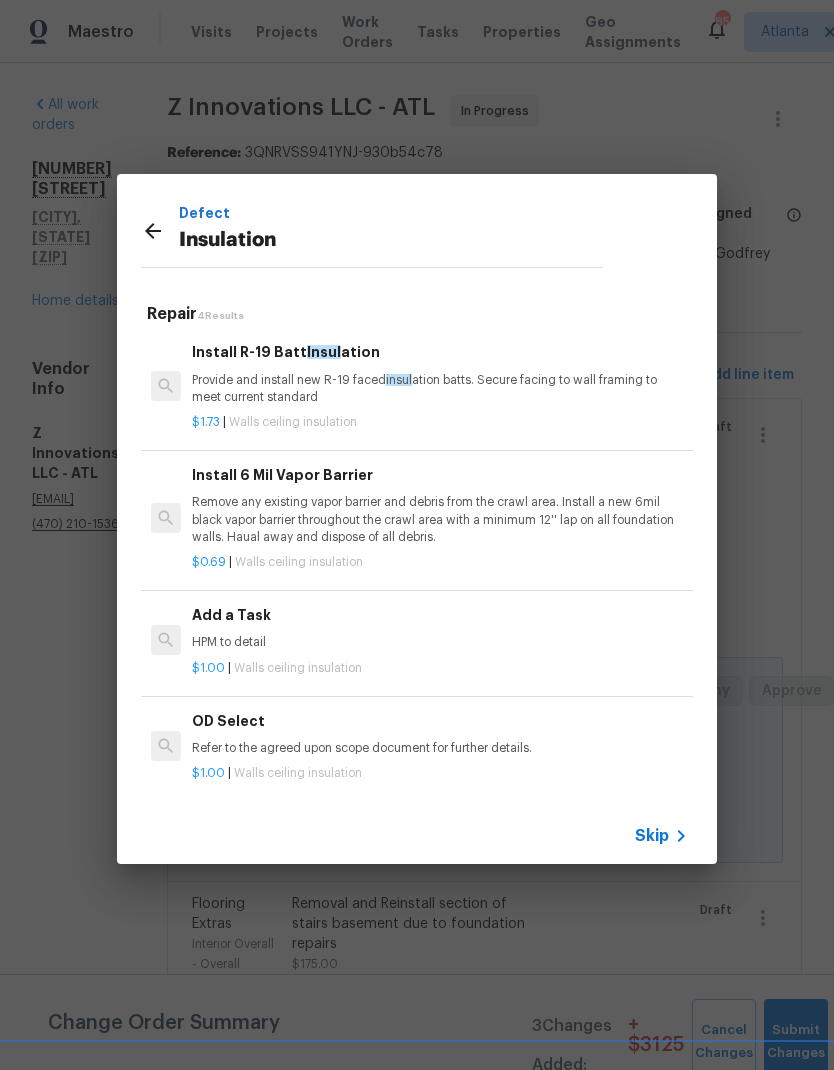 click on "Provide and install new R-[NUMBER] faced insul ation batts. Secure facing to wall framing to meet current standard" at bounding box center (440, 389) 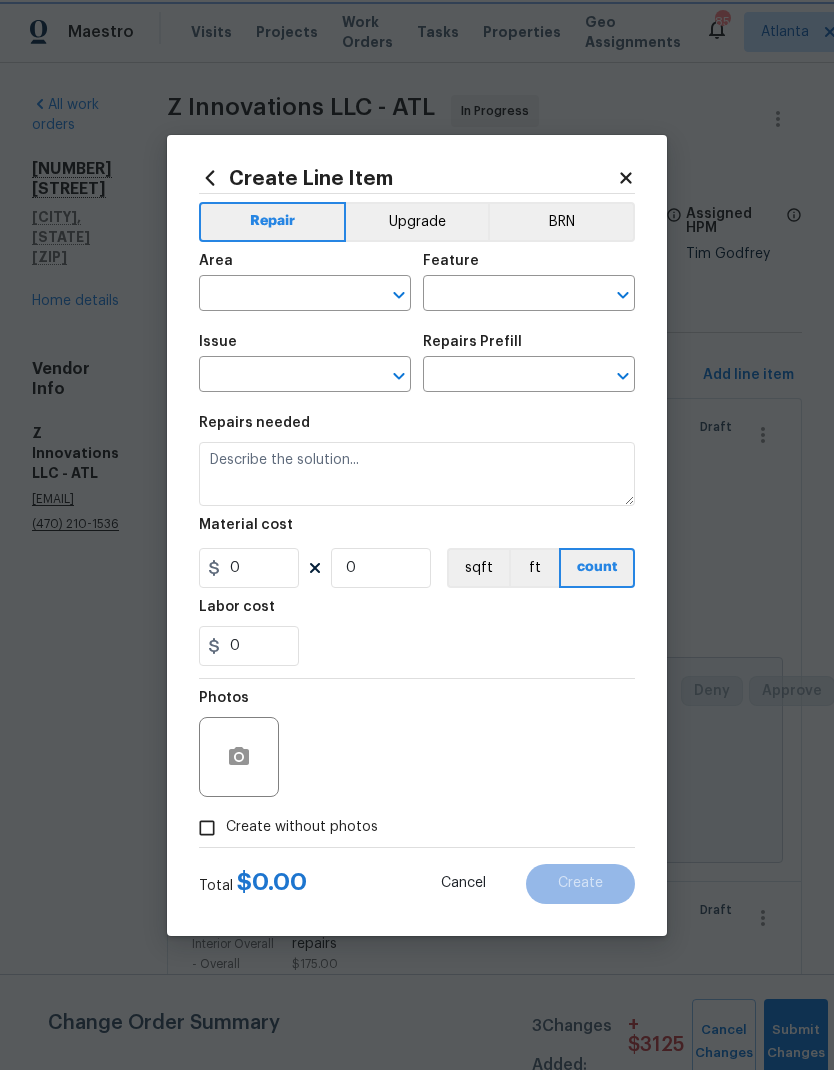type on "Walls and Ceiling" 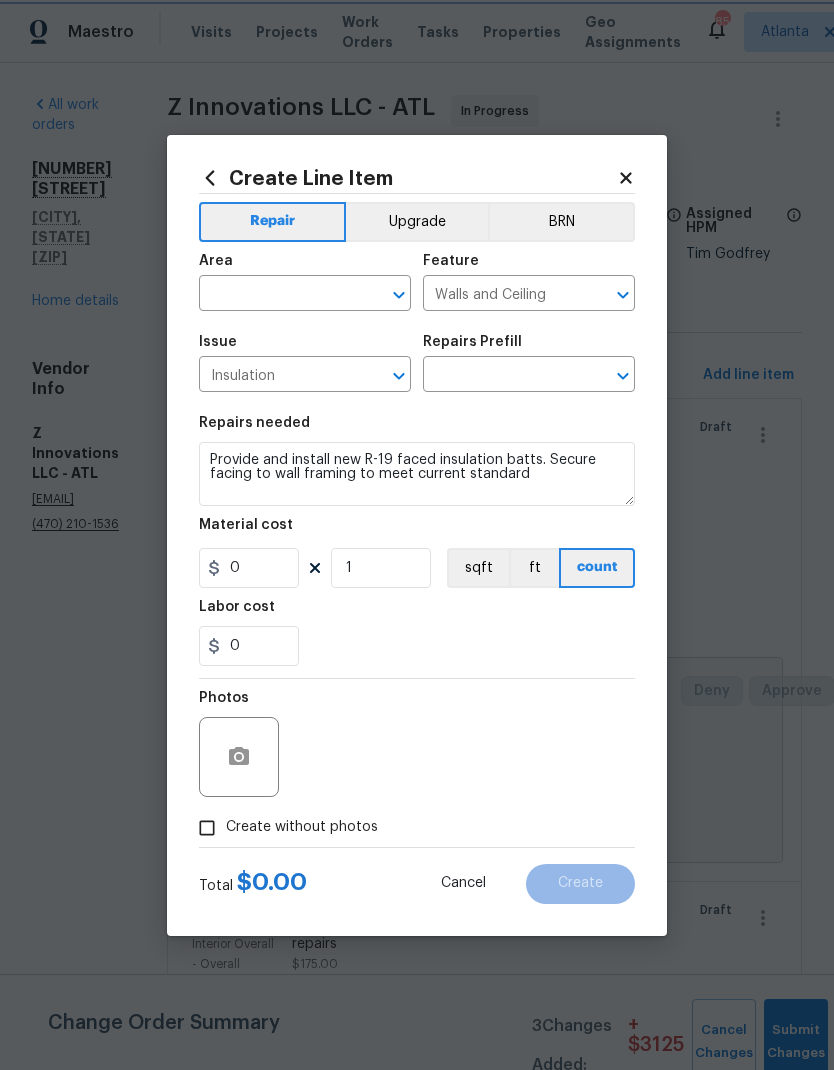 type on "Install R-[NUMBER] Batt Insulation $[NUMBER]" 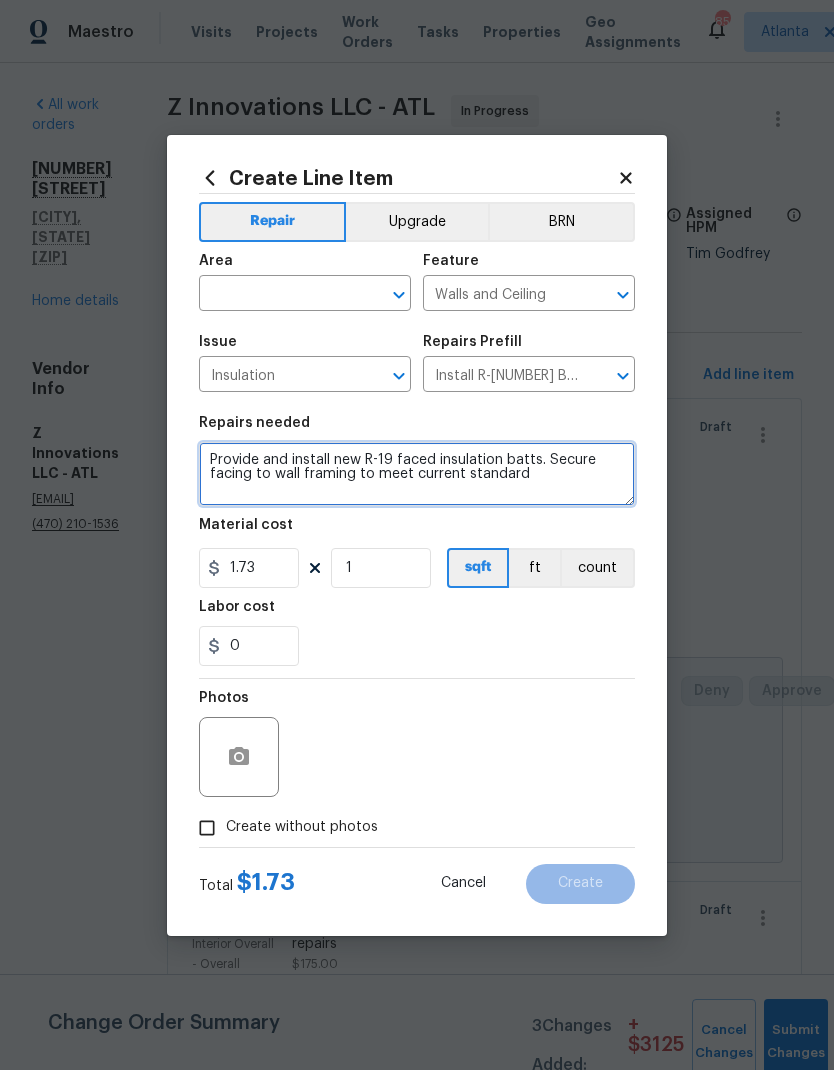 click on "Provide and install new R-19 faced insulation batts. Secure facing to wall framing to meet current standard" at bounding box center [417, 474] 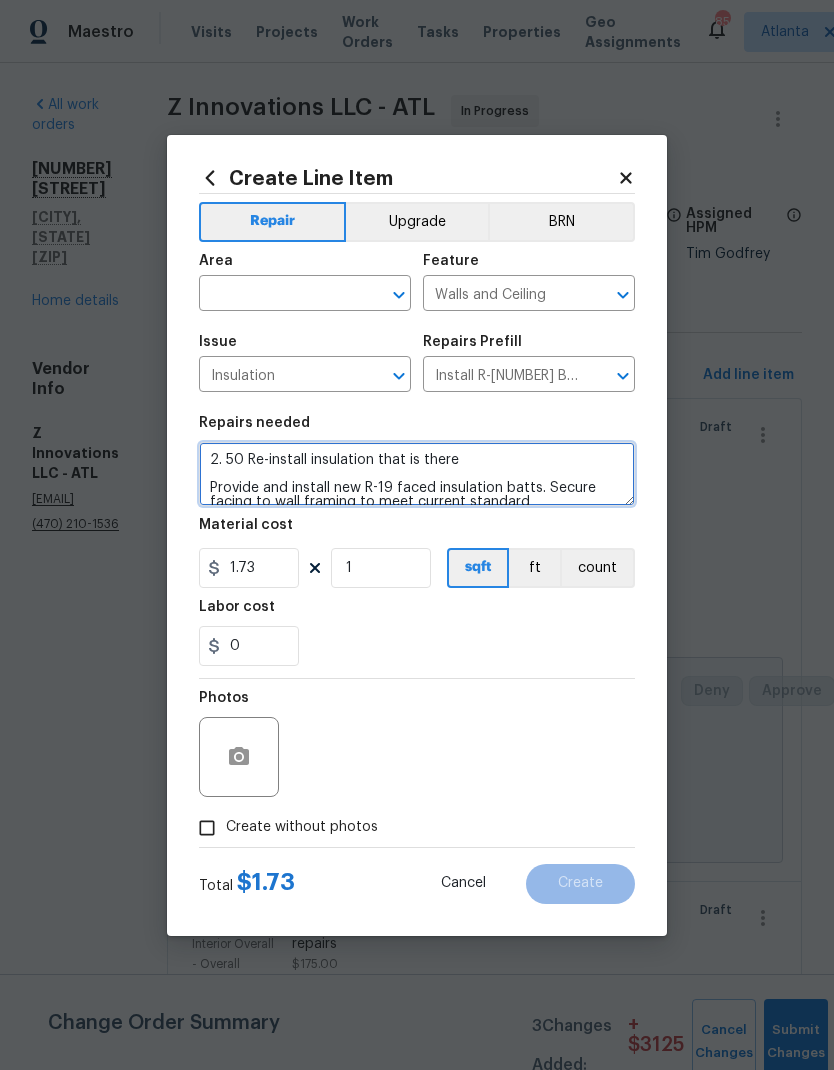 click on "2. 50 Re-install insulation that is there
Provide and install new R-19 faced insulation batts. Secure facing to wall framing to meet current standard" at bounding box center [417, 474] 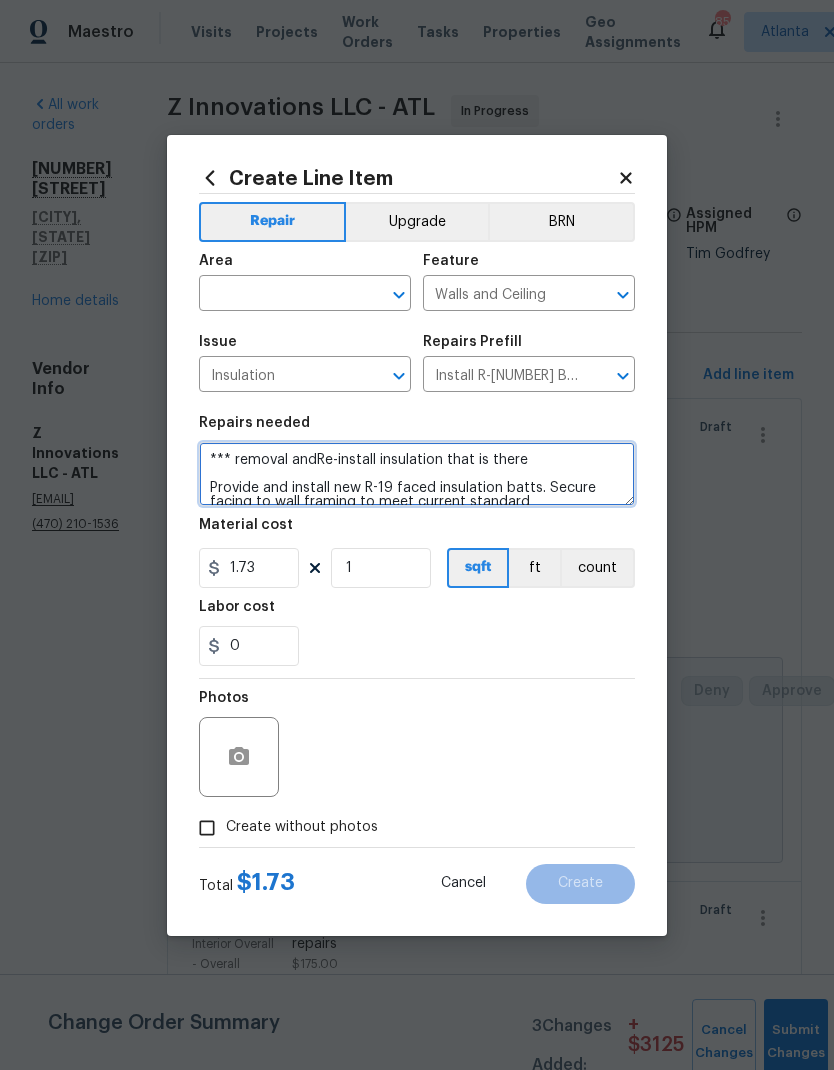 click on "*** removal andRe-install insulation that is there
Provide and install new R-19 faced insulation batts. Secure facing to wall framing to meet current standard" at bounding box center (417, 474) 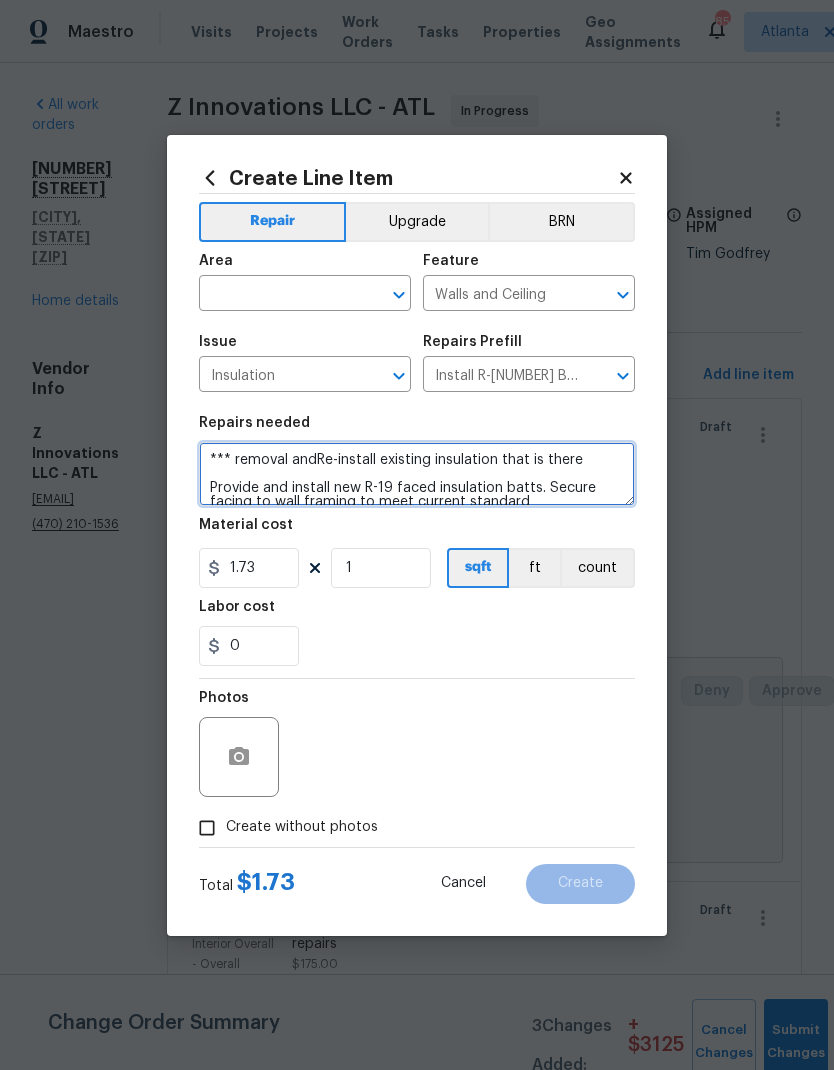 click on "*** removal andRe-install existing insulation that is there
Provide and install new R-19 faced insulation batts. Secure facing to wall framing to meet current standard" at bounding box center [417, 474] 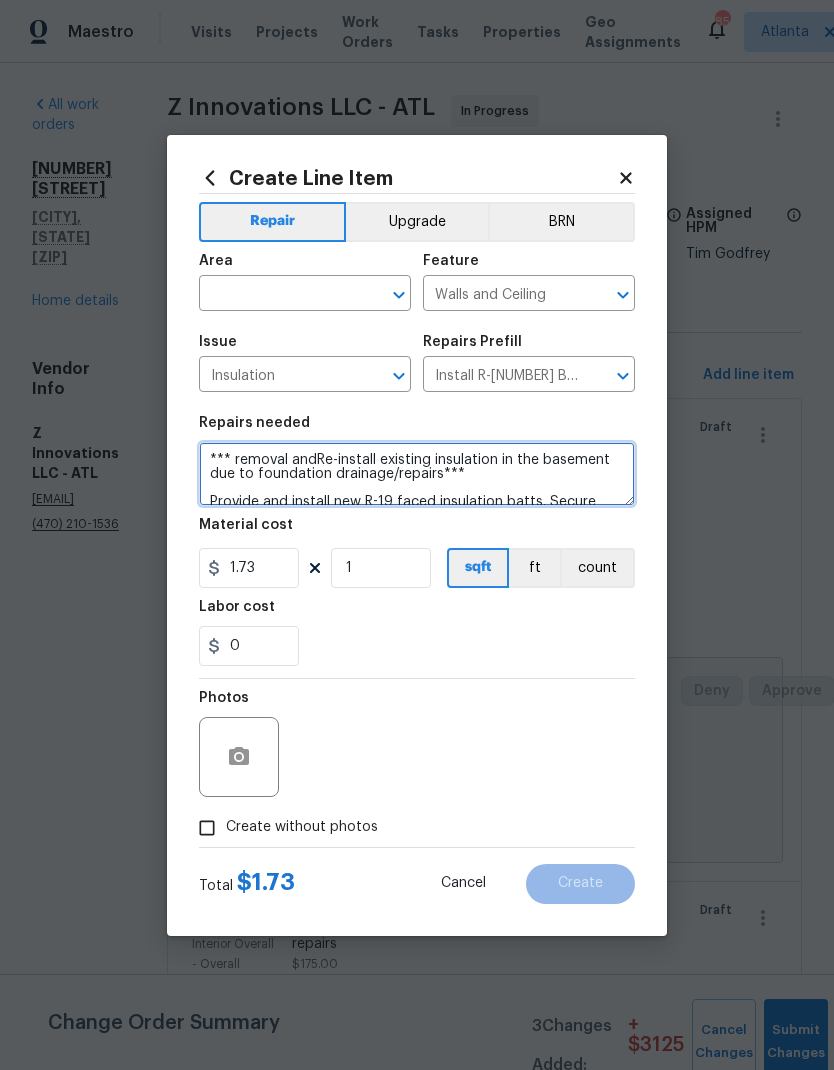 click on "*** removal andRe-install existing insulation in the basement due to foundation drainage/repairs***
Provide and install new R-19 faced insulation batts. Secure facing to wall framing to meet current standard" at bounding box center (417, 474) 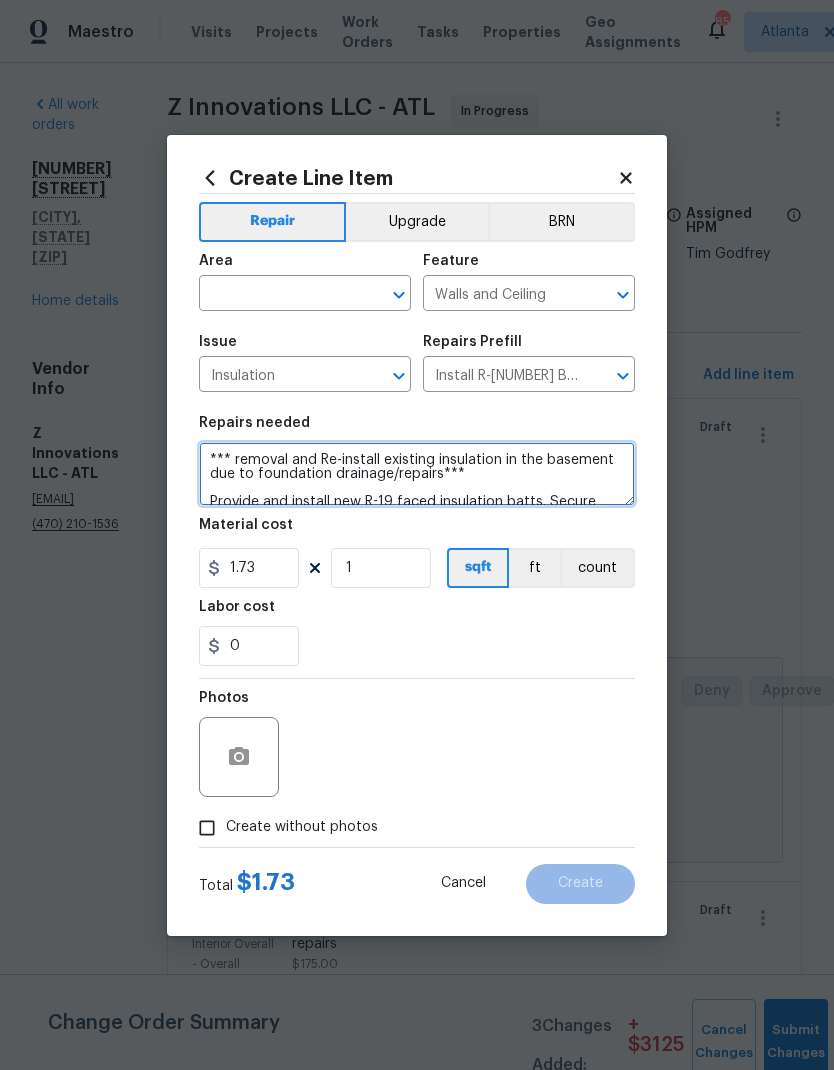 type on "*** removal and Re-install existing insulation in the basement due to foundation drainage/repairs***
Provide and install new R-19 faced insulation batts. Secure facing to wall framing to meet current standard" 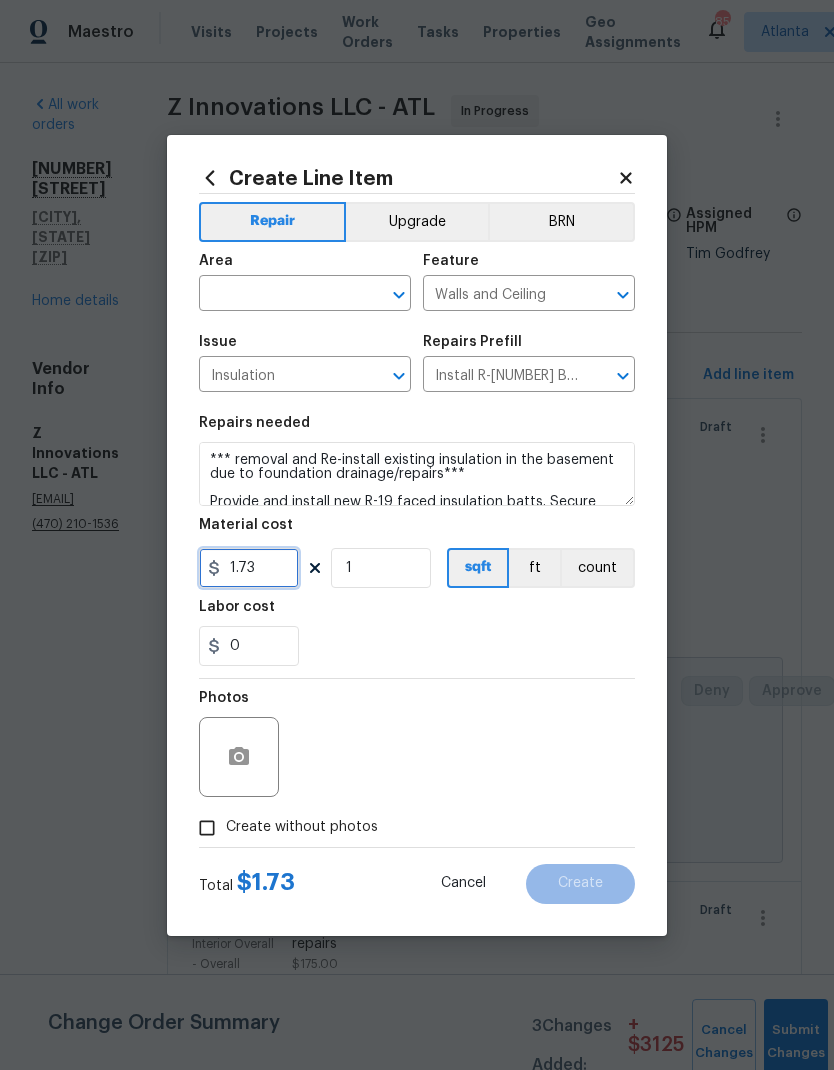 click on "1.73" at bounding box center (249, 568) 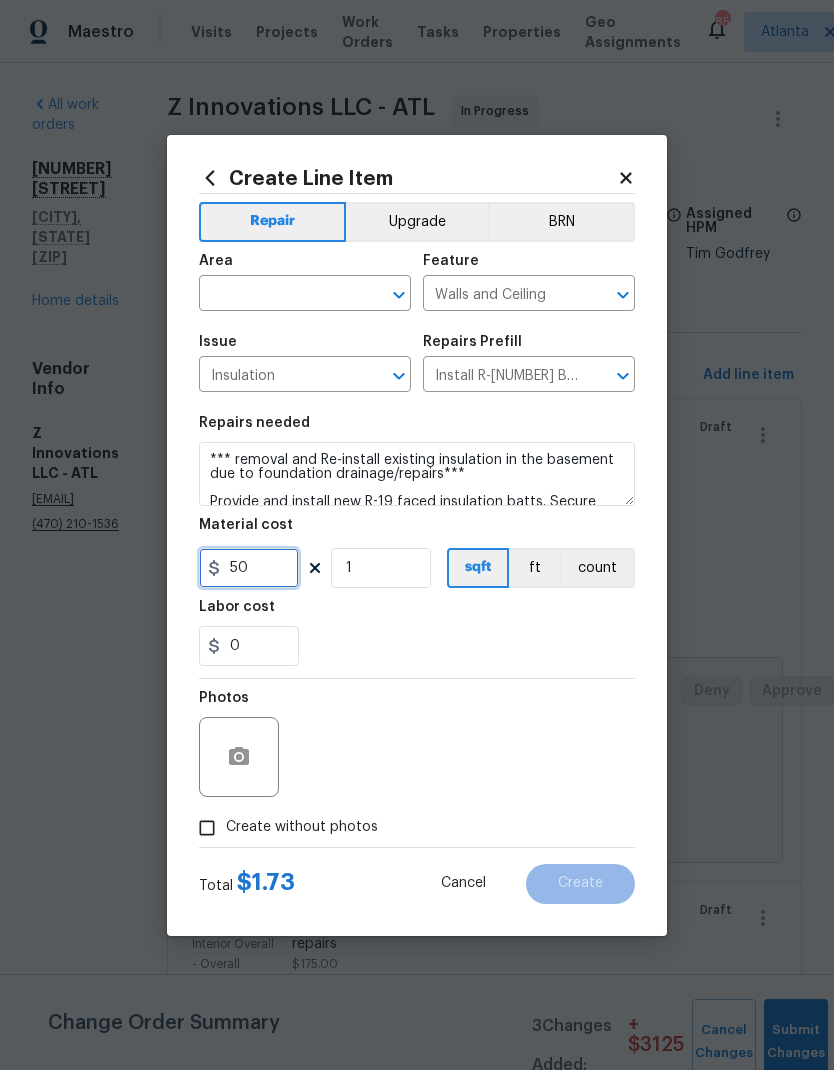 type on "50" 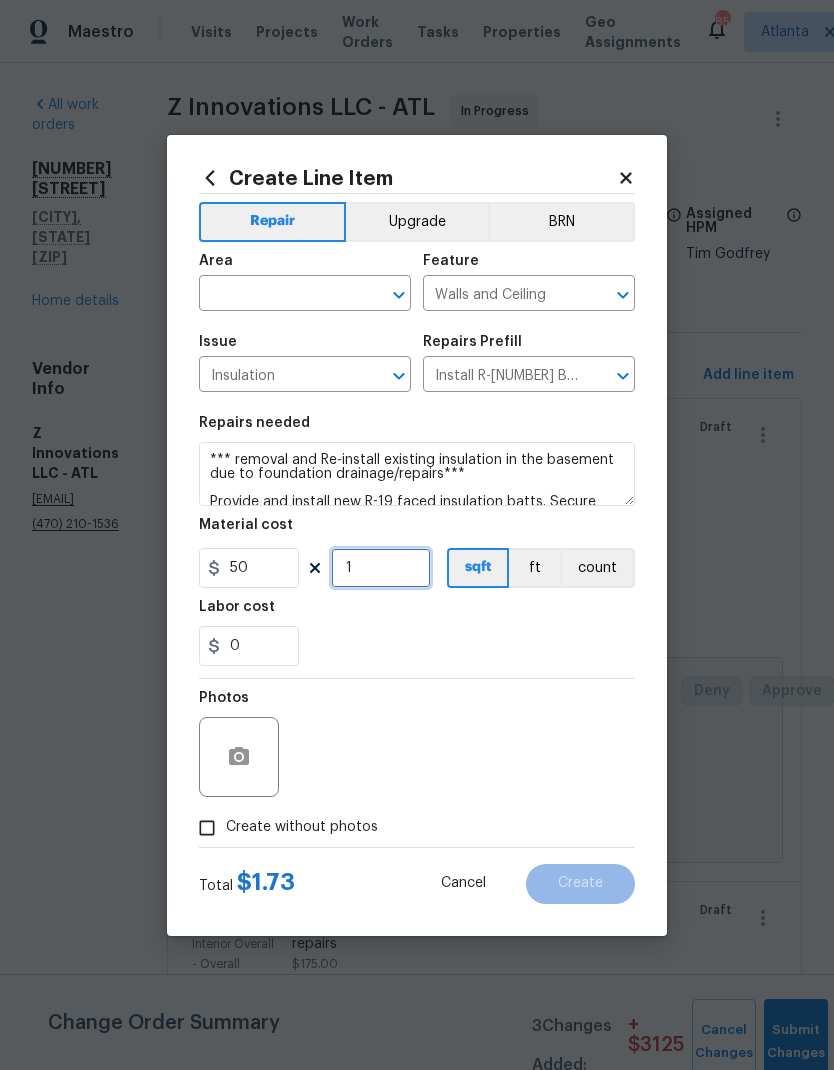 click on "1" at bounding box center (381, 568) 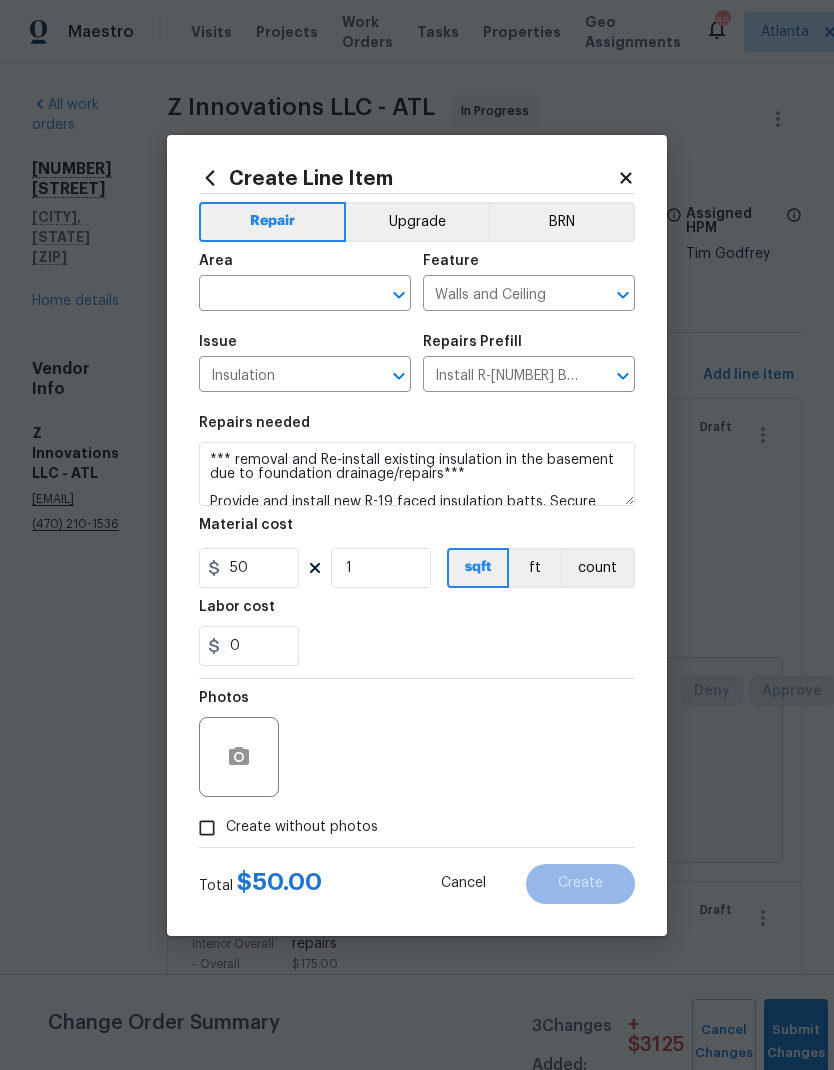 click on "Create without photos" at bounding box center [207, 828] 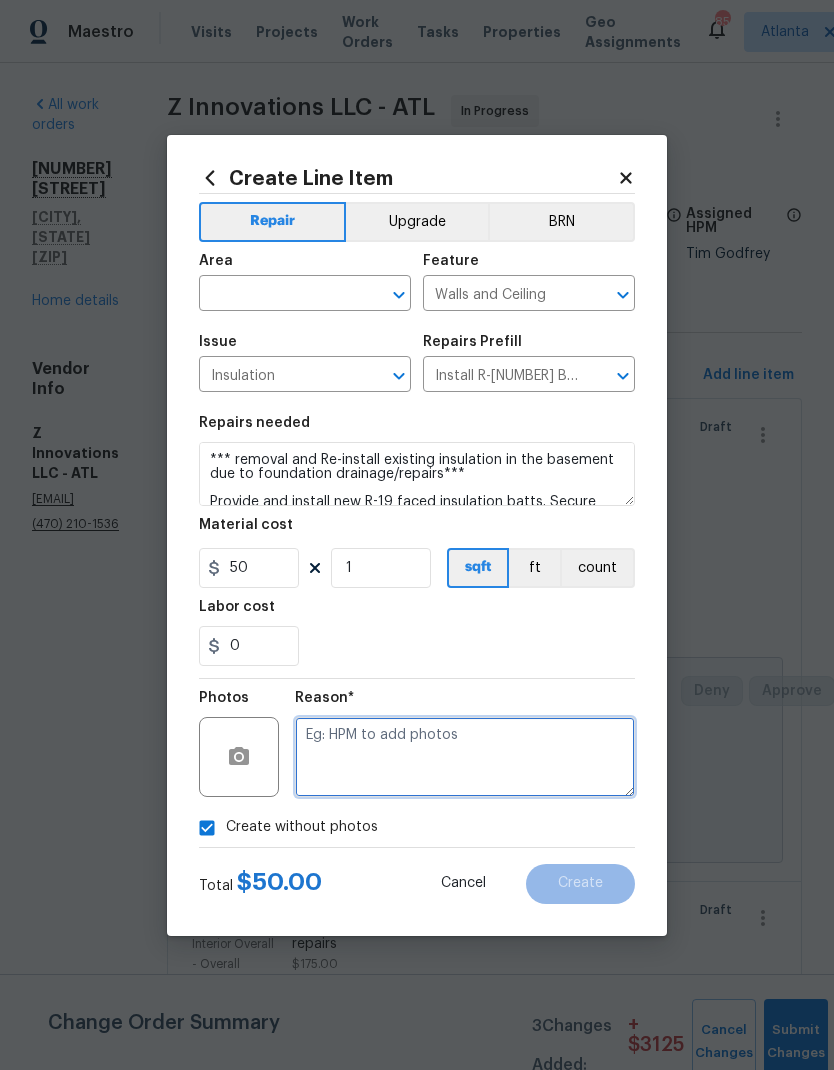 click at bounding box center [465, 757] 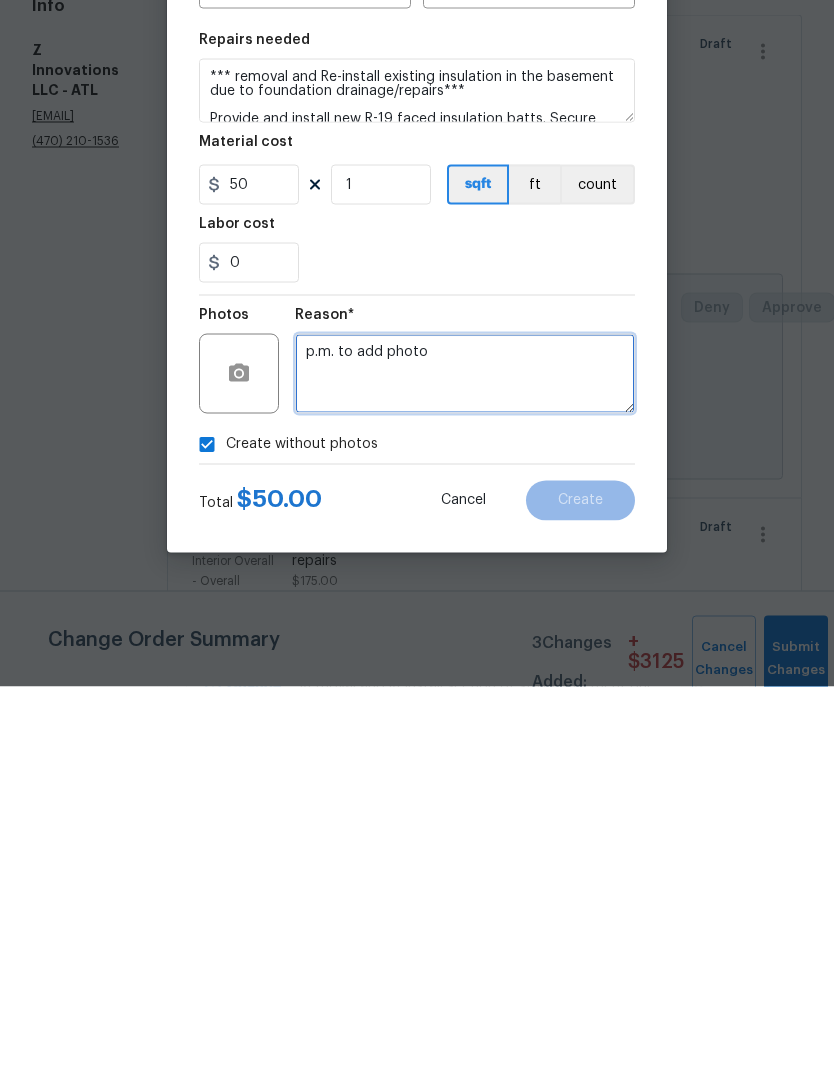 click on "p.m. to add photo" at bounding box center [465, 757] 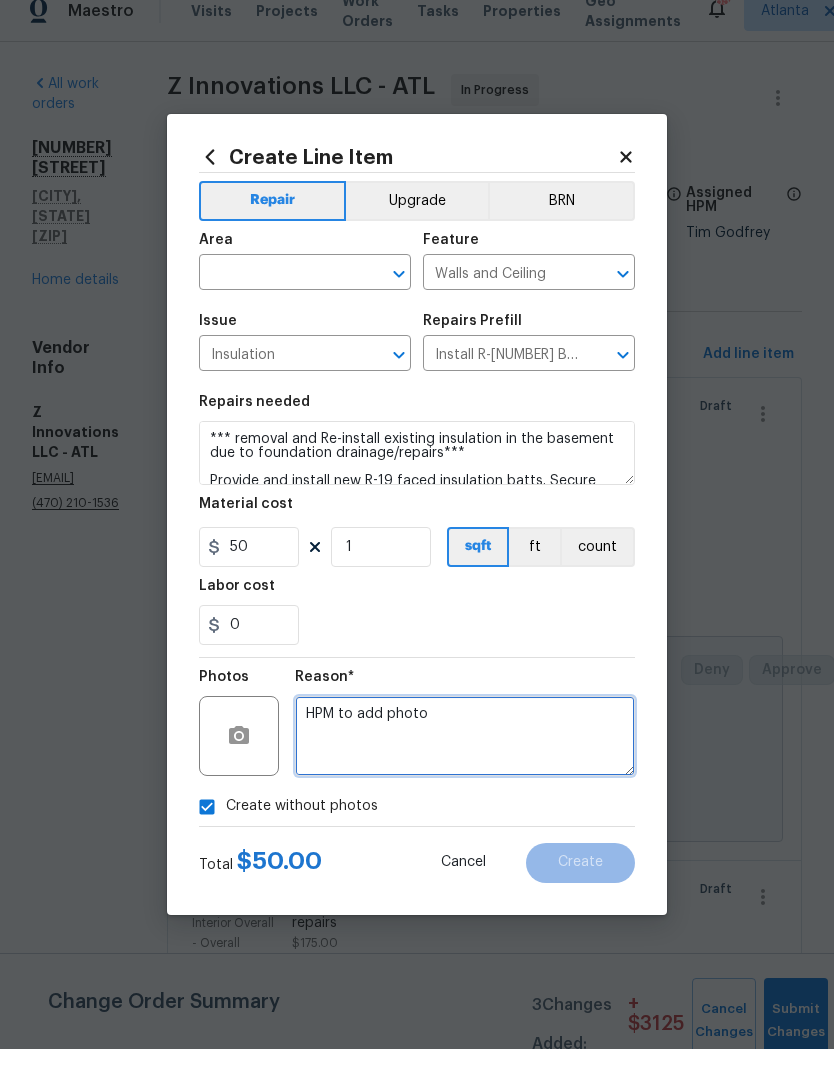 type on "HPM to add photo" 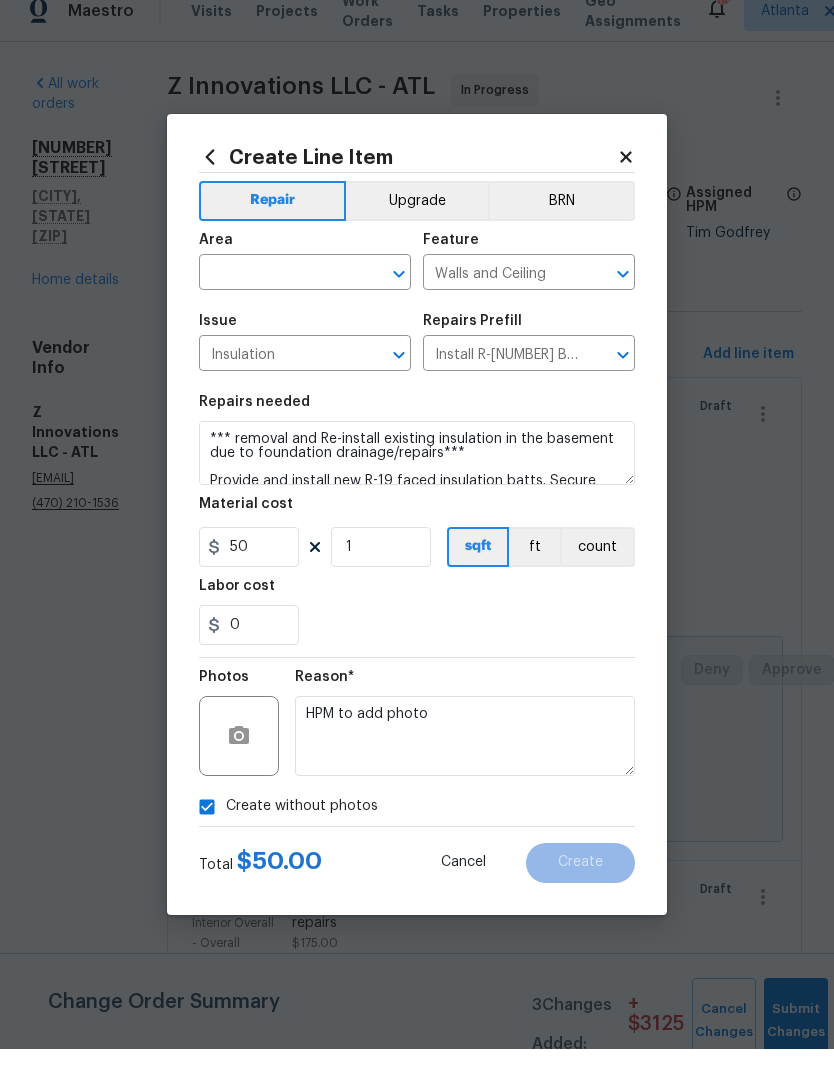 click at bounding box center [277, 295] 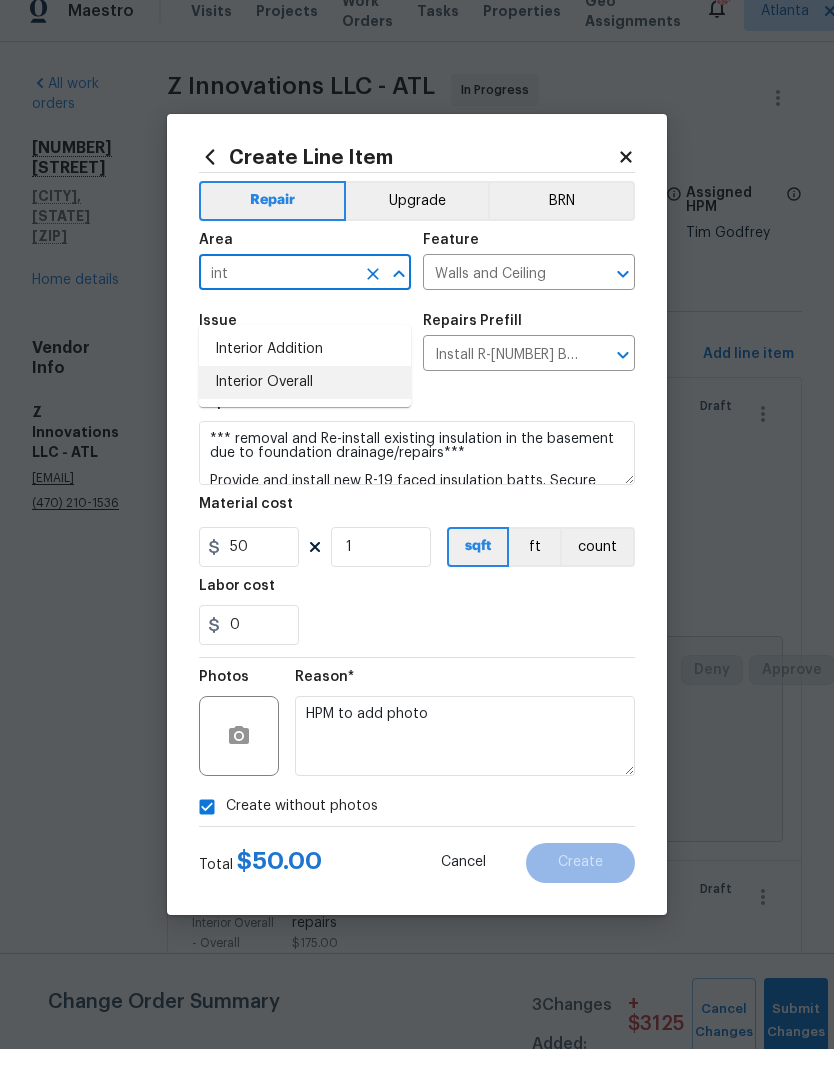 click on "Interior Overall" at bounding box center (305, 403) 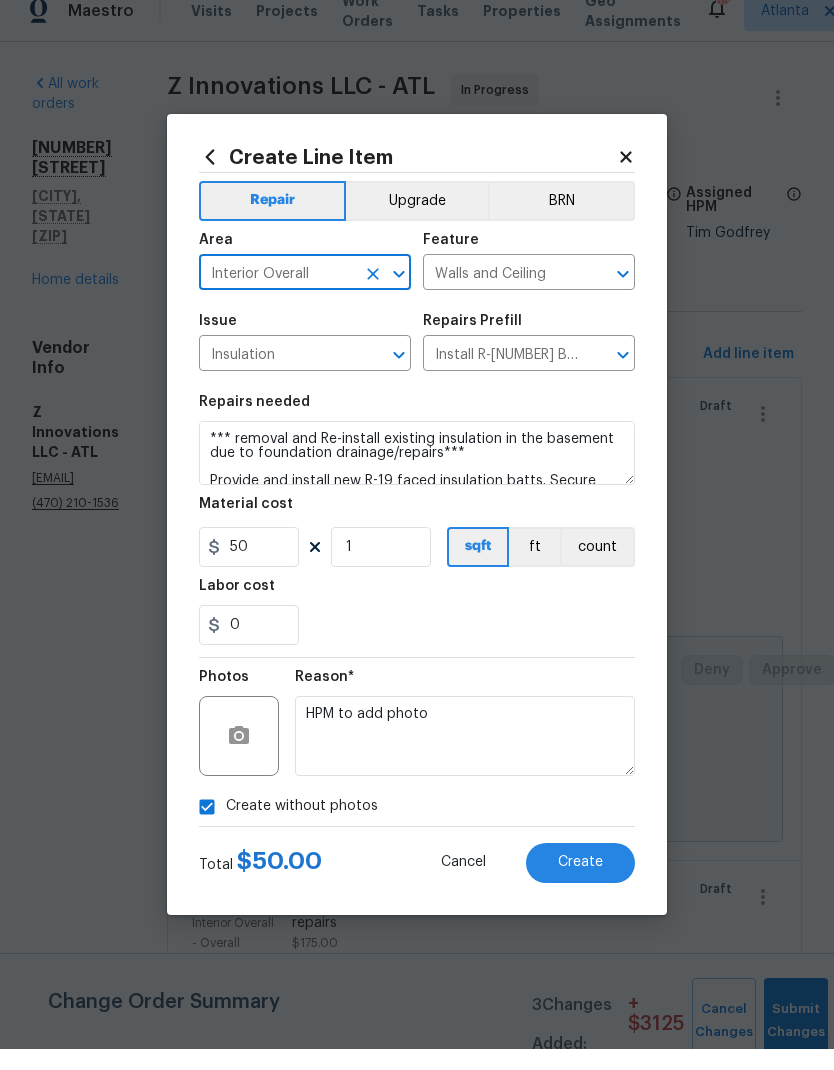 scroll, scrollTop: 53, scrollLeft: 0, axis: vertical 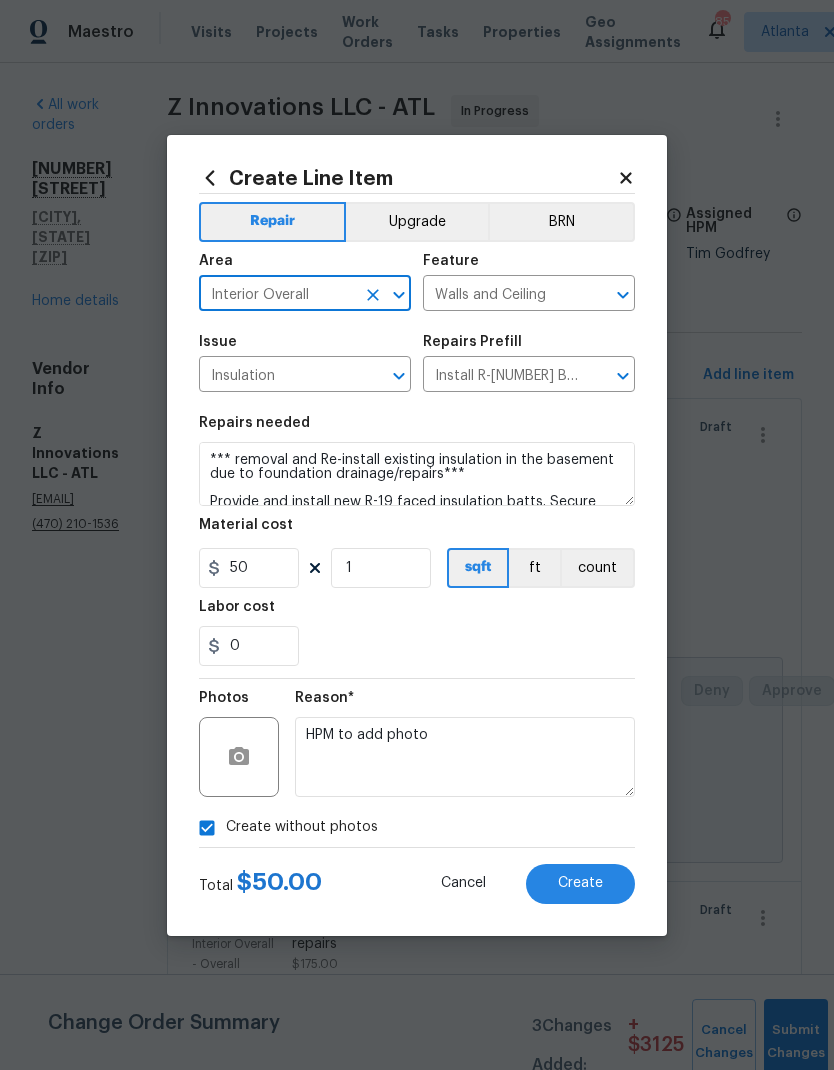 click on "Create" at bounding box center [580, 883] 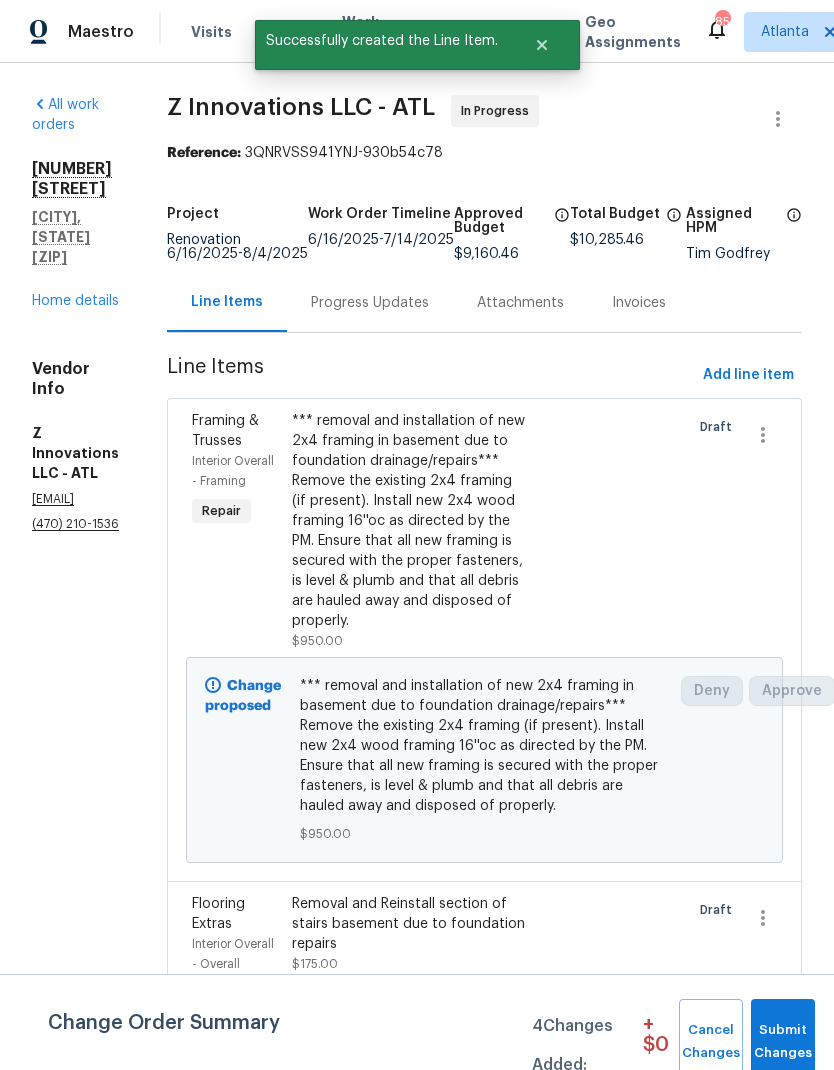 scroll, scrollTop: 0, scrollLeft: 0, axis: both 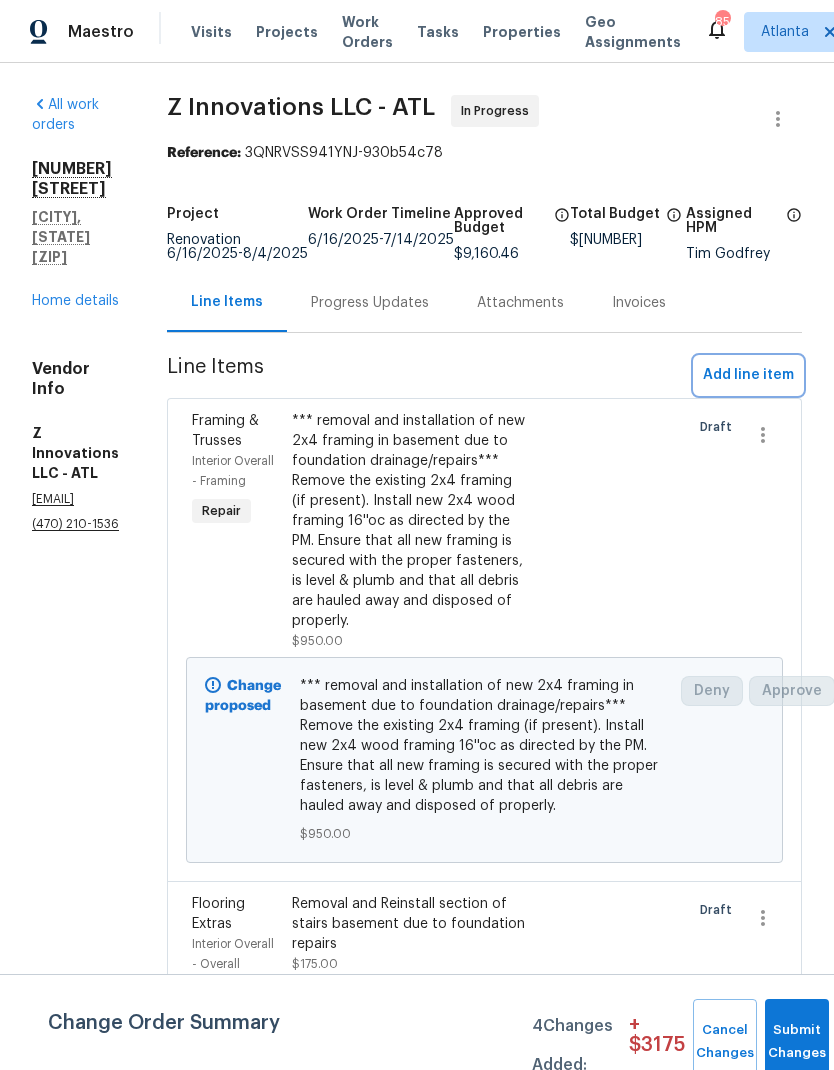 click on "Add line item" at bounding box center [748, 375] 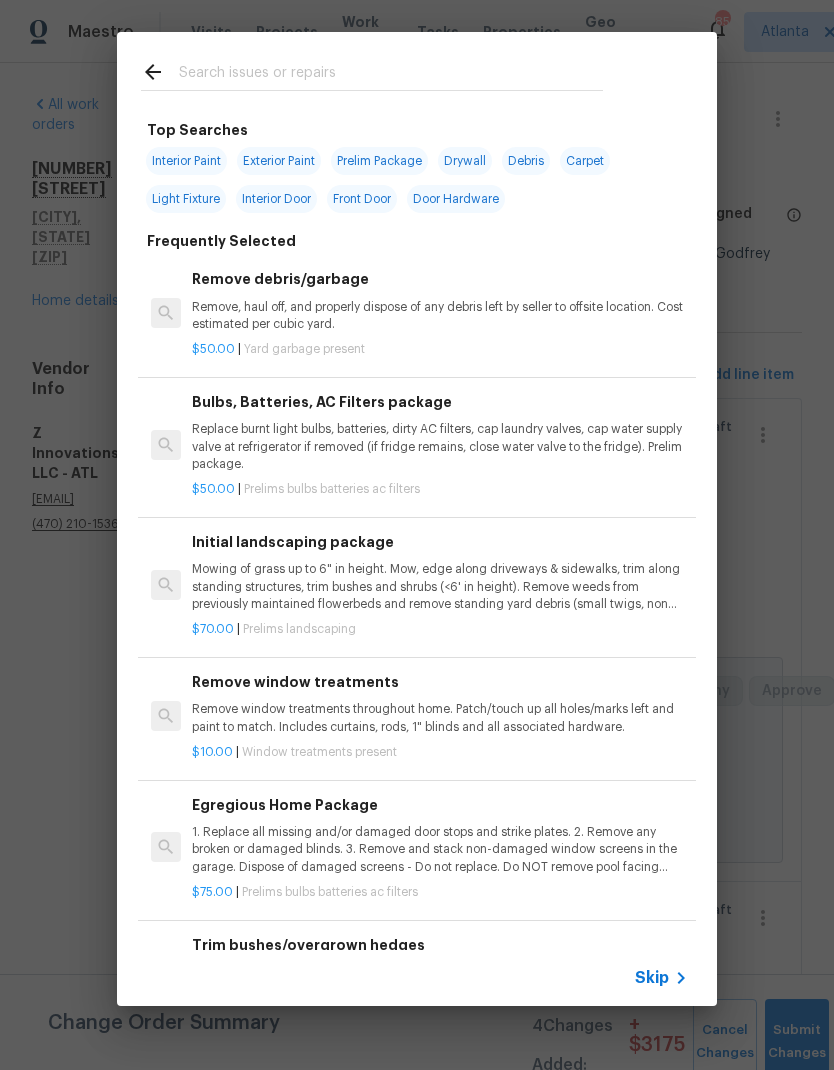 click at bounding box center [391, 75] 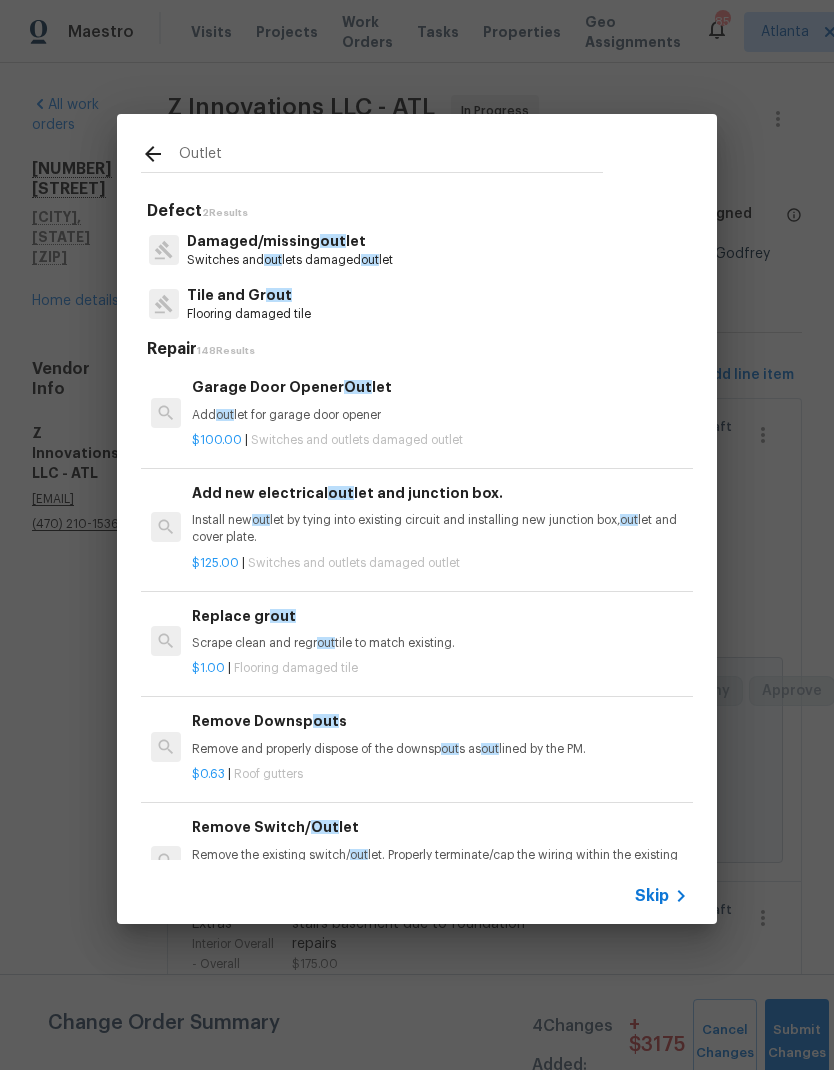 type on "Outlets" 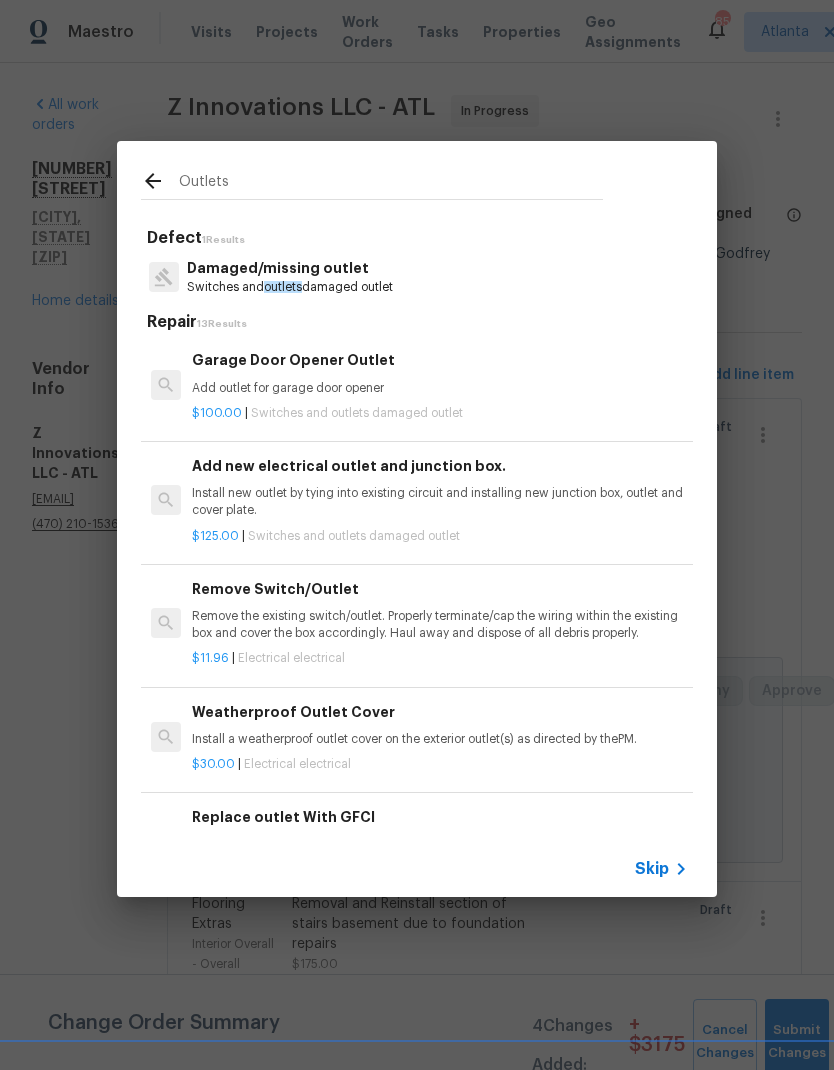 click on "Damaged/missing outlet" at bounding box center [290, 268] 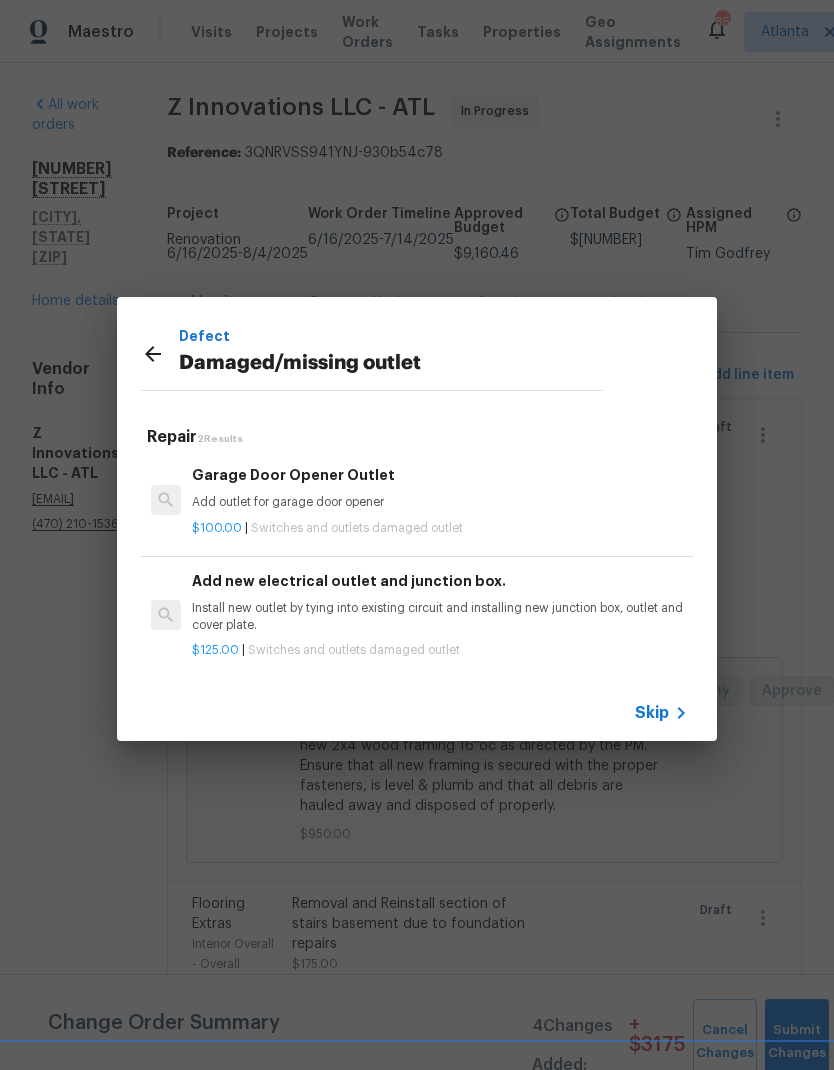 click on "Add new electrical outlet and junction box." at bounding box center (440, 581) 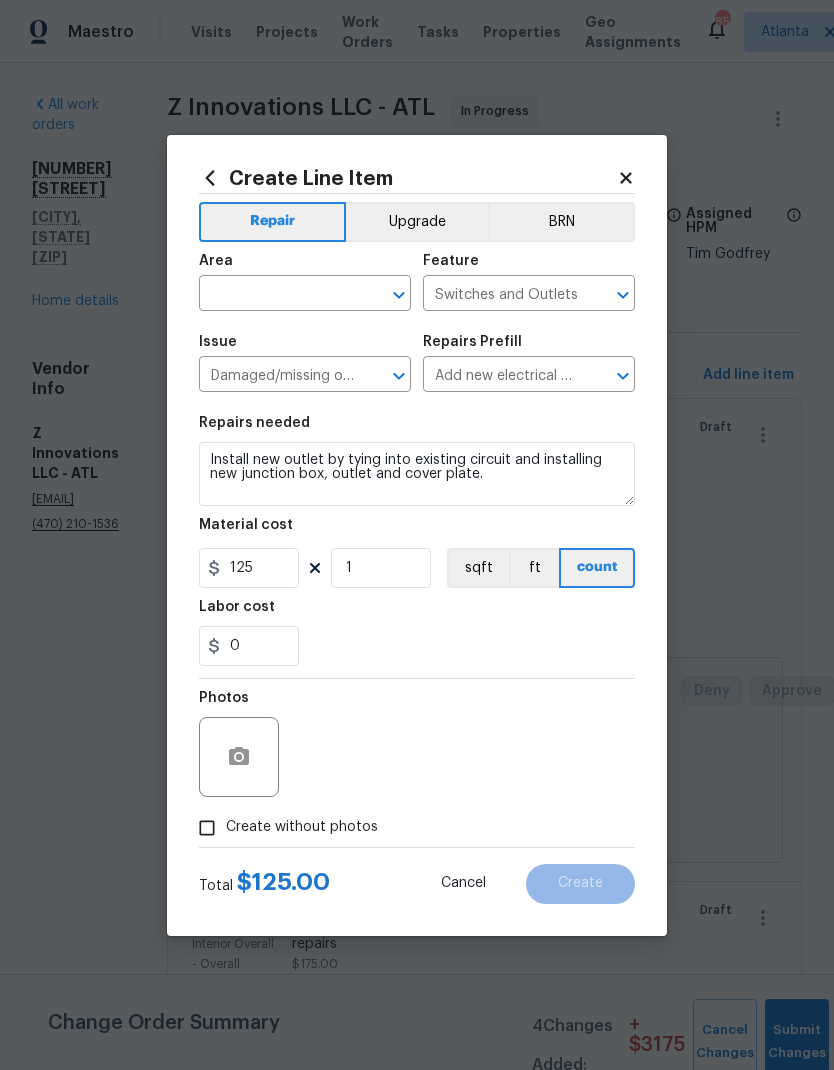click on "Labor cost" at bounding box center (417, 613) 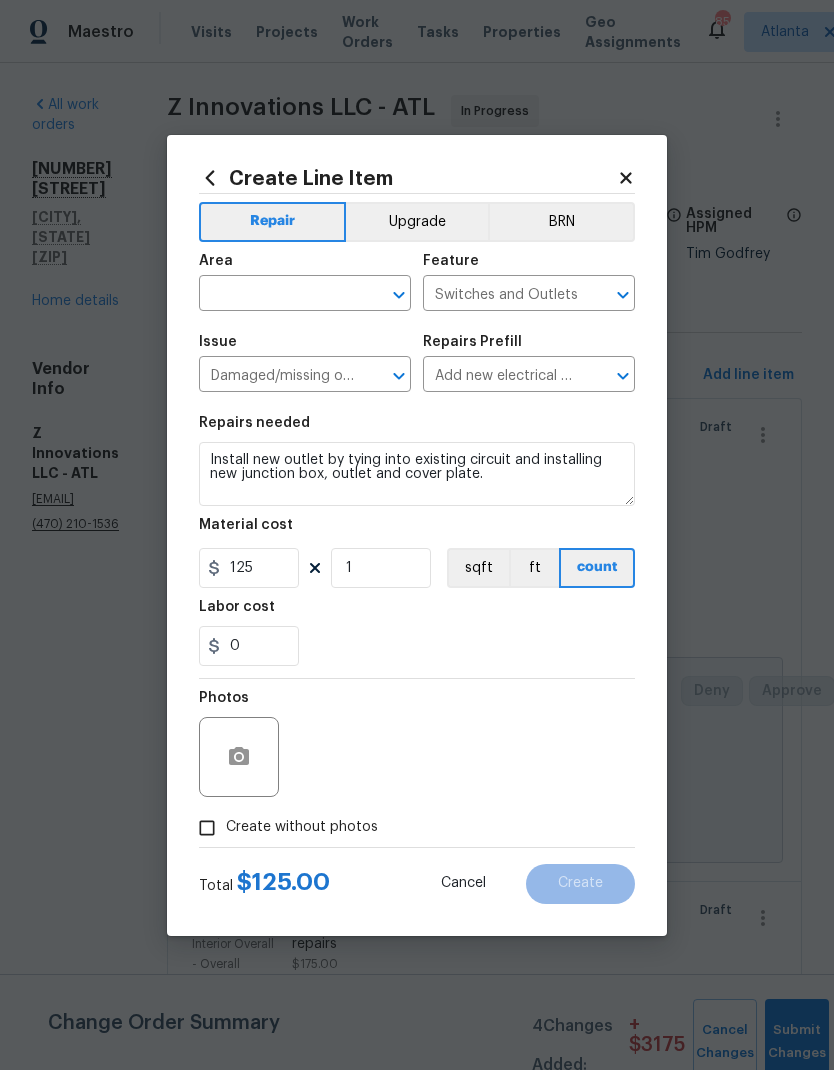 click at bounding box center [277, 295] 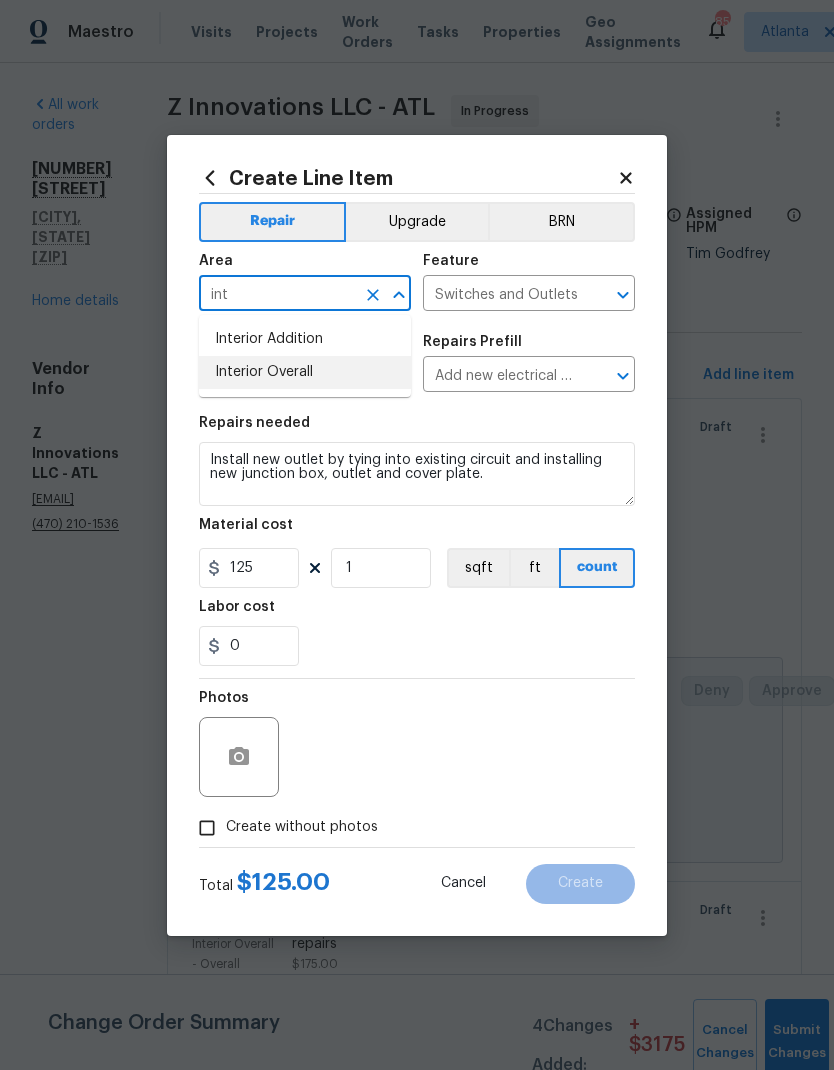 click on "Interior Overall" at bounding box center (305, 372) 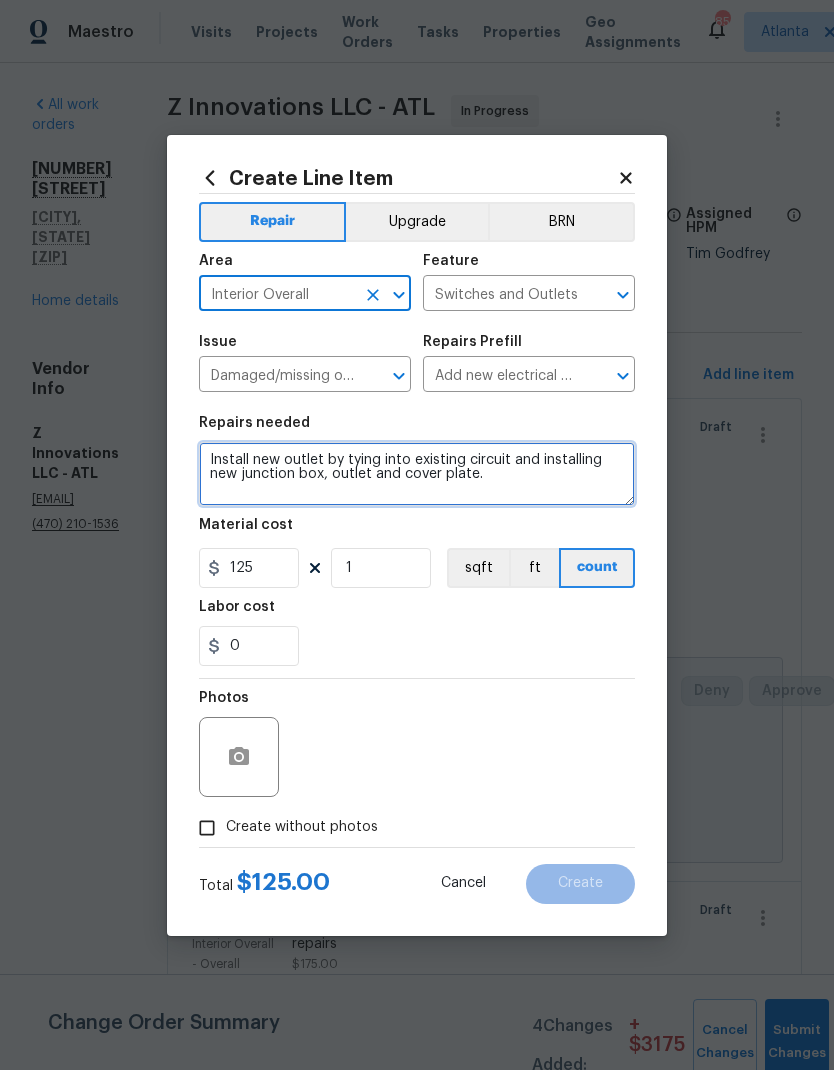 click on "Install new outlet by tying into existing circuit and installing new junction box, outlet and cover plate." at bounding box center [417, 474] 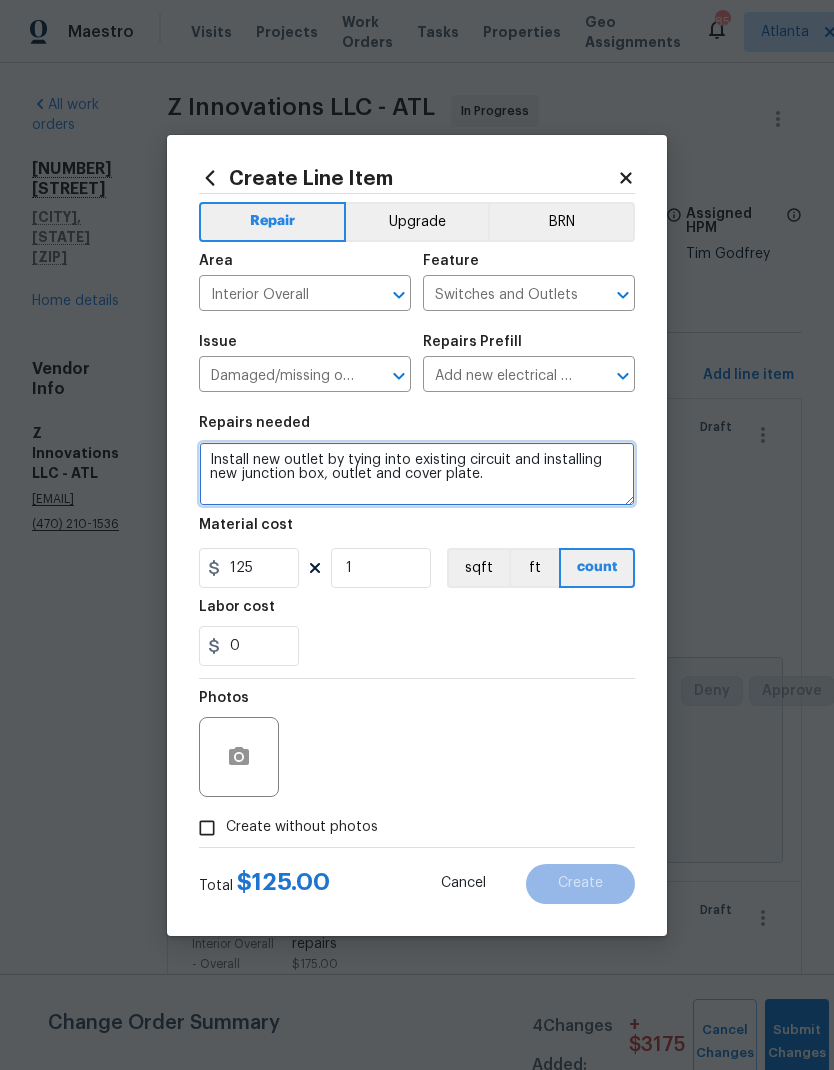 click on "Install new outlet by tying into existing circuit and installing new junction box, outlet and cover plate." at bounding box center [417, 474] 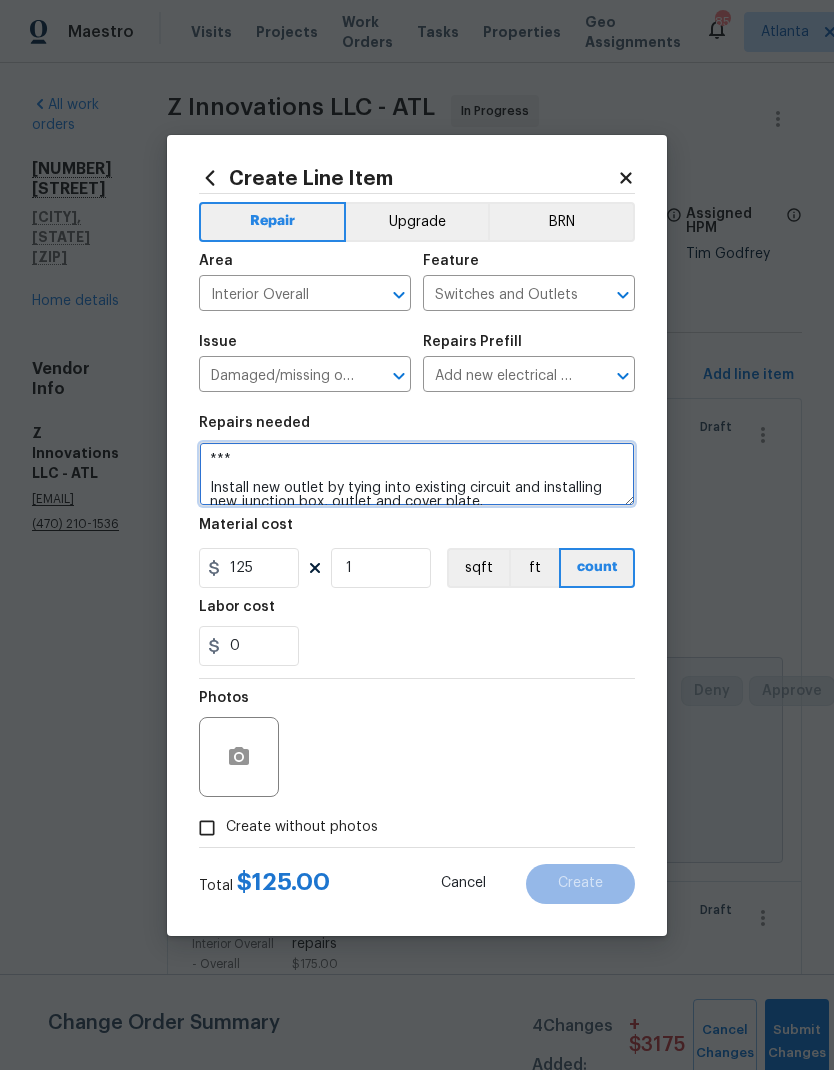 click on "***
Install new outlet by tying into existing circuit and installing new junction box, outlet and cover plate." at bounding box center [417, 474] 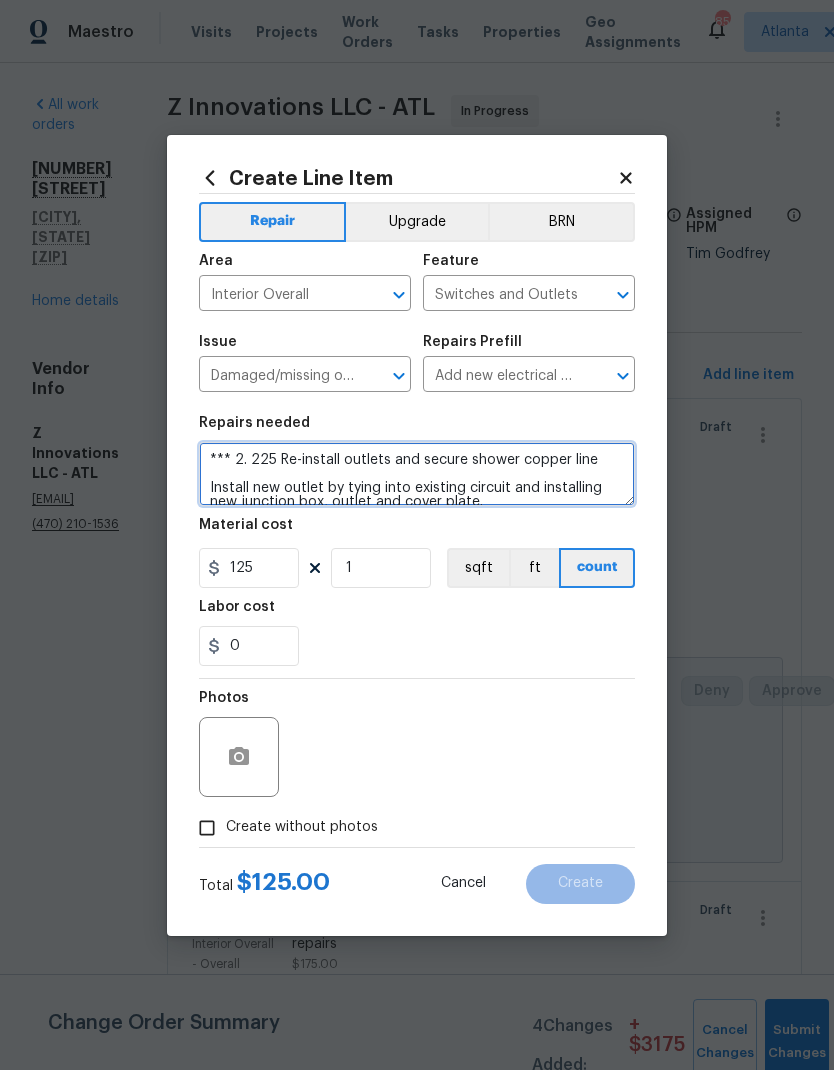 click on "*** 2. 225 Re-install outlets and secure shower copper line
Install new outlet by tying into existing circuit and installing new junction box, outlet and cover plate." at bounding box center (417, 474) 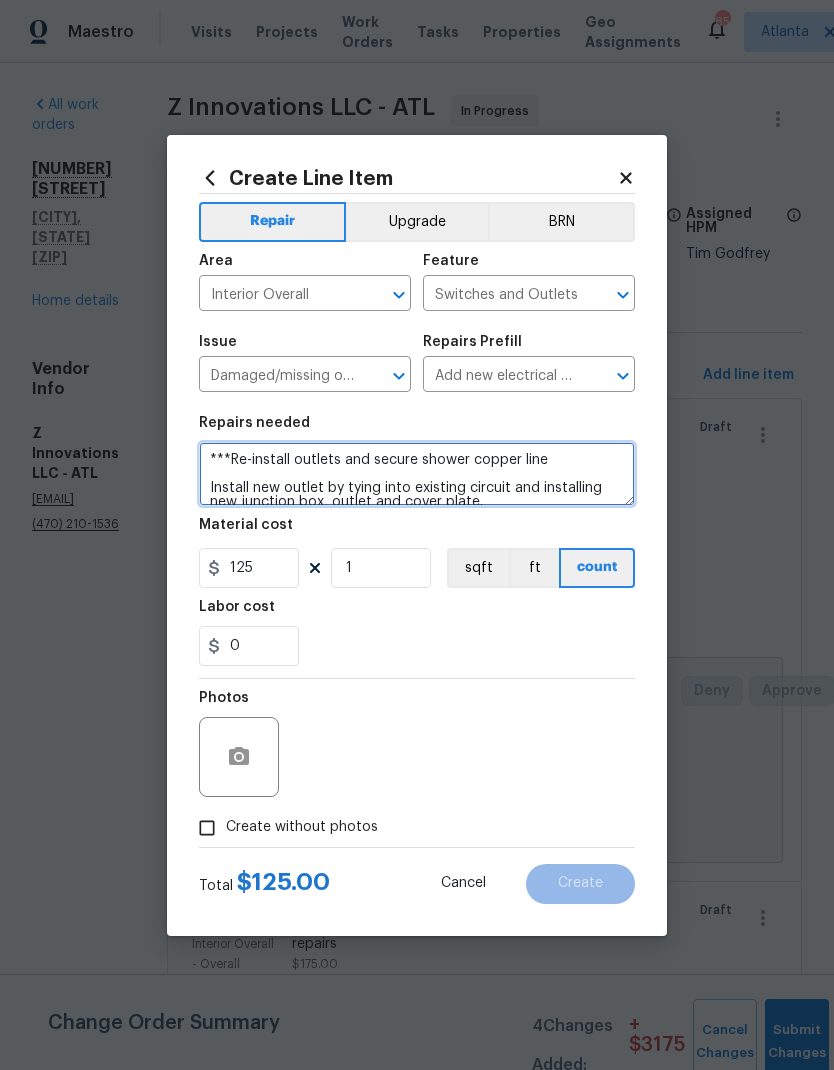 type on "***Re-install outlets and secure shower copper line
Install new outlet by tying into existing circuit and installing new junction box, outlet and cover plate." 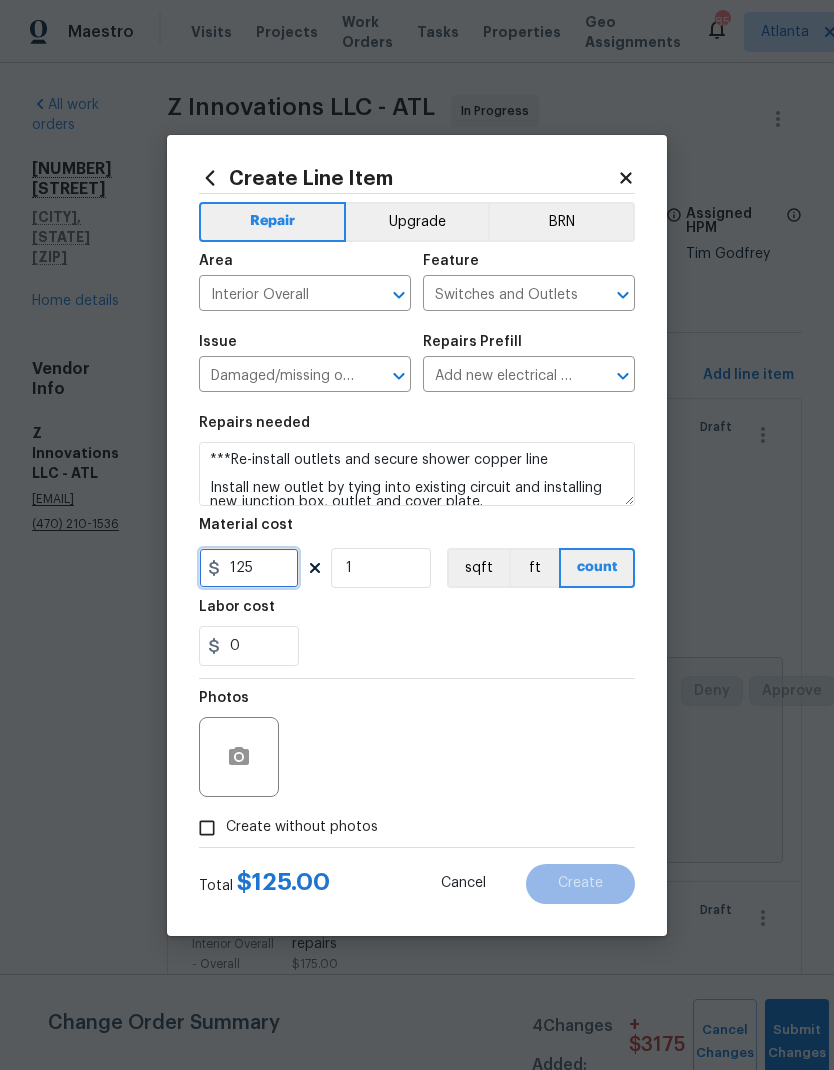 click on "125" at bounding box center [249, 568] 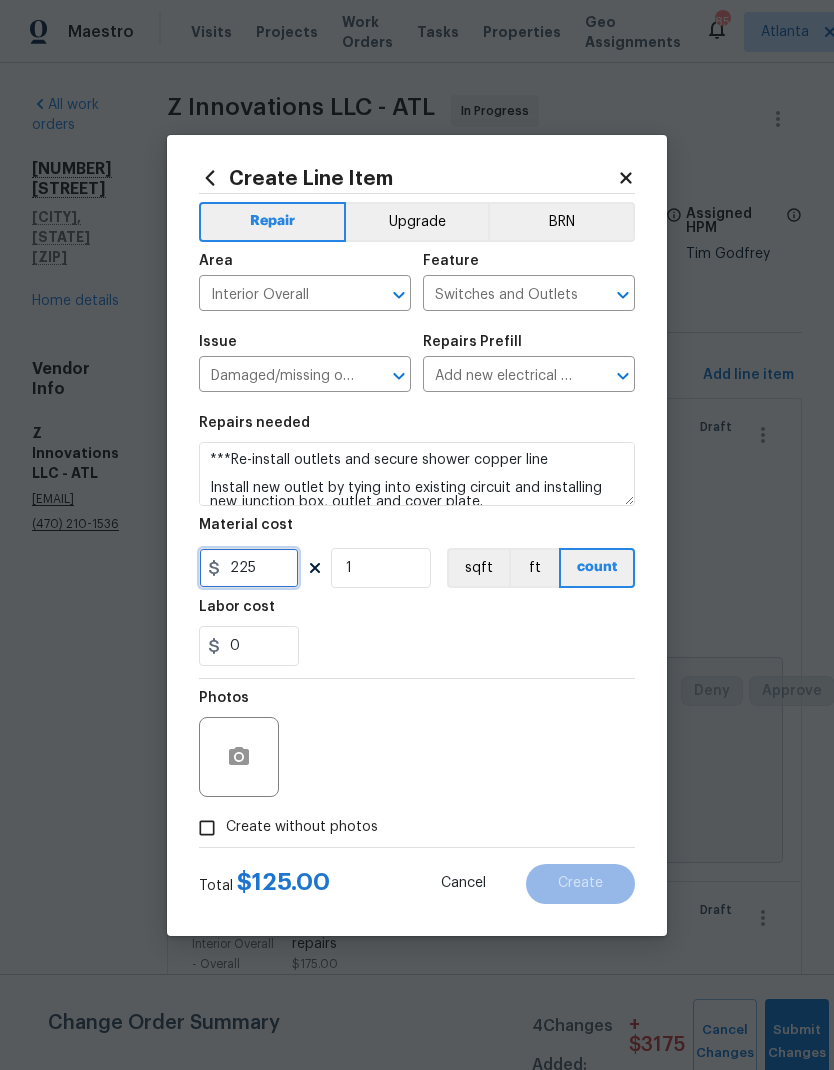 type on "225" 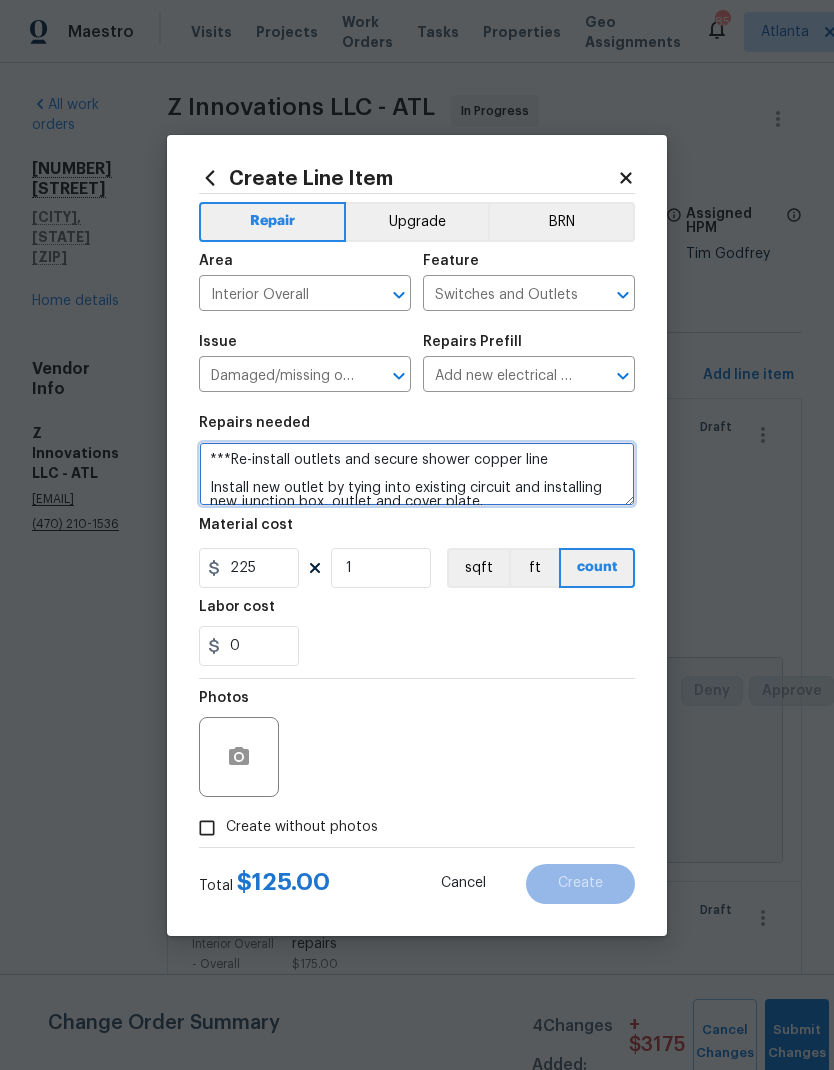 click on "***Re-install outlets and secure shower copper line
Install new outlet by tying into existing circuit and installing new junction box, outlet and cover plate." at bounding box center (417, 474) 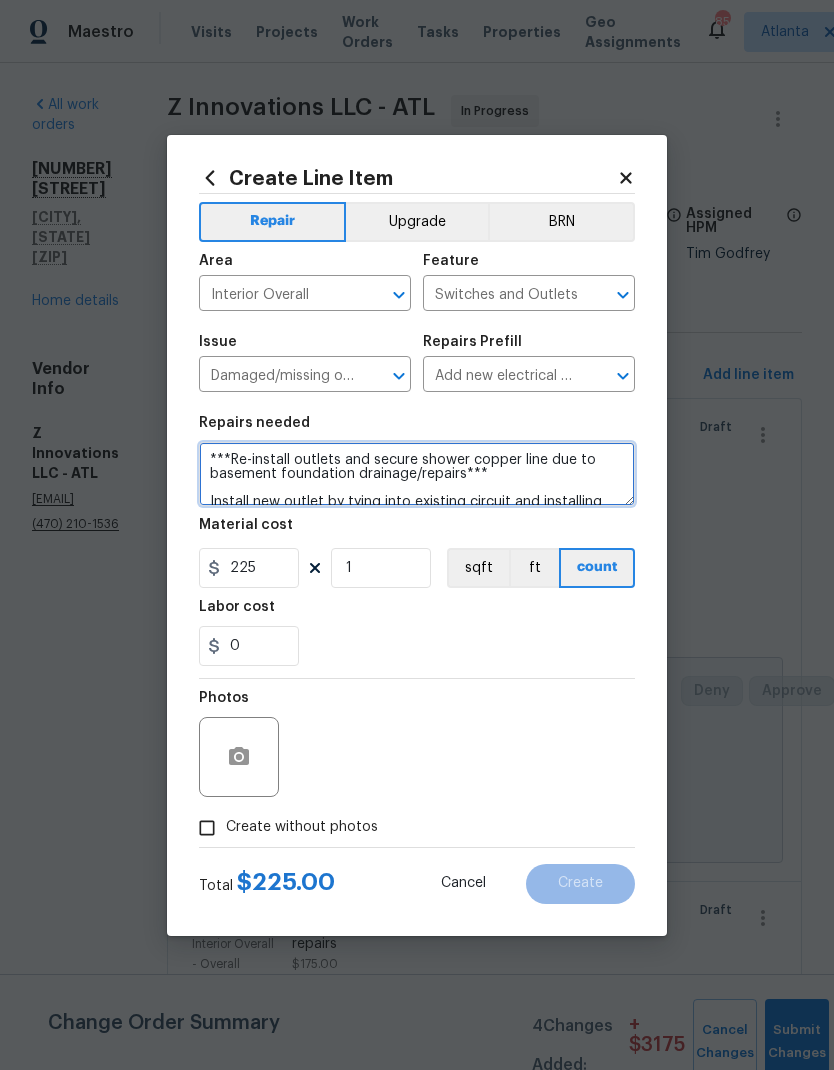 type on "***Re-install outlets and secure shower copper line due to basement foundation drainage/repairs***
Install new outlet by tying into existing circuit and installing new junction box, outlet and cover plate." 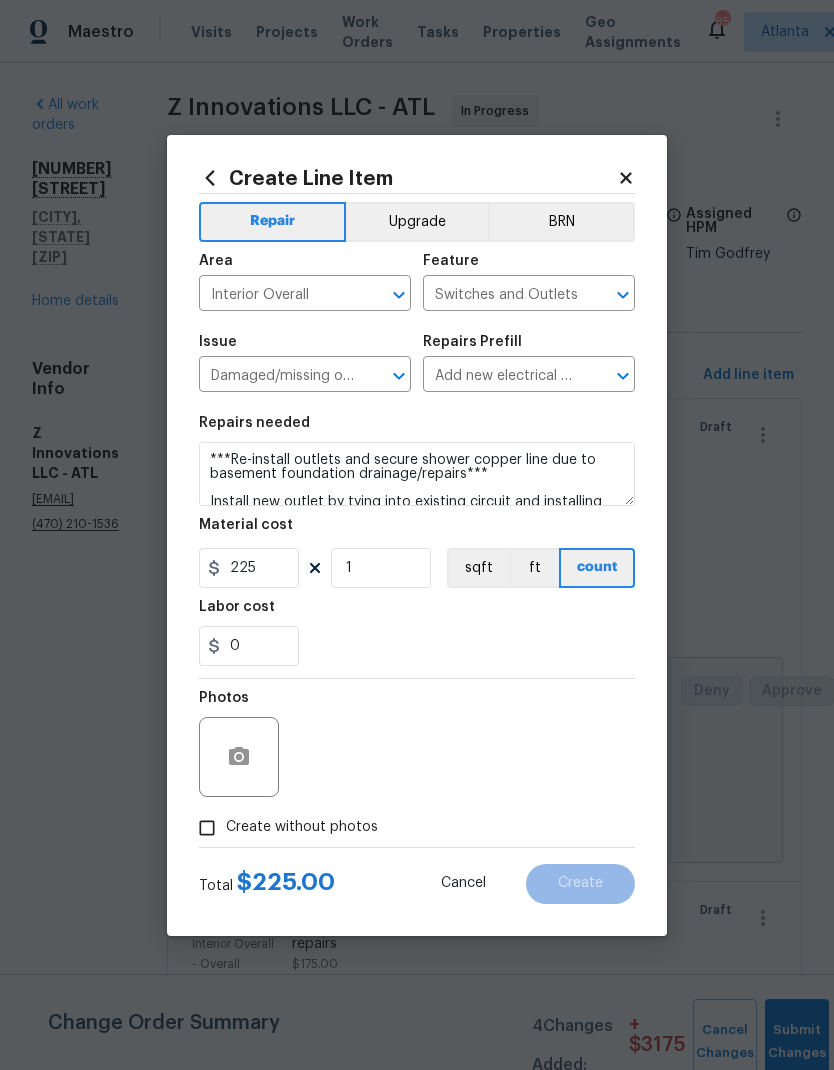 click on "Create without photos" at bounding box center [207, 828] 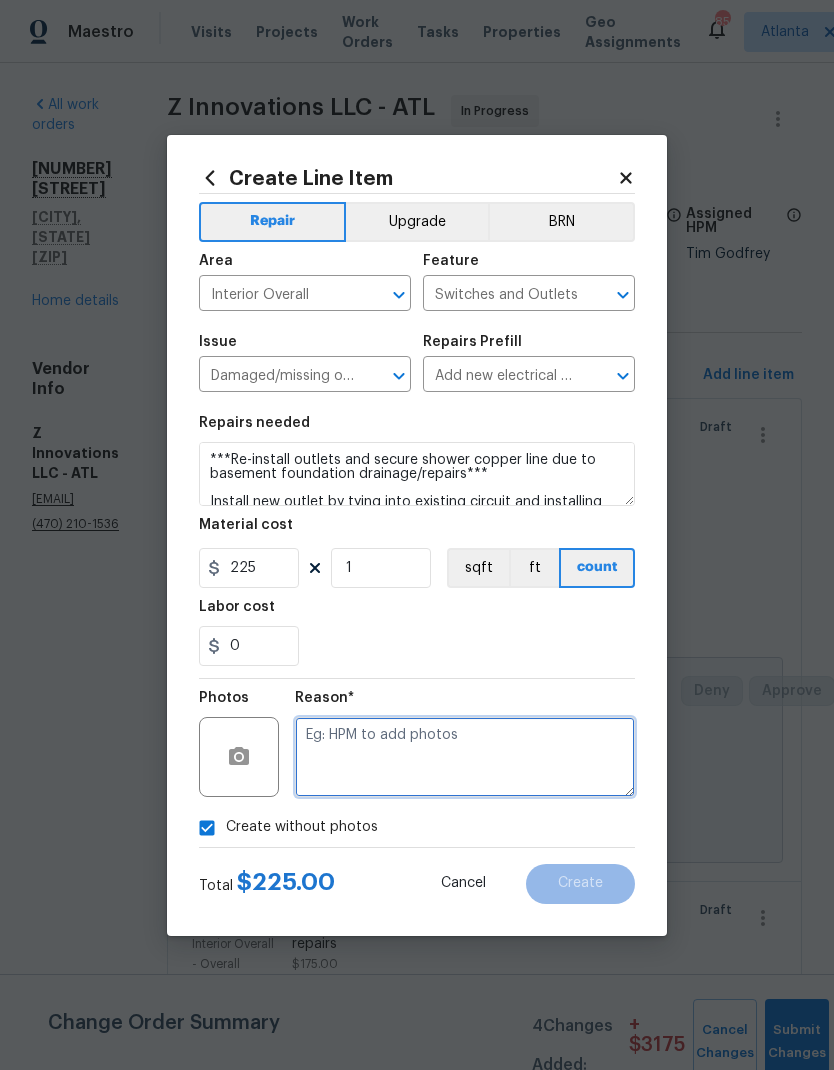 click at bounding box center (465, 757) 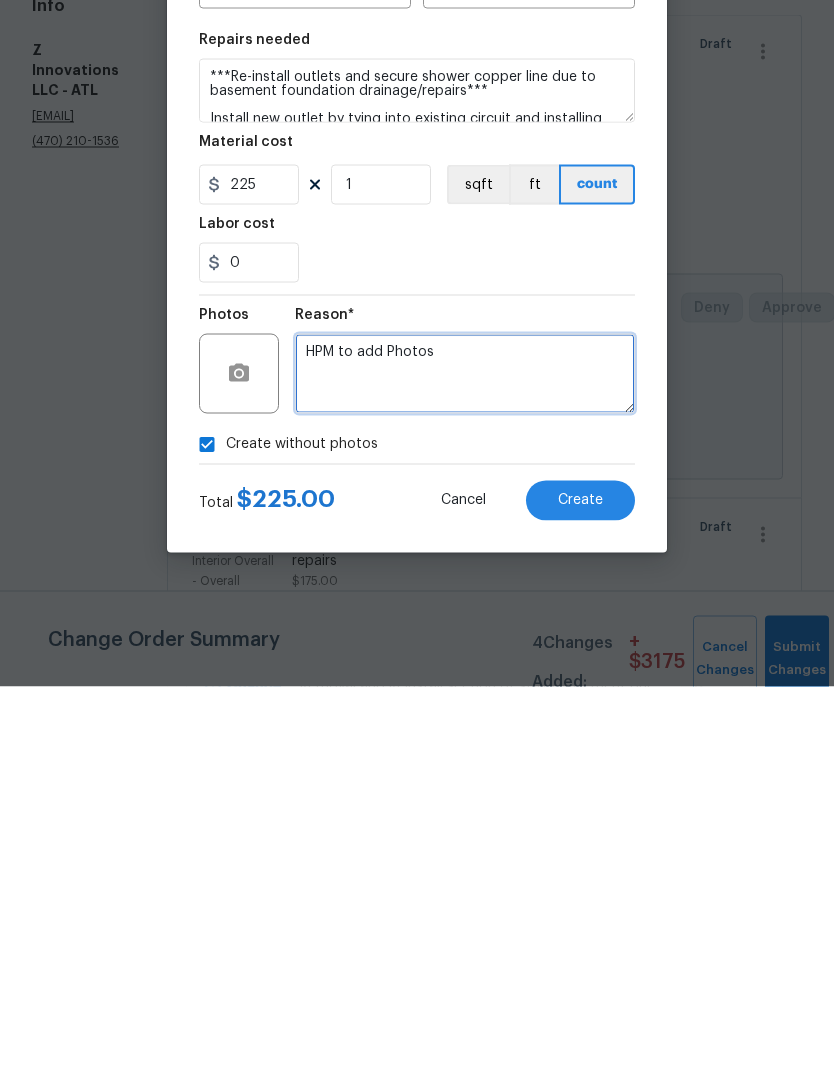 type on "HPM to add Photos" 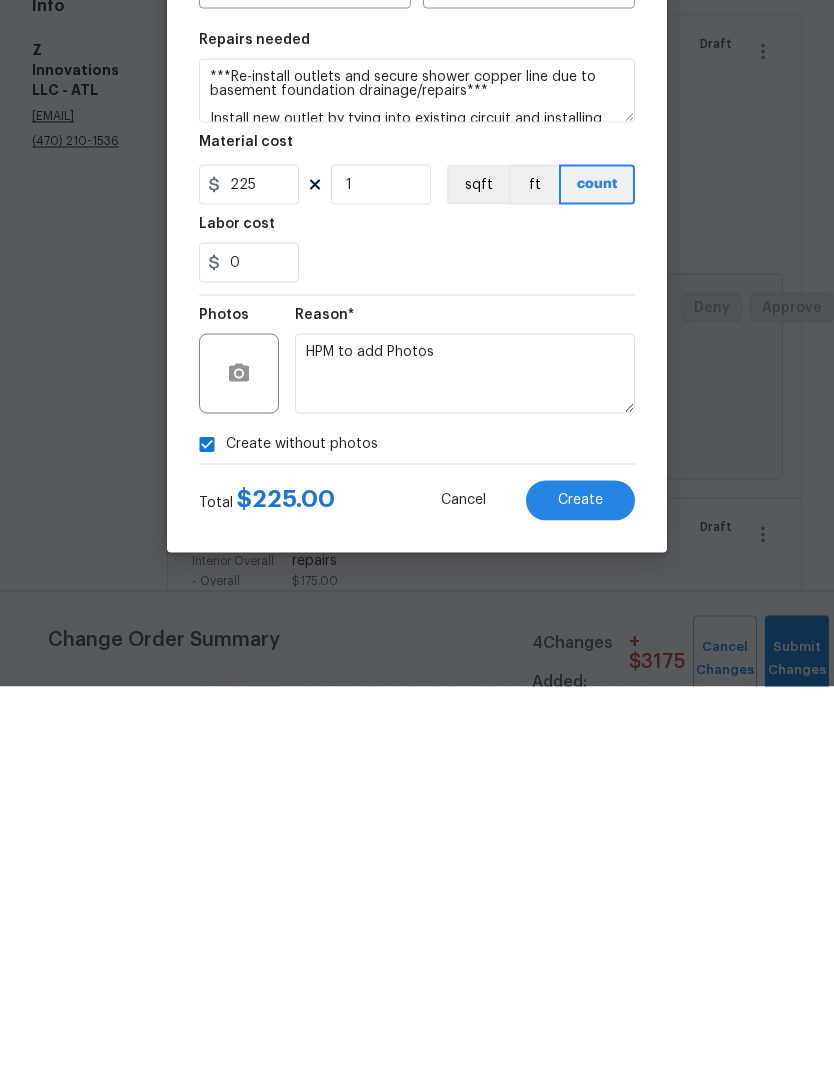 click on "Create" at bounding box center [580, 883] 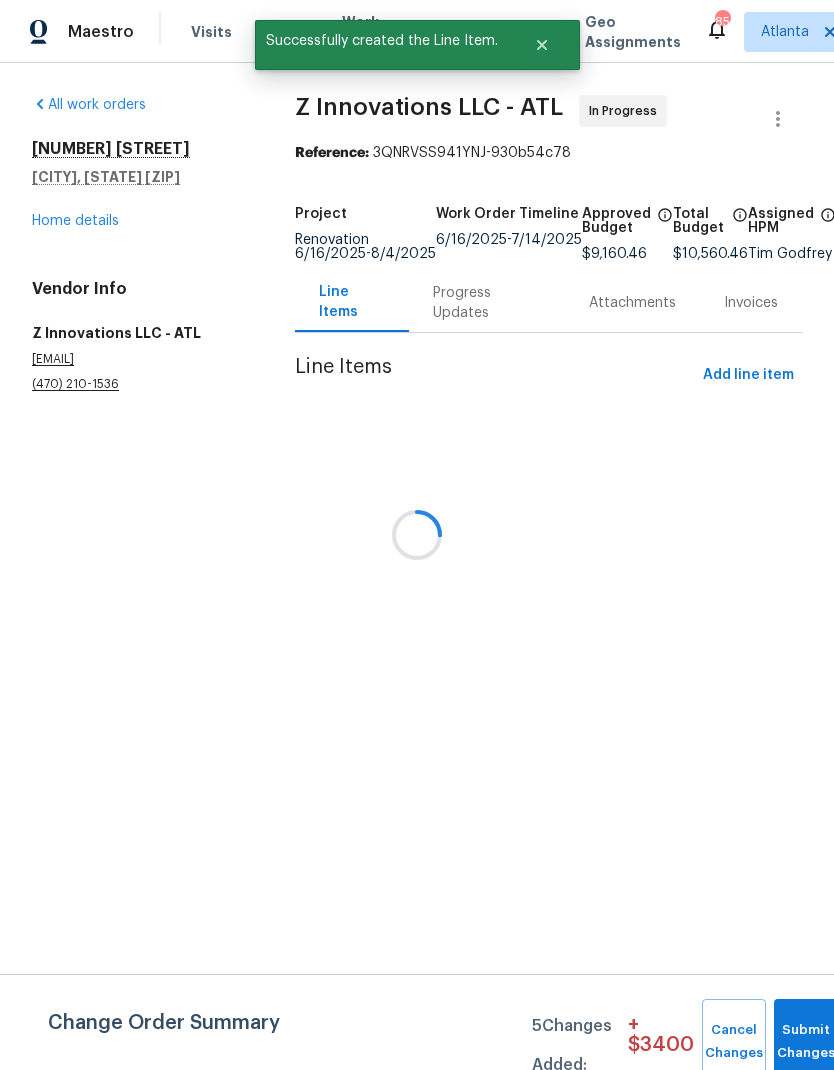 scroll, scrollTop: 0, scrollLeft: 0, axis: both 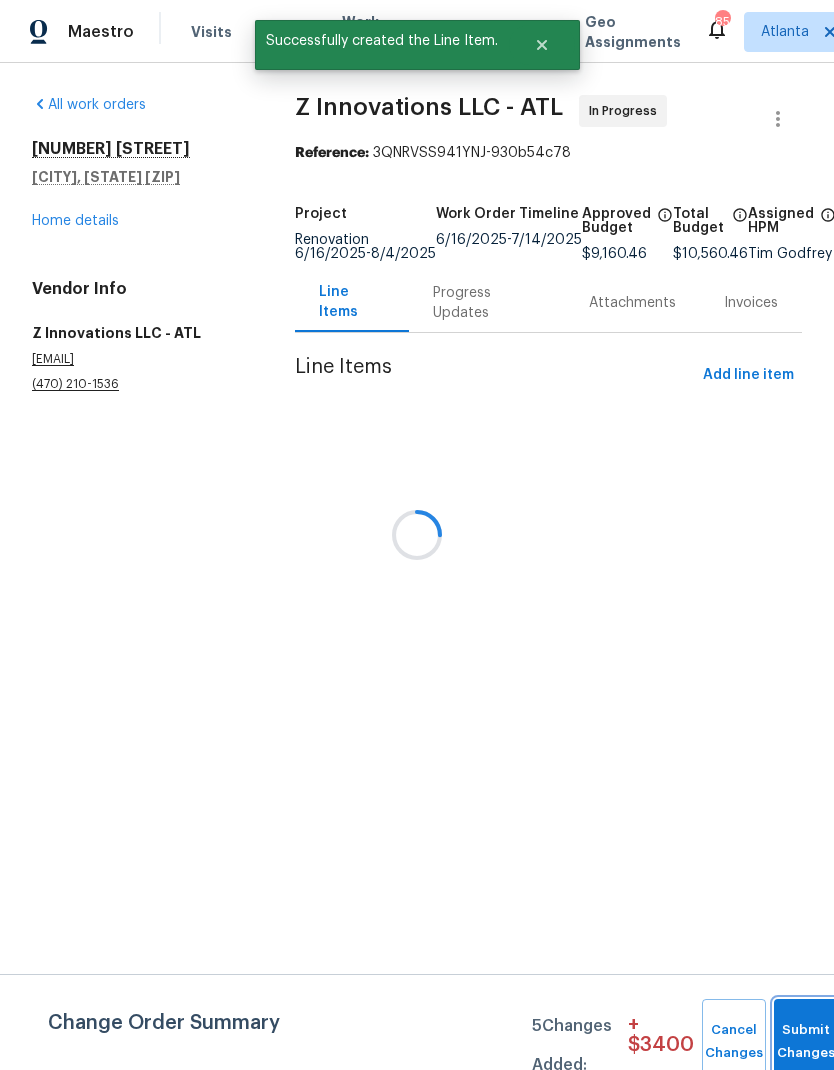 click on "Submit Changes" at bounding box center [806, 1042] 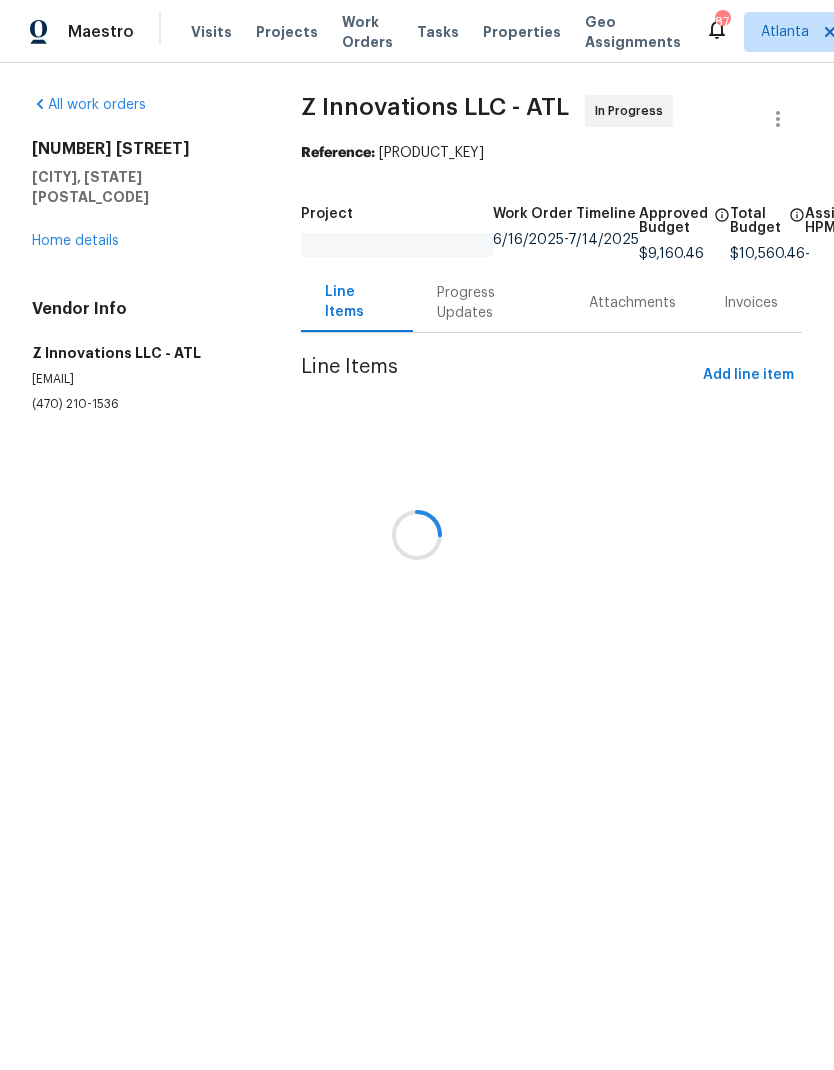 scroll, scrollTop: 0, scrollLeft: 0, axis: both 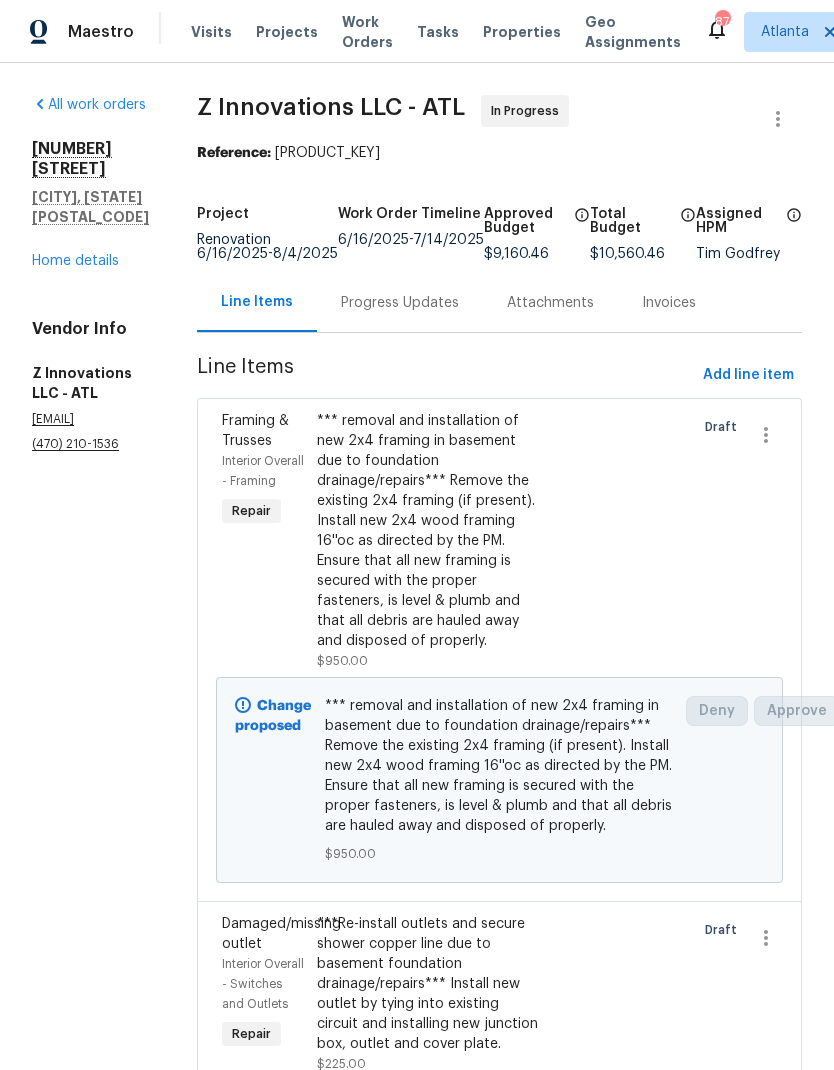 click on "Home details" at bounding box center [75, 261] 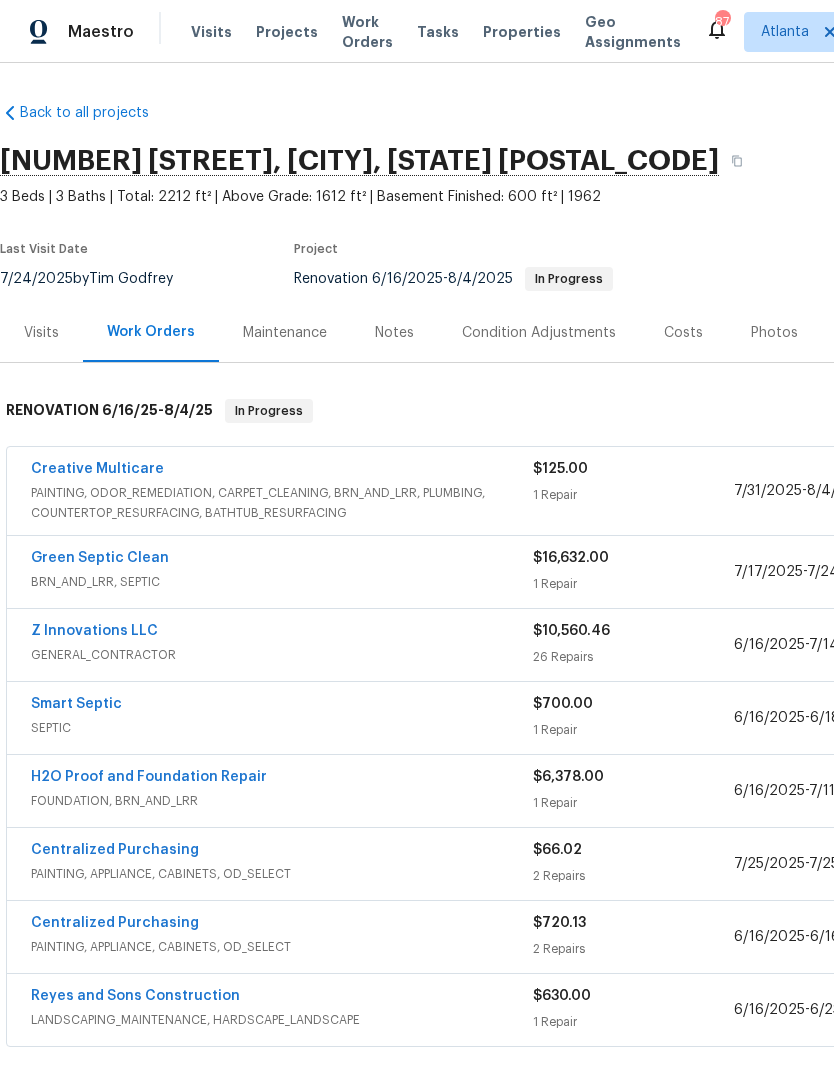 click on "Costs" at bounding box center [683, 333] 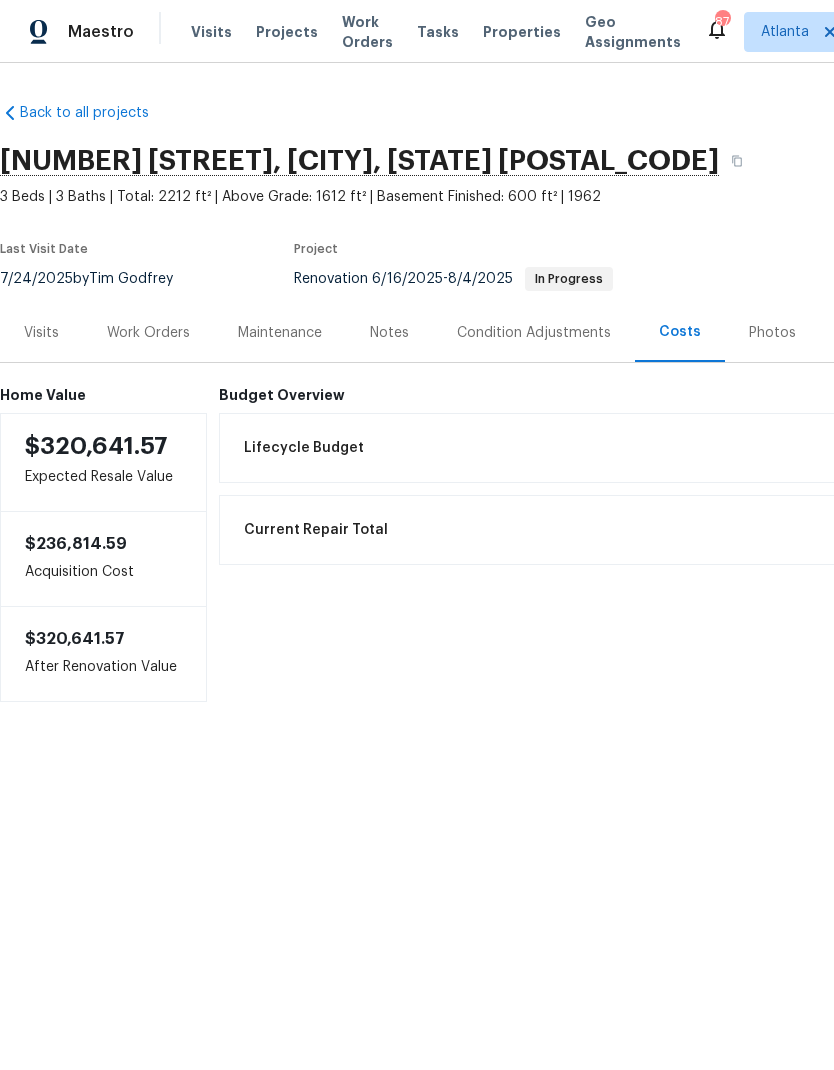 scroll, scrollTop: 0, scrollLeft: 0, axis: both 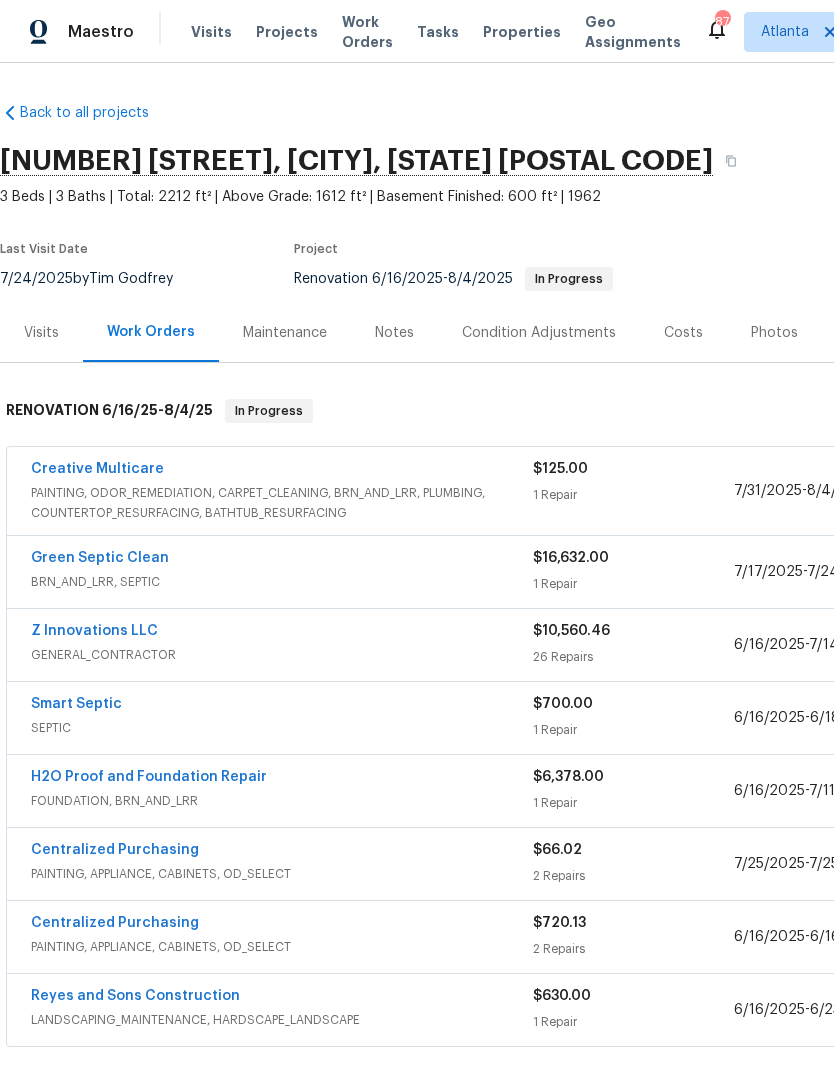 click on "Costs" at bounding box center [683, 333] 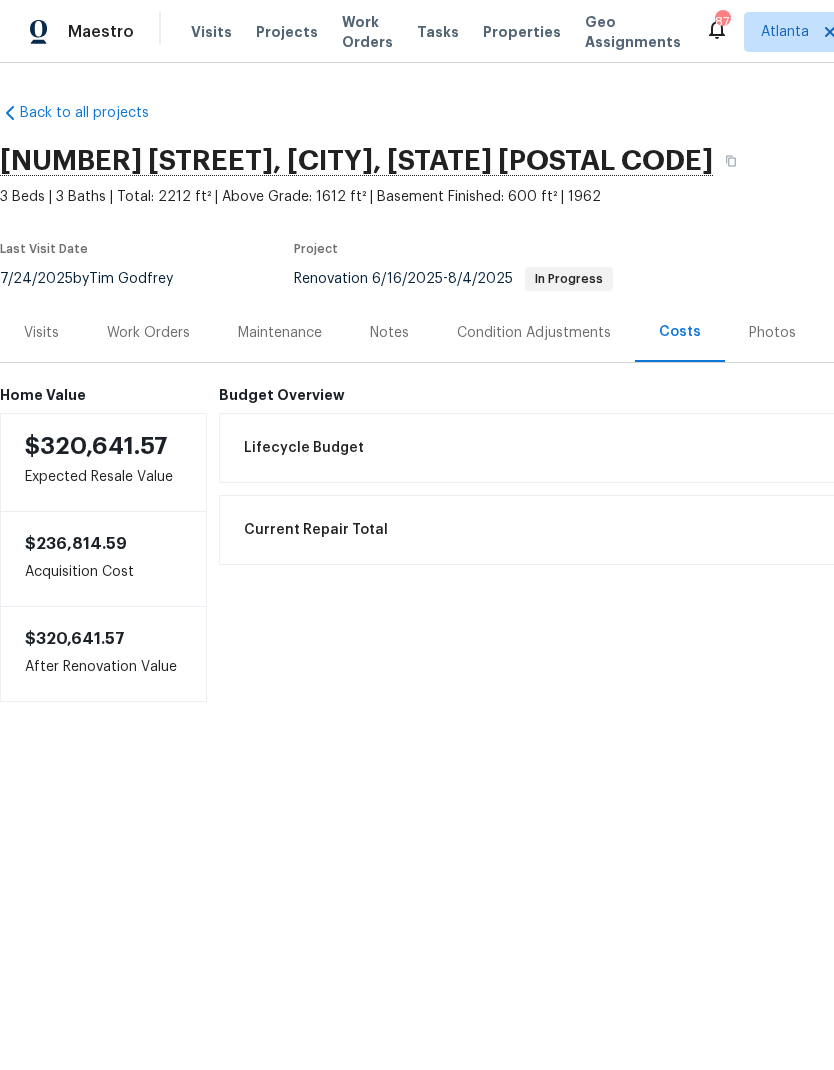 scroll, scrollTop: 0, scrollLeft: 0, axis: both 